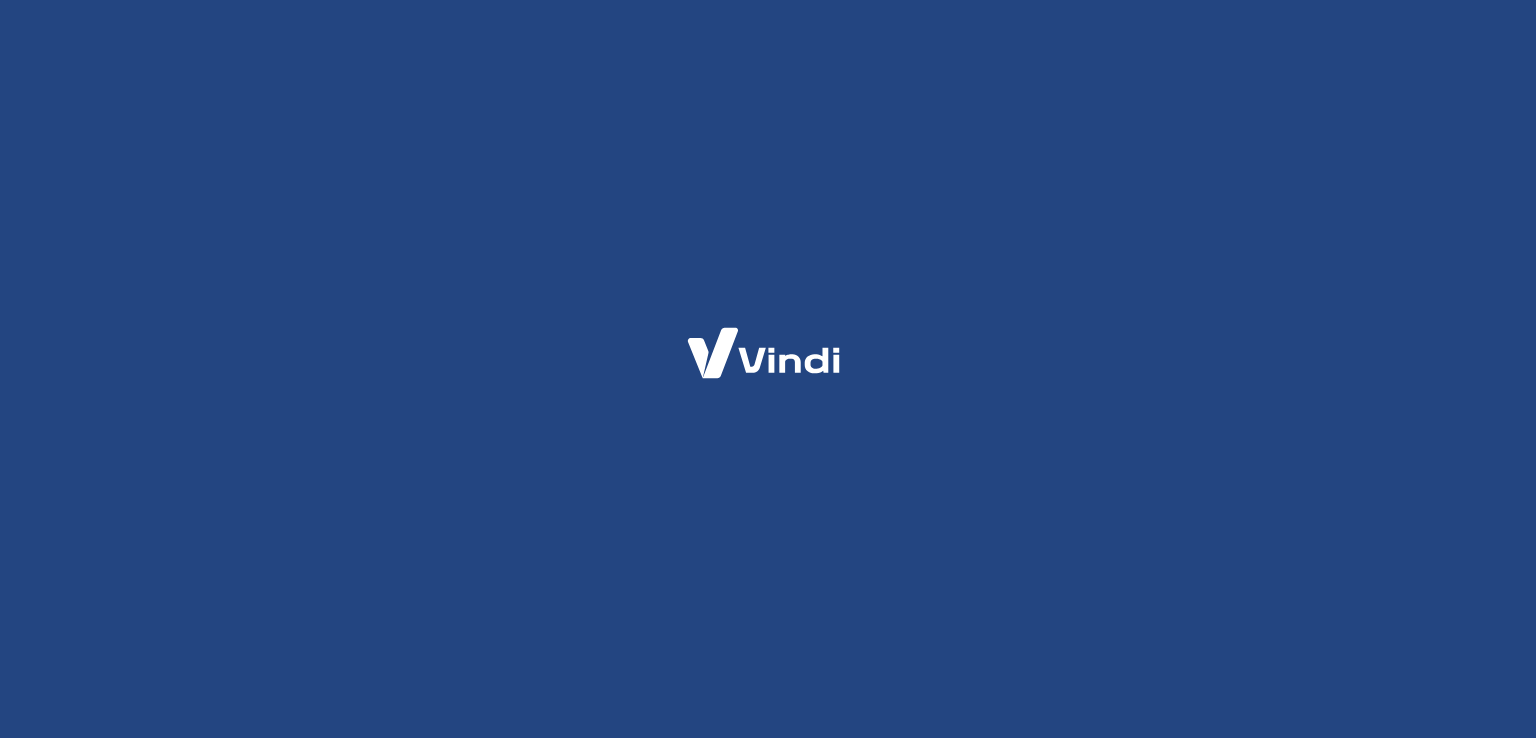 scroll, scrollTop: 0, scrollLeft: 0, axis: both 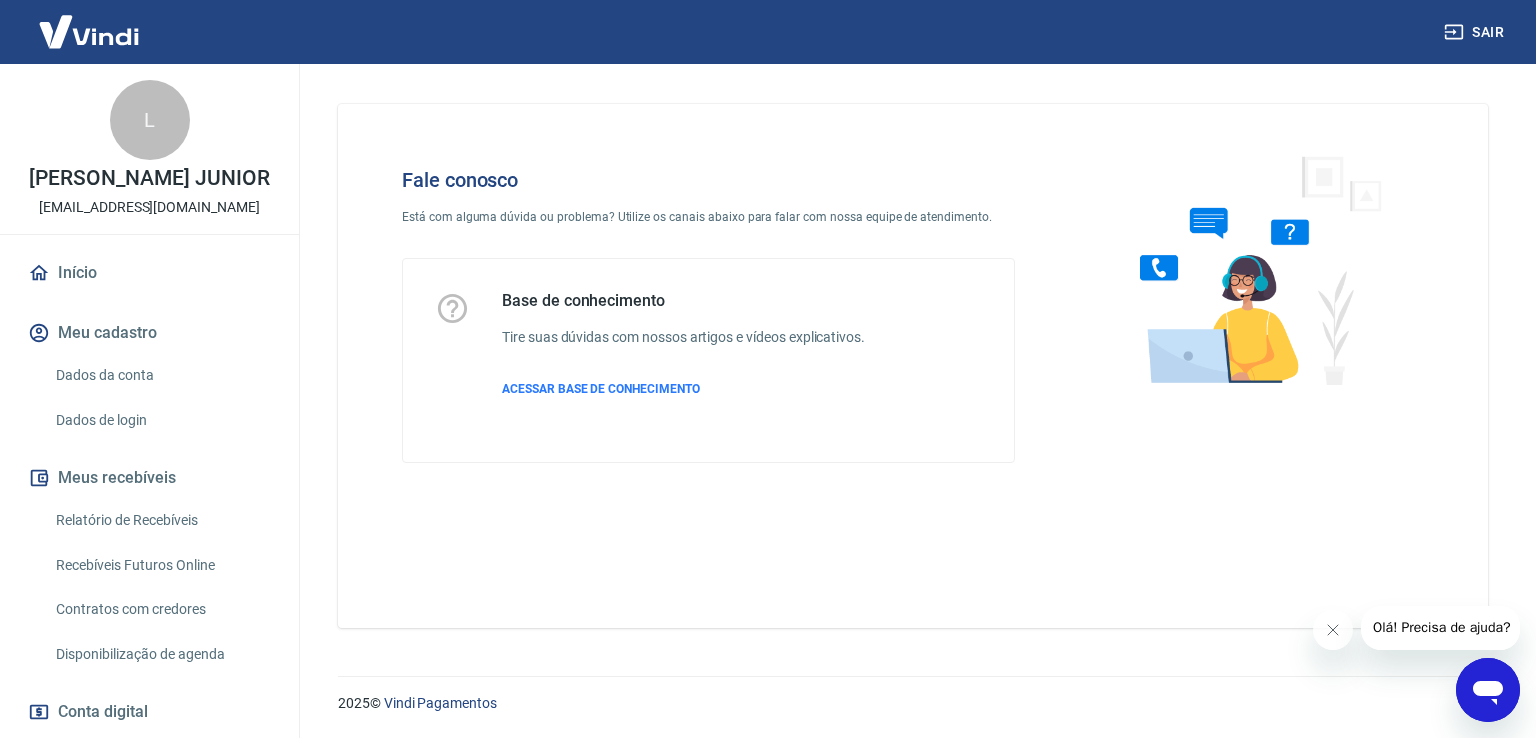 click 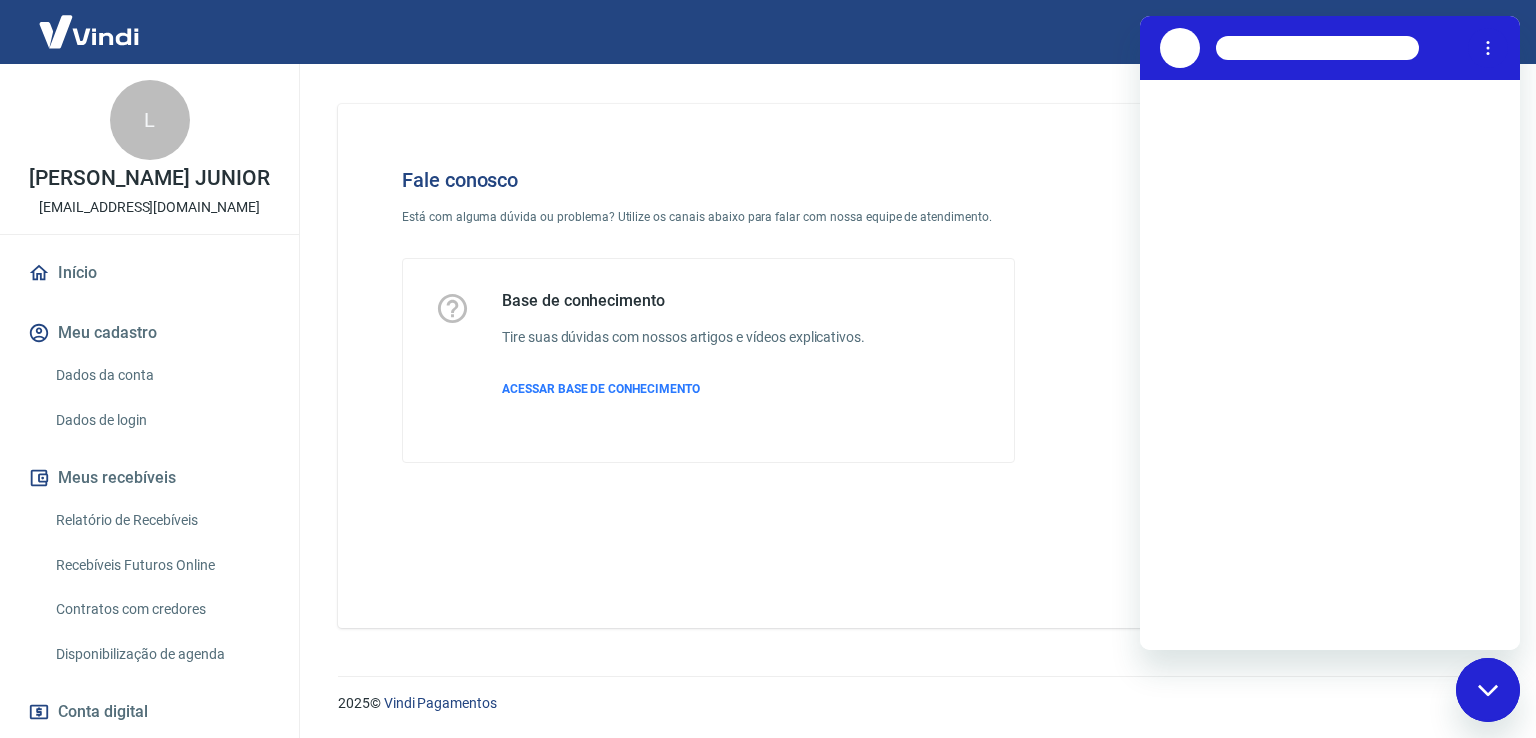 scroll, scrollTop: 0, scrollLeft: 0, axis: both 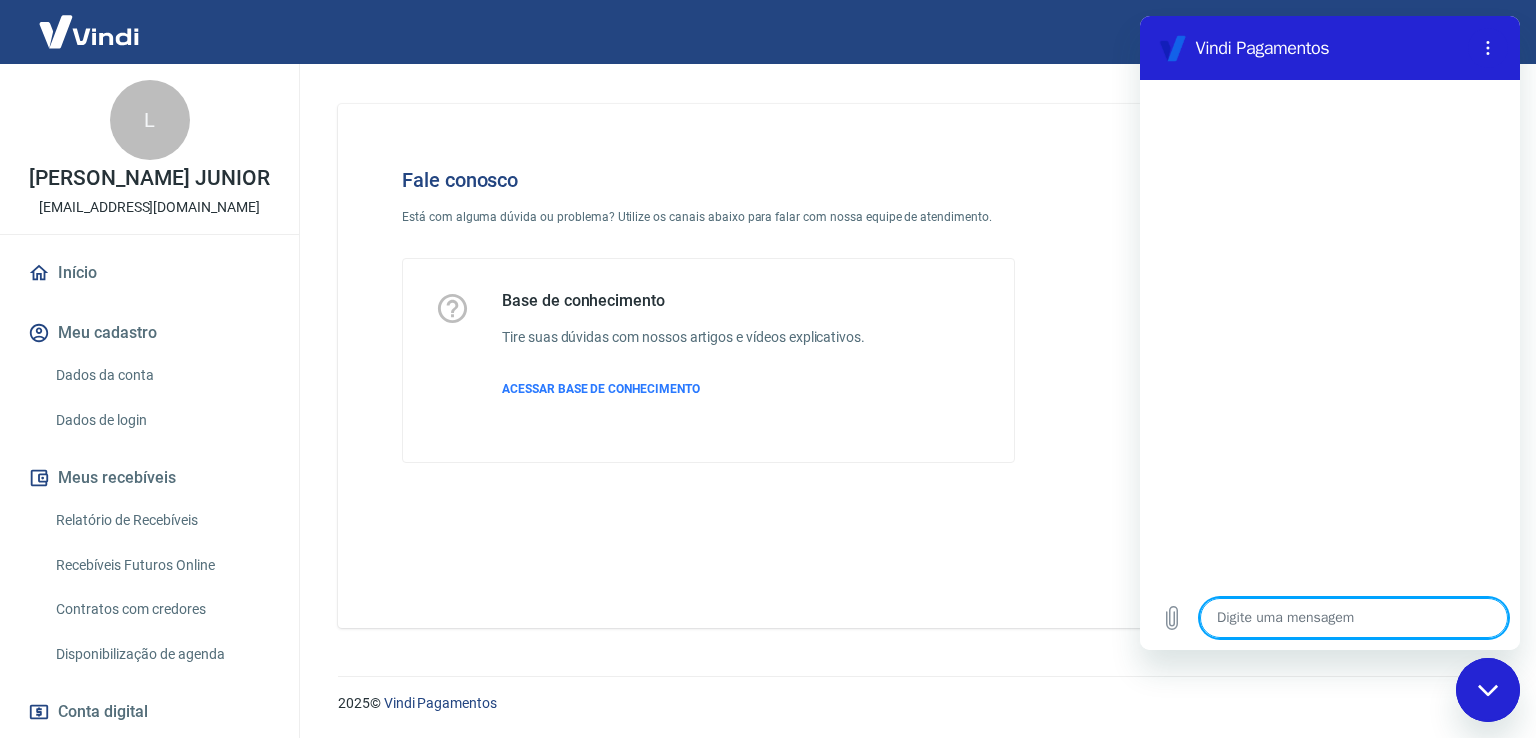 type on "b" 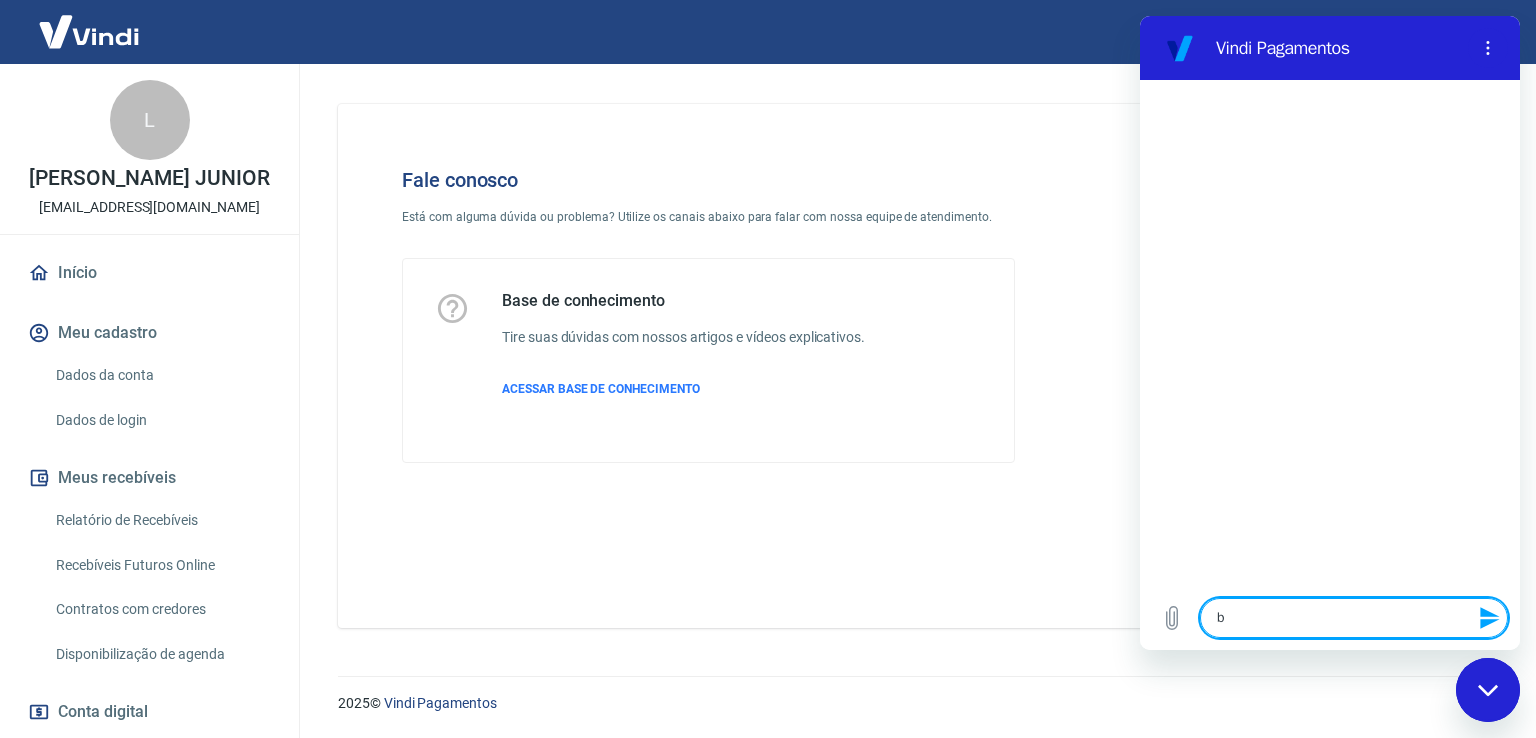 type on "bo" 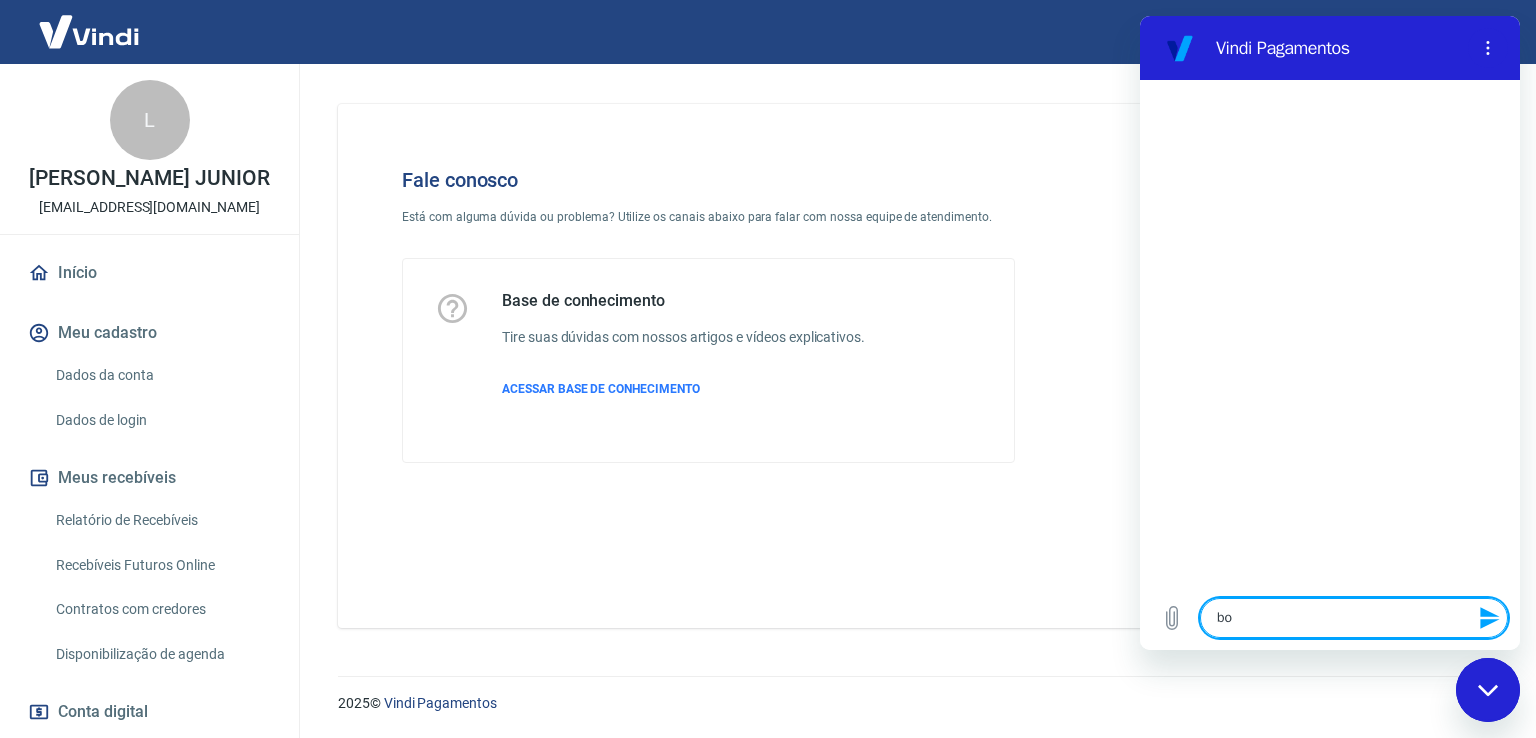 type on "x" 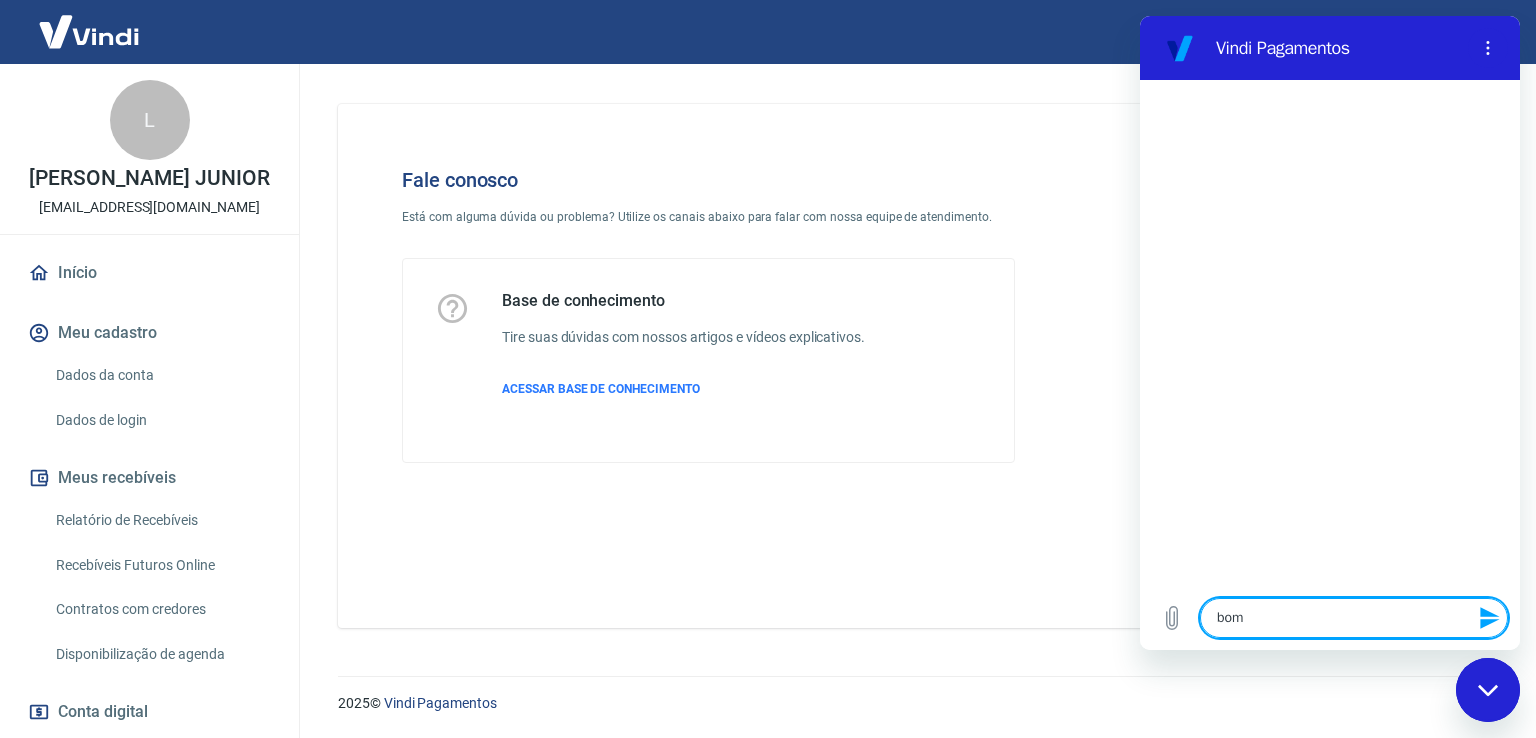 type on "bomd" 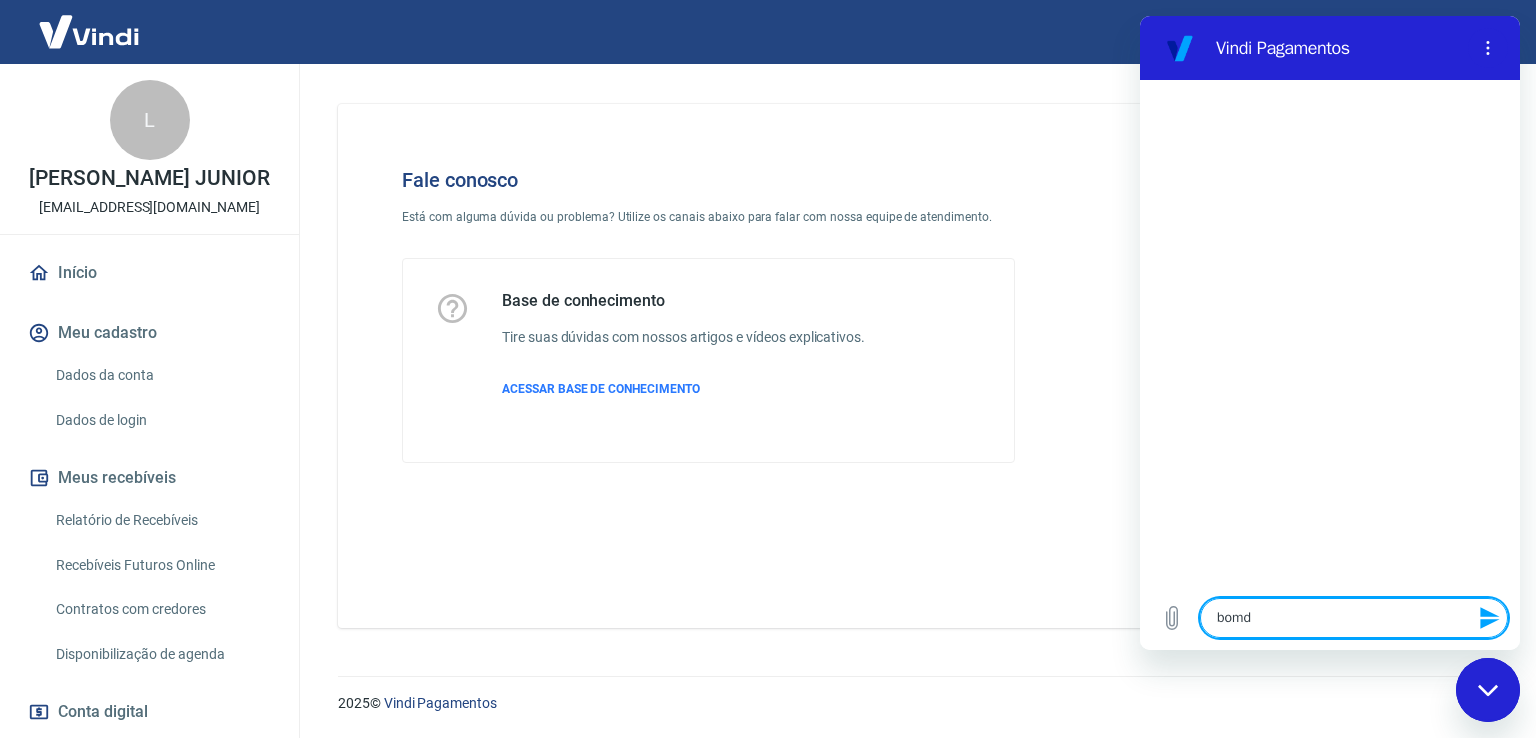 type on "bomdi" 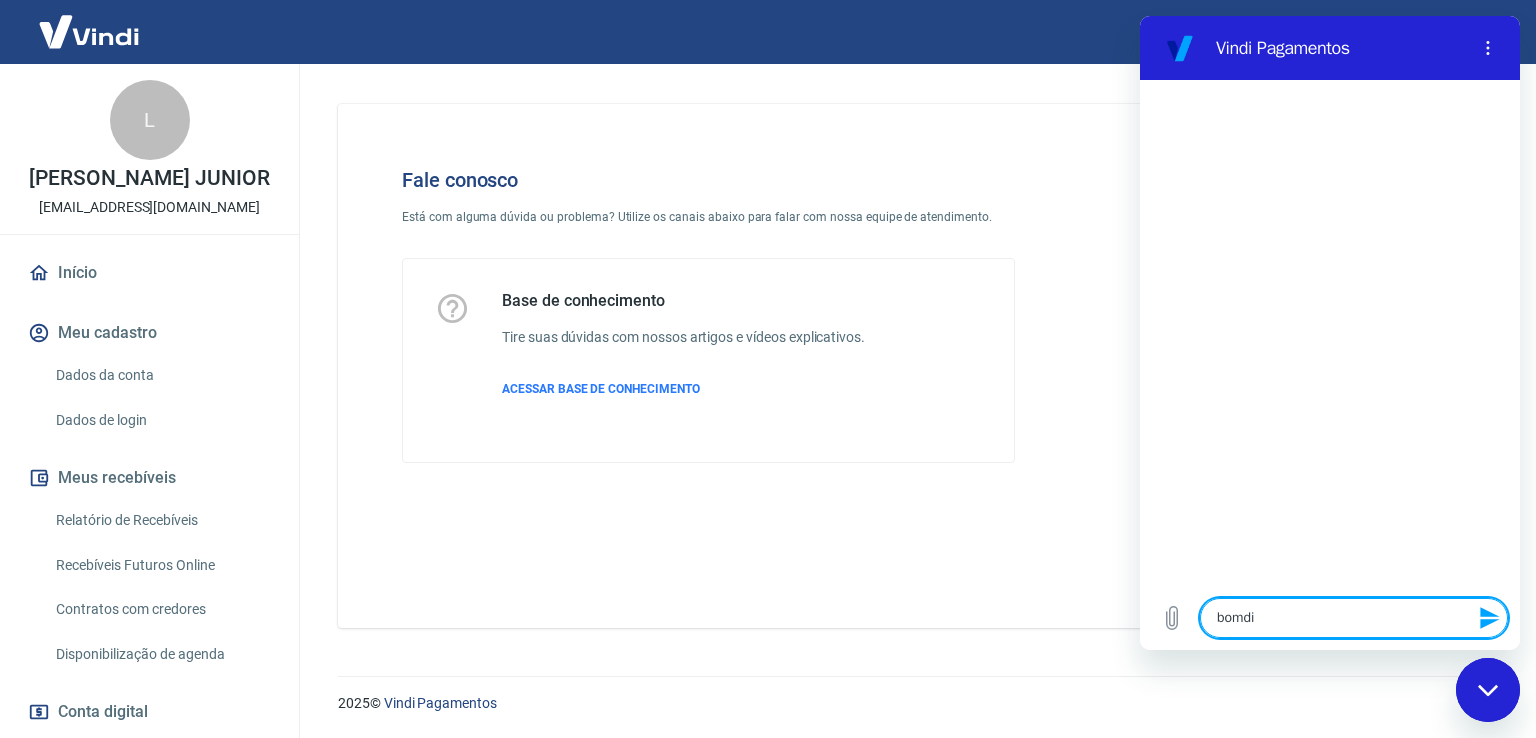 type on "bomdia" 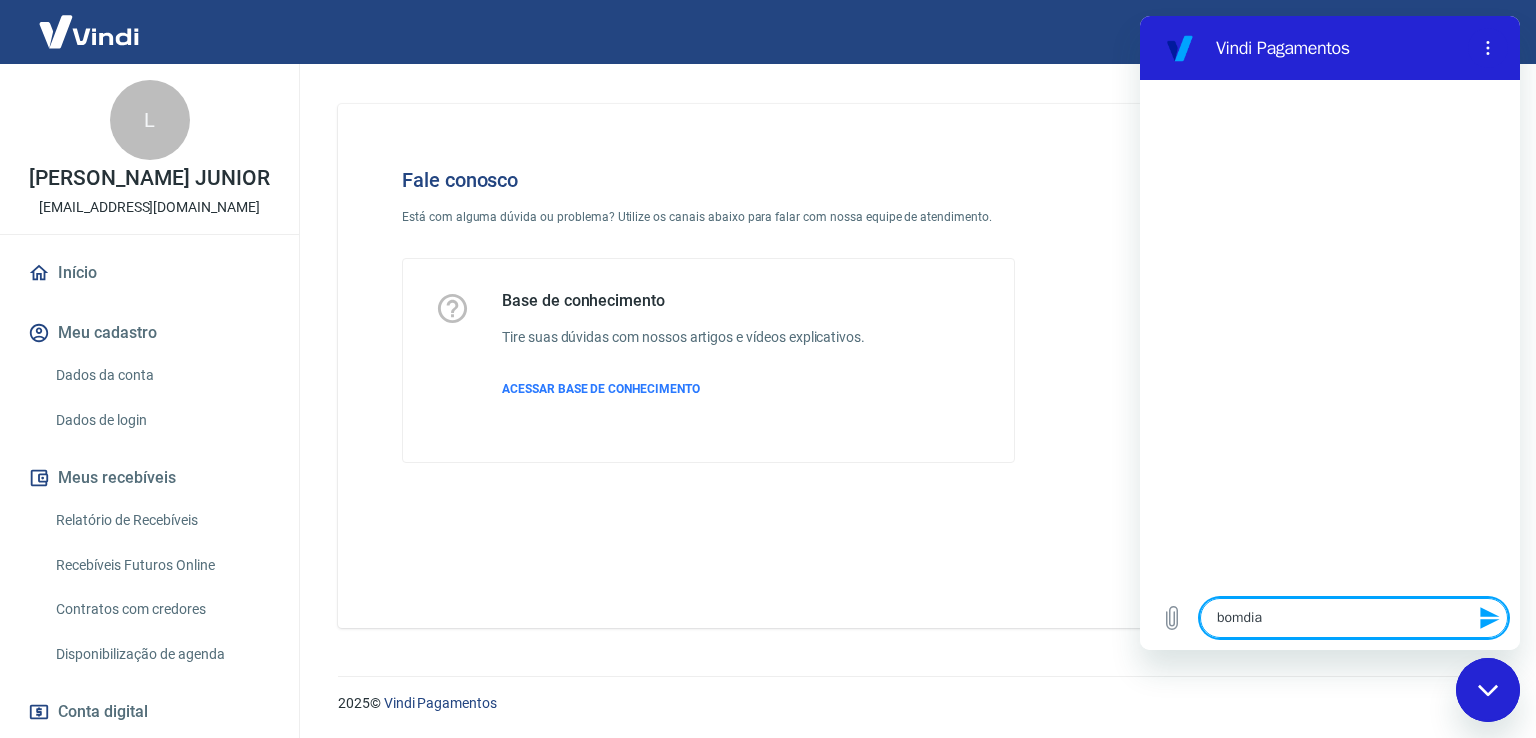 type on "bomdi" 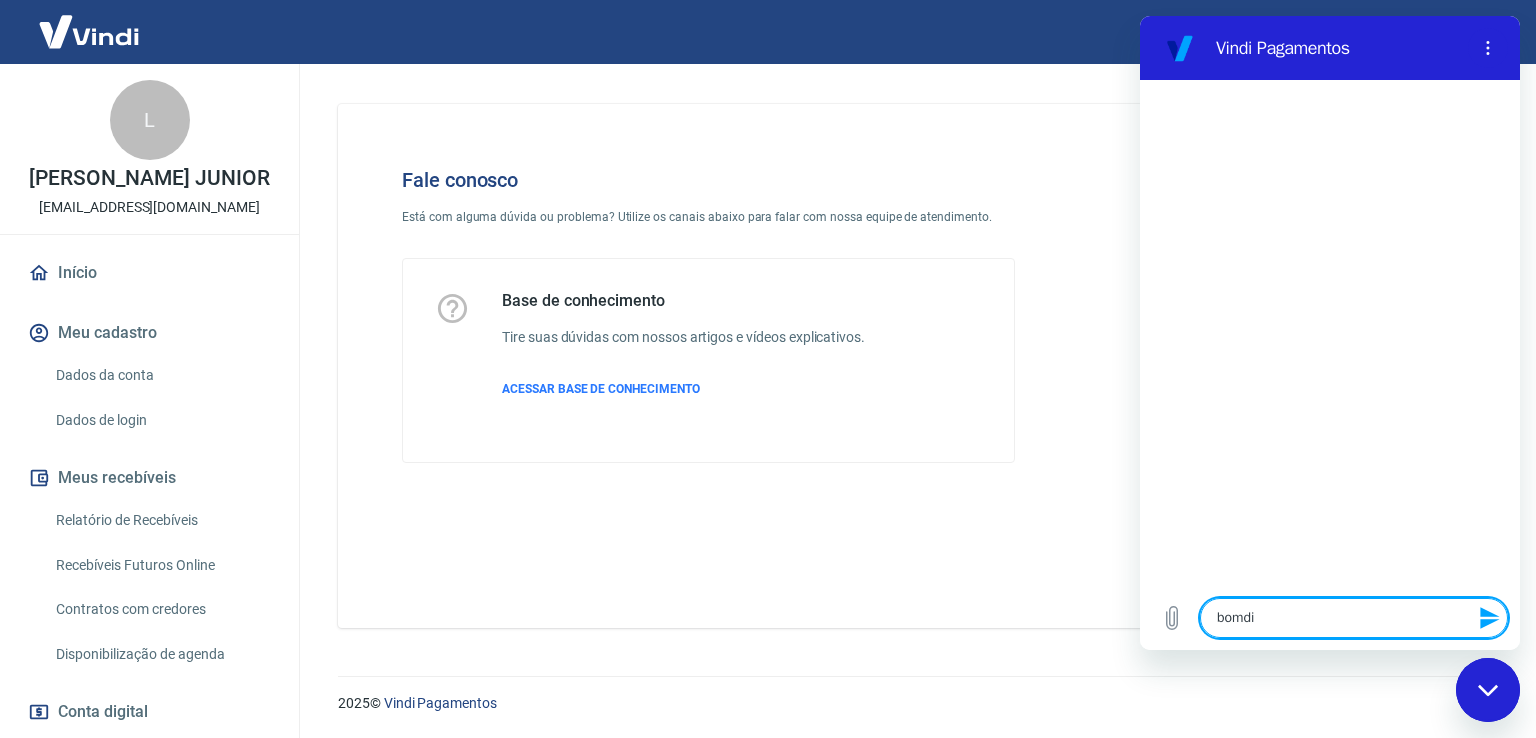type on "bomd" 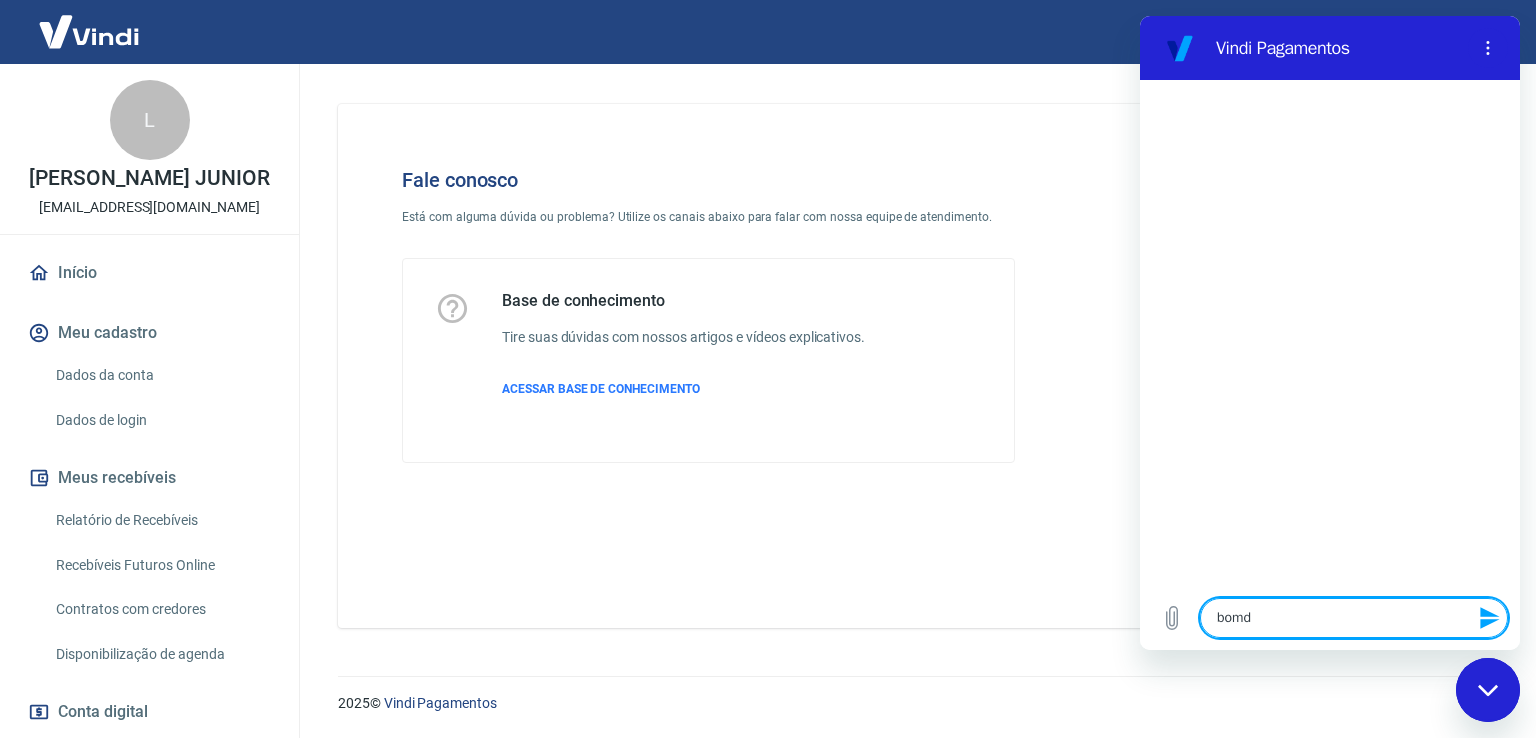 type on "bom" 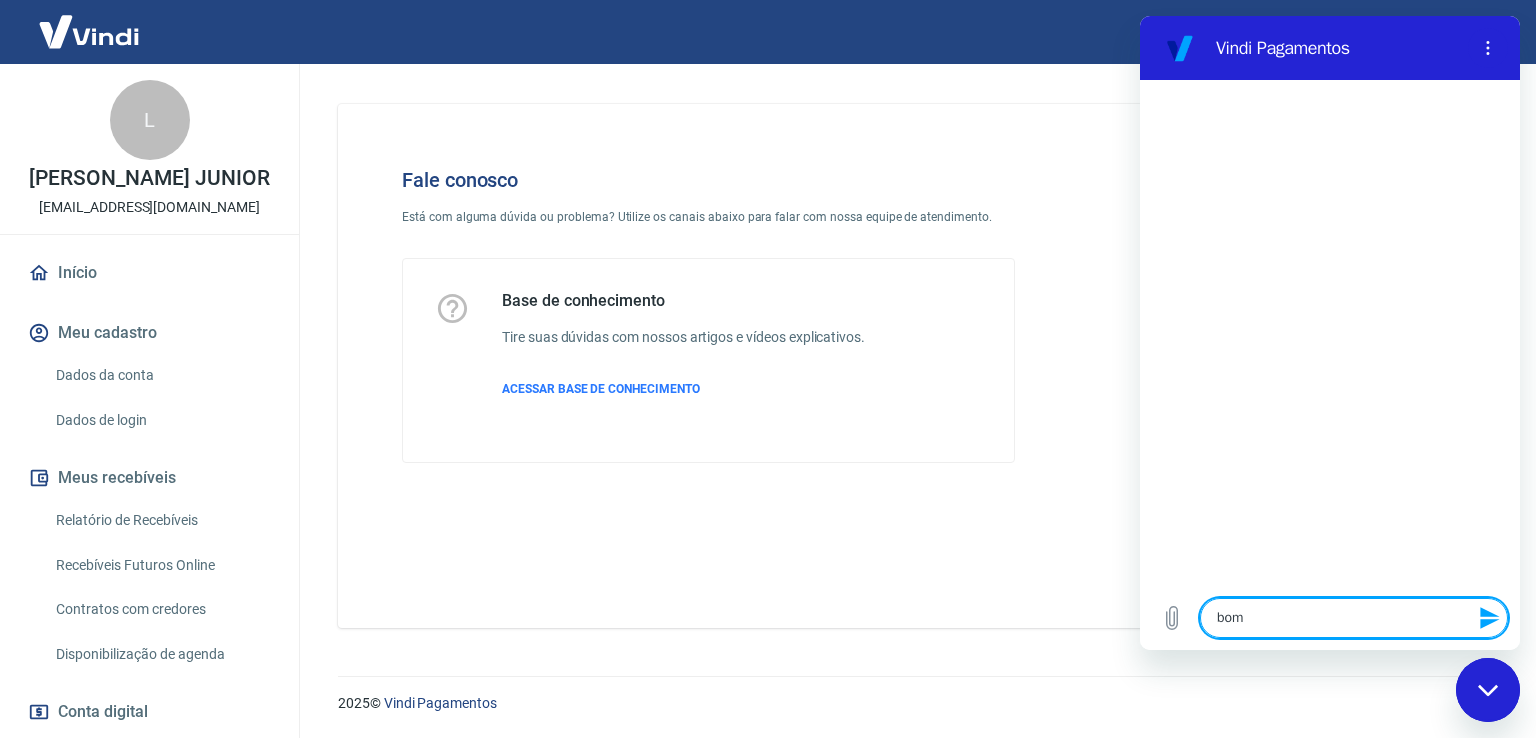type on "bom" 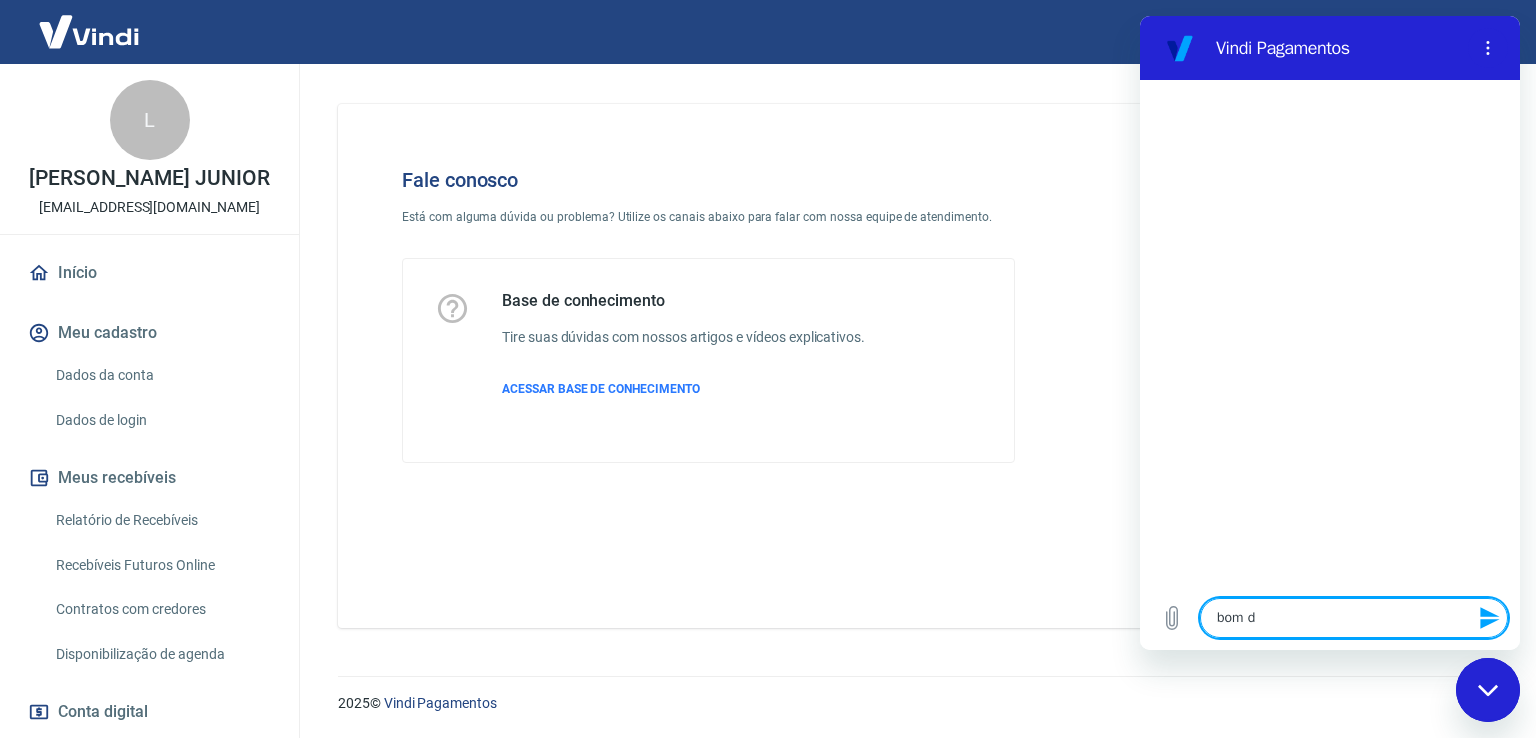 type on "bom di" 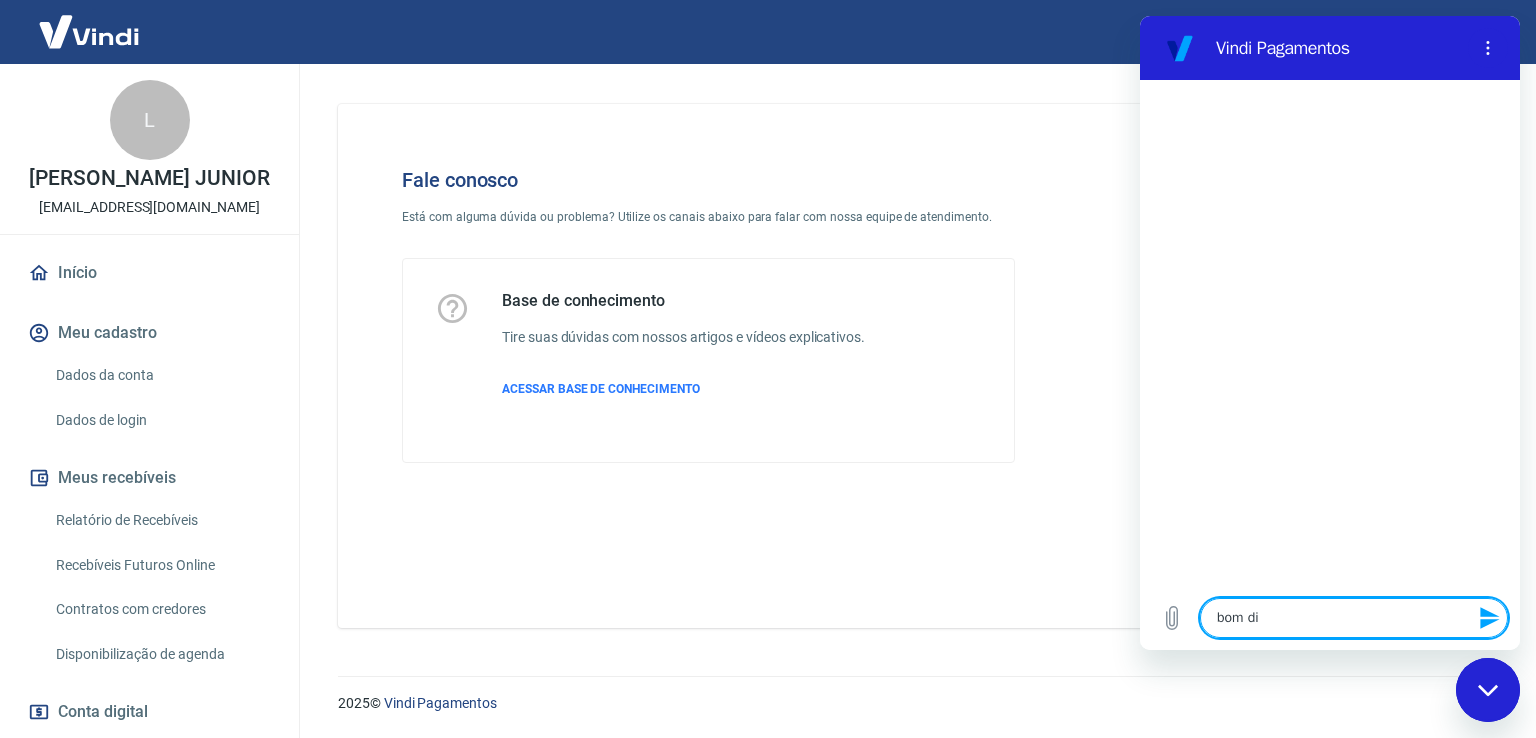 type on "bom di" 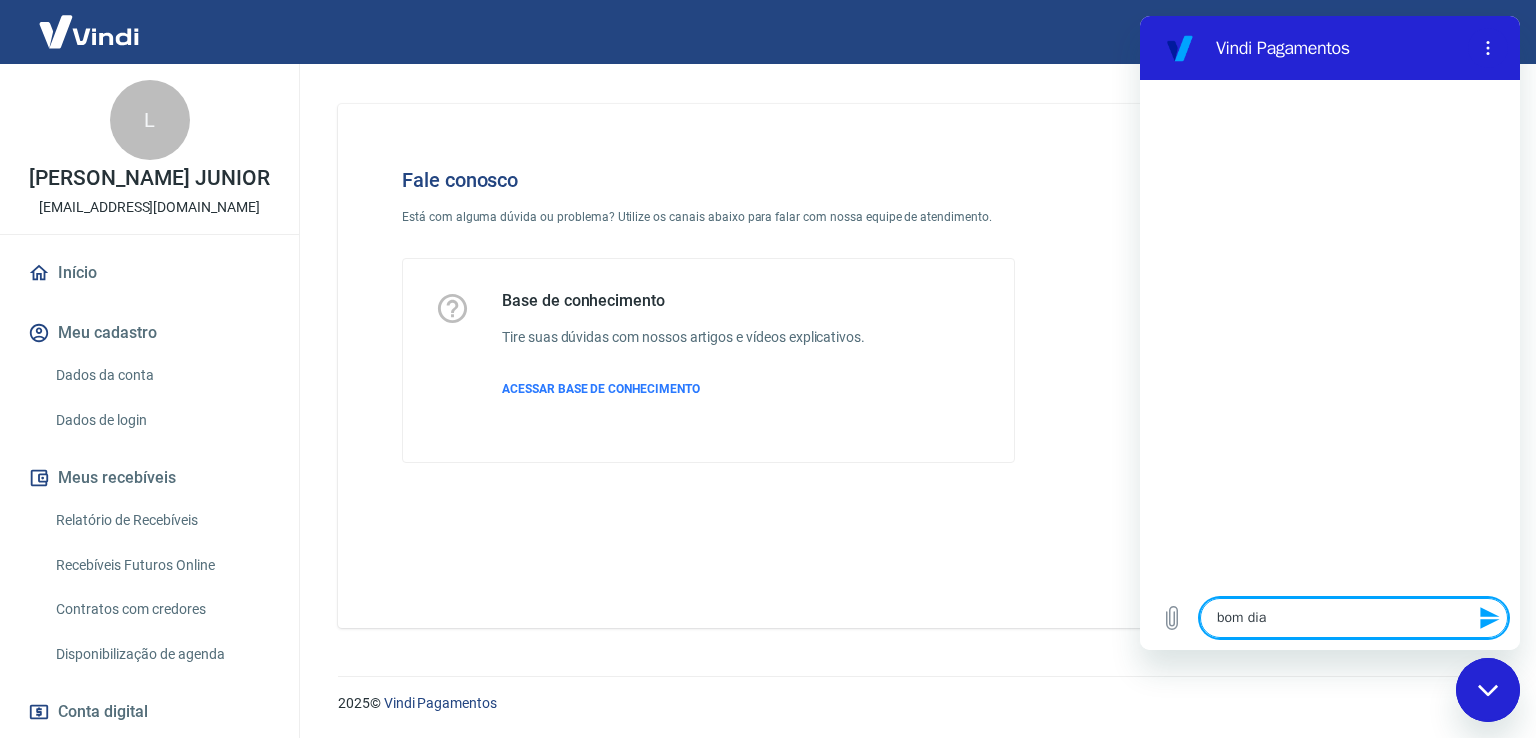 type 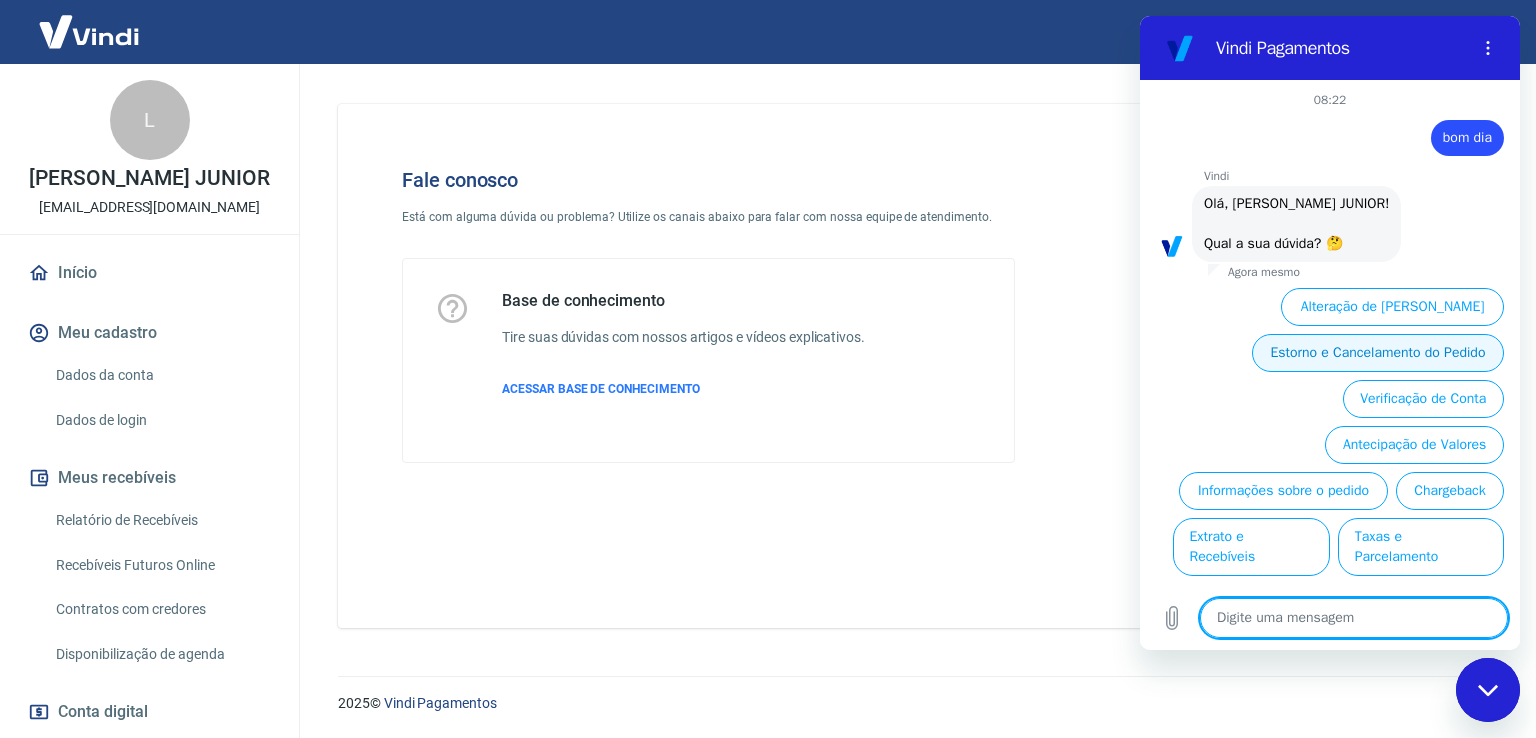 click on "Estorno e Cancelamento do Pedido" at bounding box center (1378, 353) 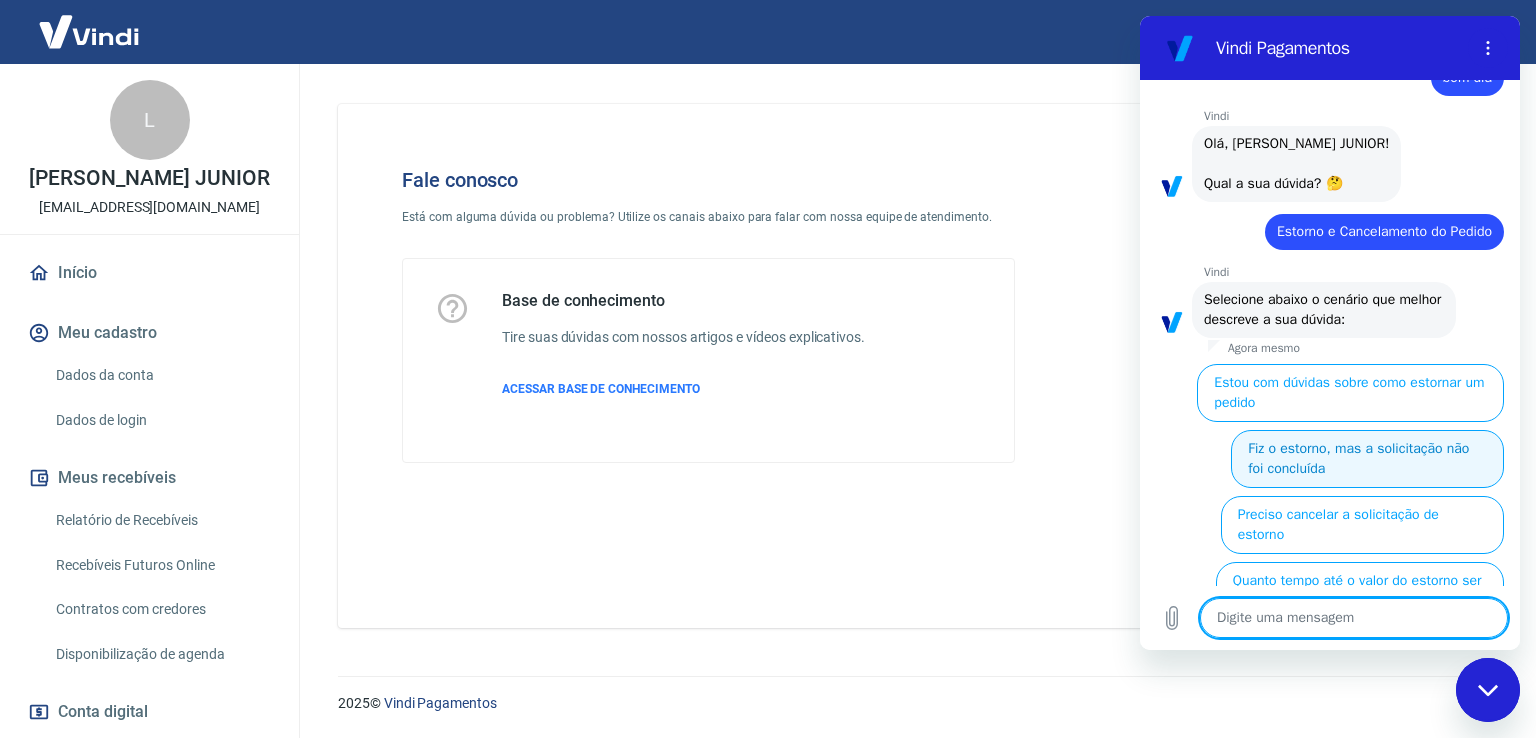 type on "x" 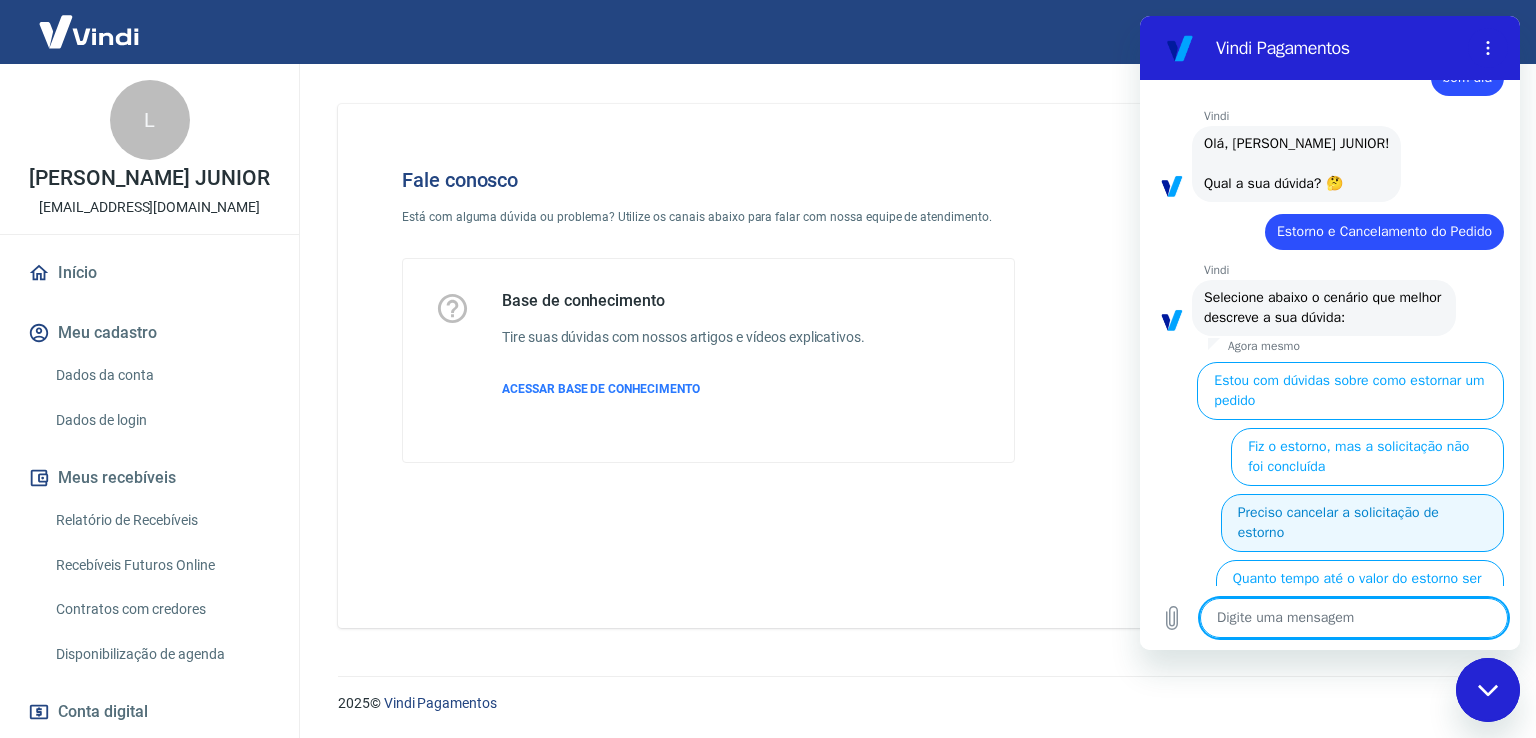scroll, scrollTop: 207, scrollLeft: 0, axis: vertical 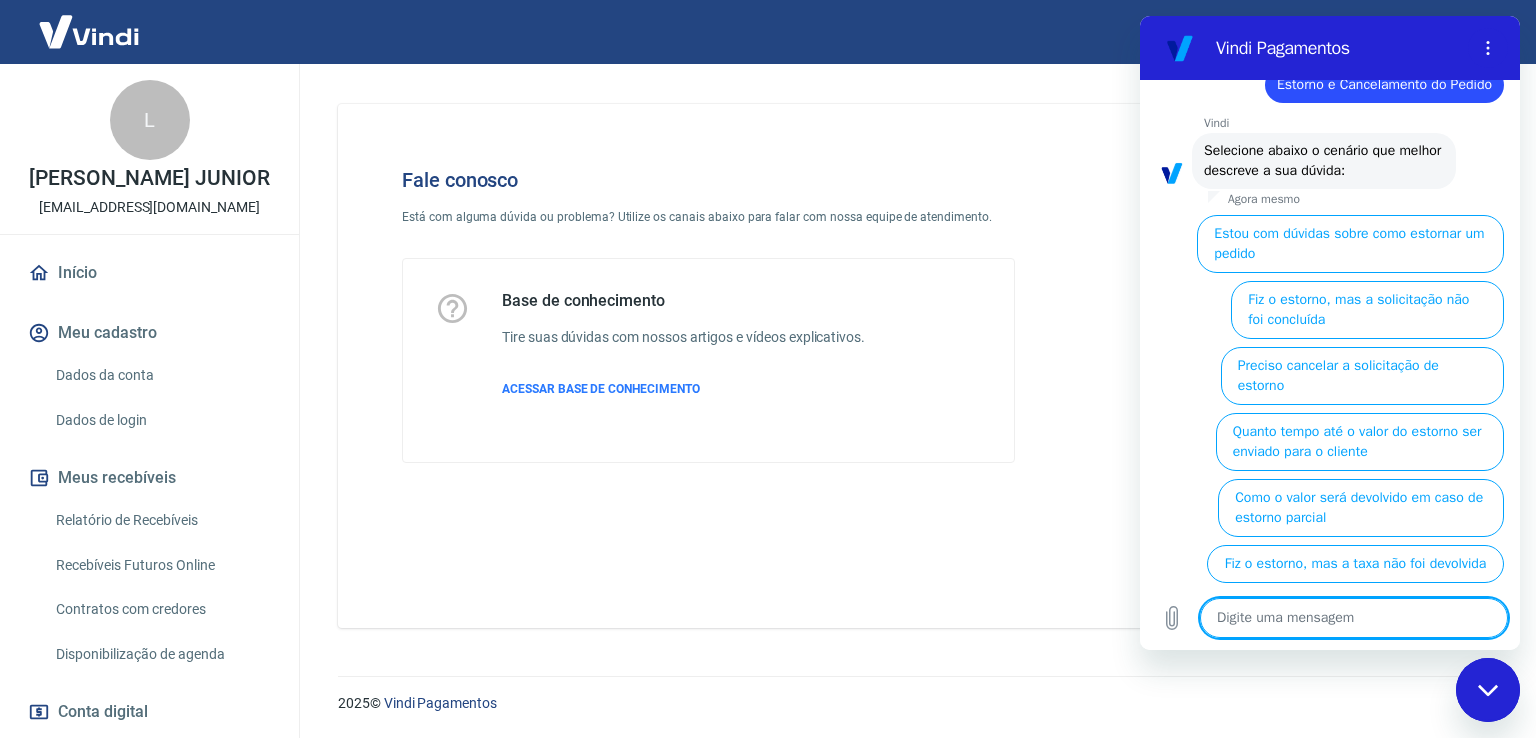 type on "o" 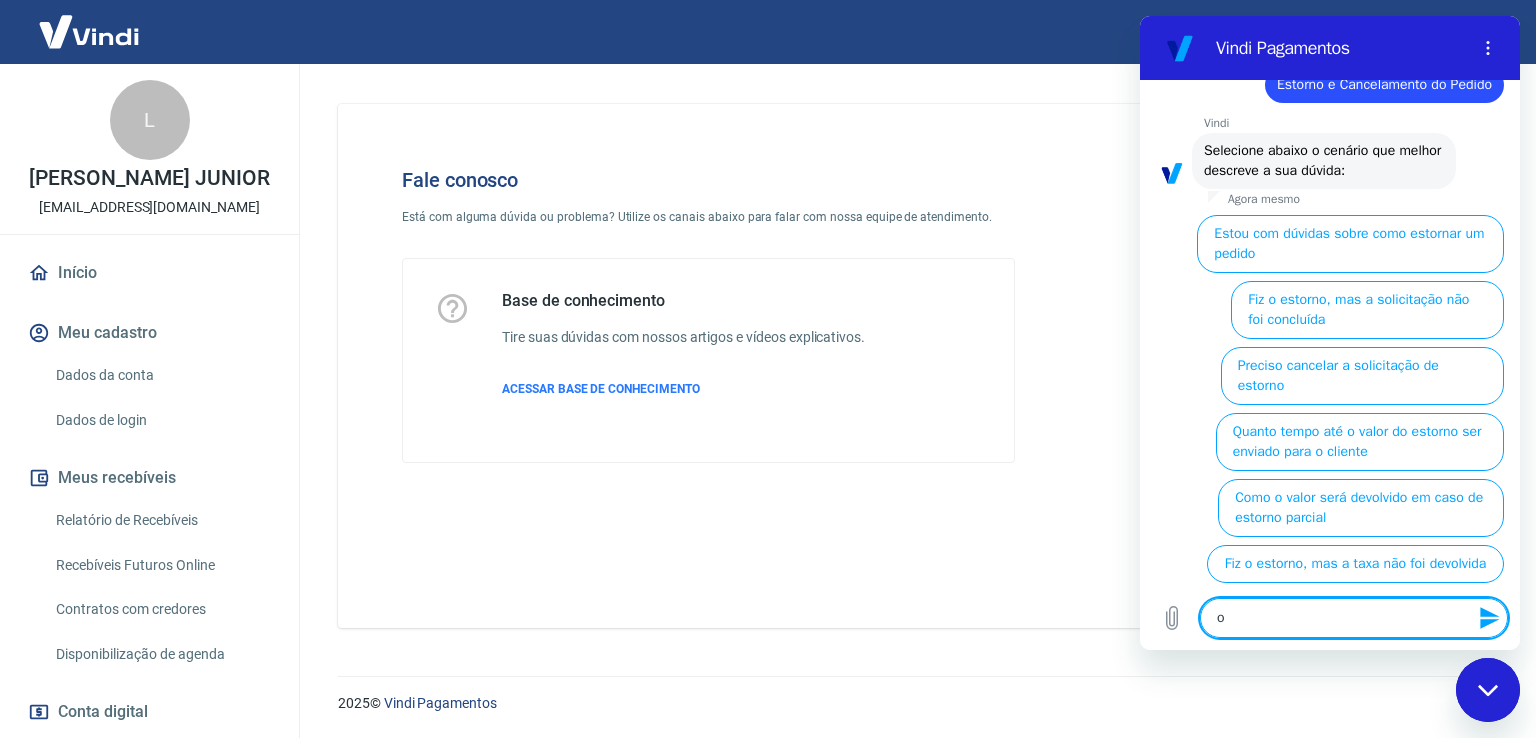 type on "ou" 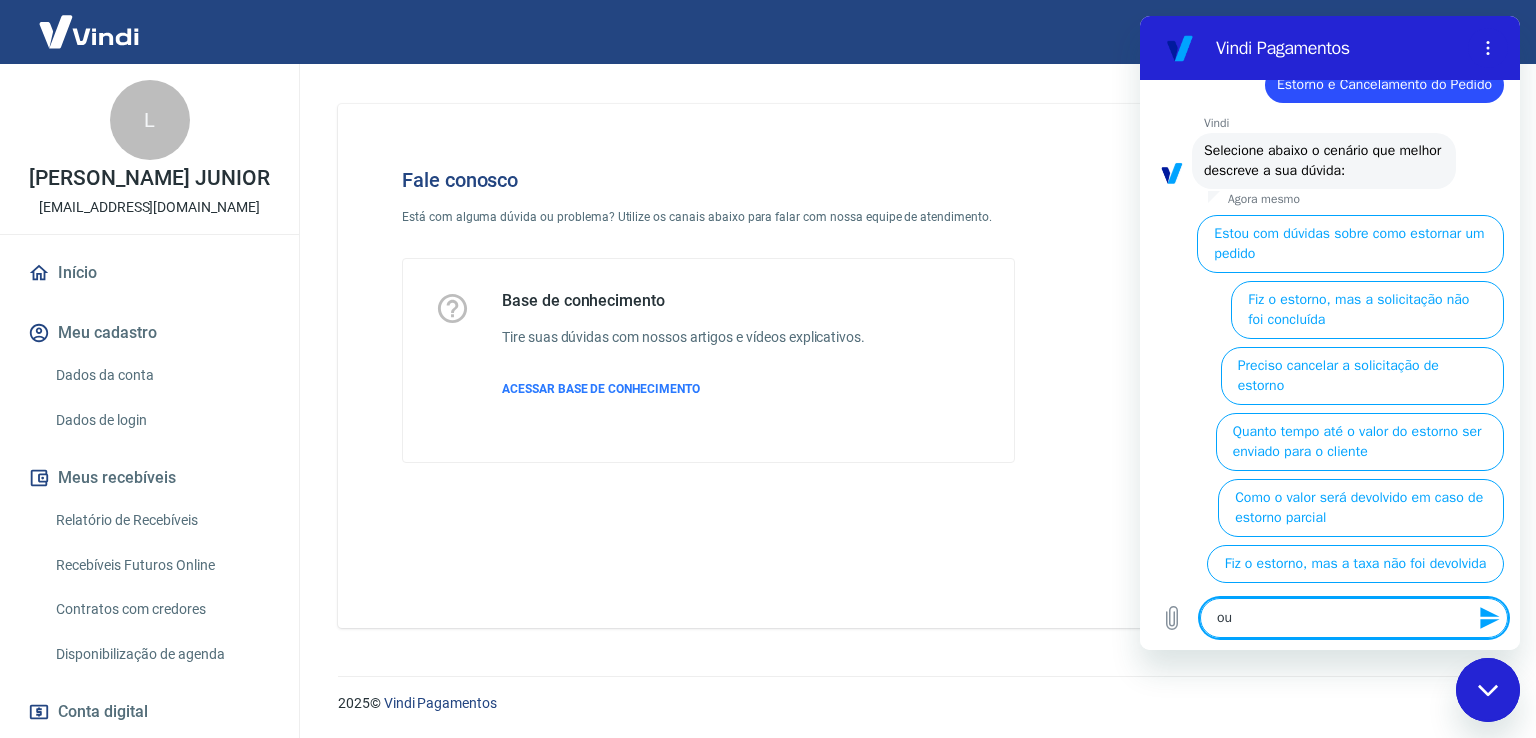 type on "out" 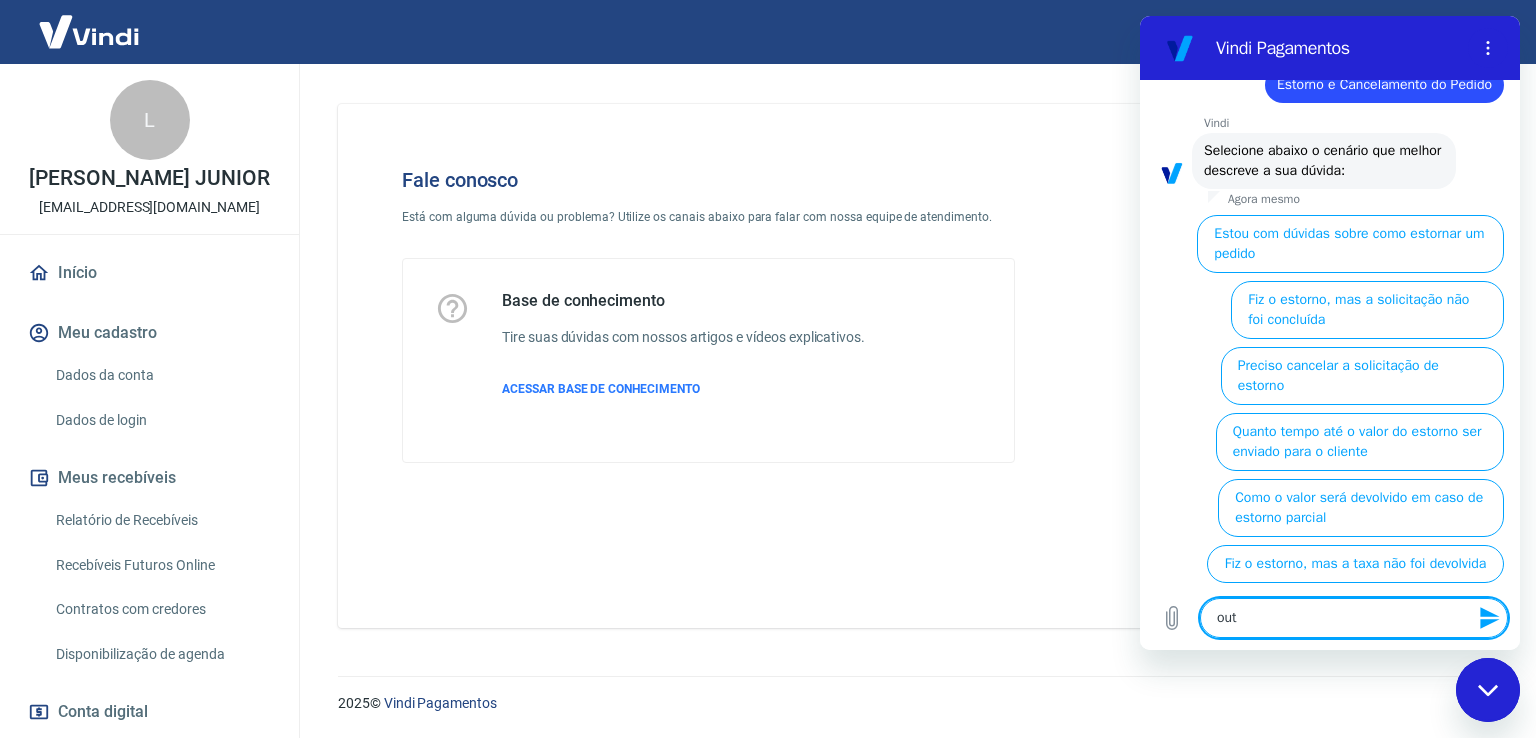 type on "outr" 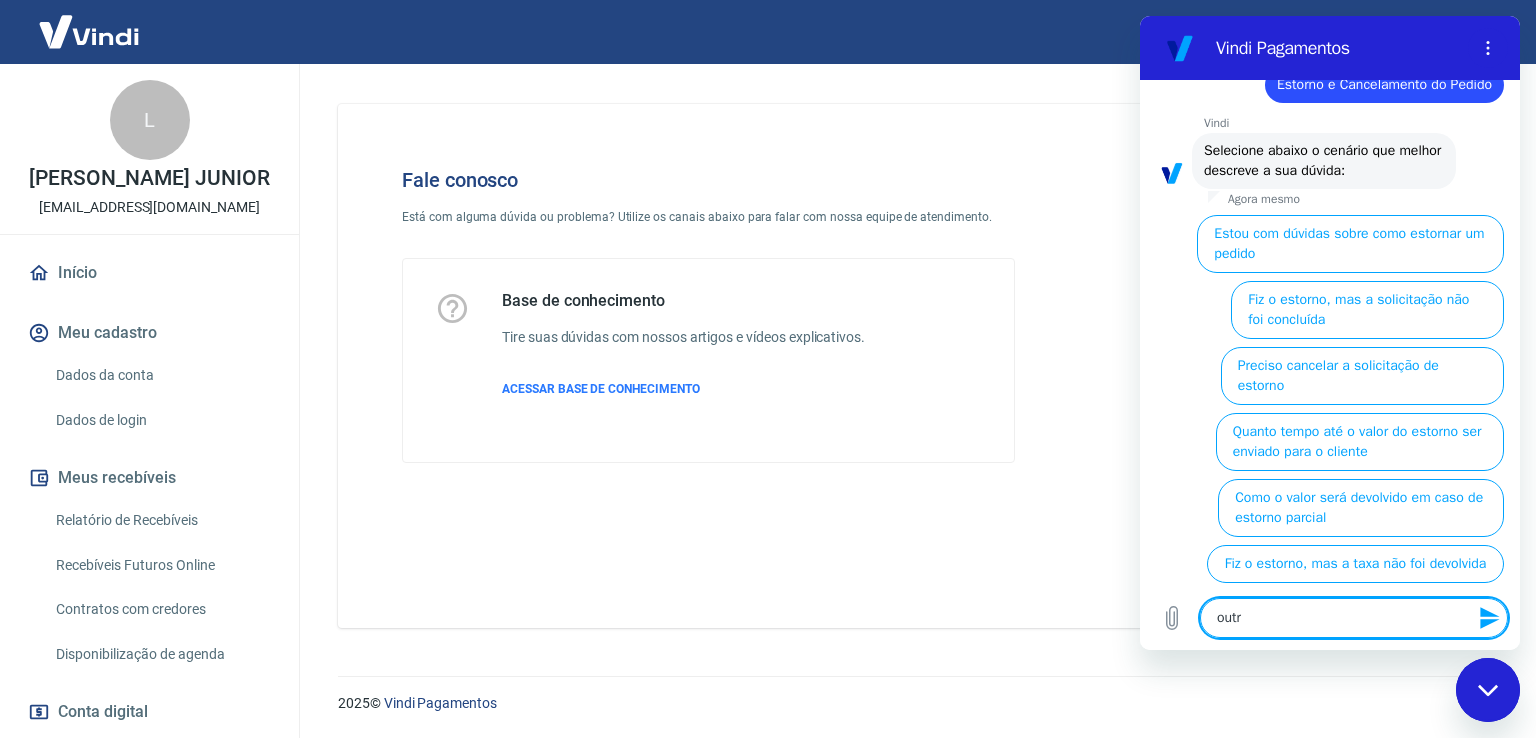 type on "outro" 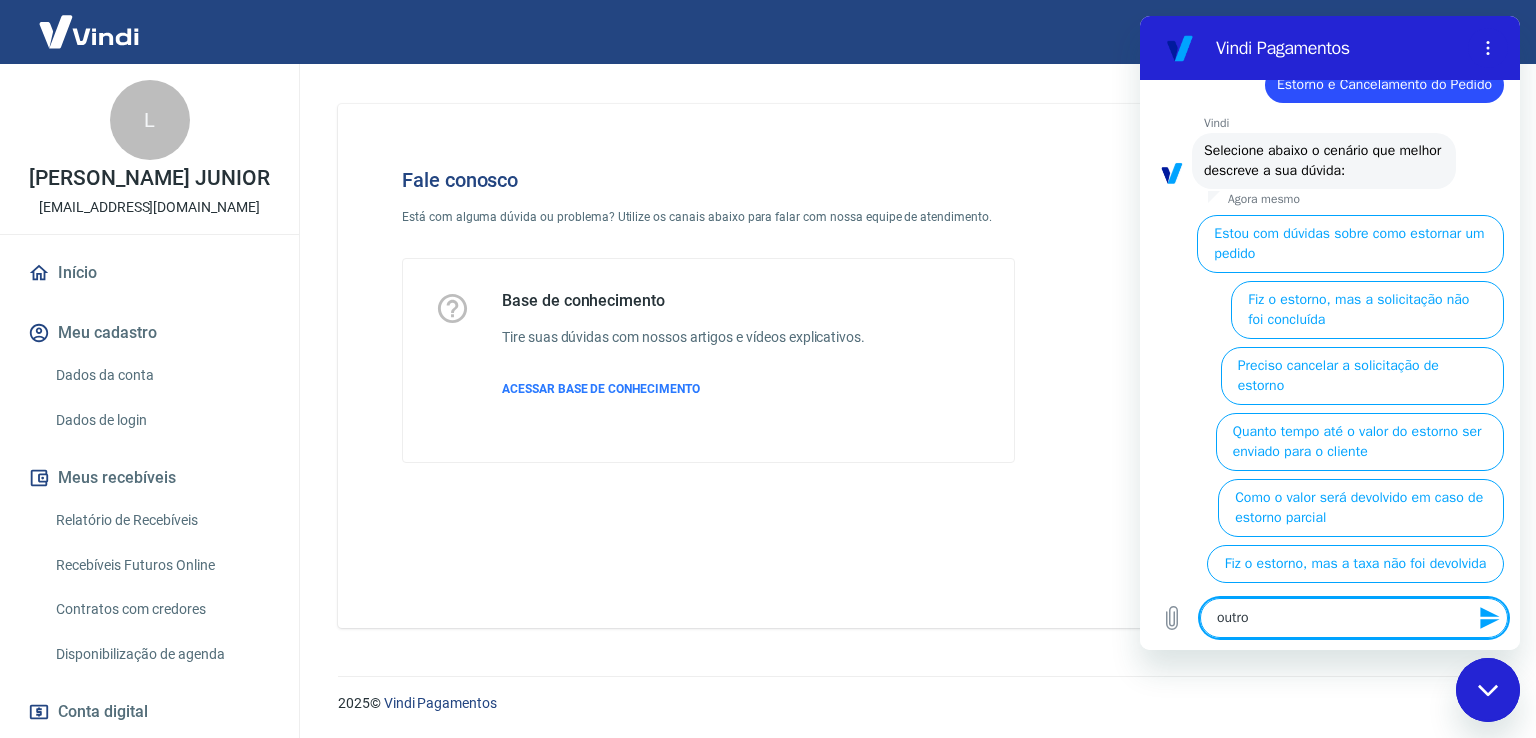 type on "outros" 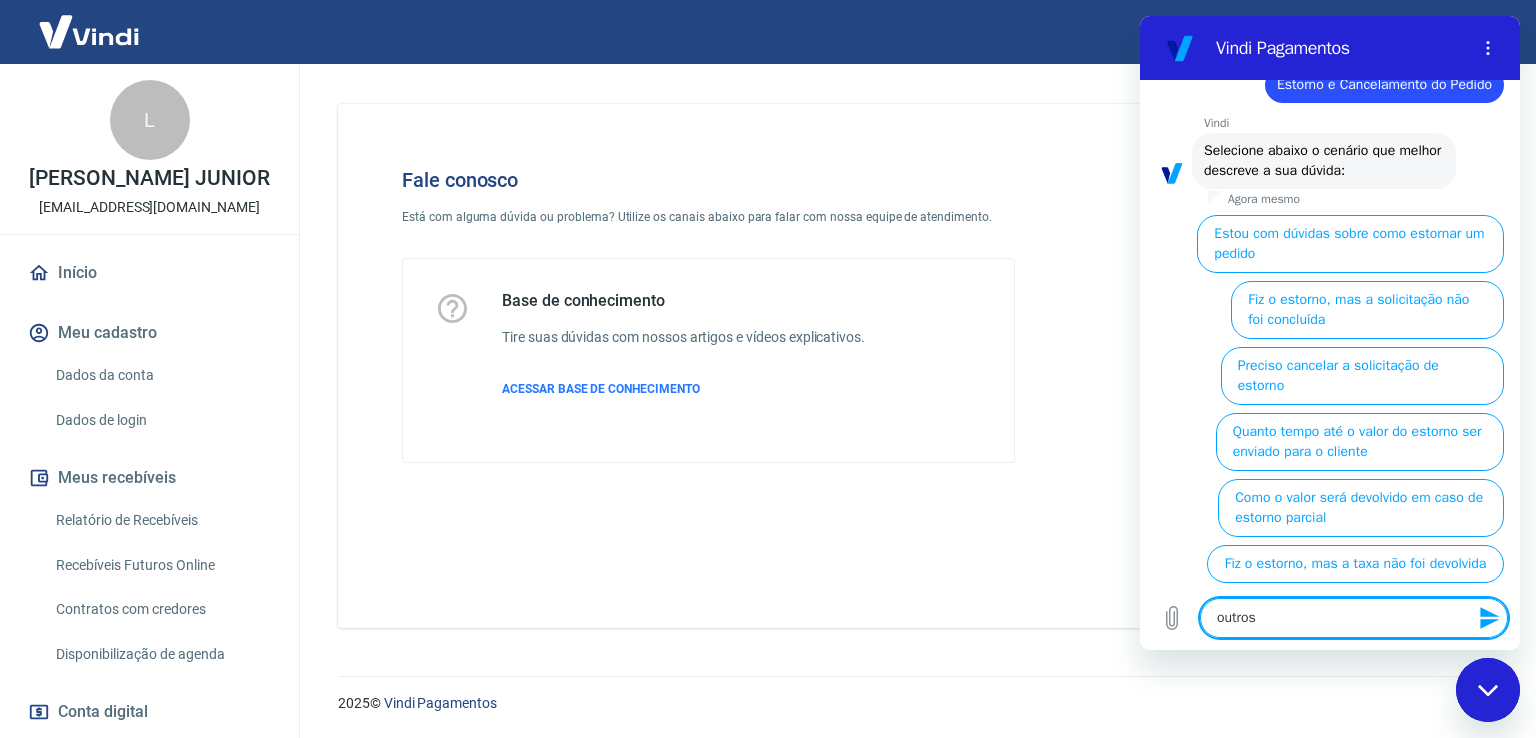 type 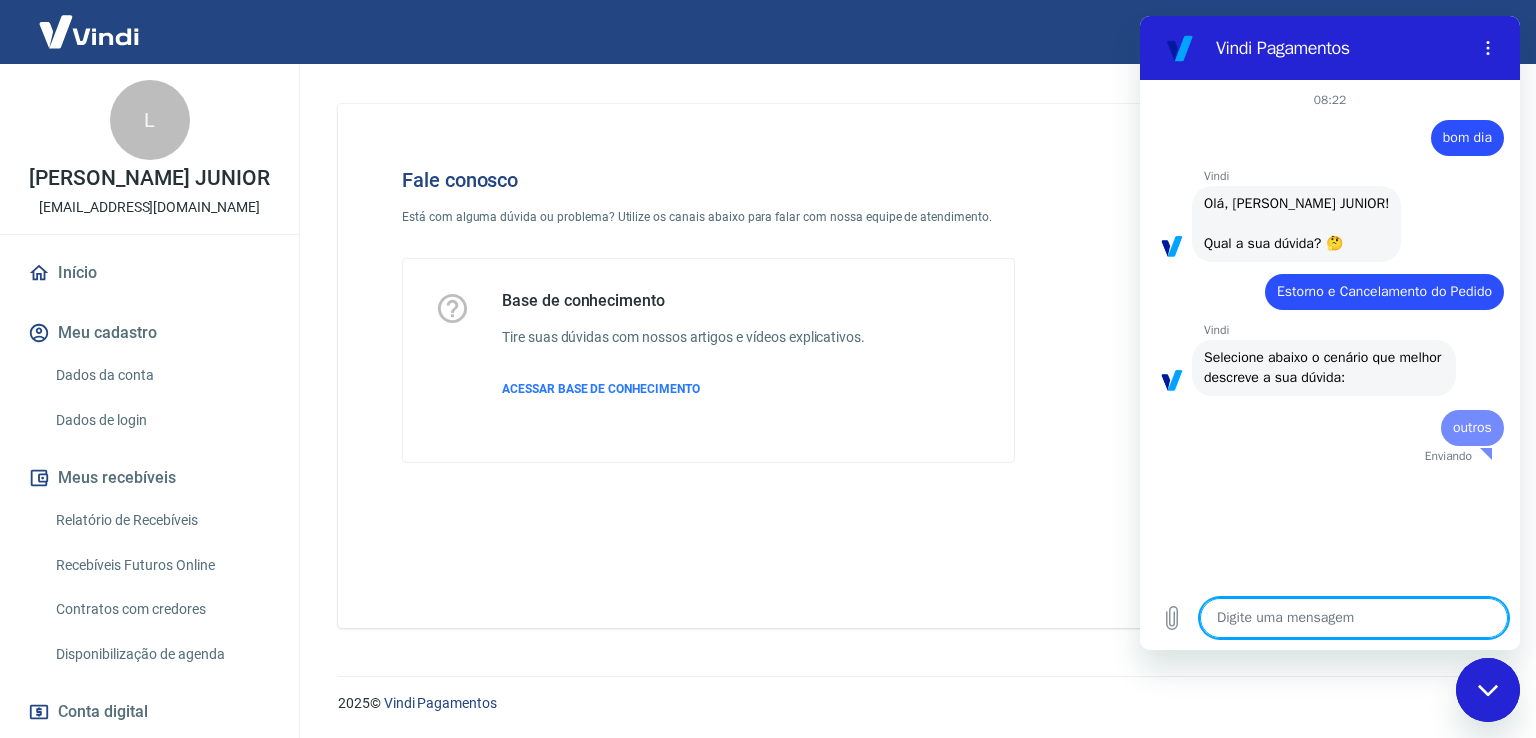 scroll, scrollTop: 0, scrollLeft: 0, axis: both 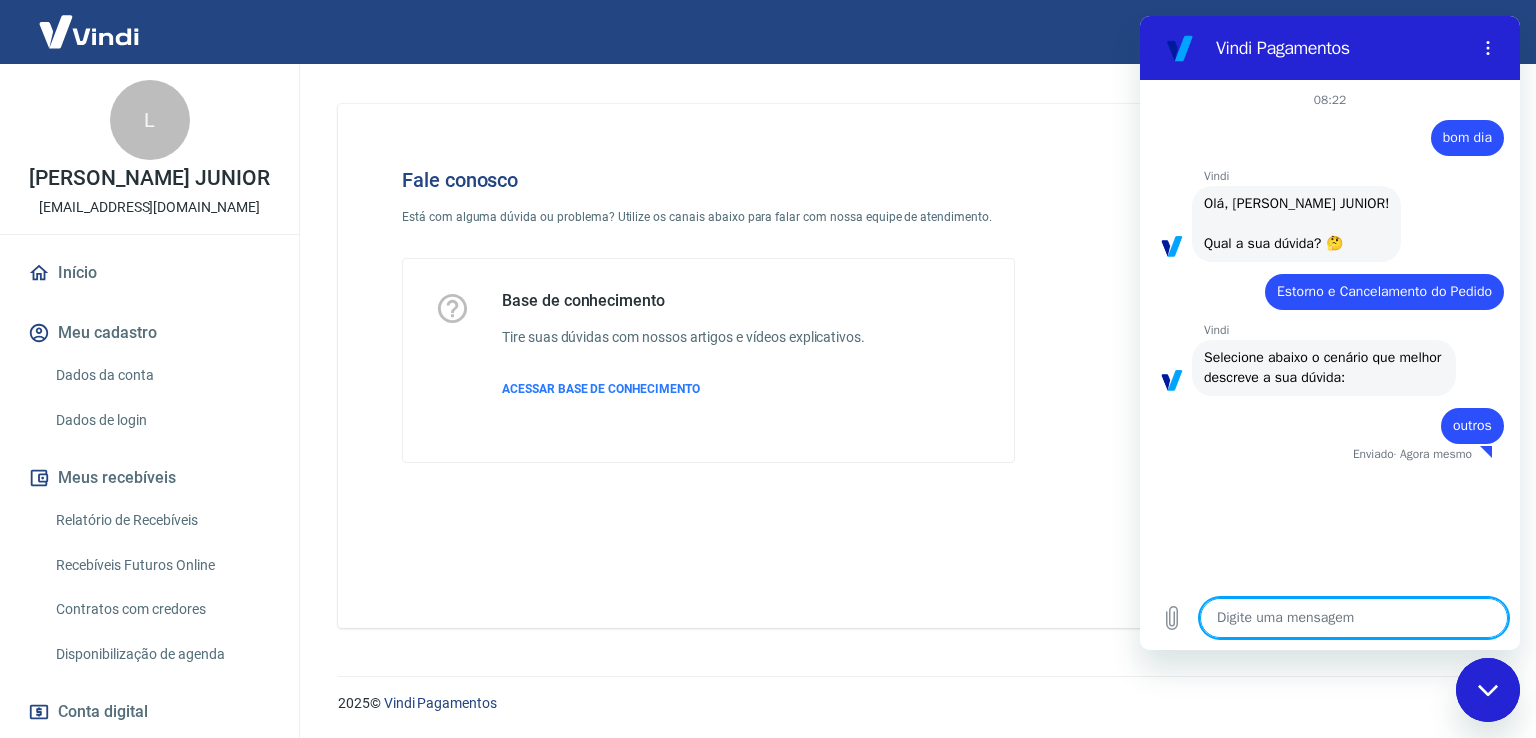 type on "x" 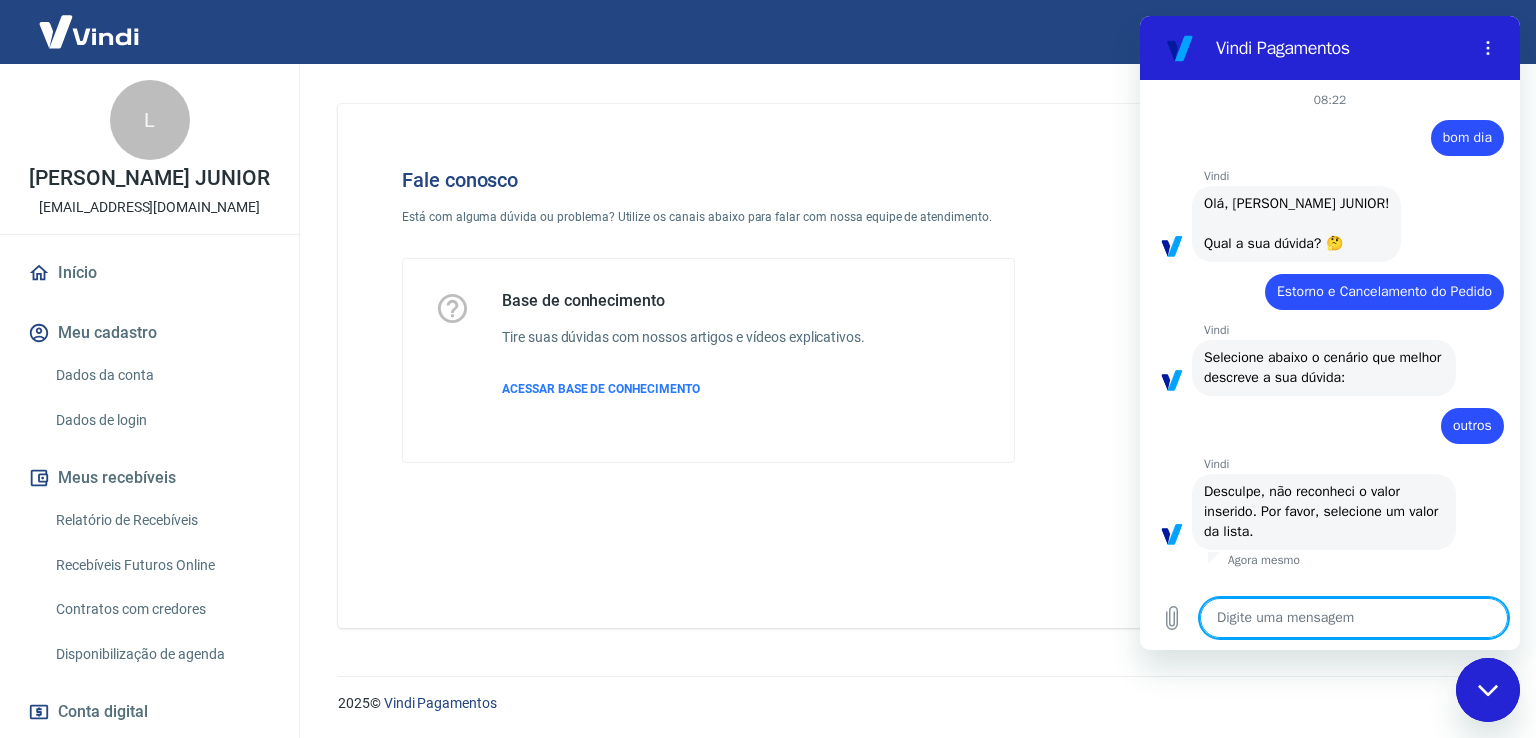 type on "a" 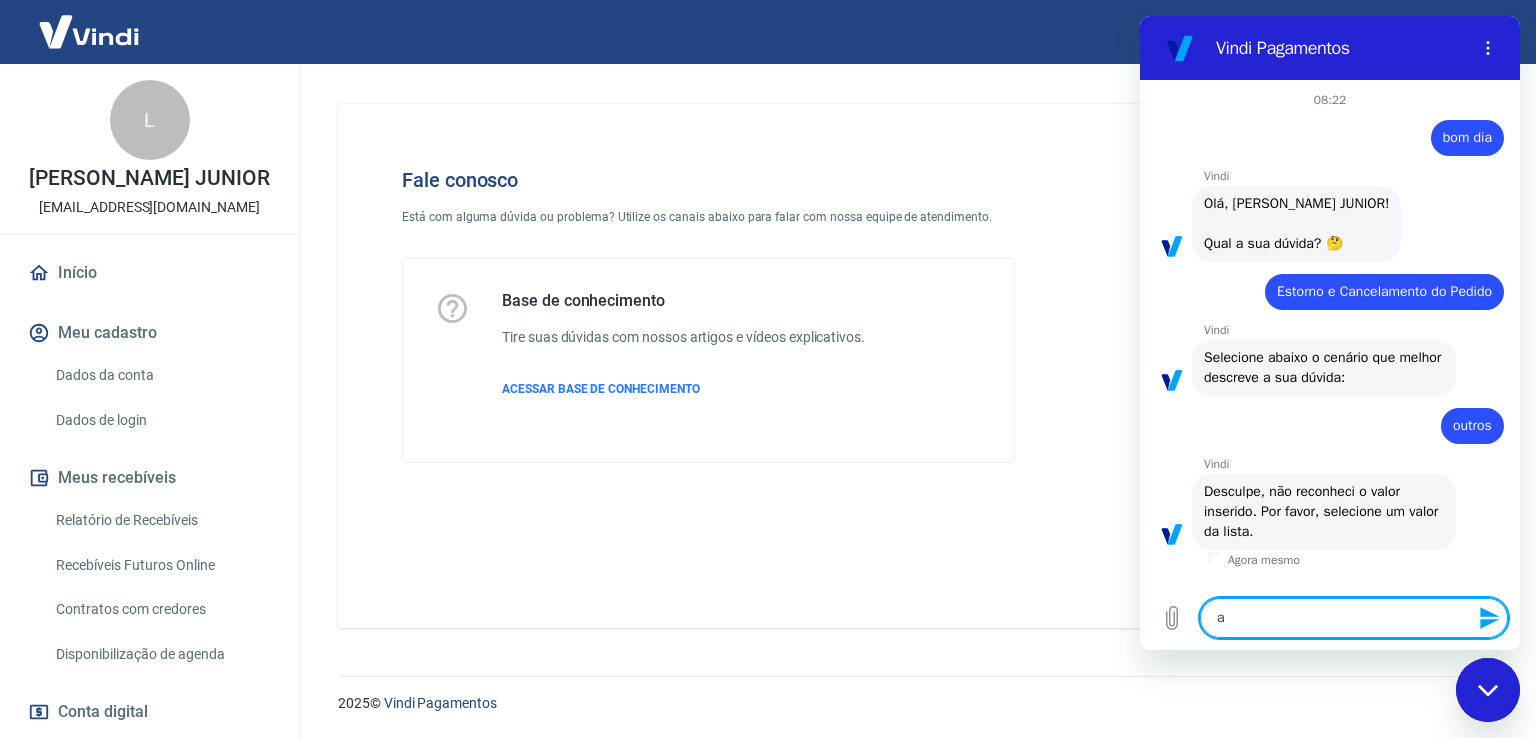 type on "at" 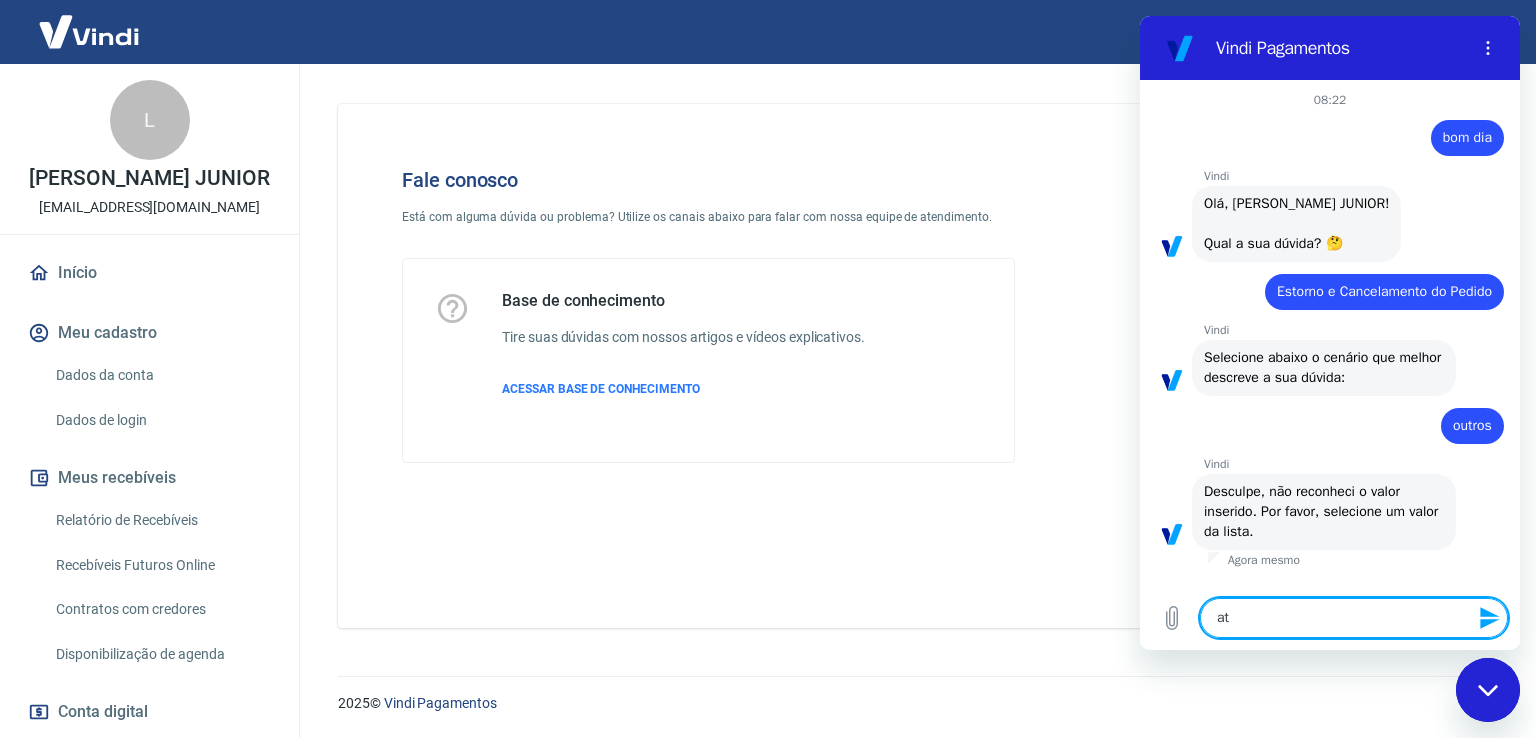 type on "x" 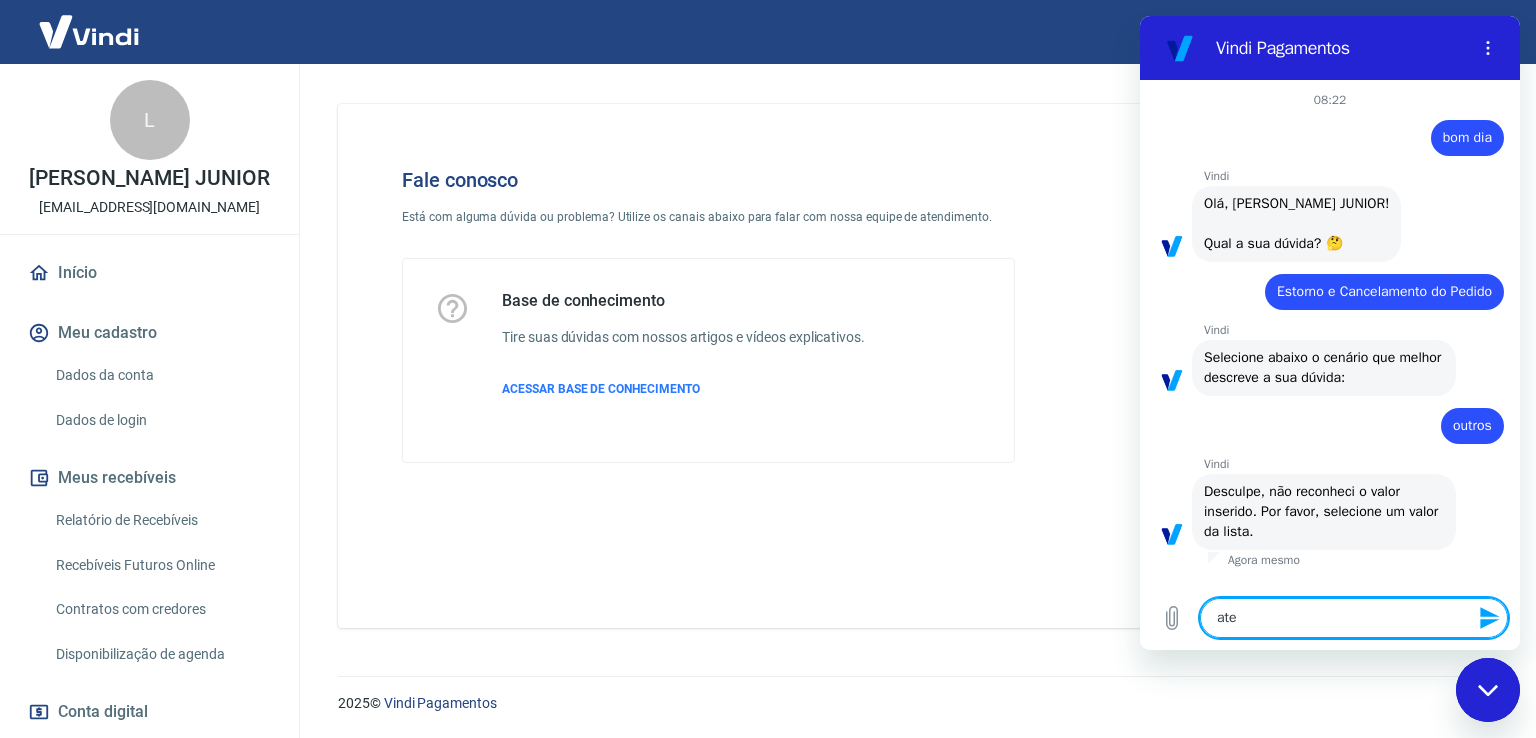 type on "aten" 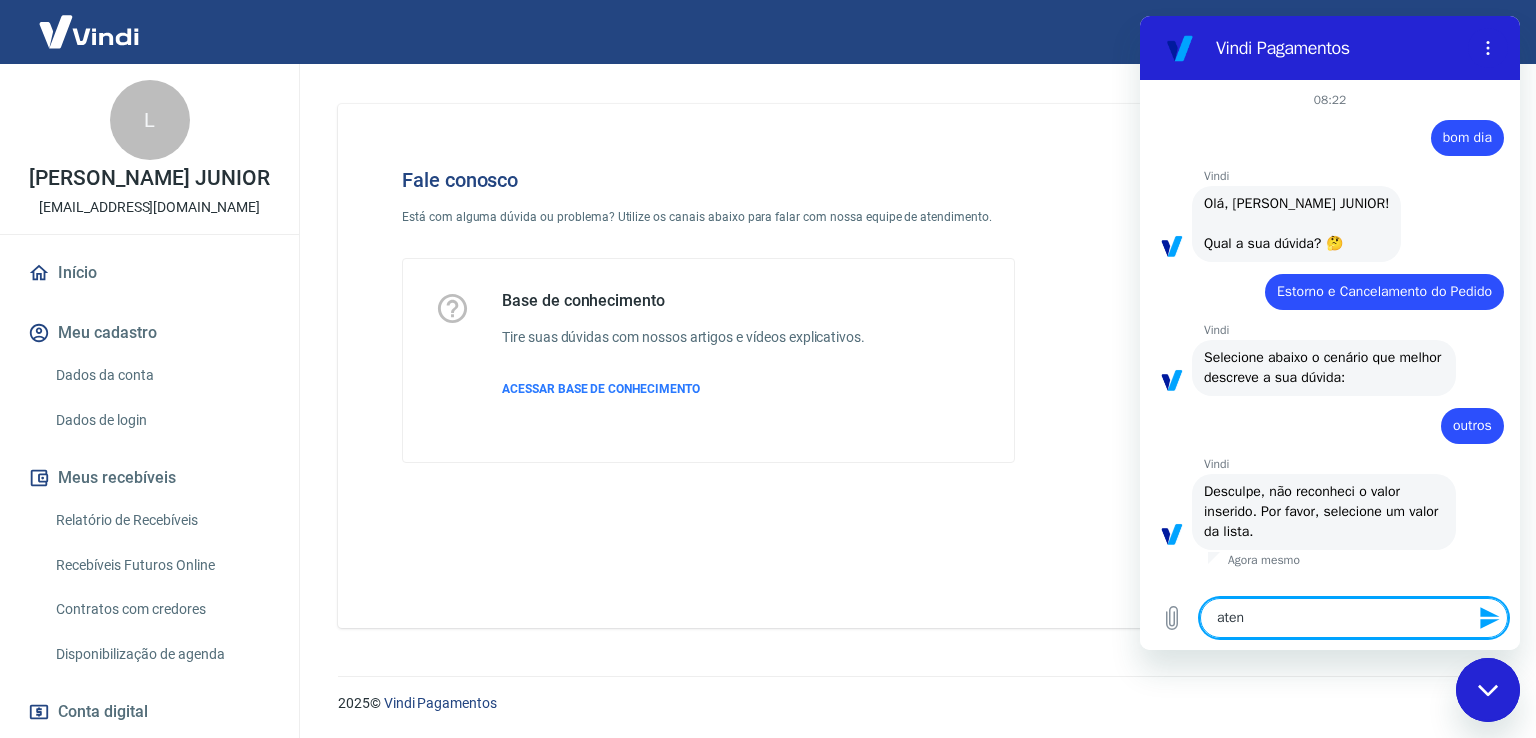type on "atend" 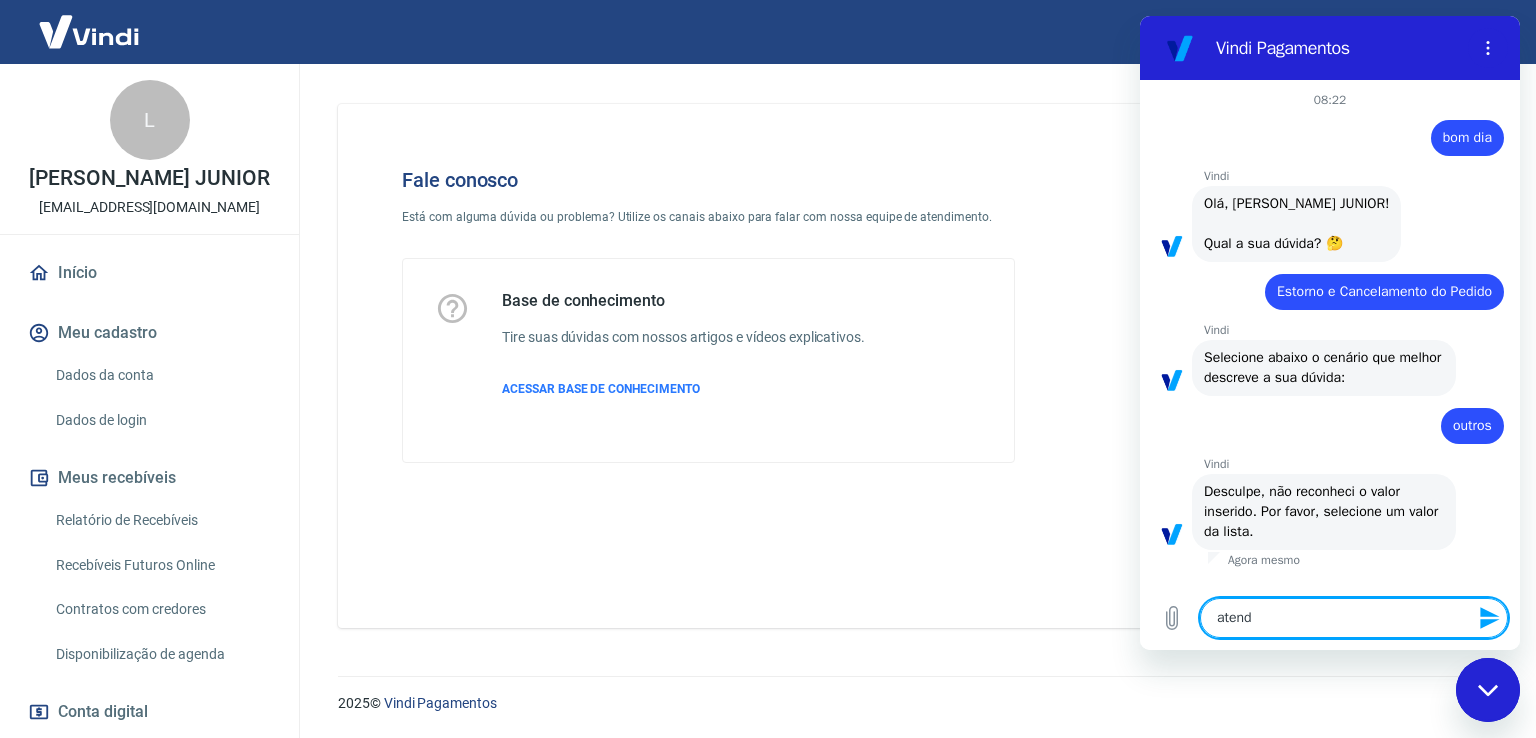 type on "atendi" 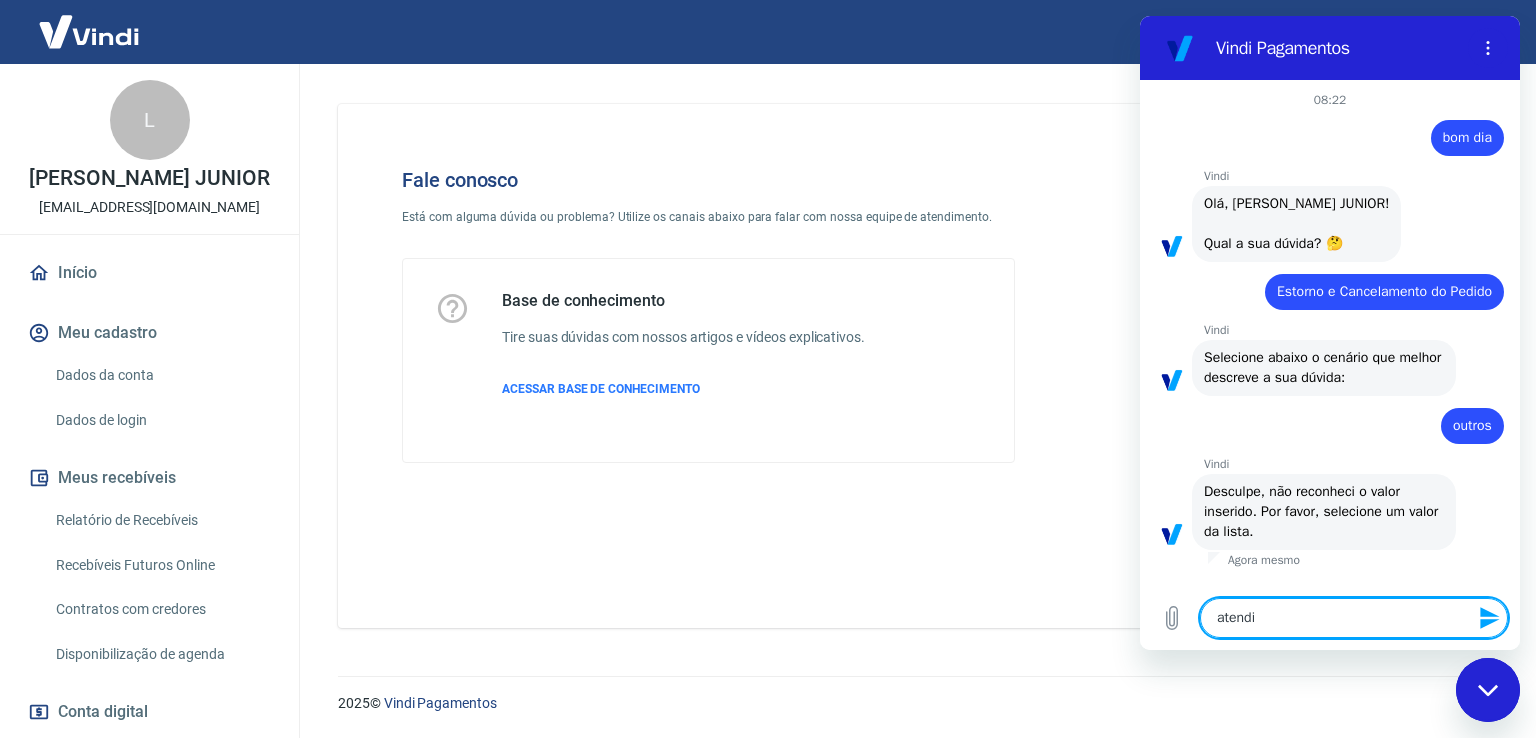 type on "atendim" 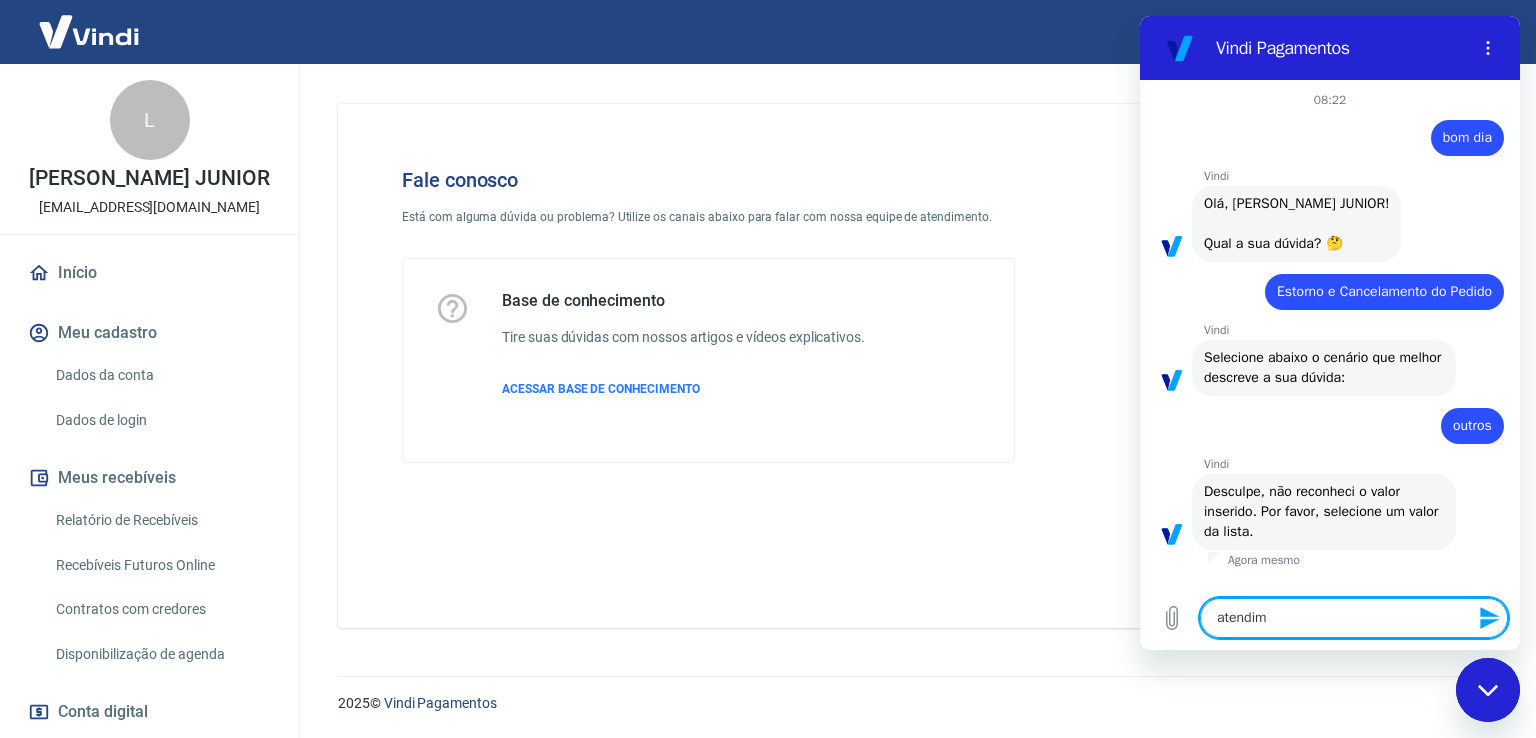 type on "x" 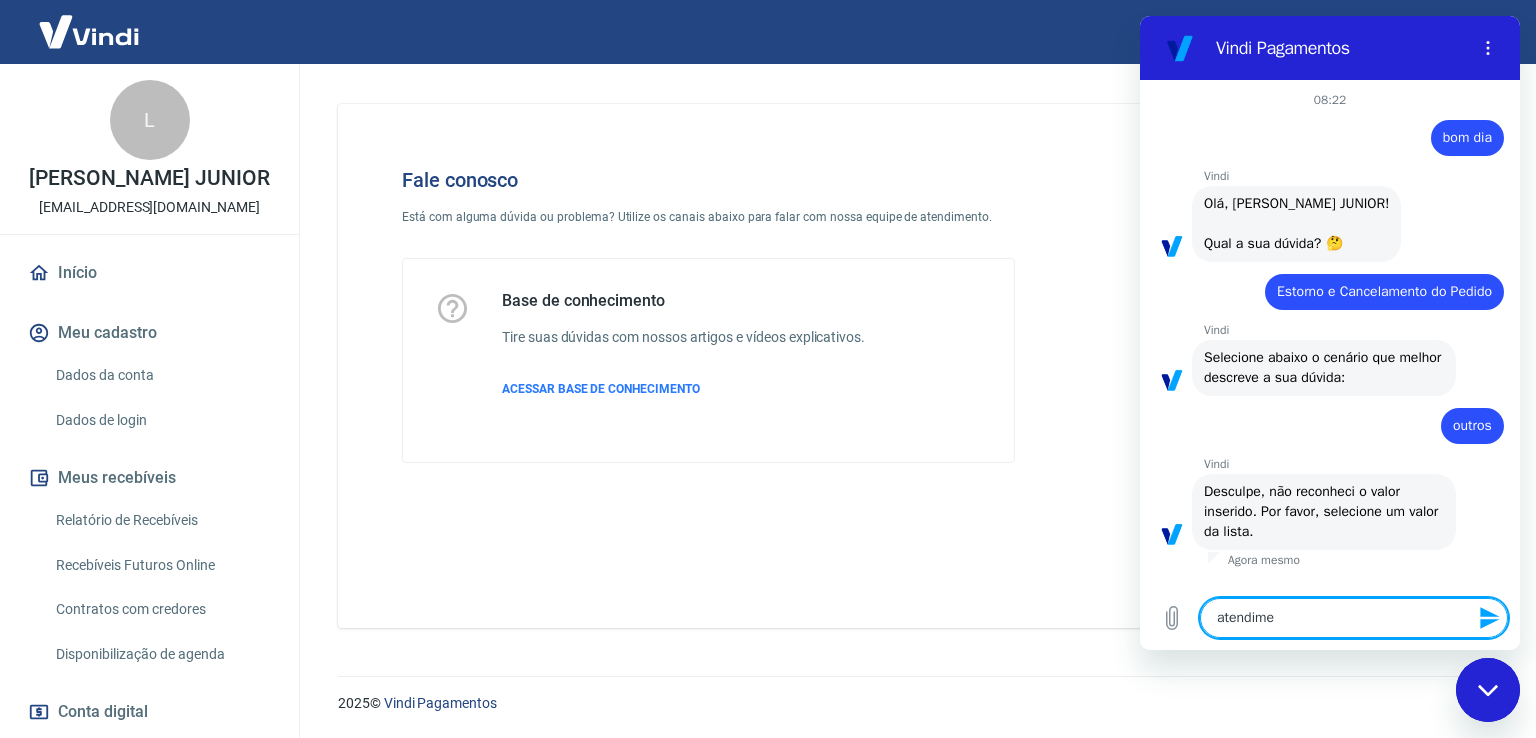 type on "atendimen" 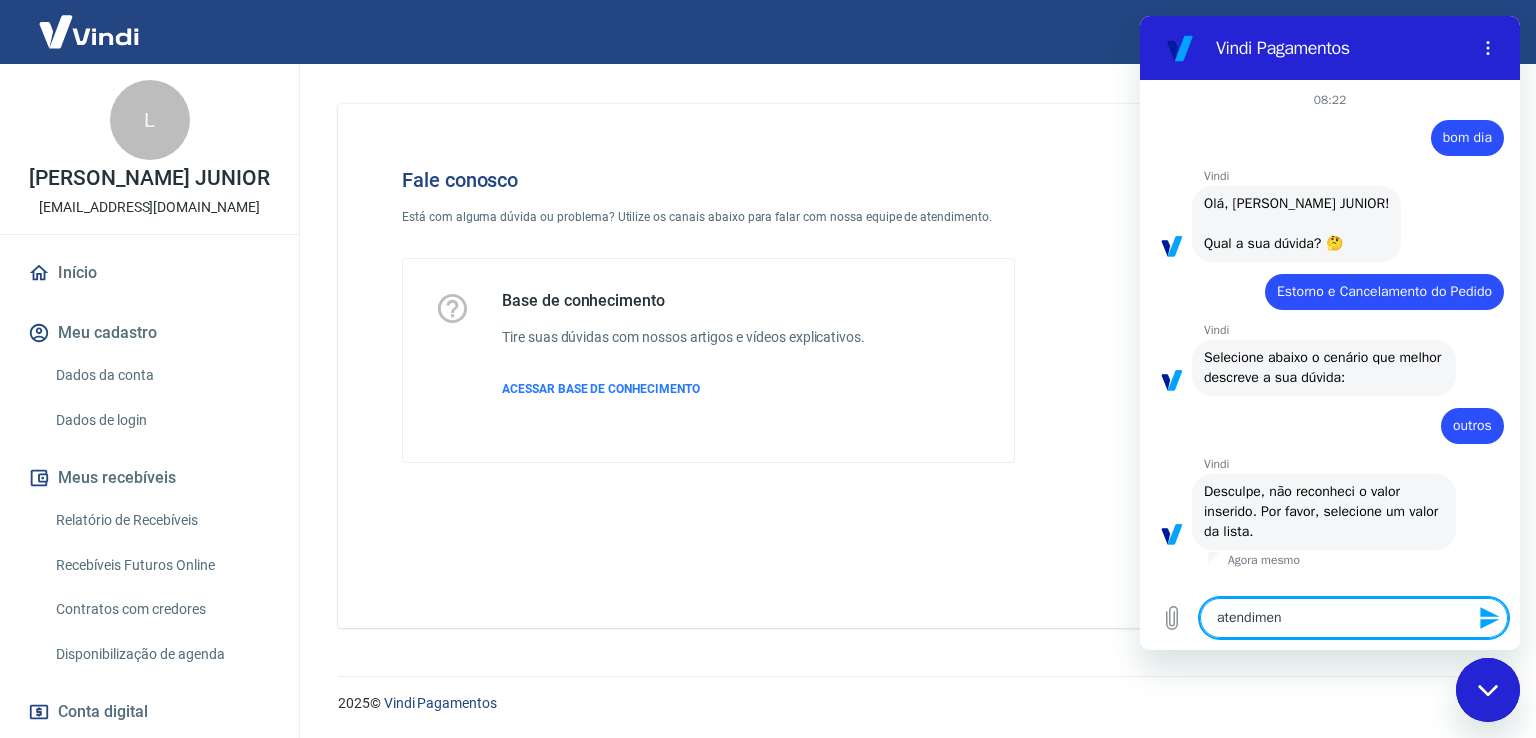 type on "atendiment" 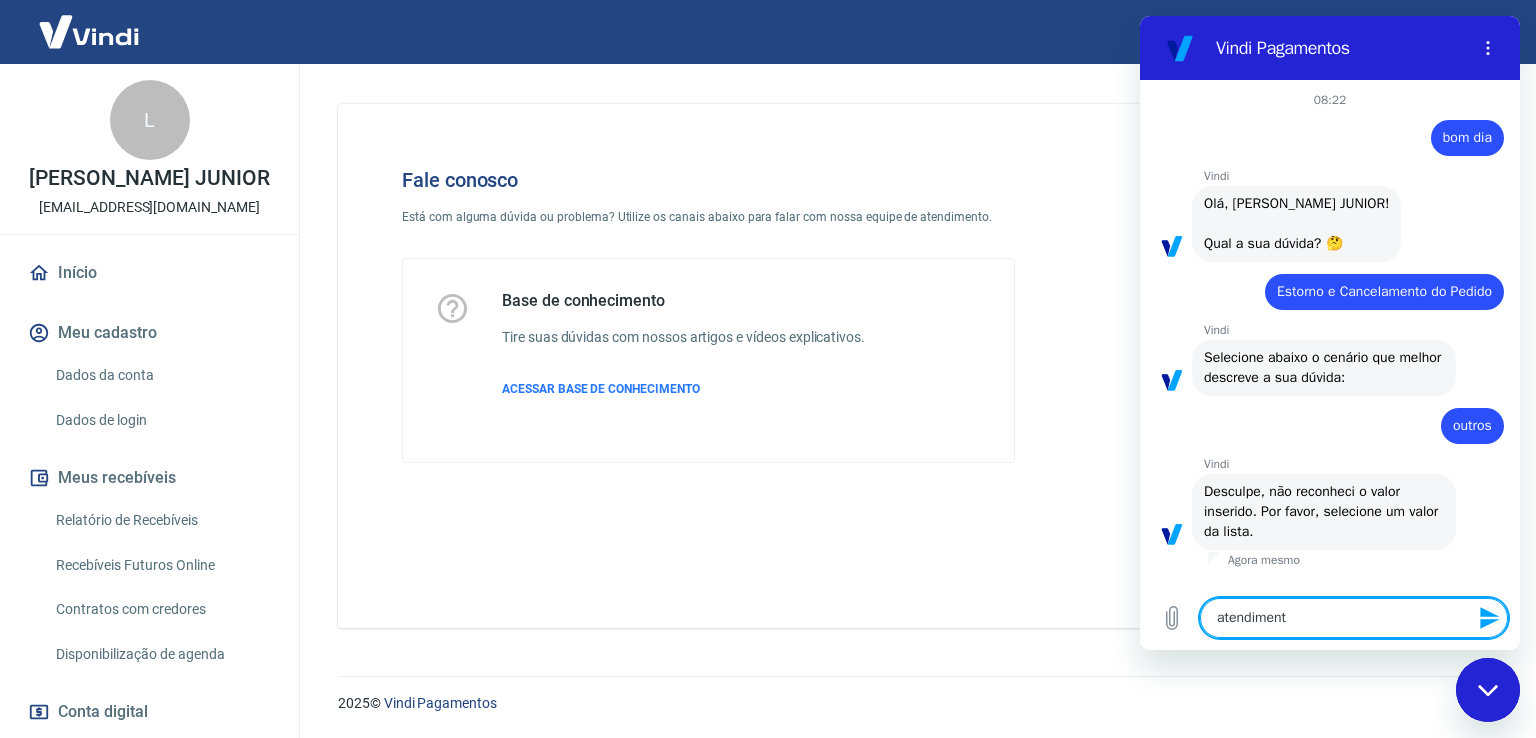 type on "atendimento" 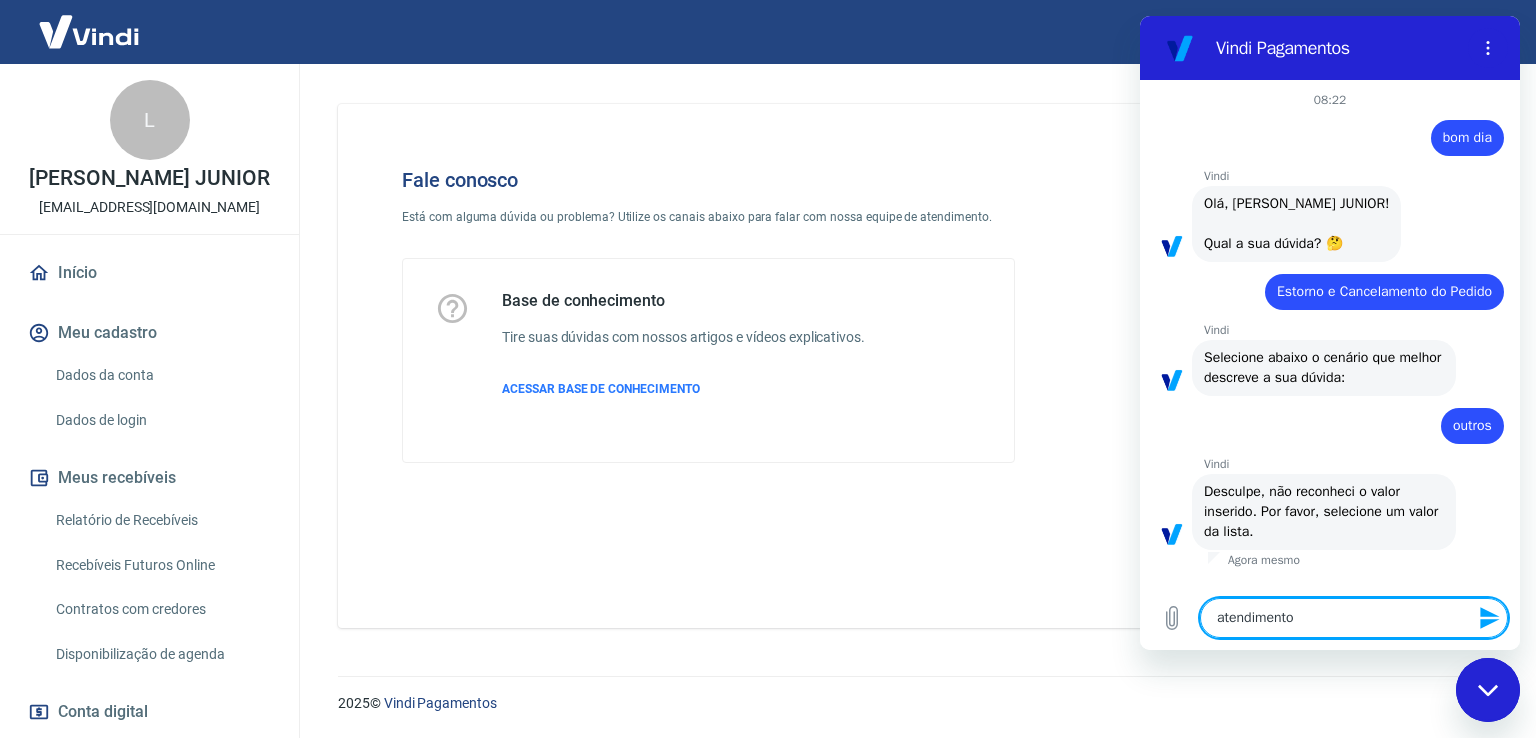 type 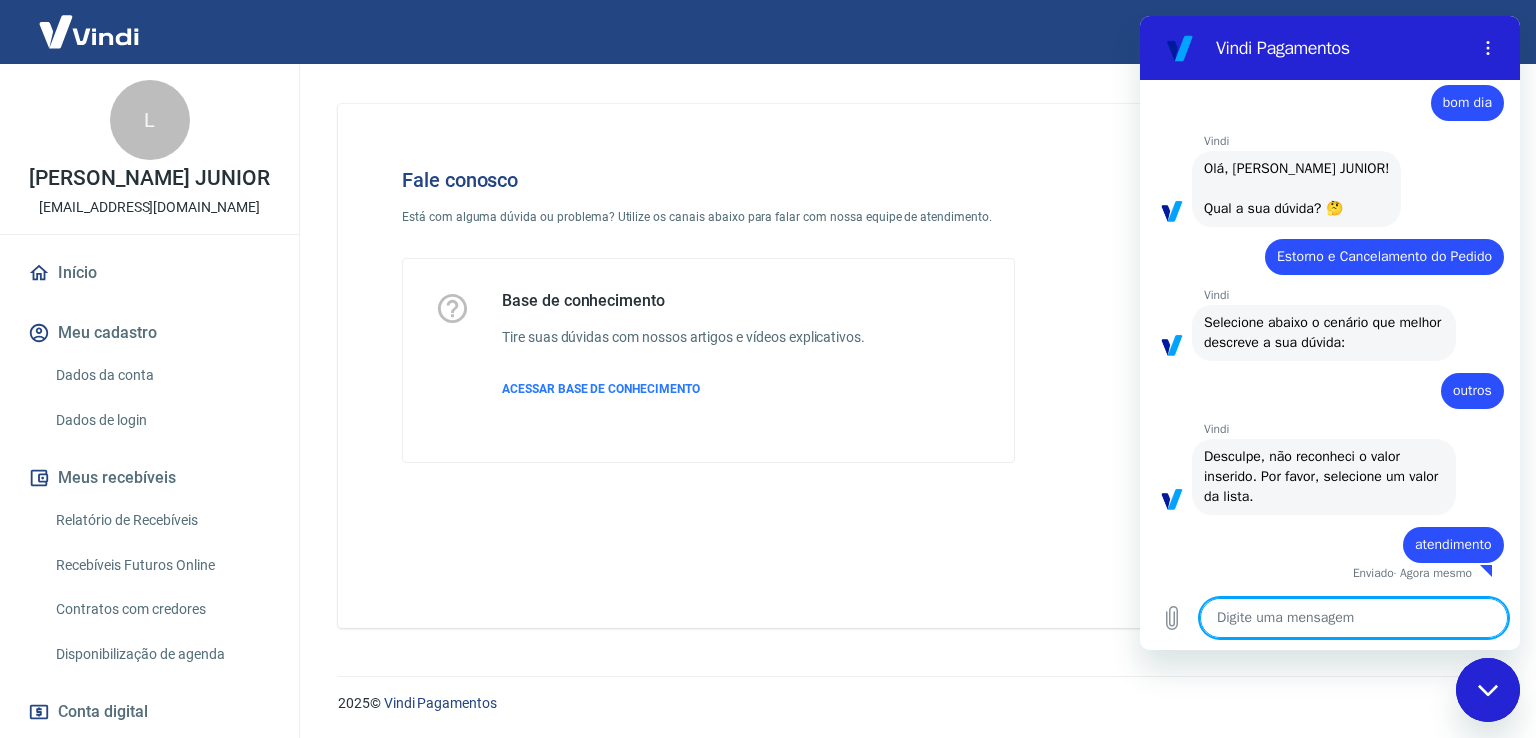 scroll, scrollTop: 55, scrollLeft: 0, axis: vertical 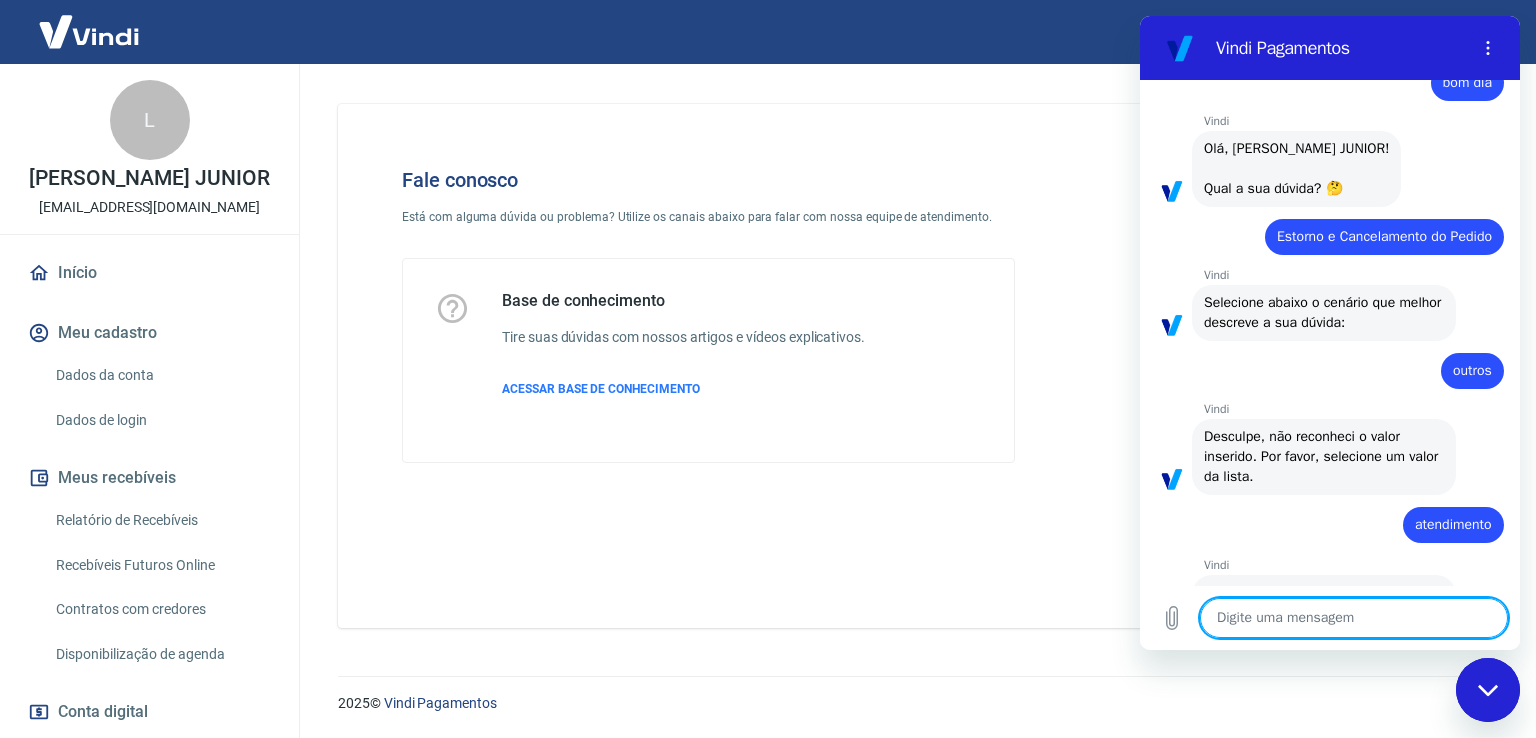 type on "x" 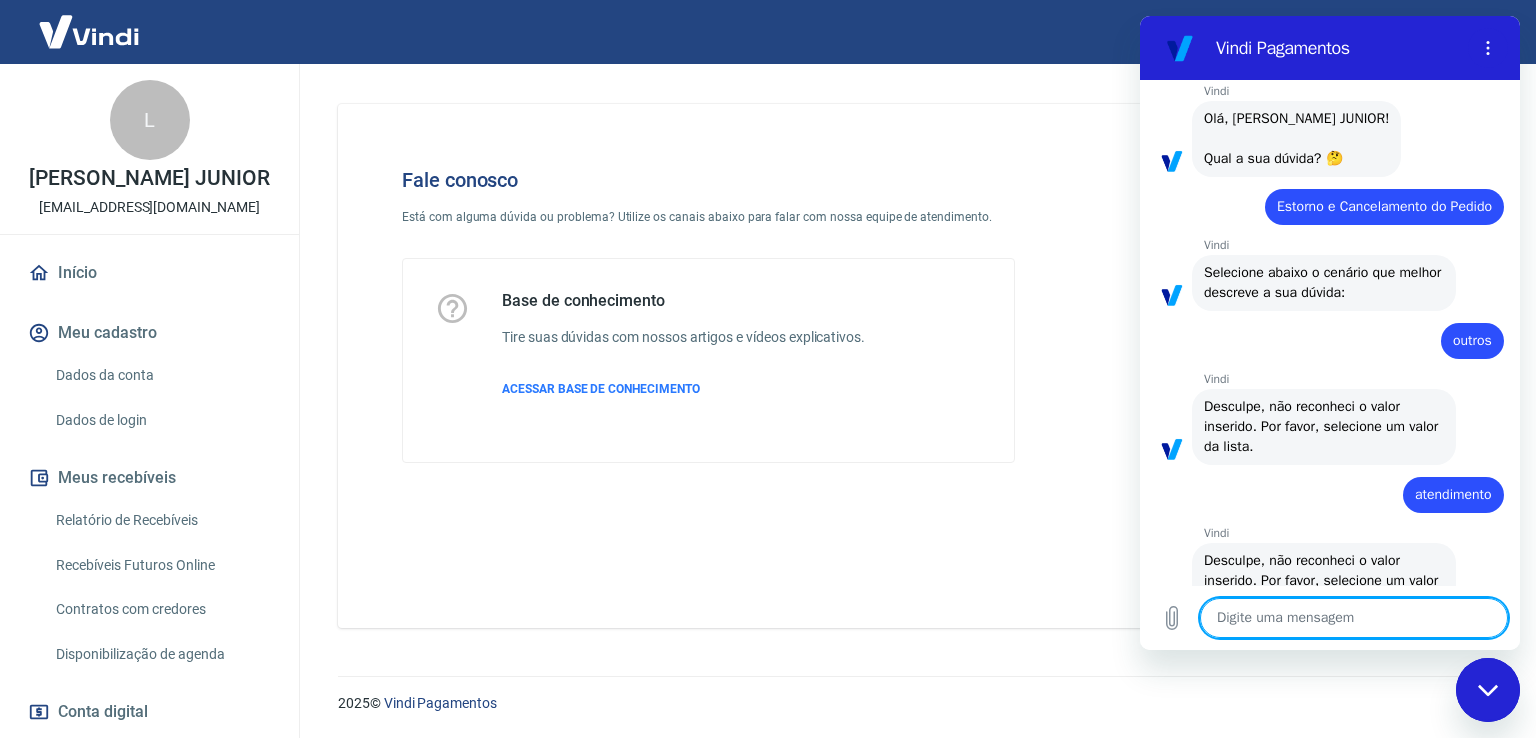 scroll, scrollTop: 161, scrollLeft: 0, axis: vertical 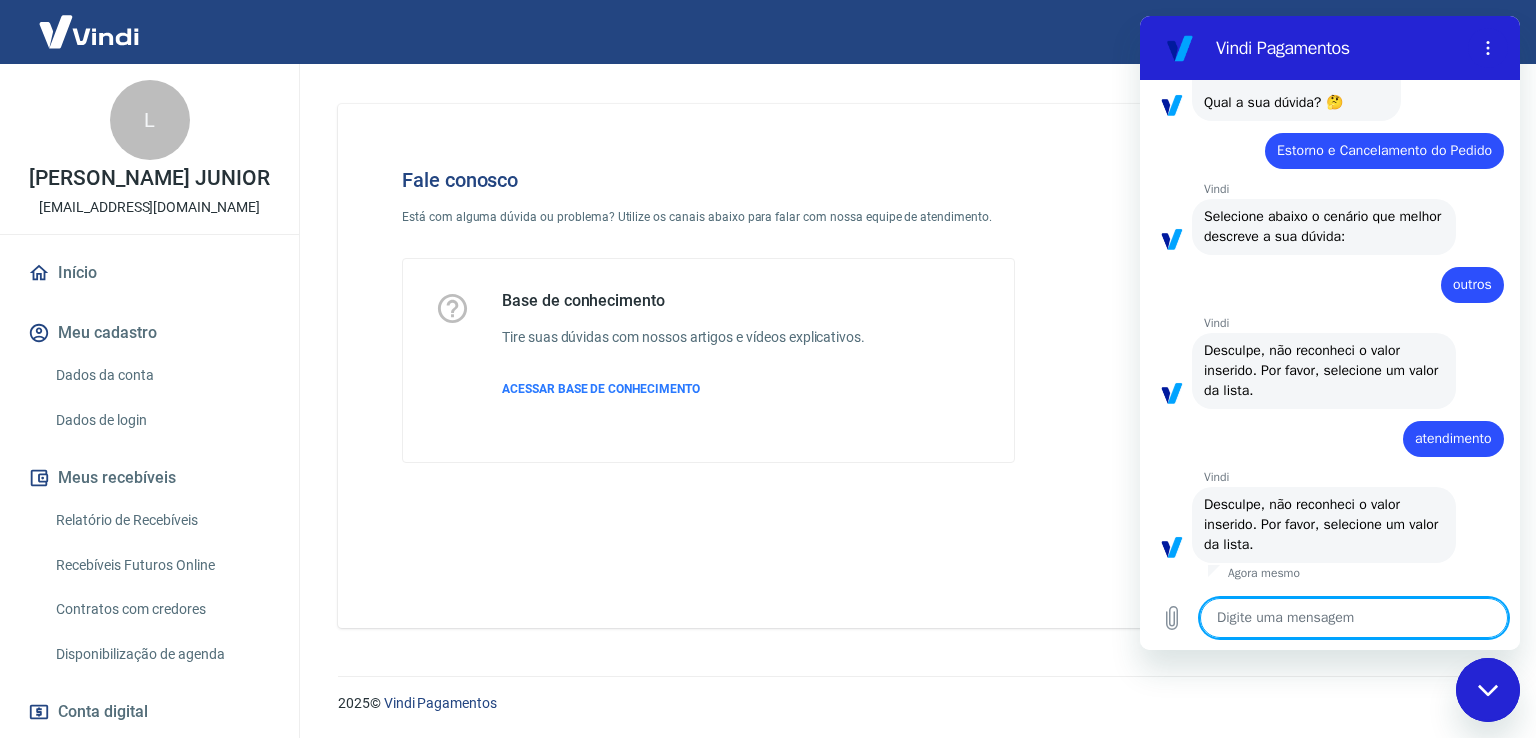 type on "c" 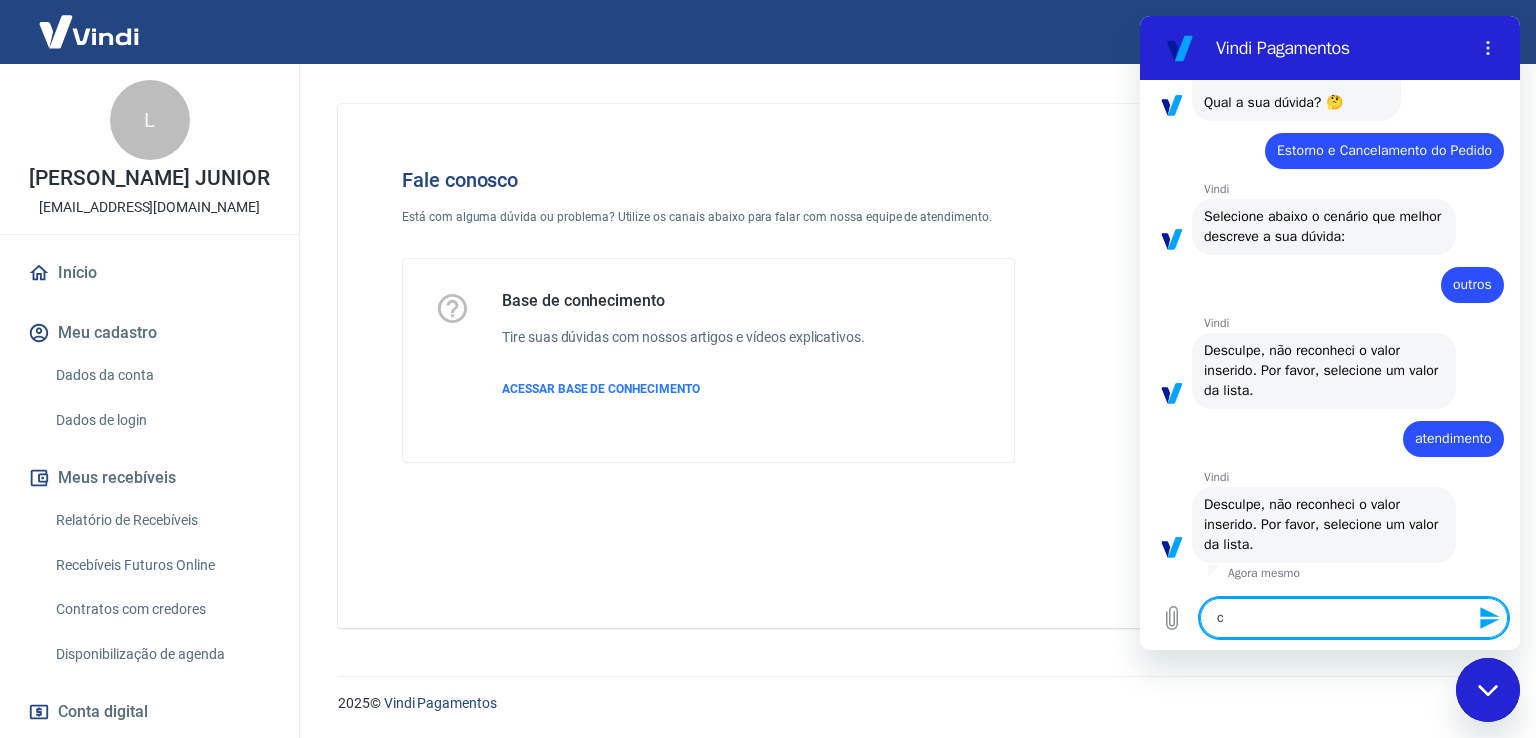 type on "ca" 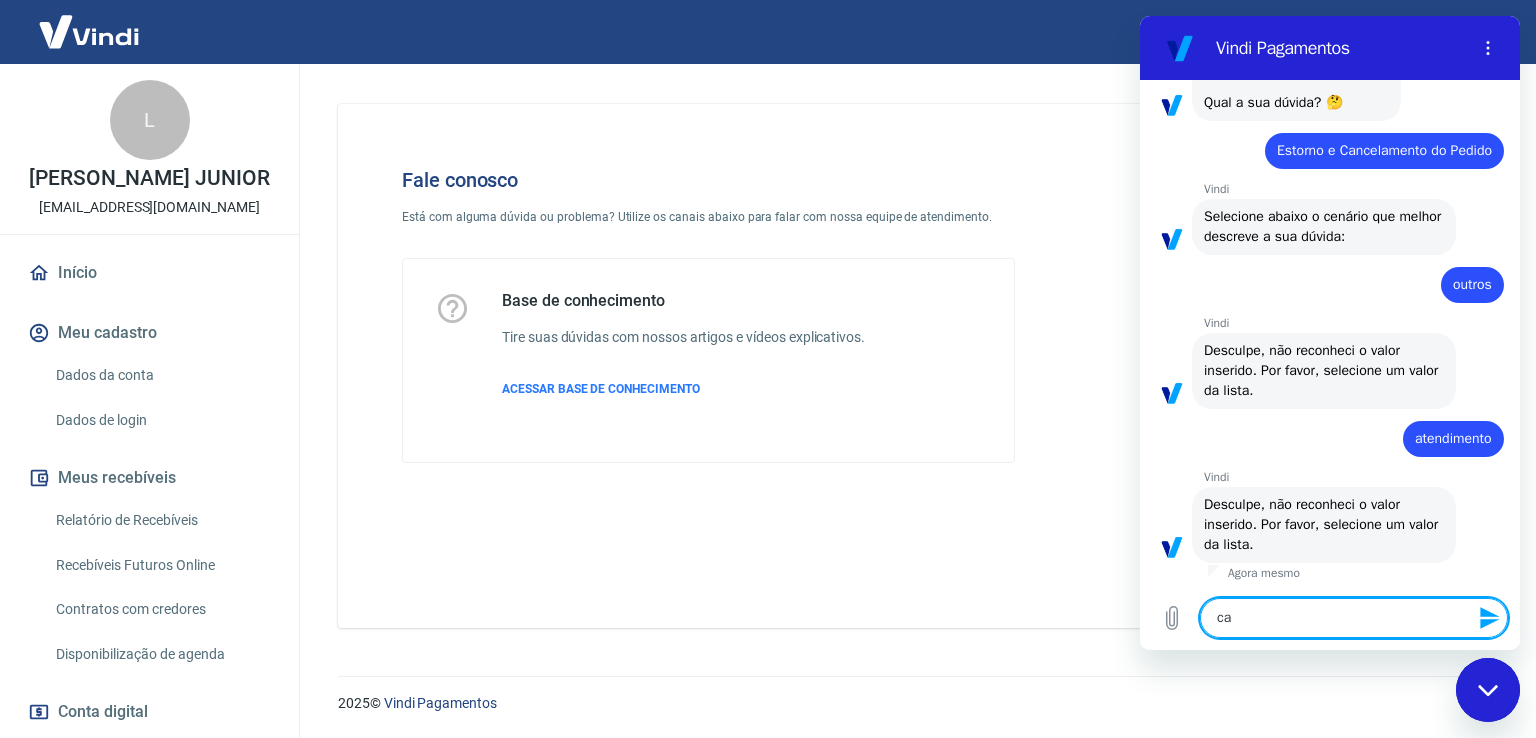 type on "x" 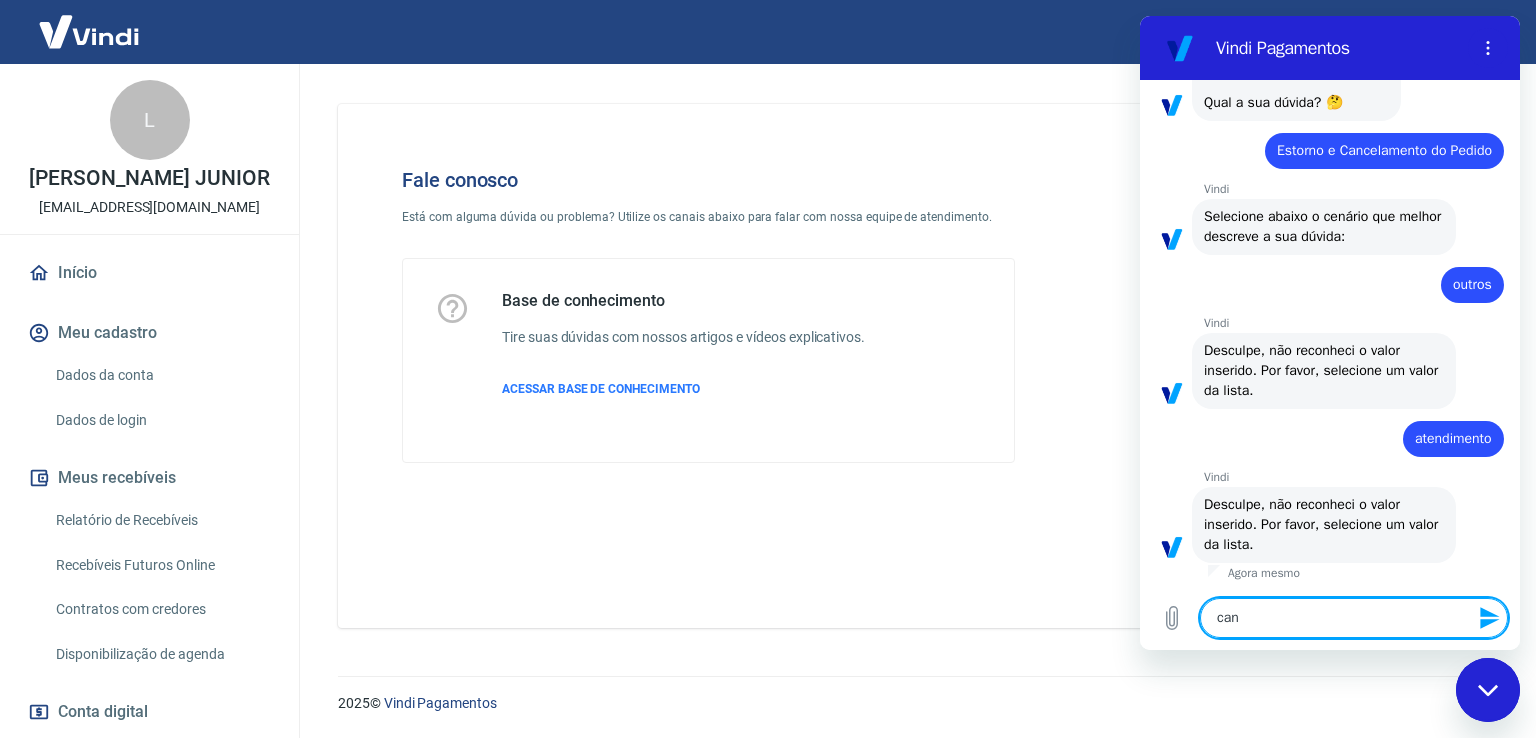 type on "canc" 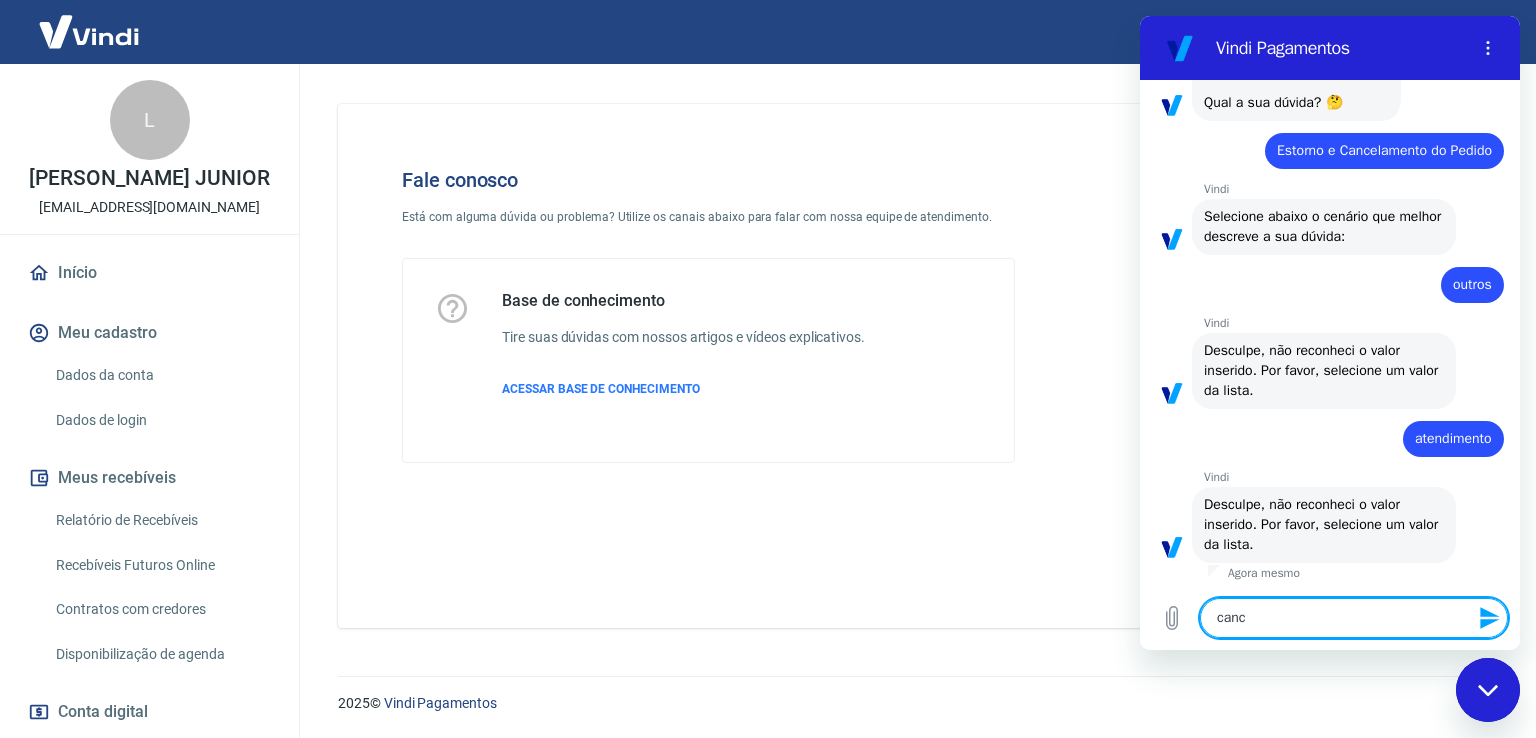 type on "x" 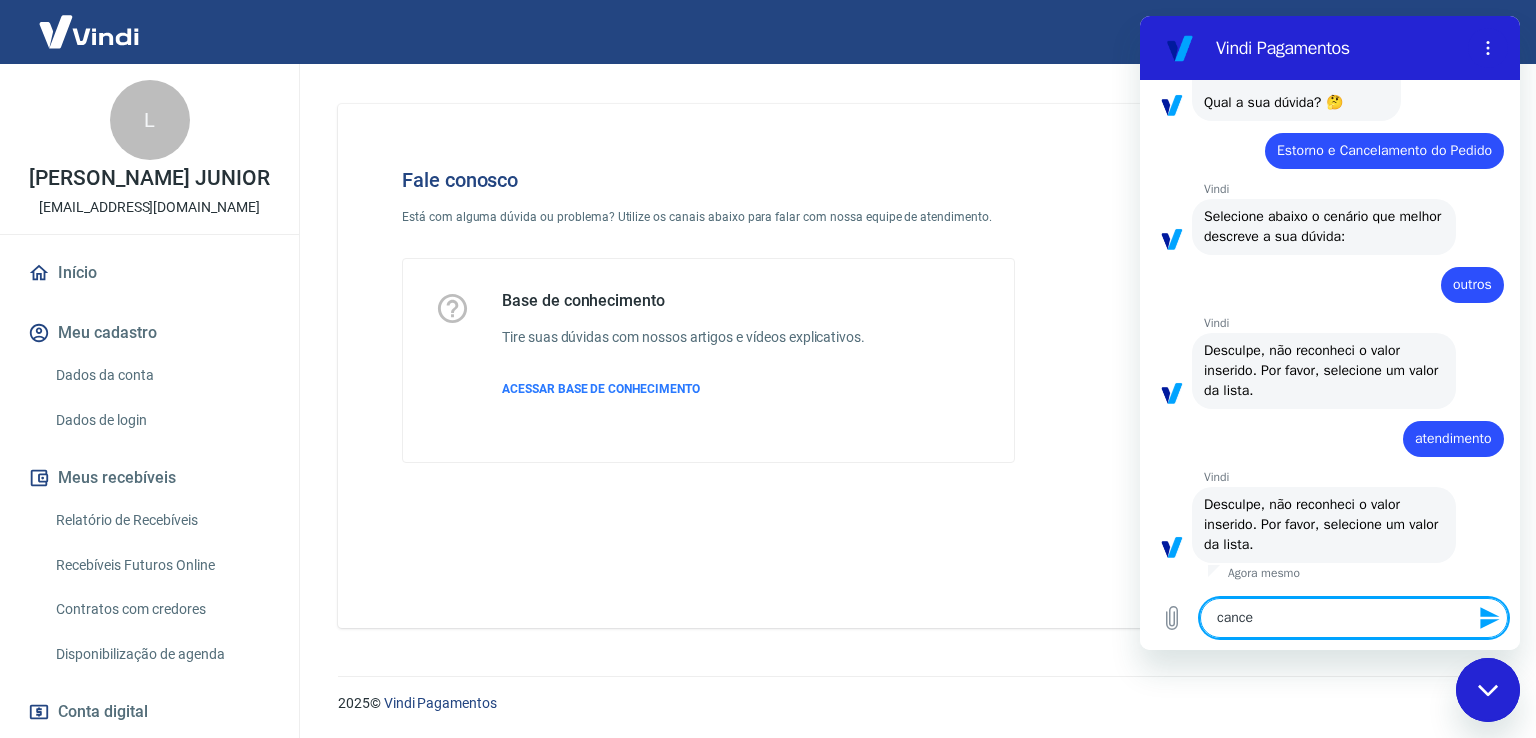type on "x" 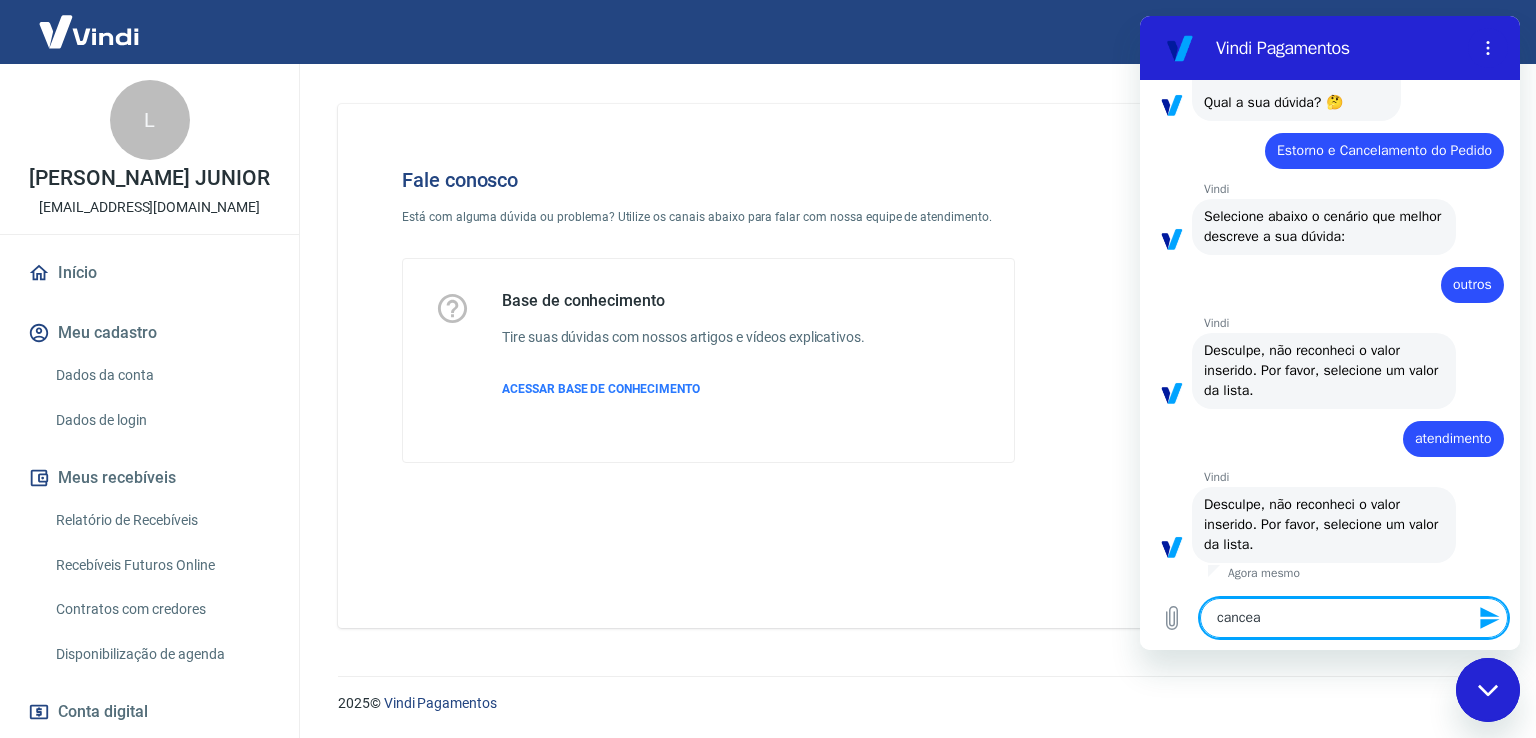 type on "cance" 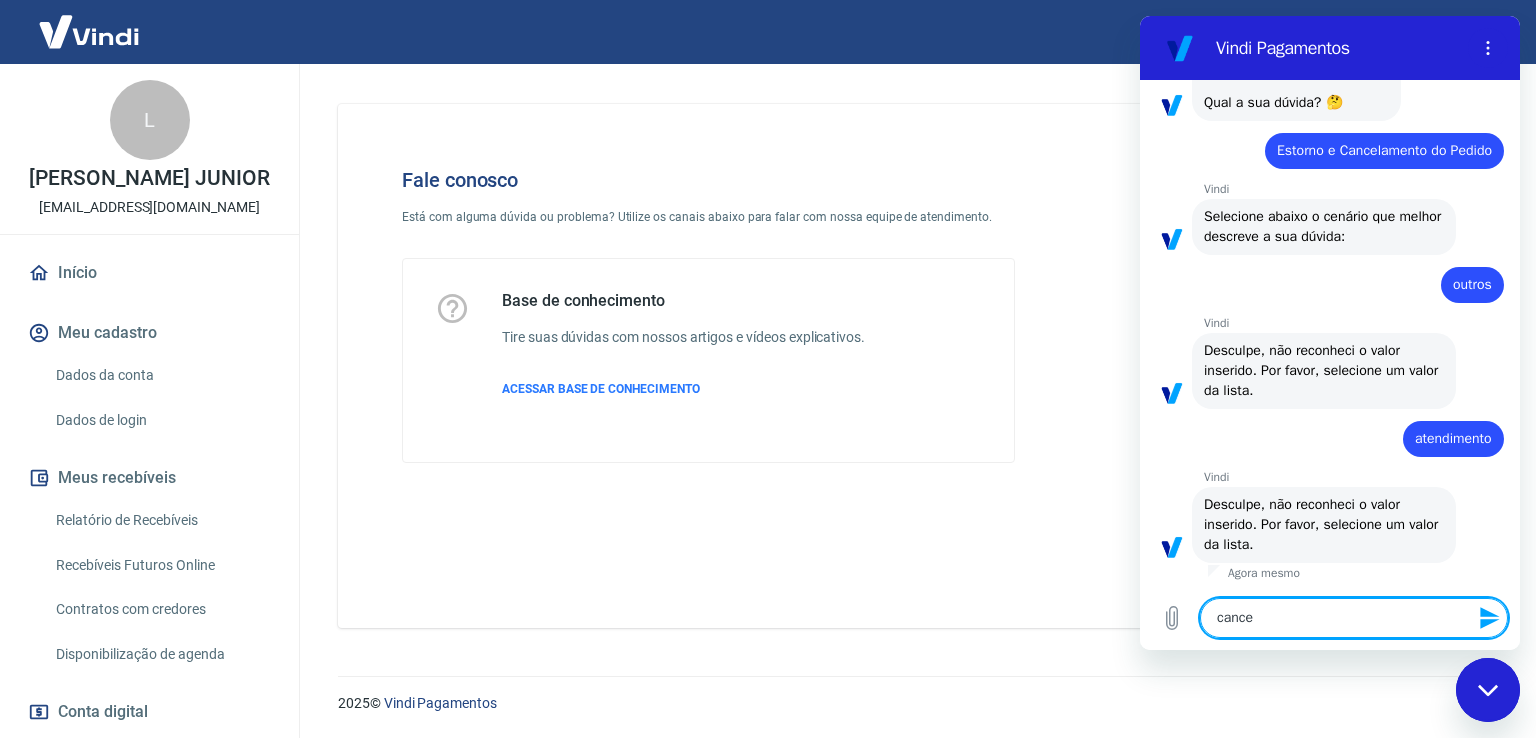 type on "cancel" 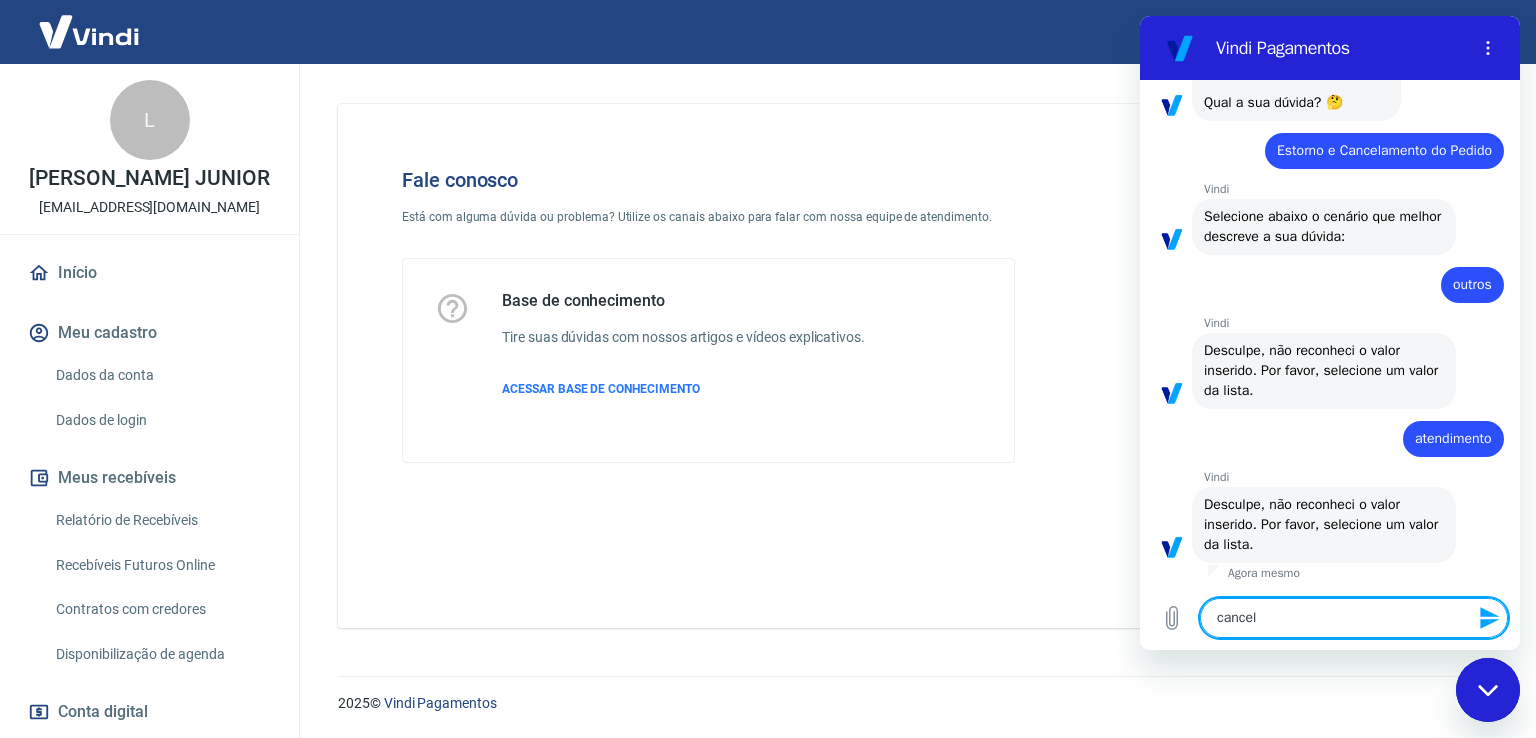 type on "cancela" 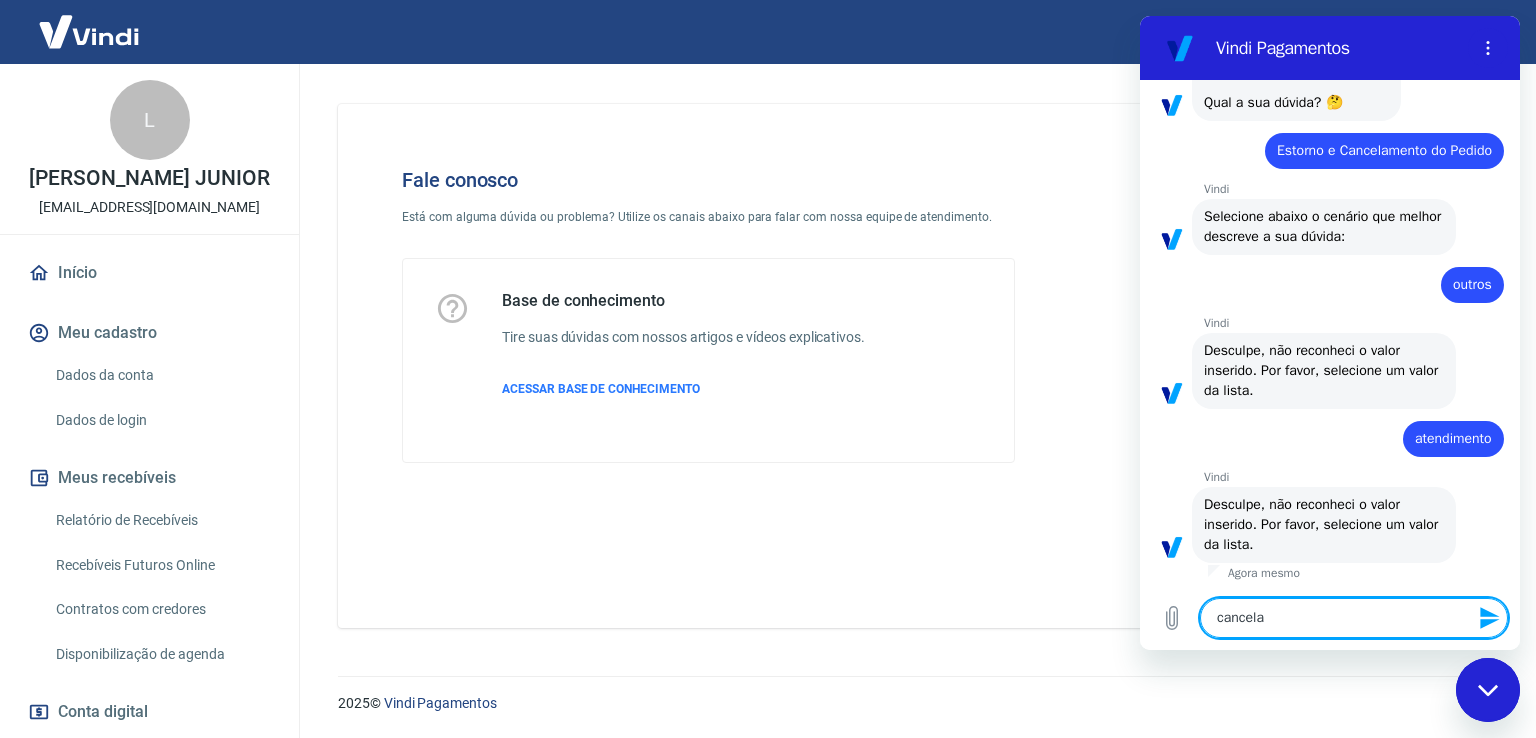 type on "cancelar" 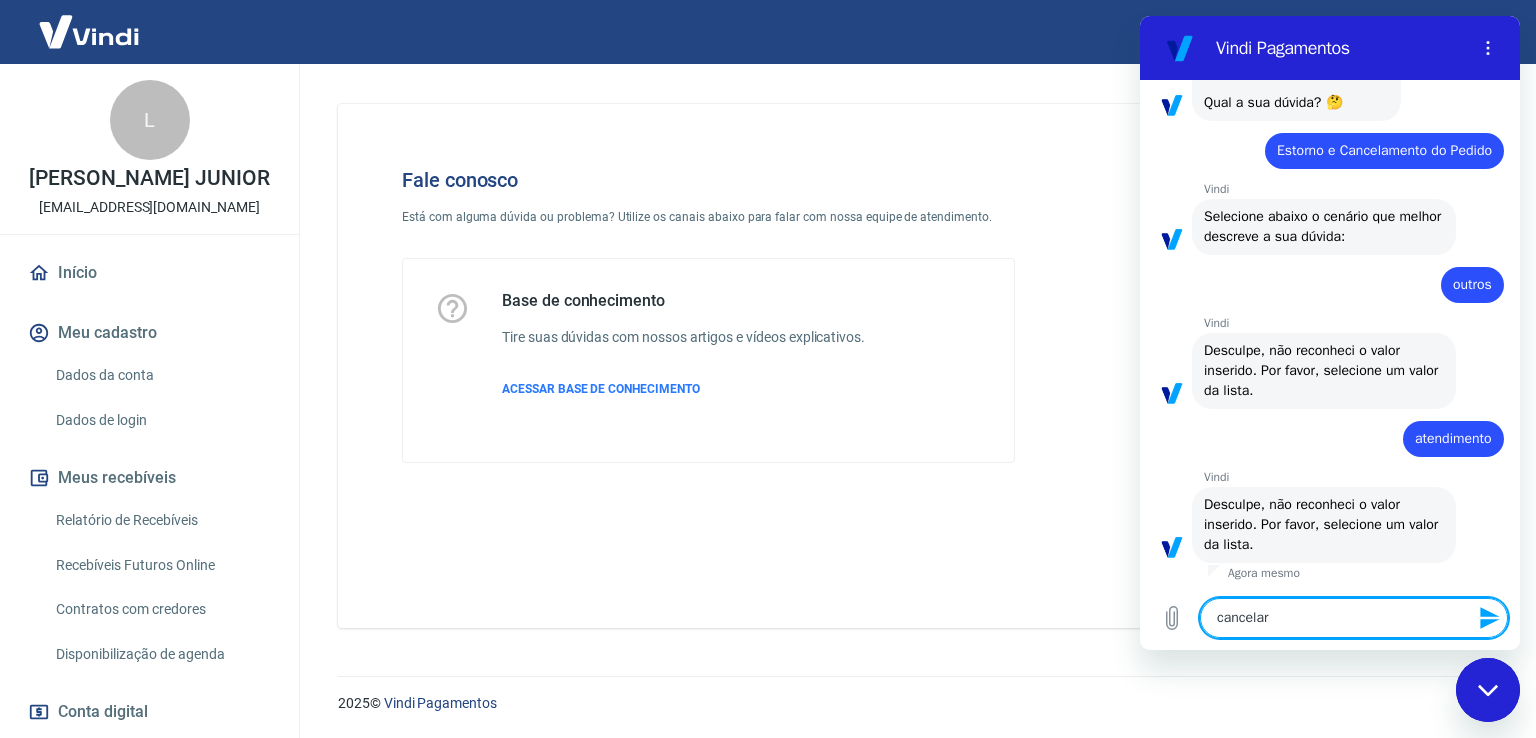 type on "cancelar" 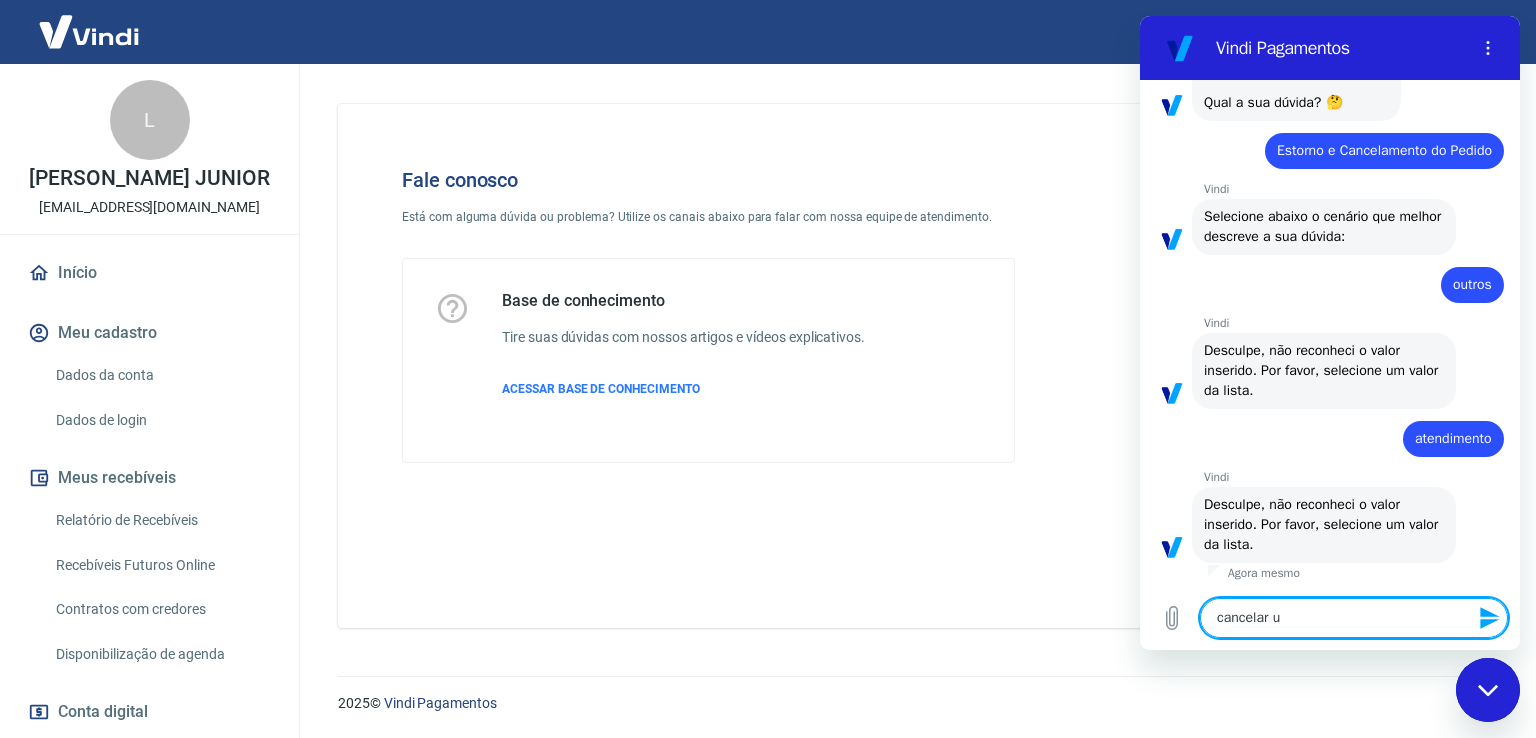 type on "cancelar um" 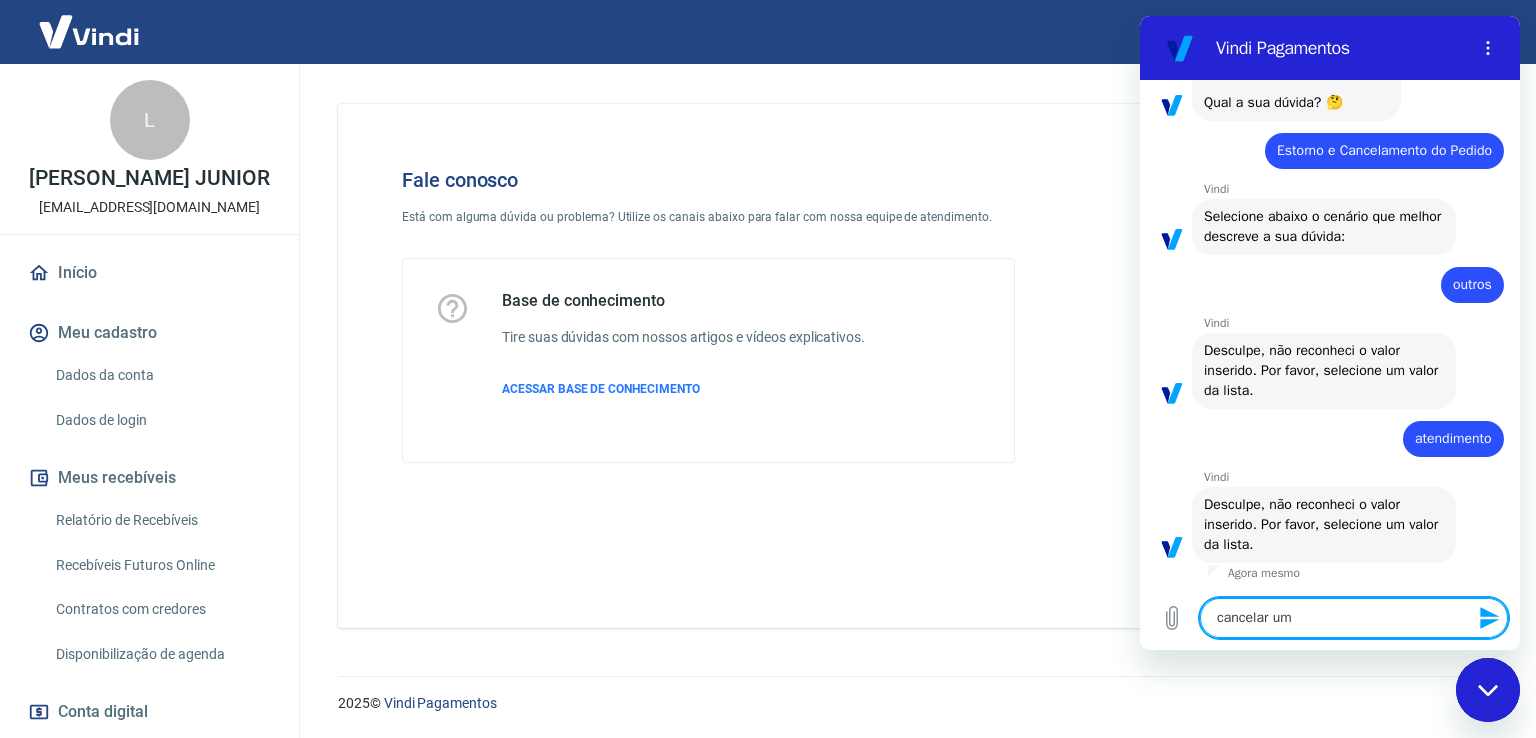 type on "cancelar uma" 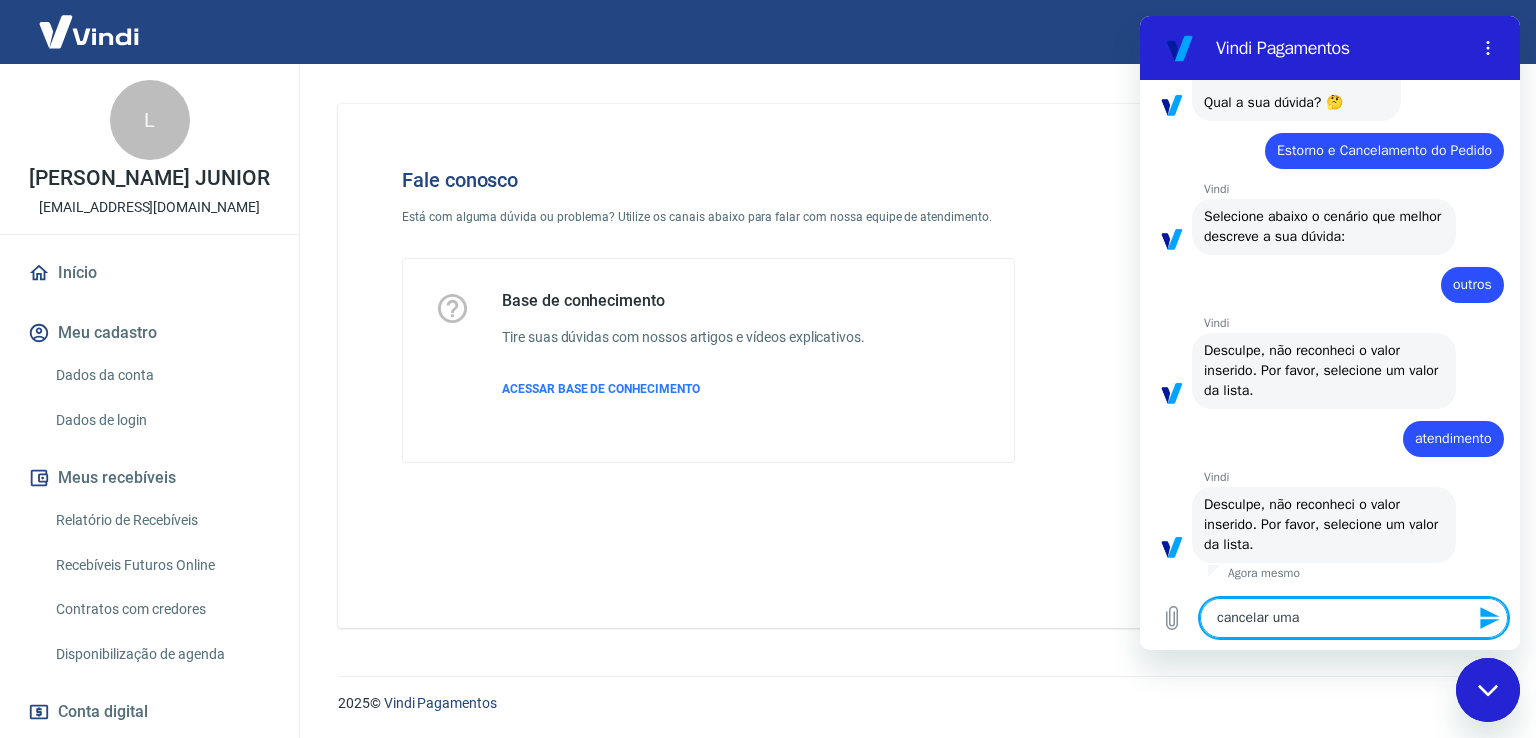 type on "cancelar uma" 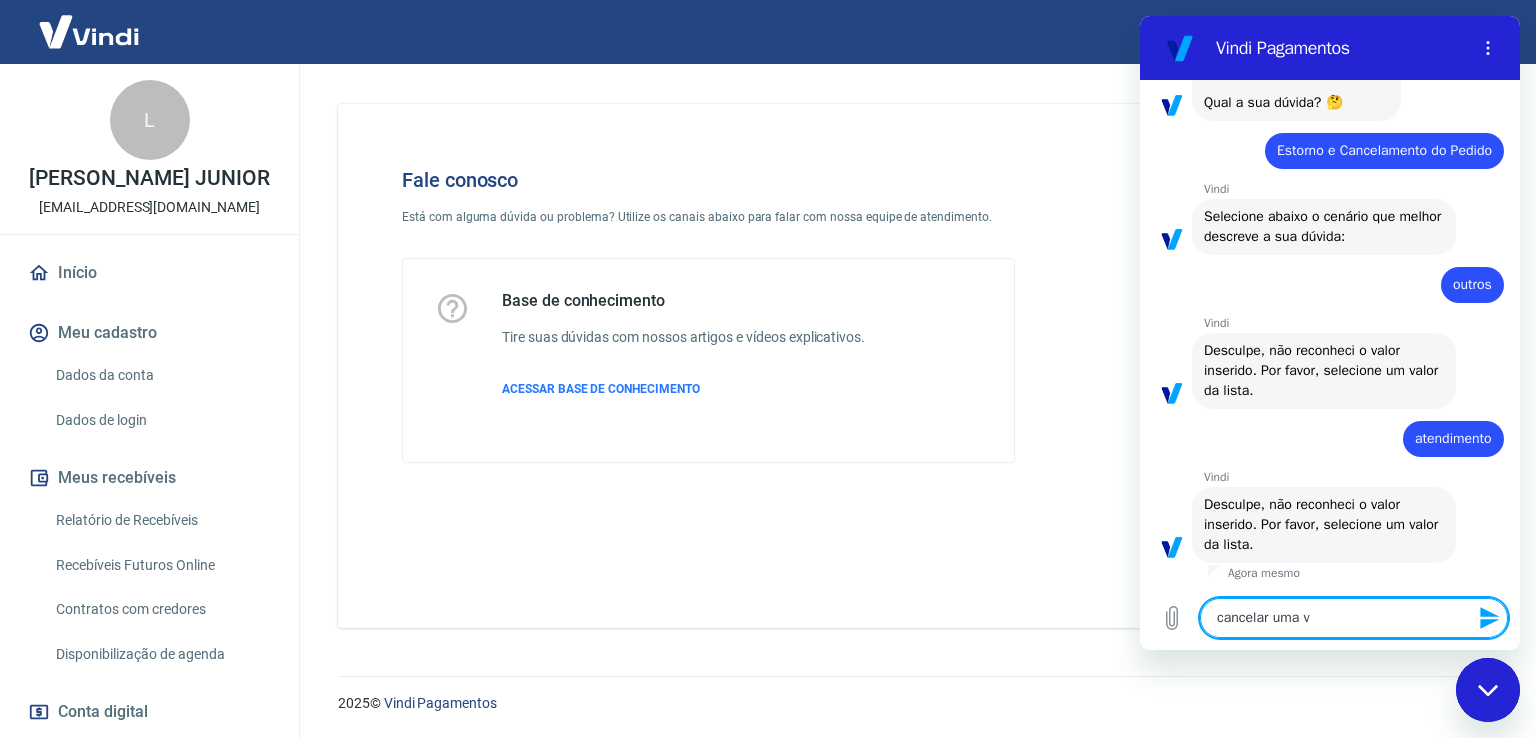 type on "cancelar uma ve" 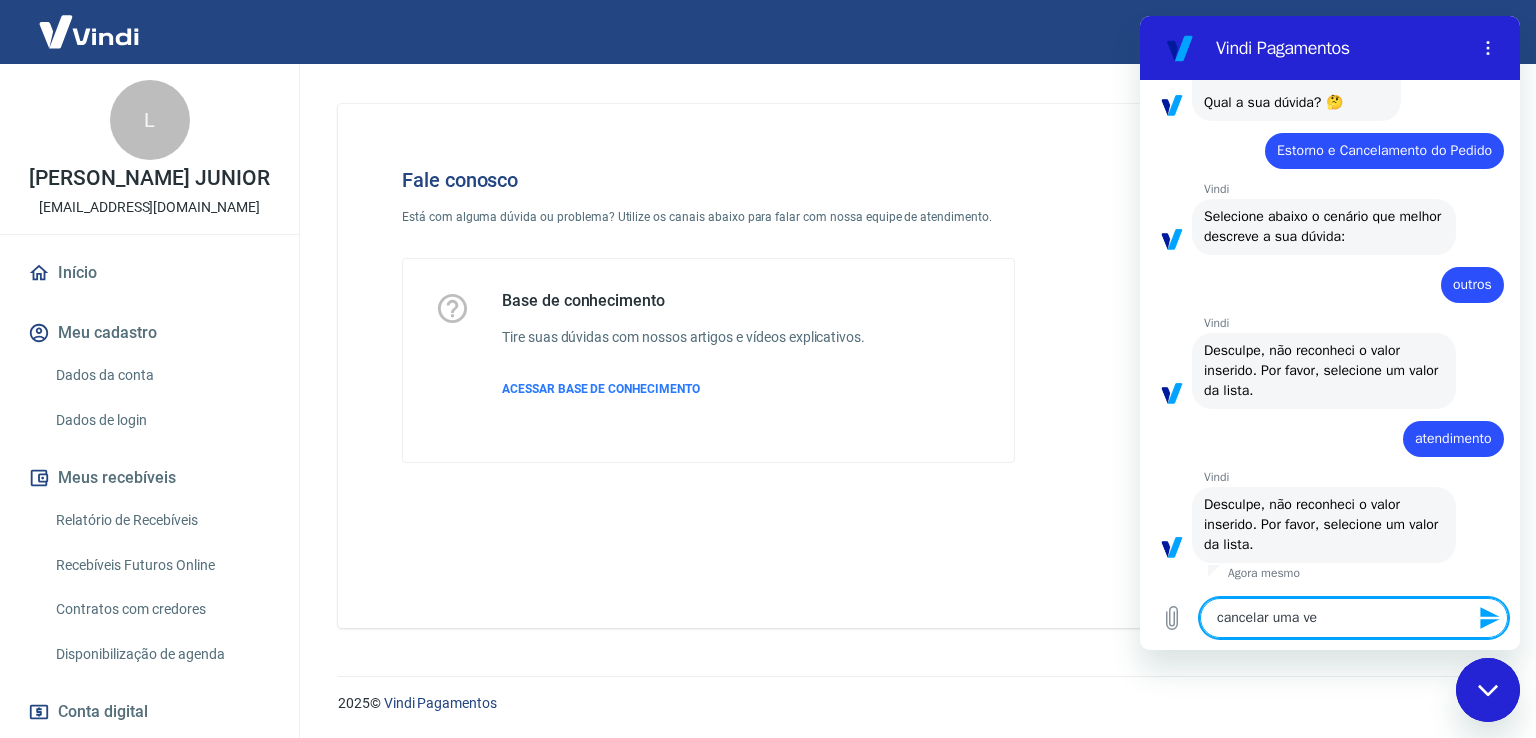 type on "cancelar uma ven" 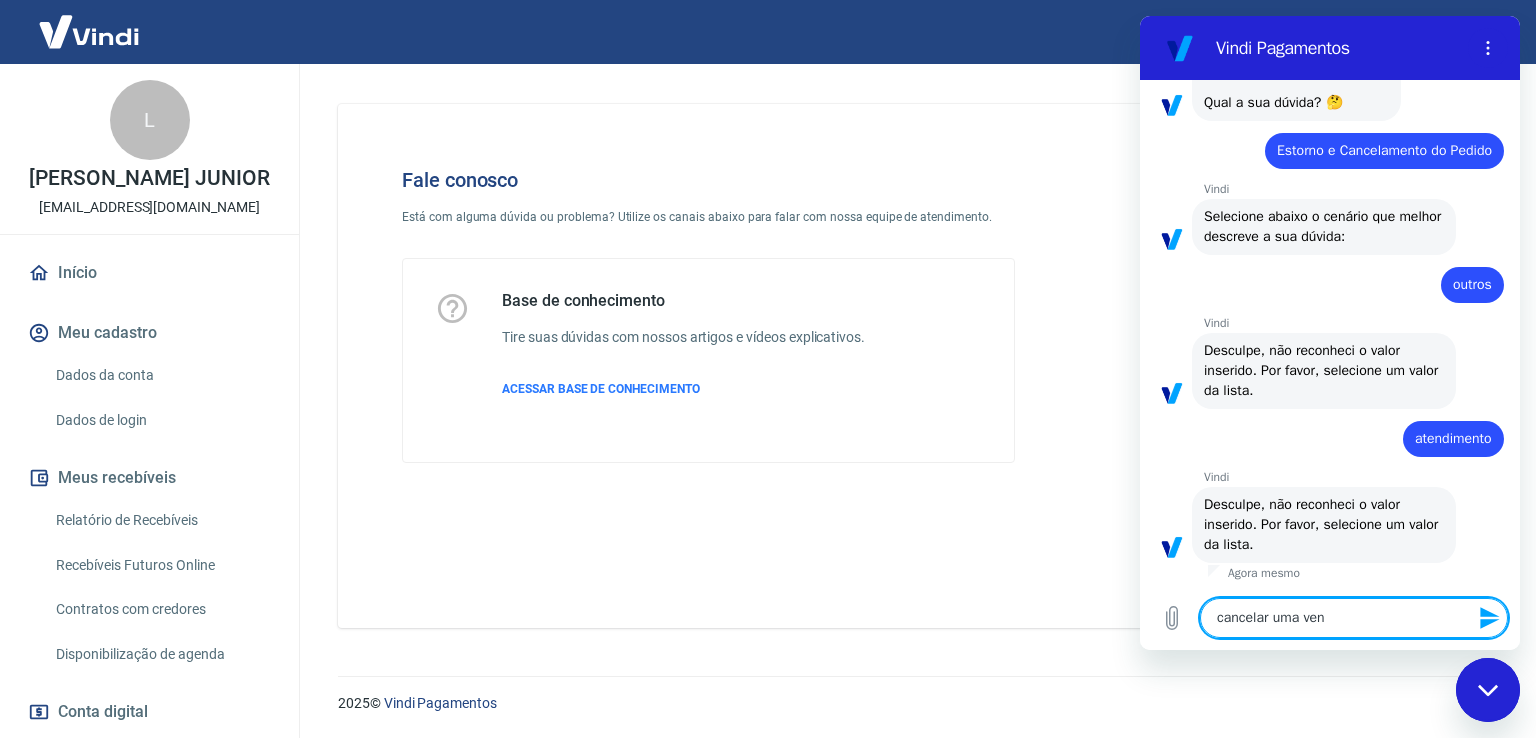 type on "cancelar uma vend" 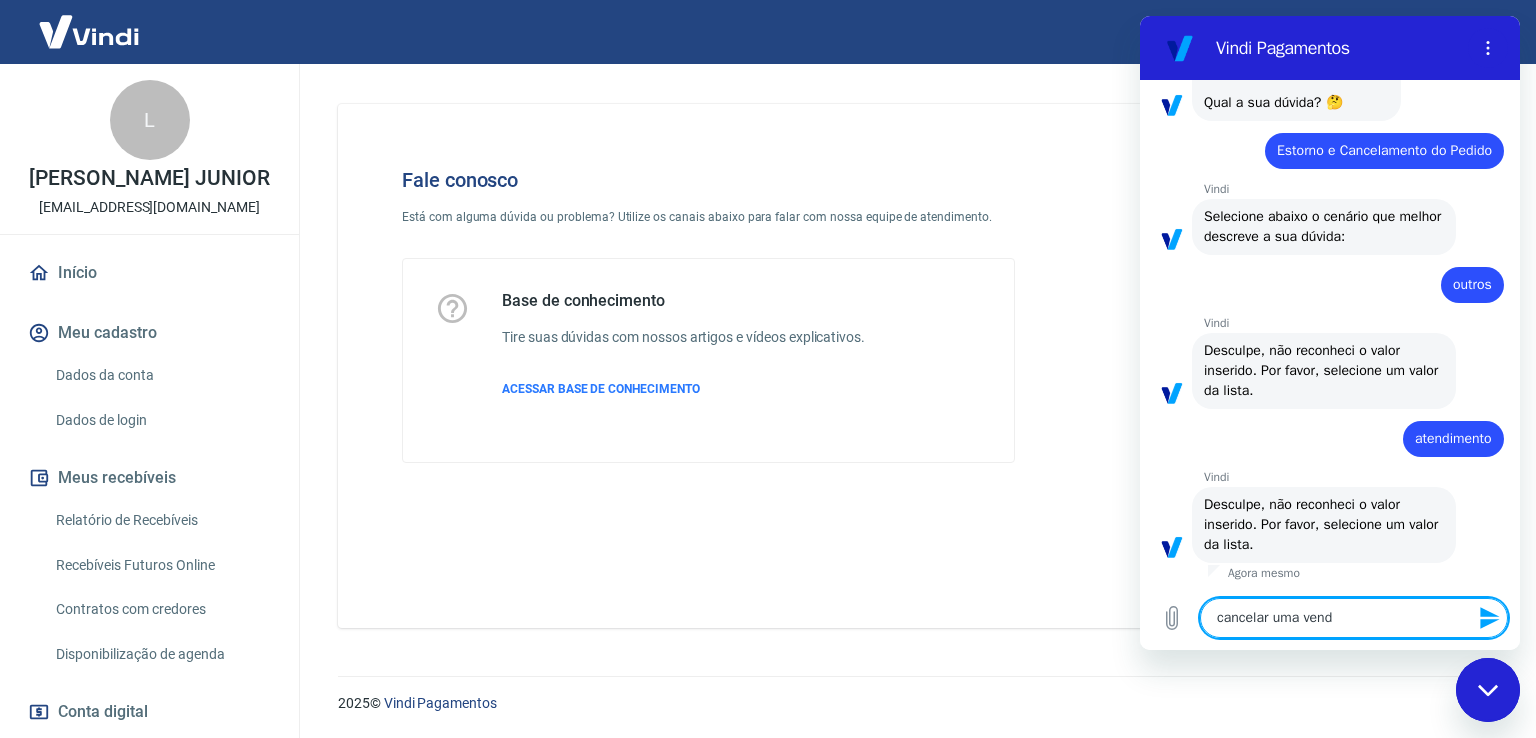 type on "cancelar uma venda" 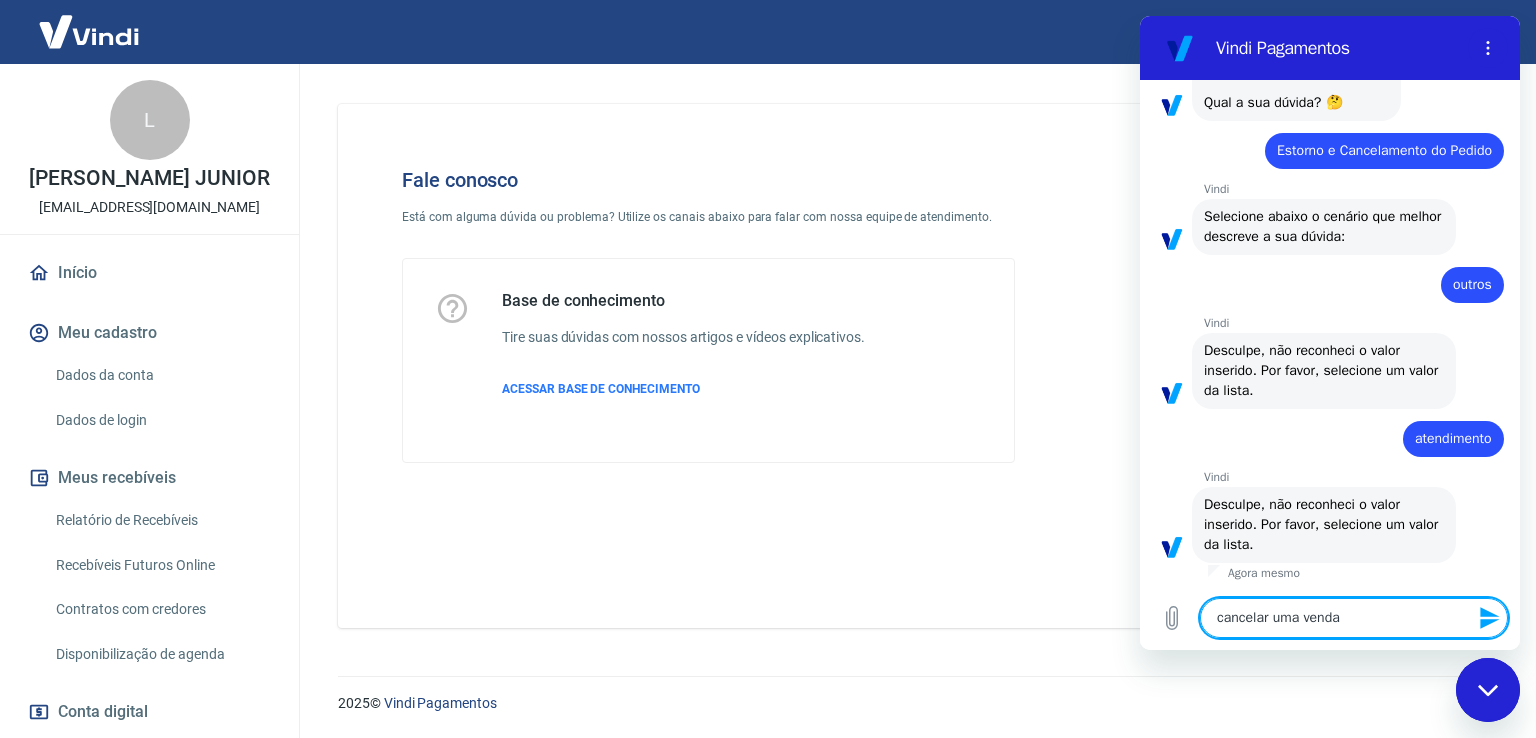 type on "cancelar uma venda" 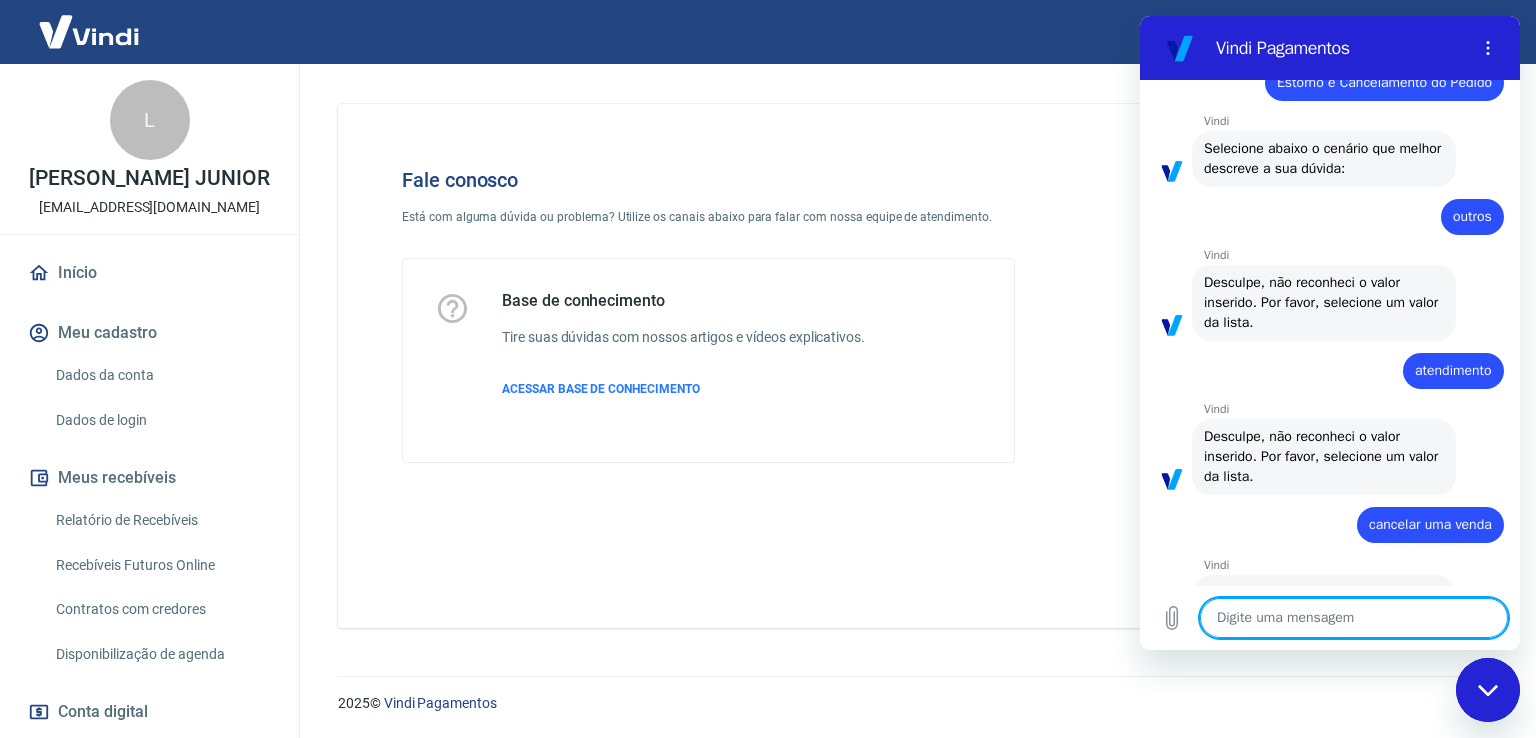 type on "x" 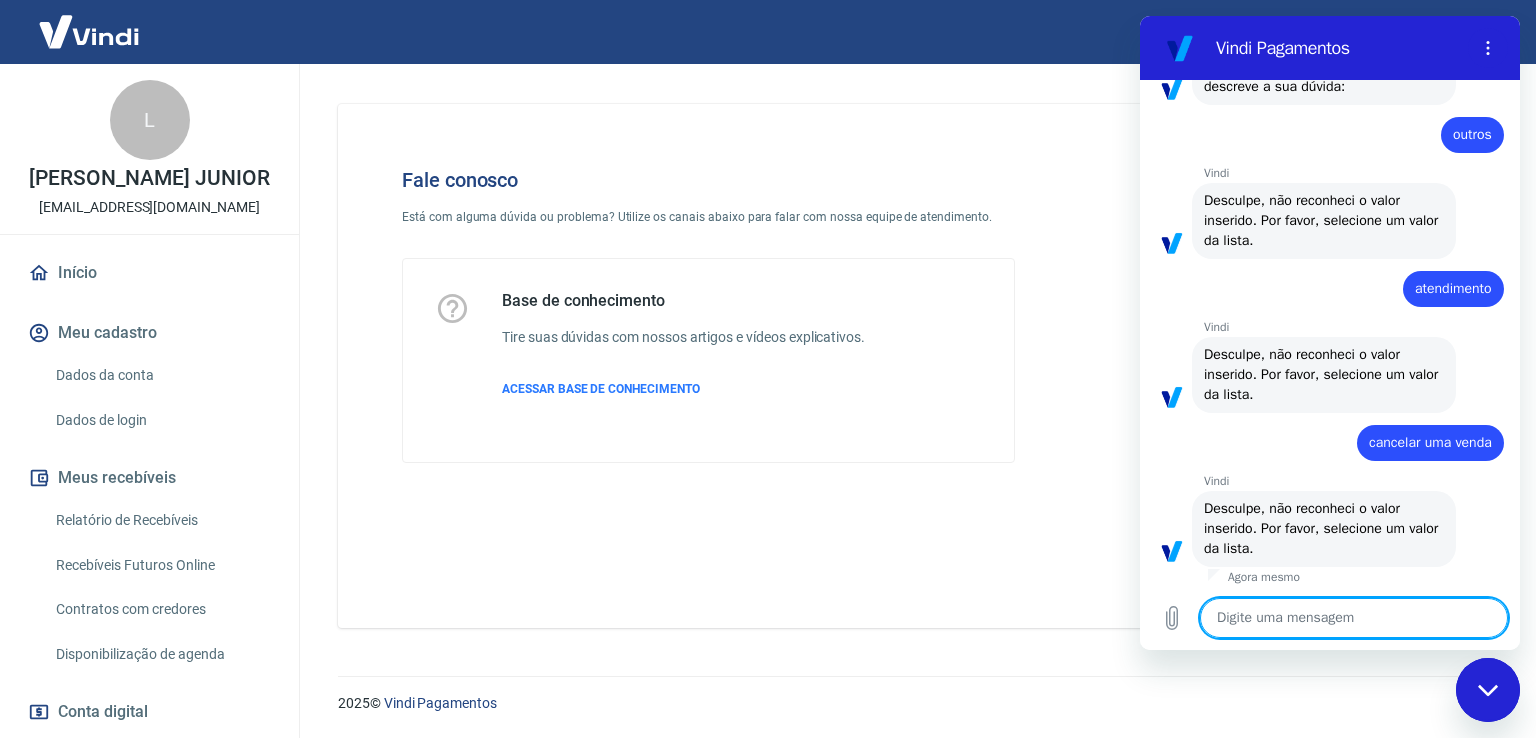scroll, scrollTop: 315, scrollLeft: 0, axis: vertical 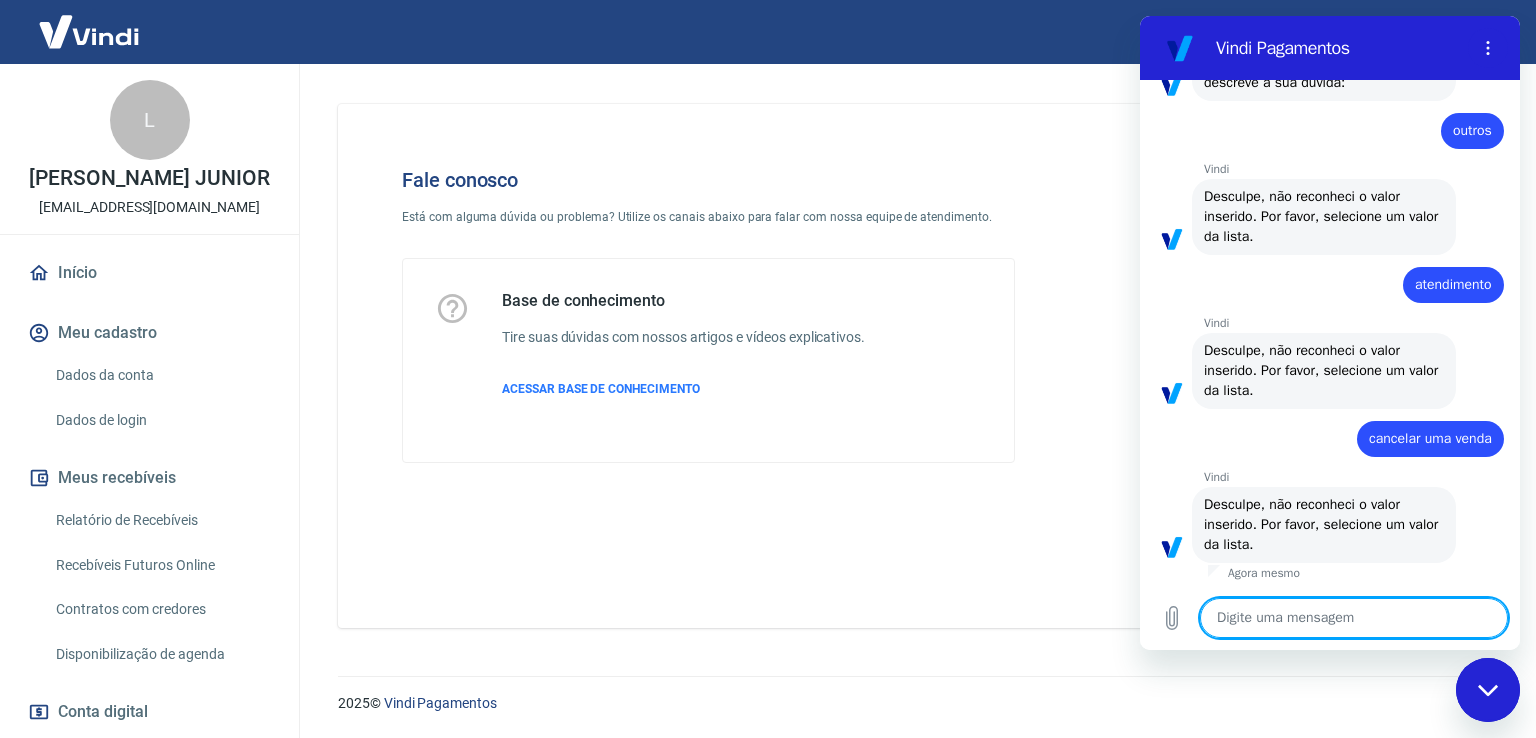 type on "c" 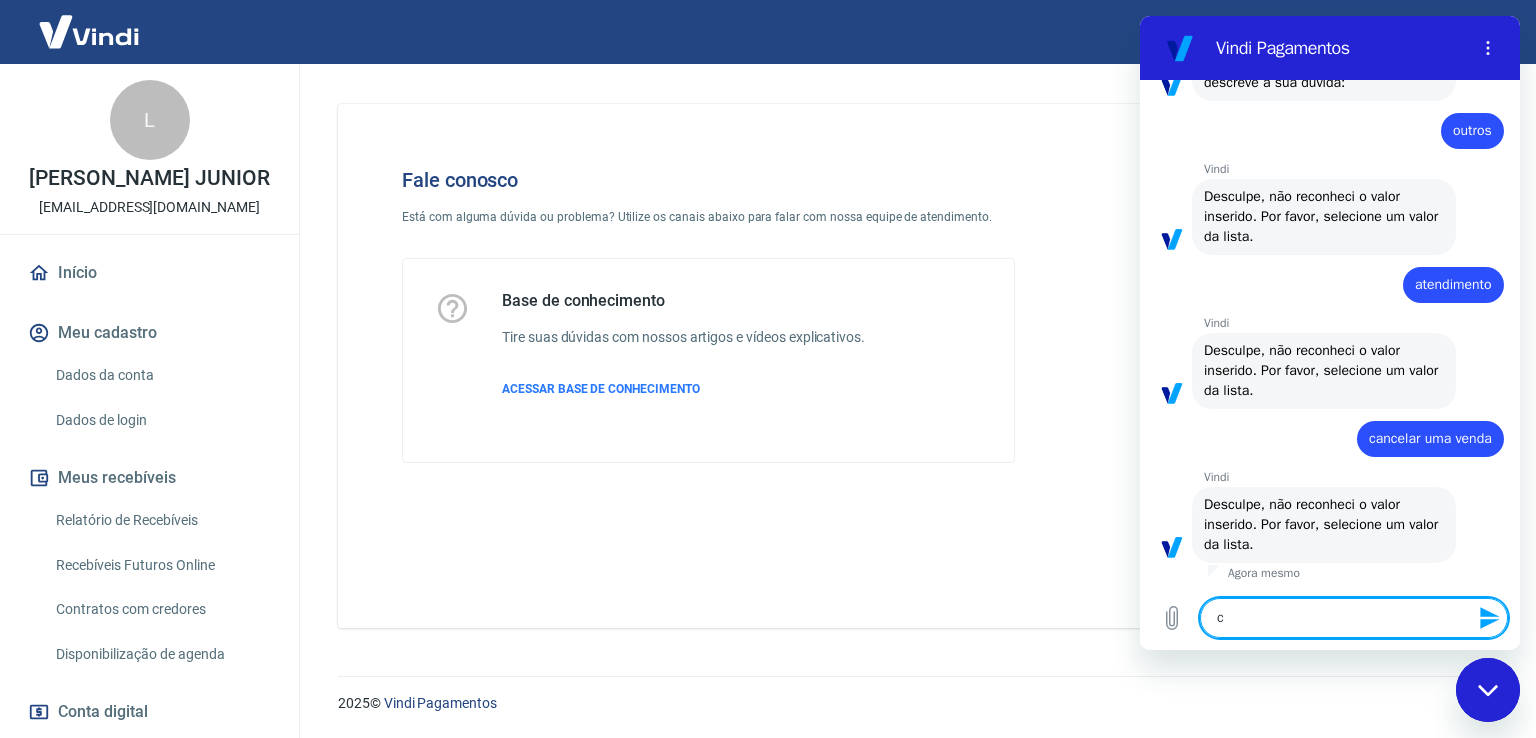 type on "ca" 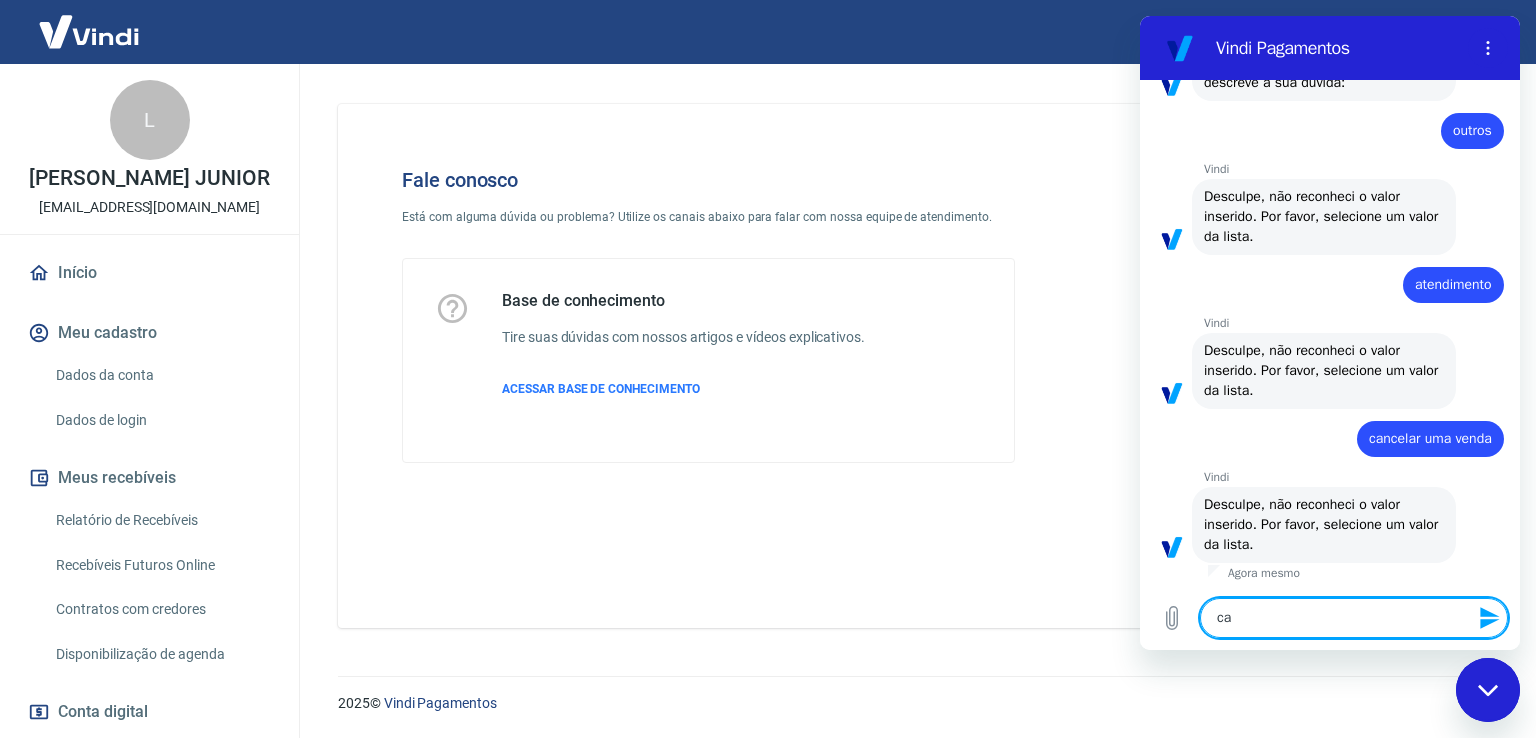 type on "can" 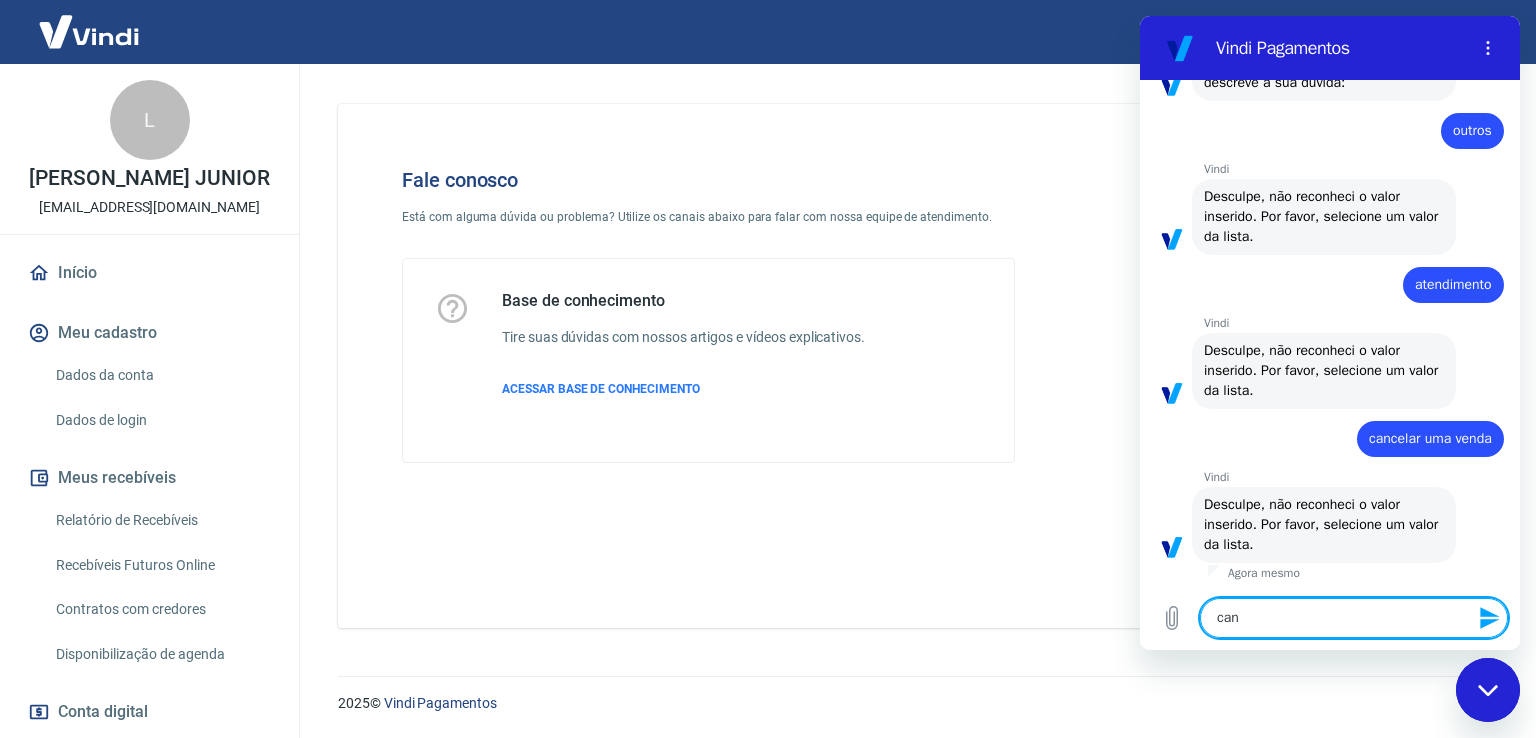 type on "canc" 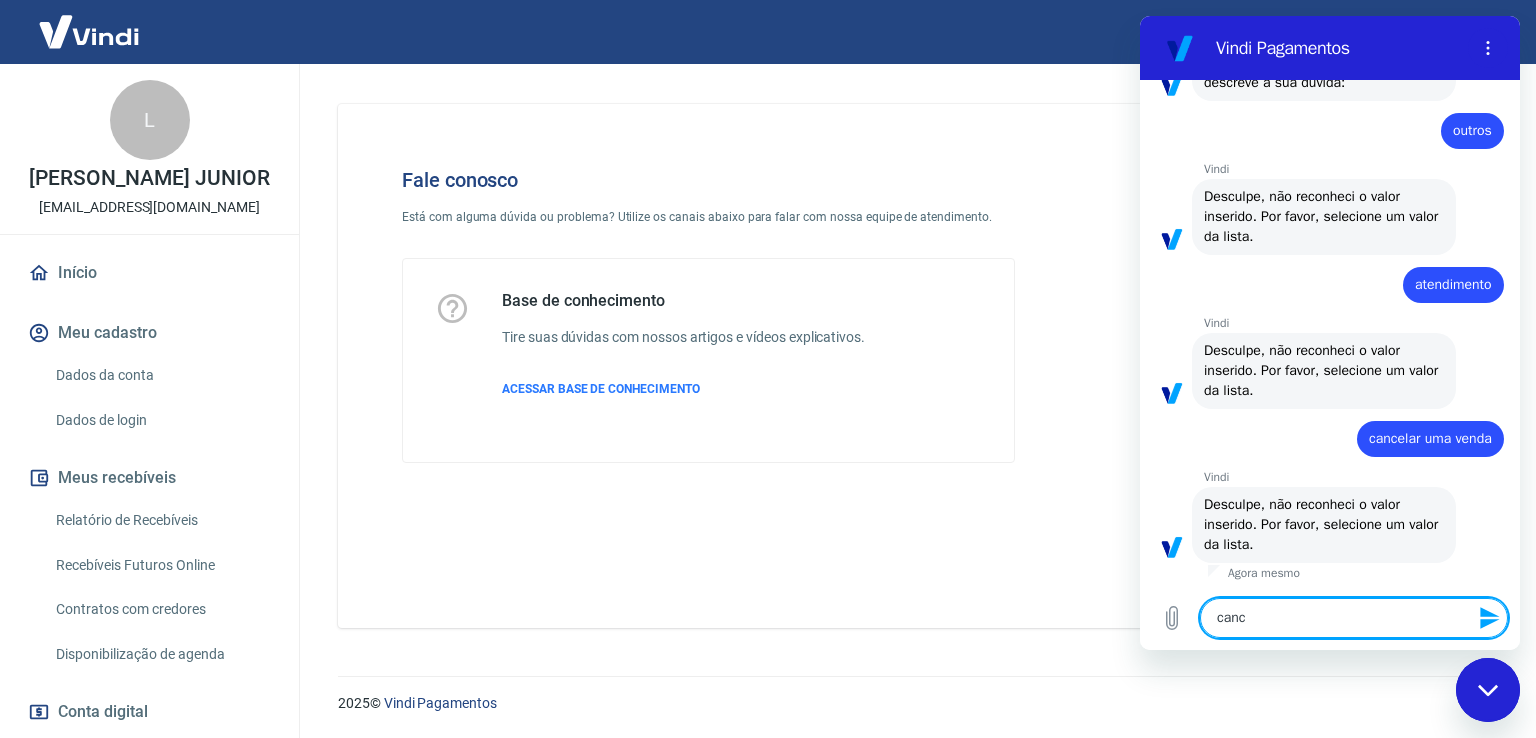 type on "cance" 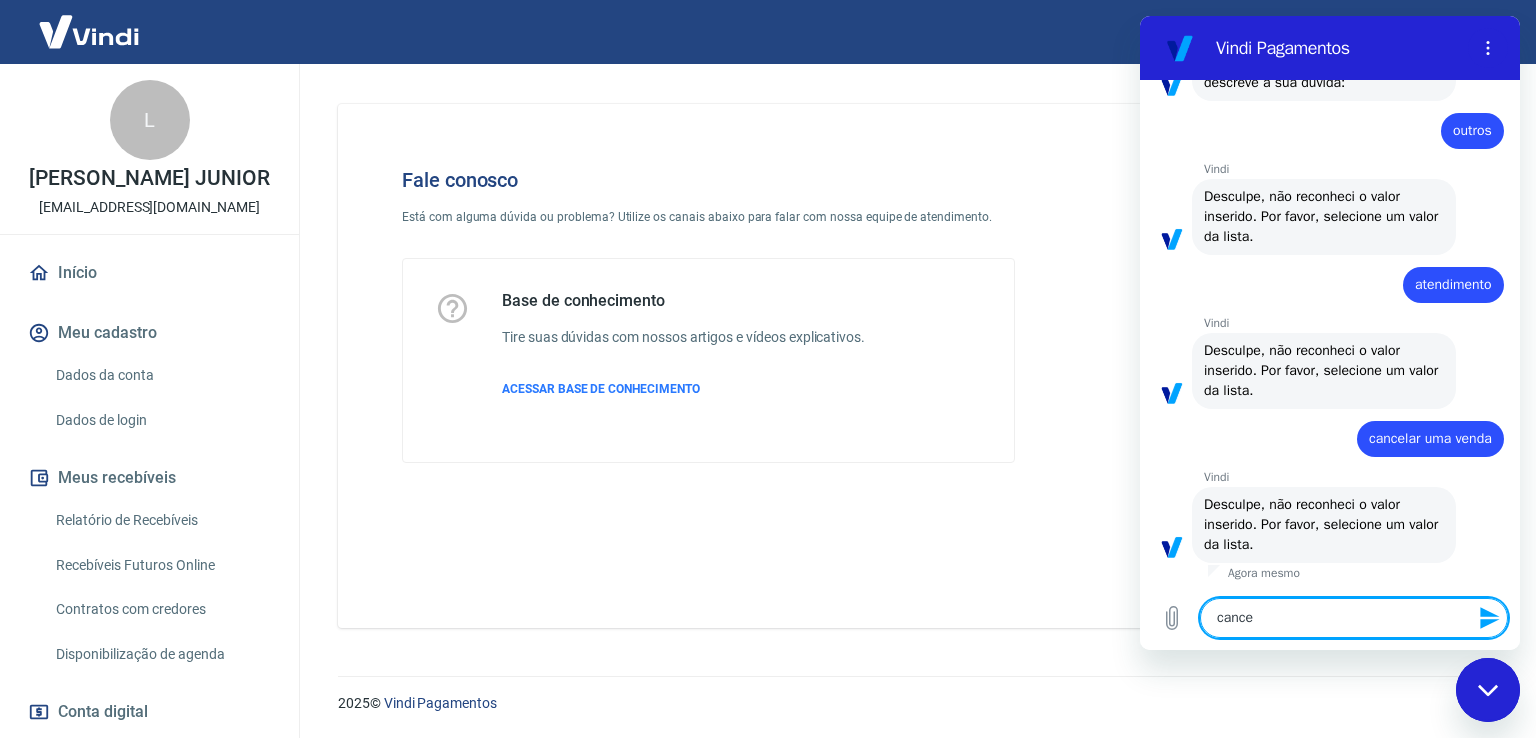 type on "cancel" 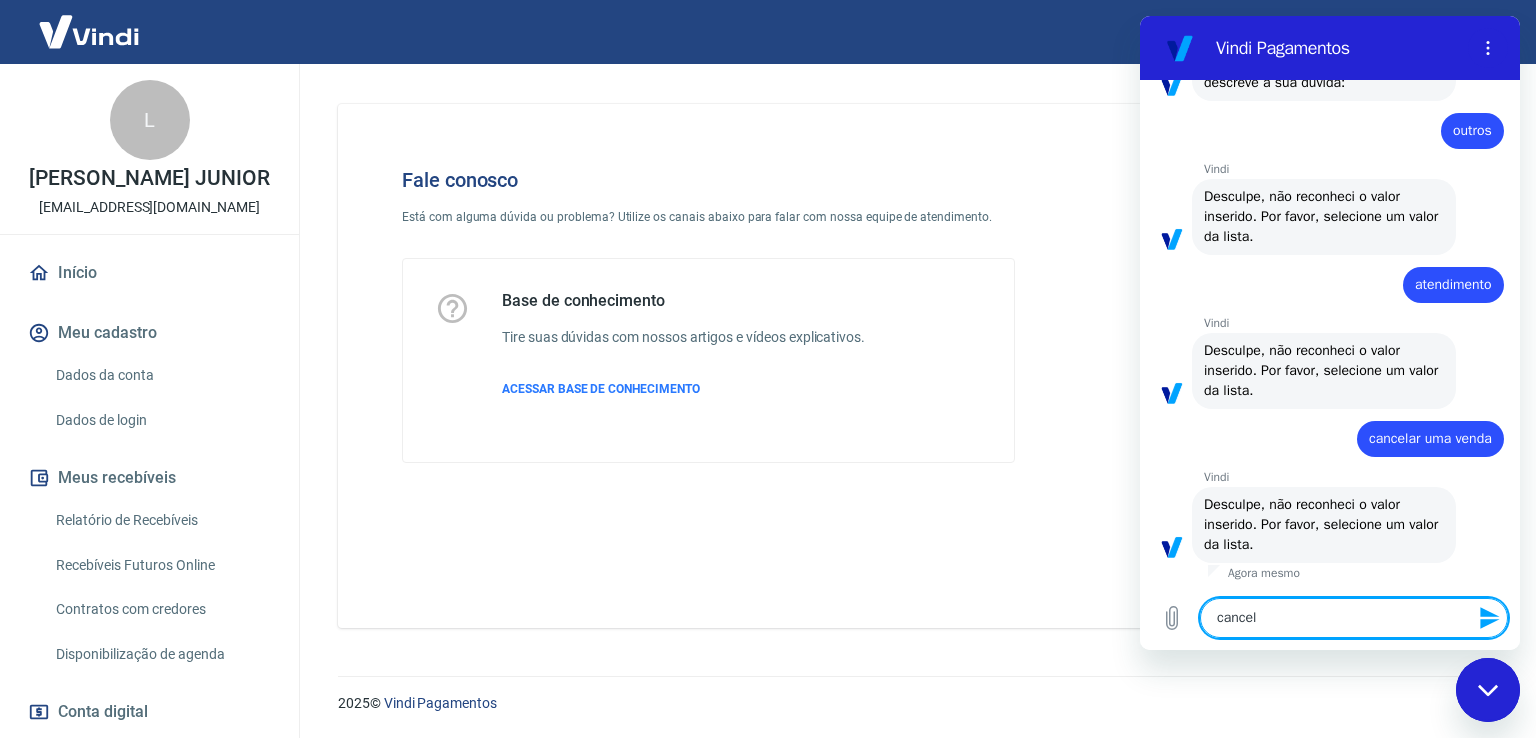 type on "cancela" 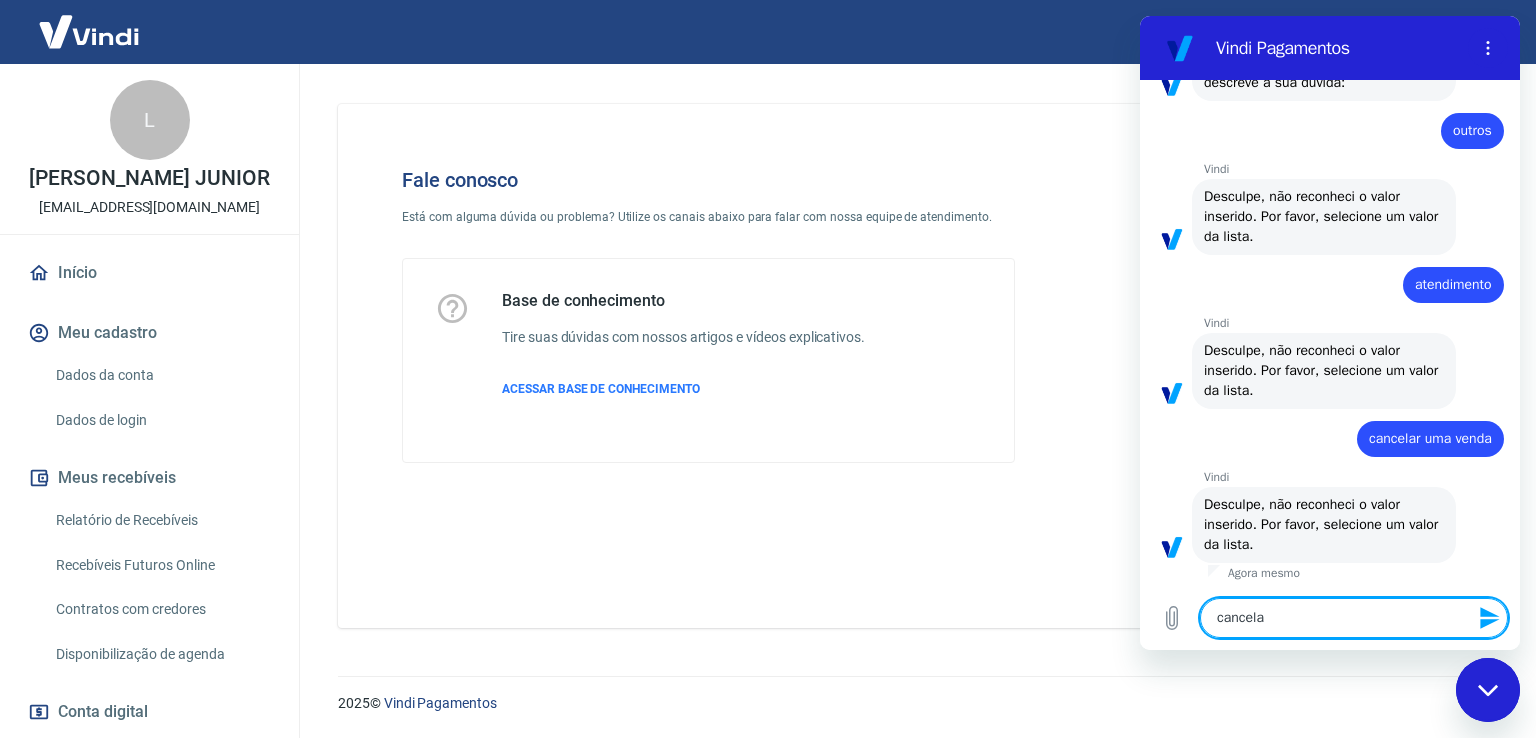 type on "cancelam" 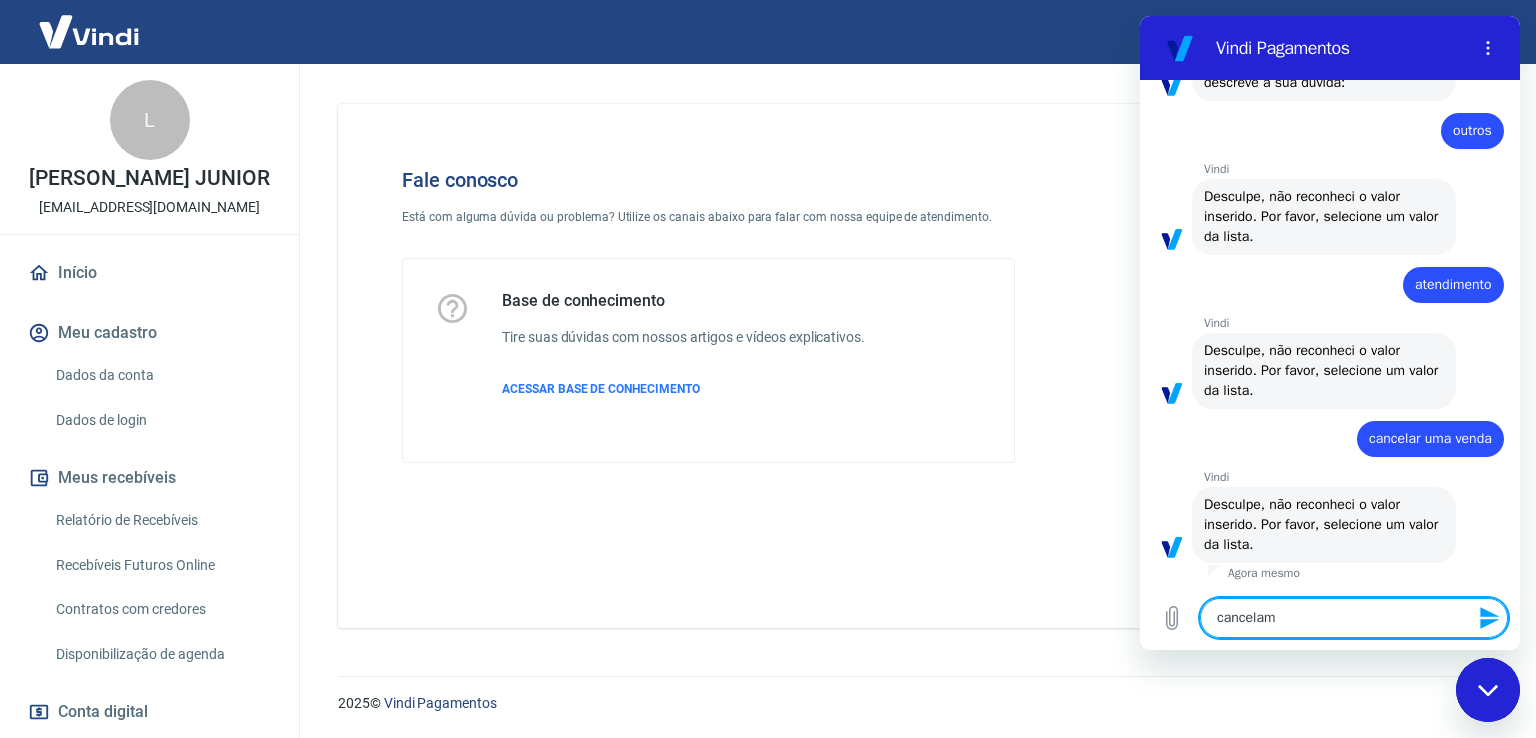 type on "cancelamn" 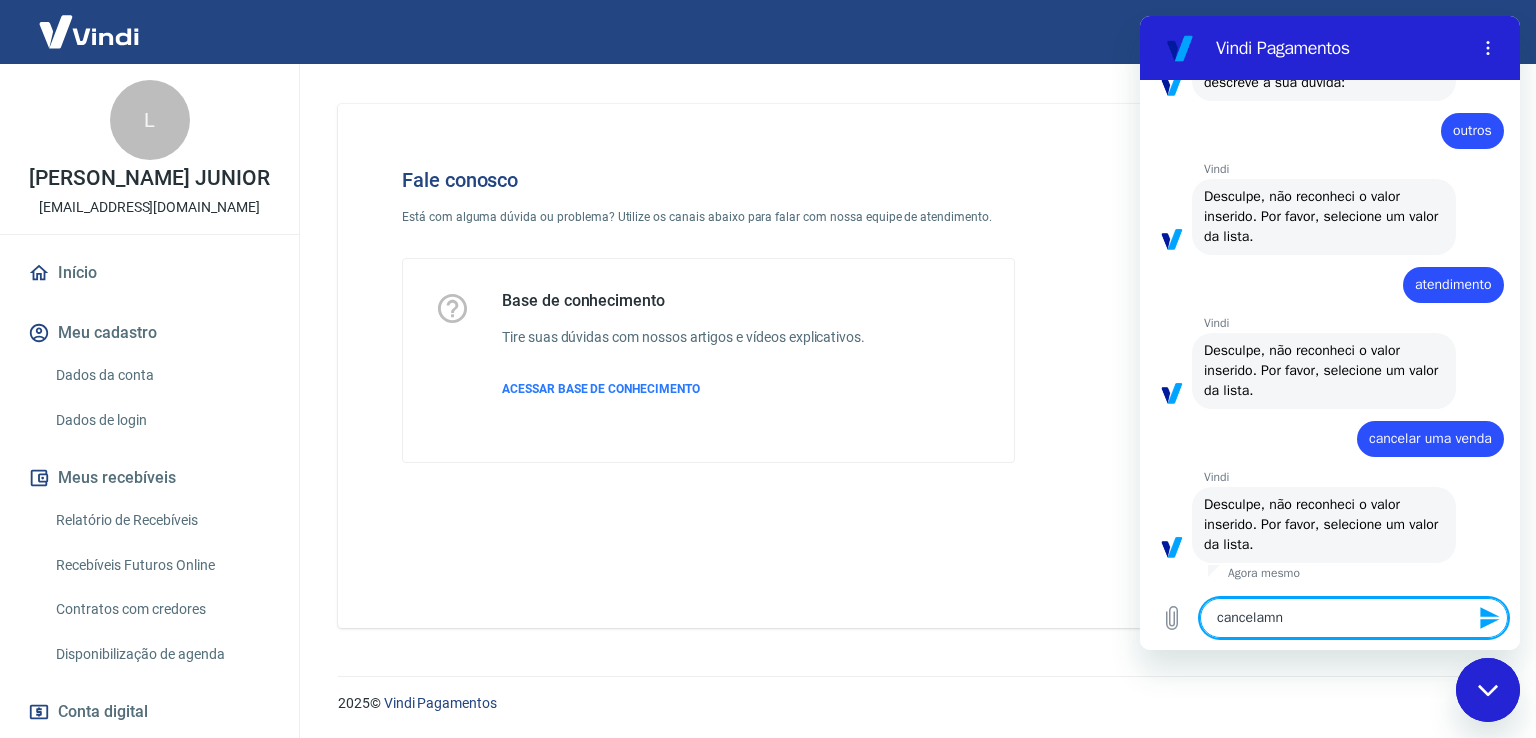 type on "cancelamnt" 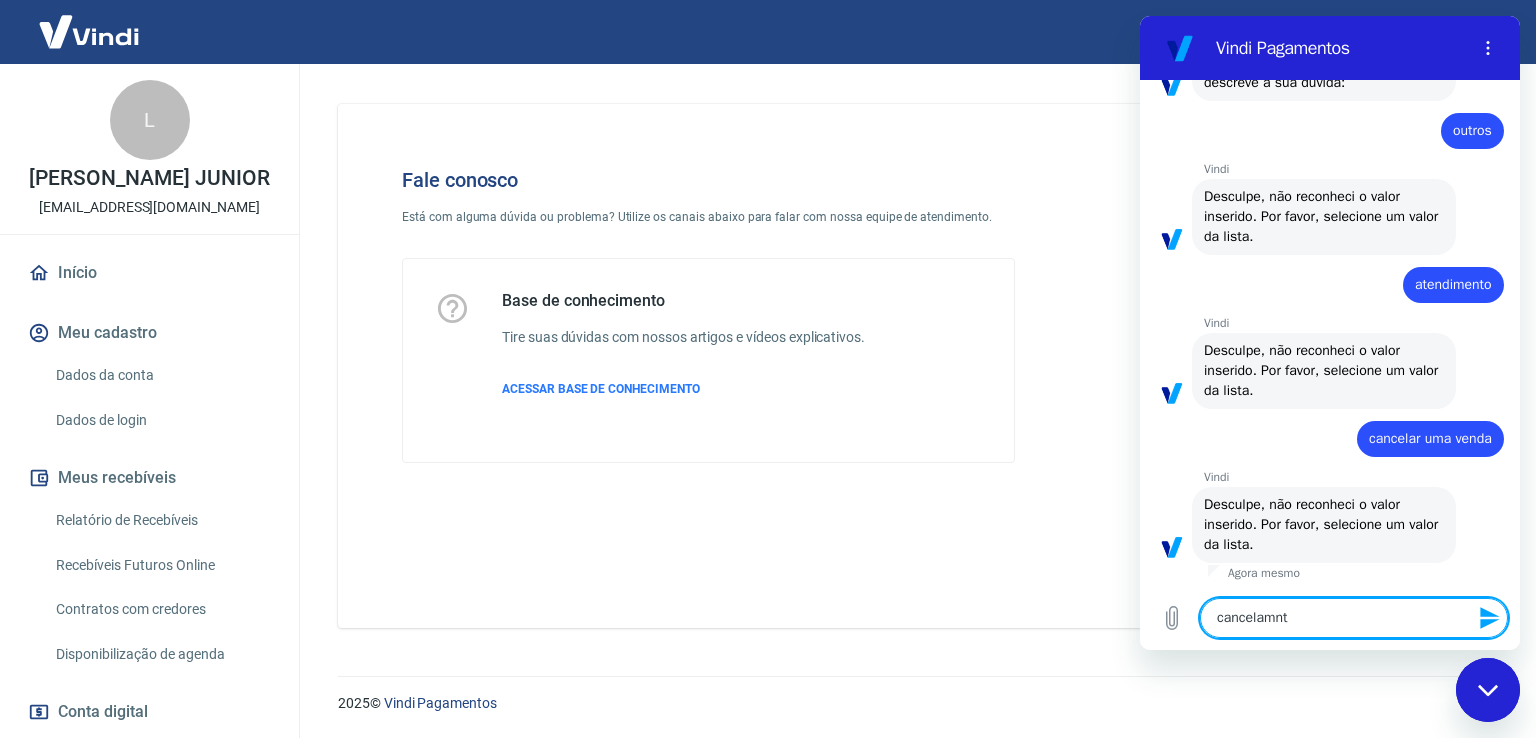 type on "cancelamnto" 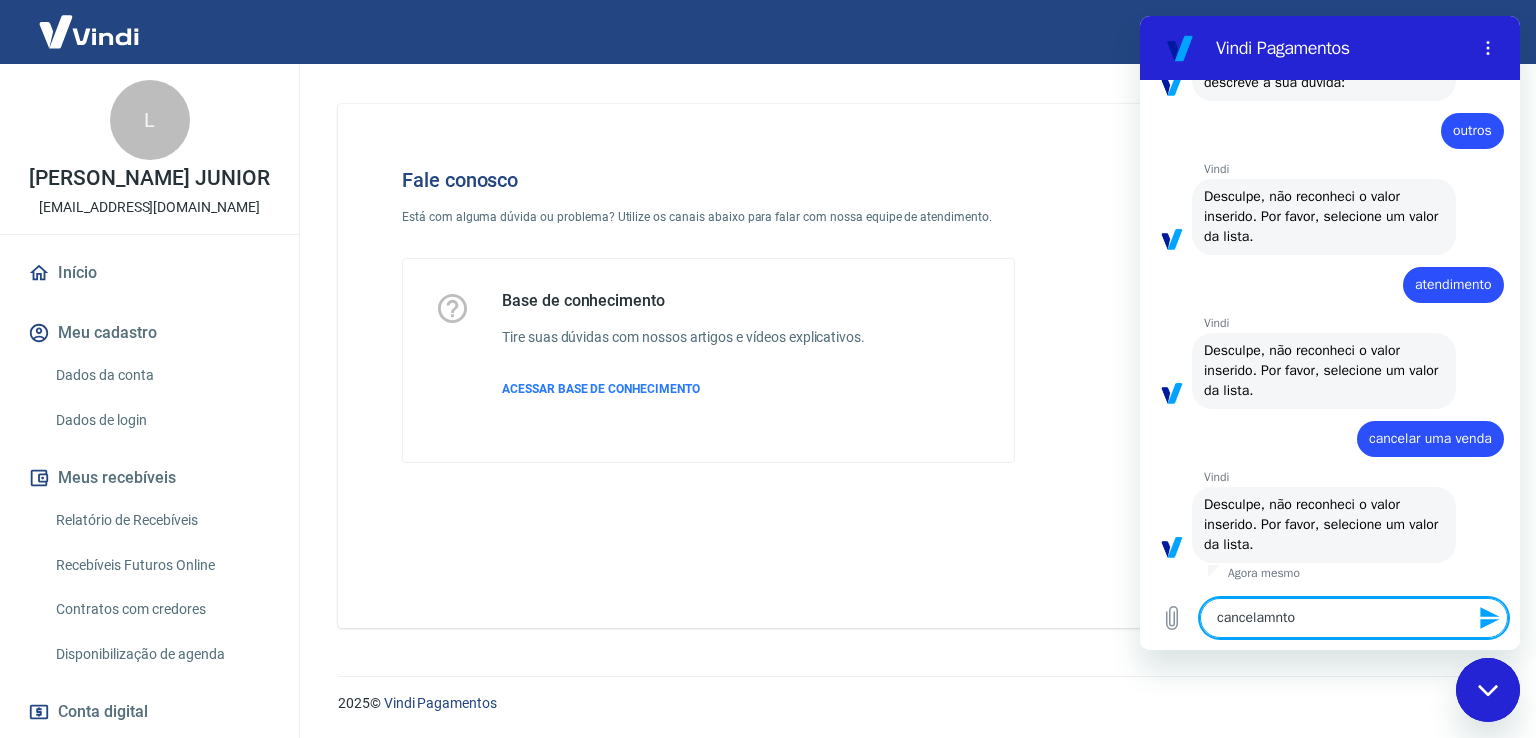 type on "cancelamnto" 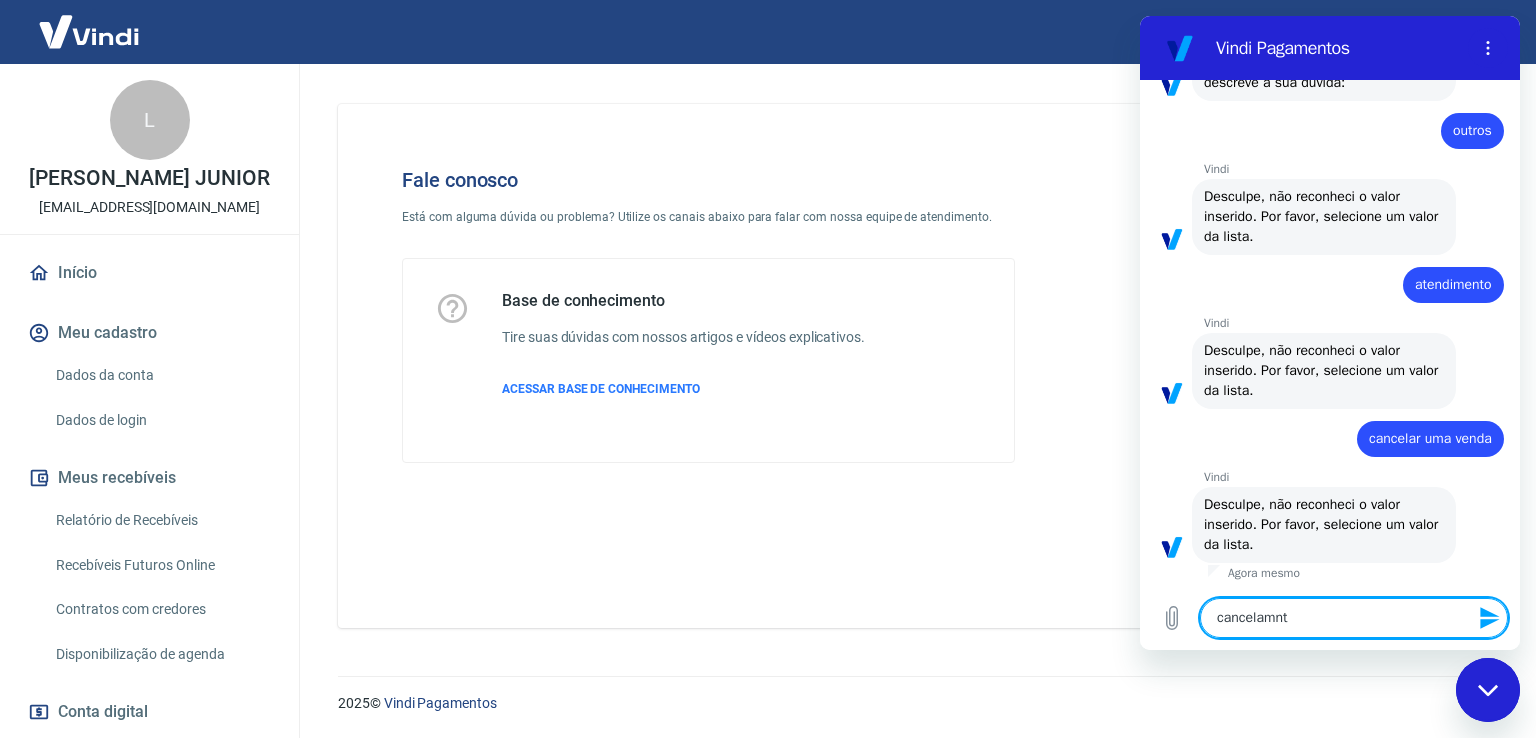 type on "cancelamn" 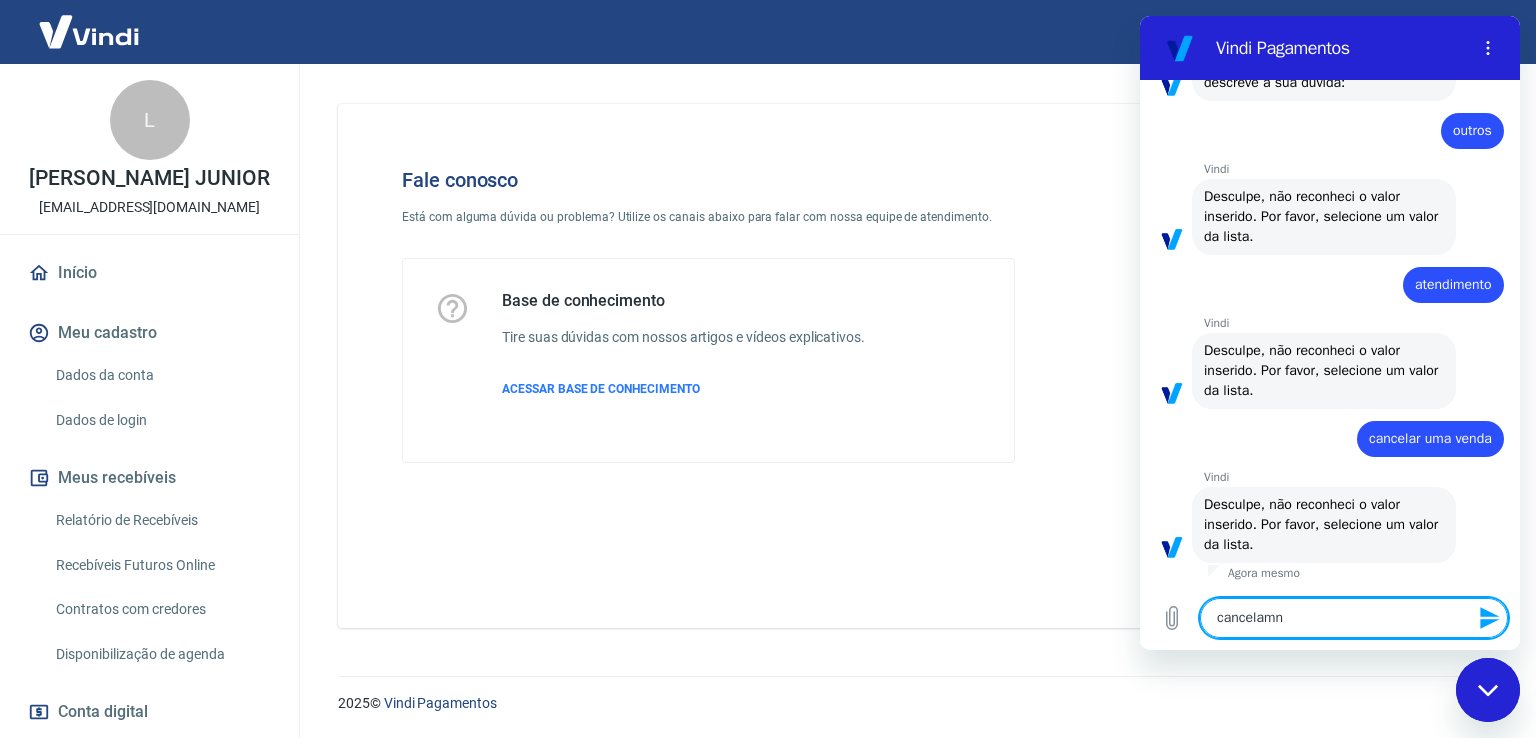 type on "x" 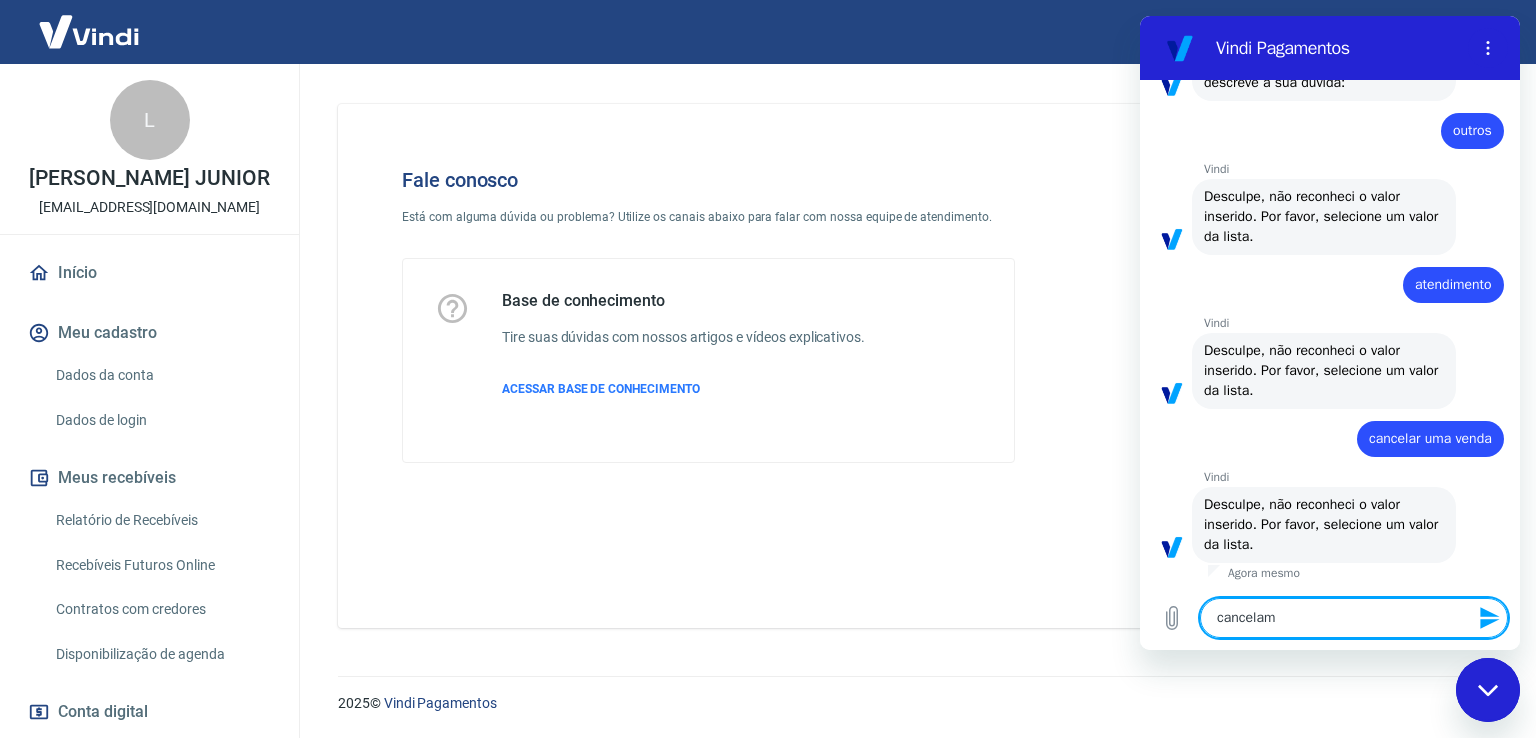 type on "cancelame" 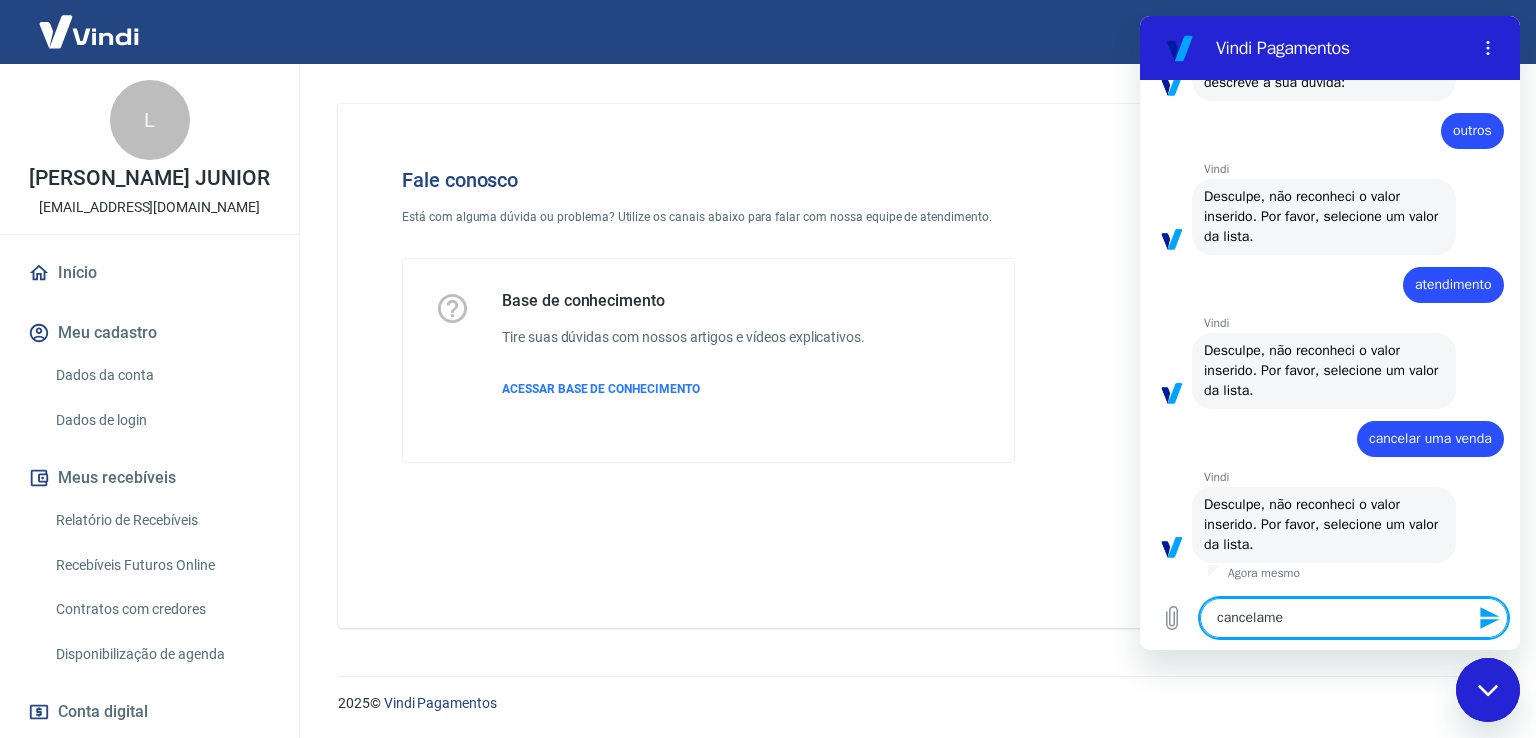 type on "cancelamen" 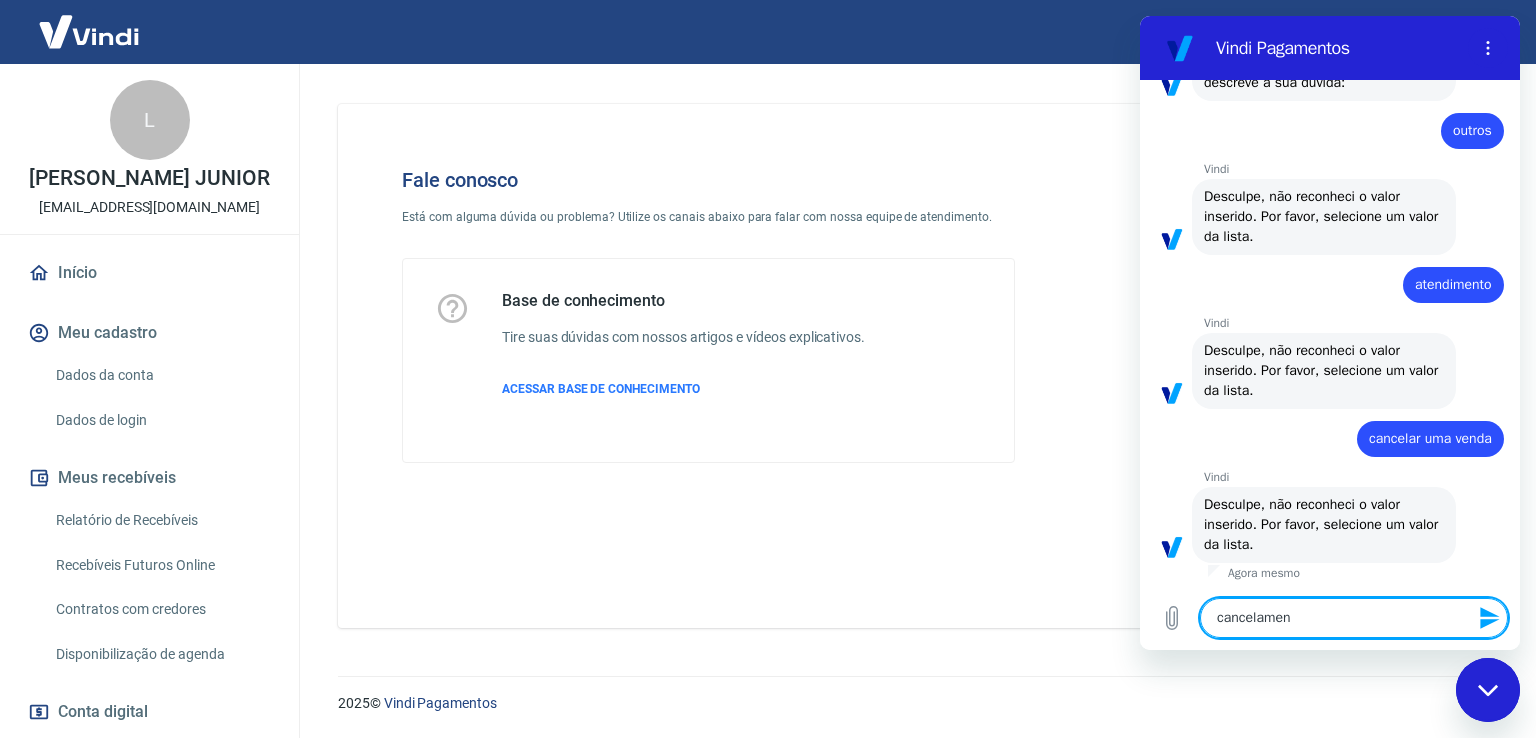 type on "x" 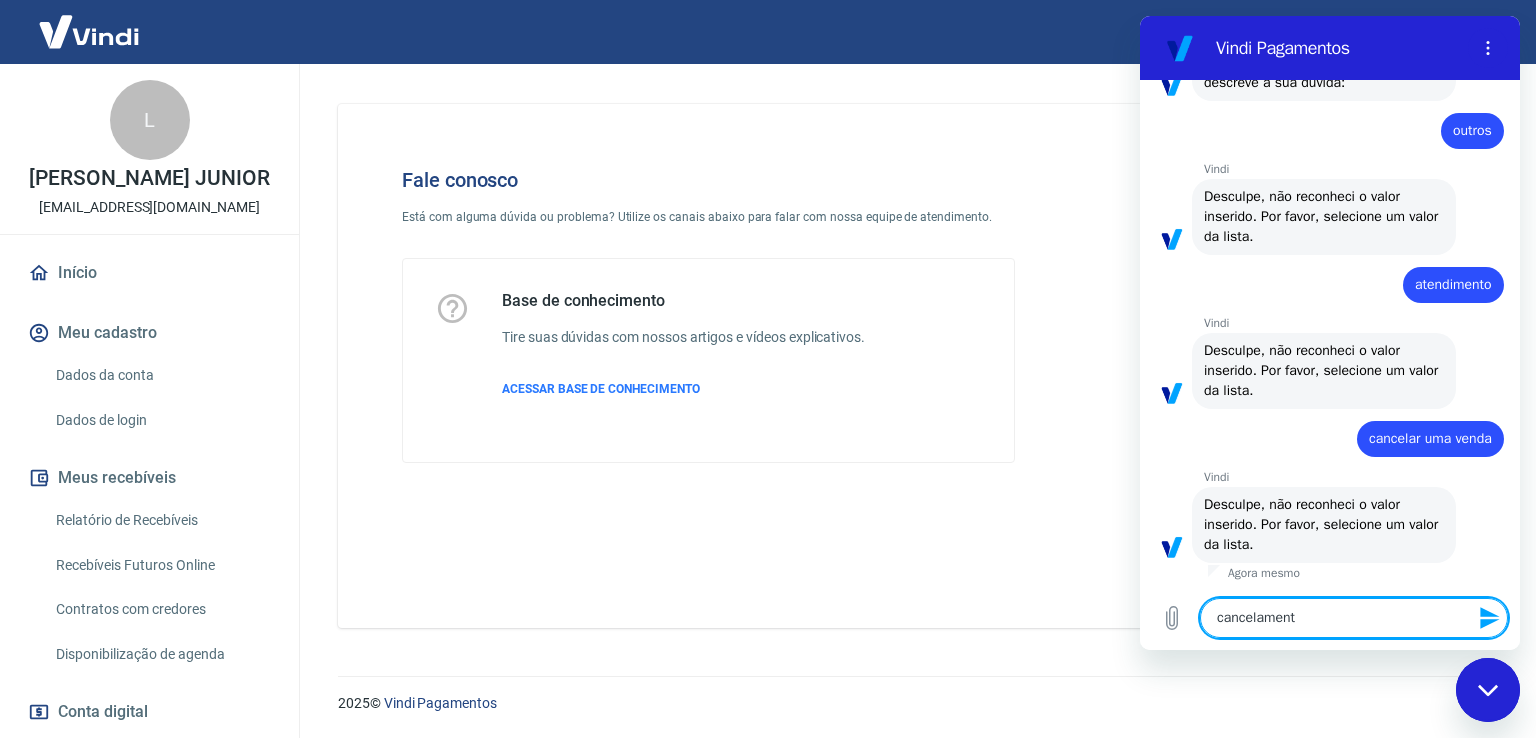 type on "cancelamento" 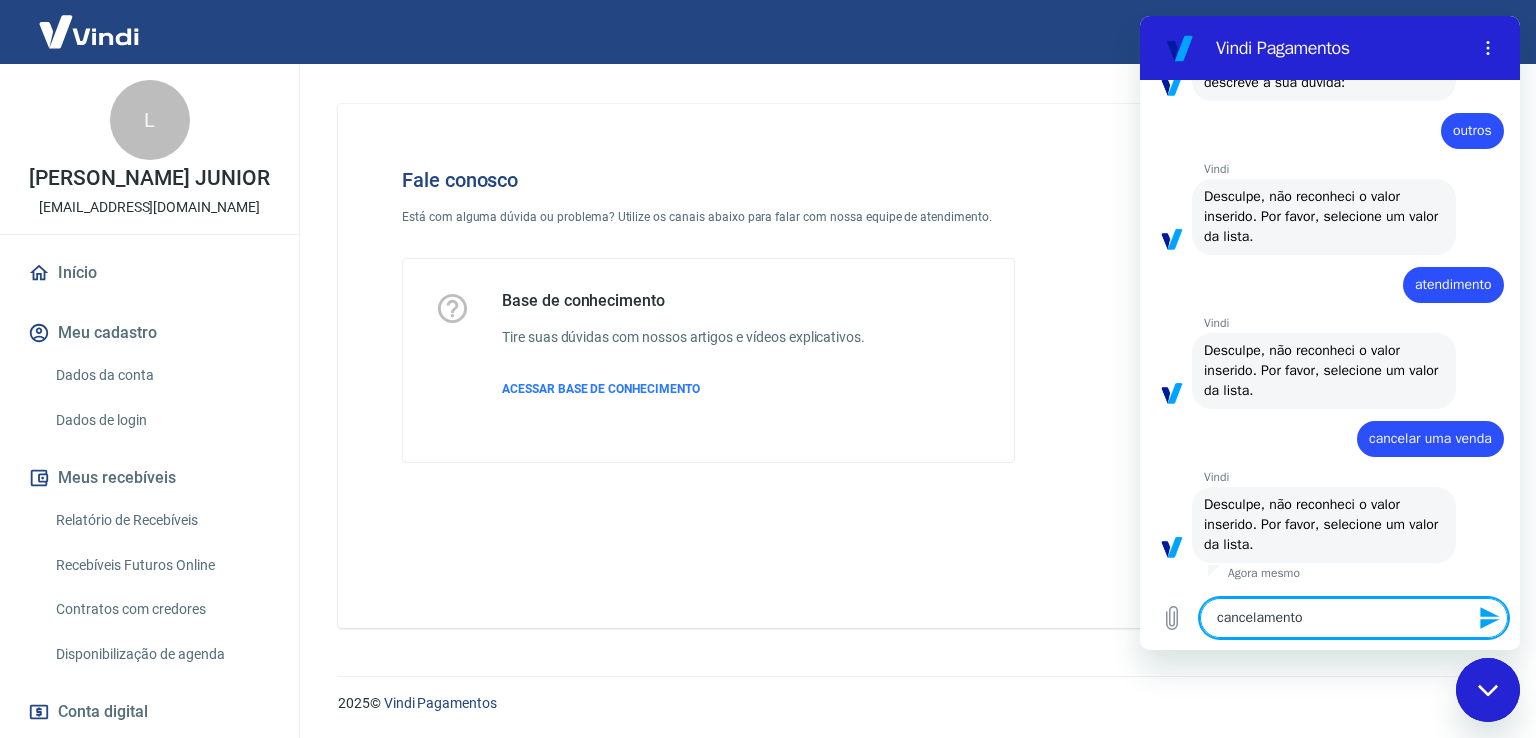type 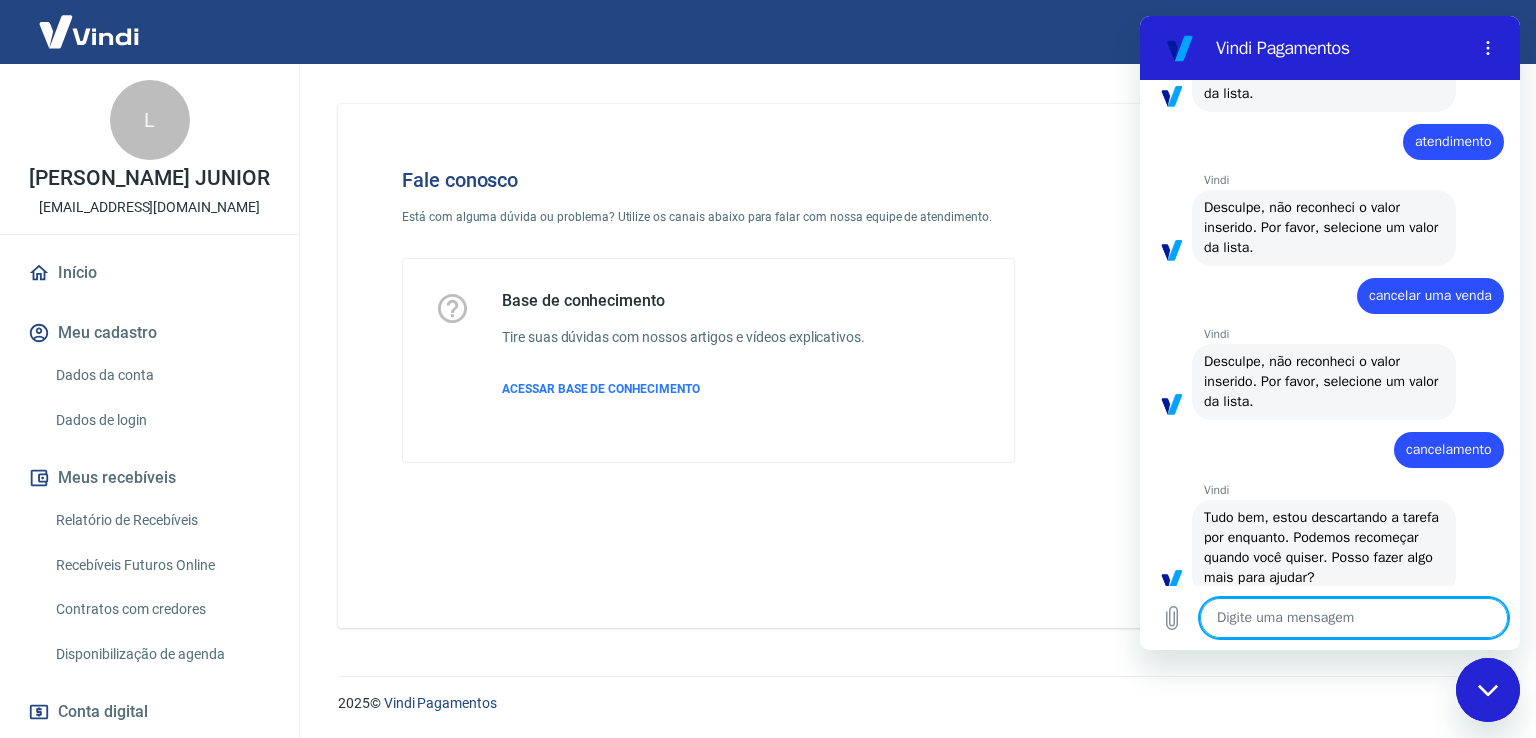 type on "x" 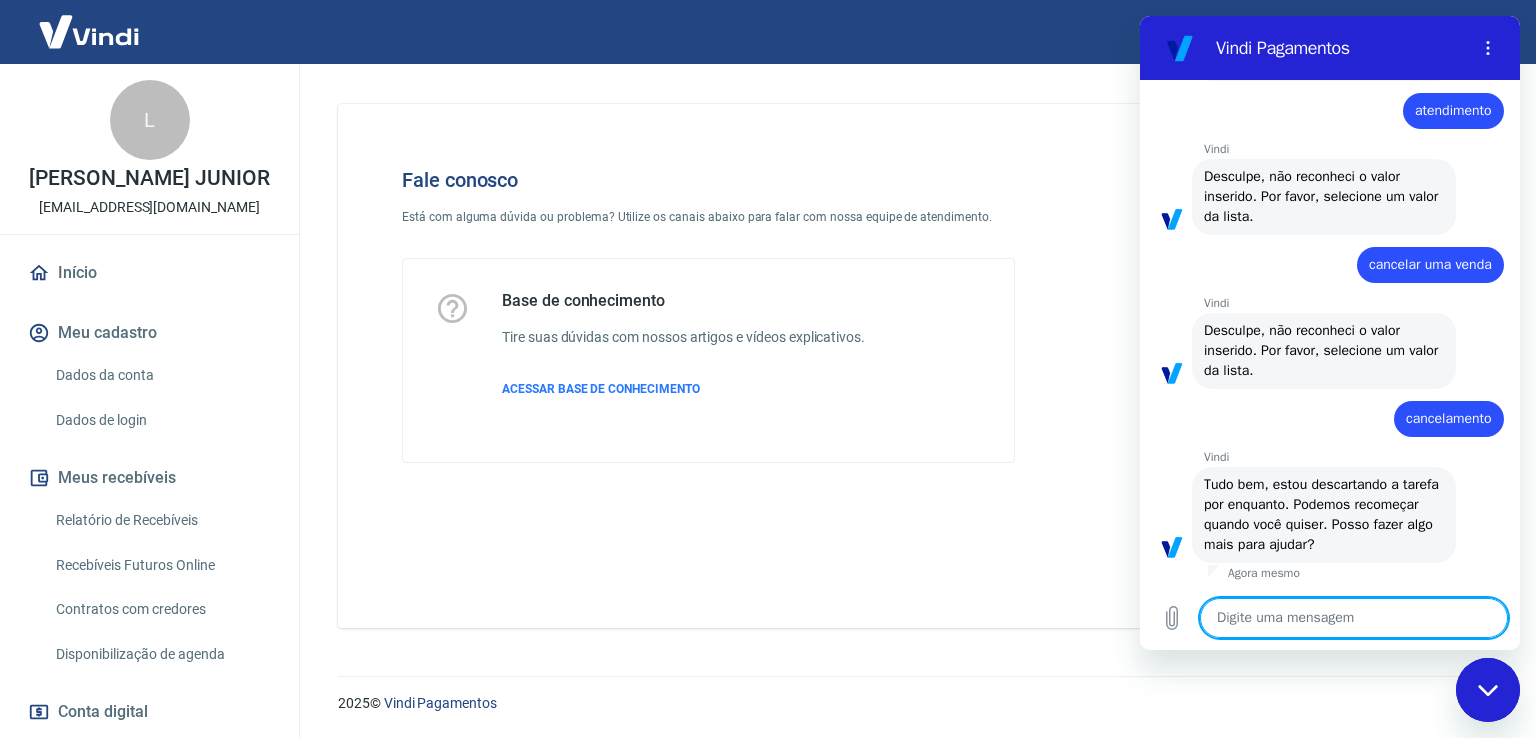 scroll, scrollTop: 489, scrollLeft: 0, axis: vertical 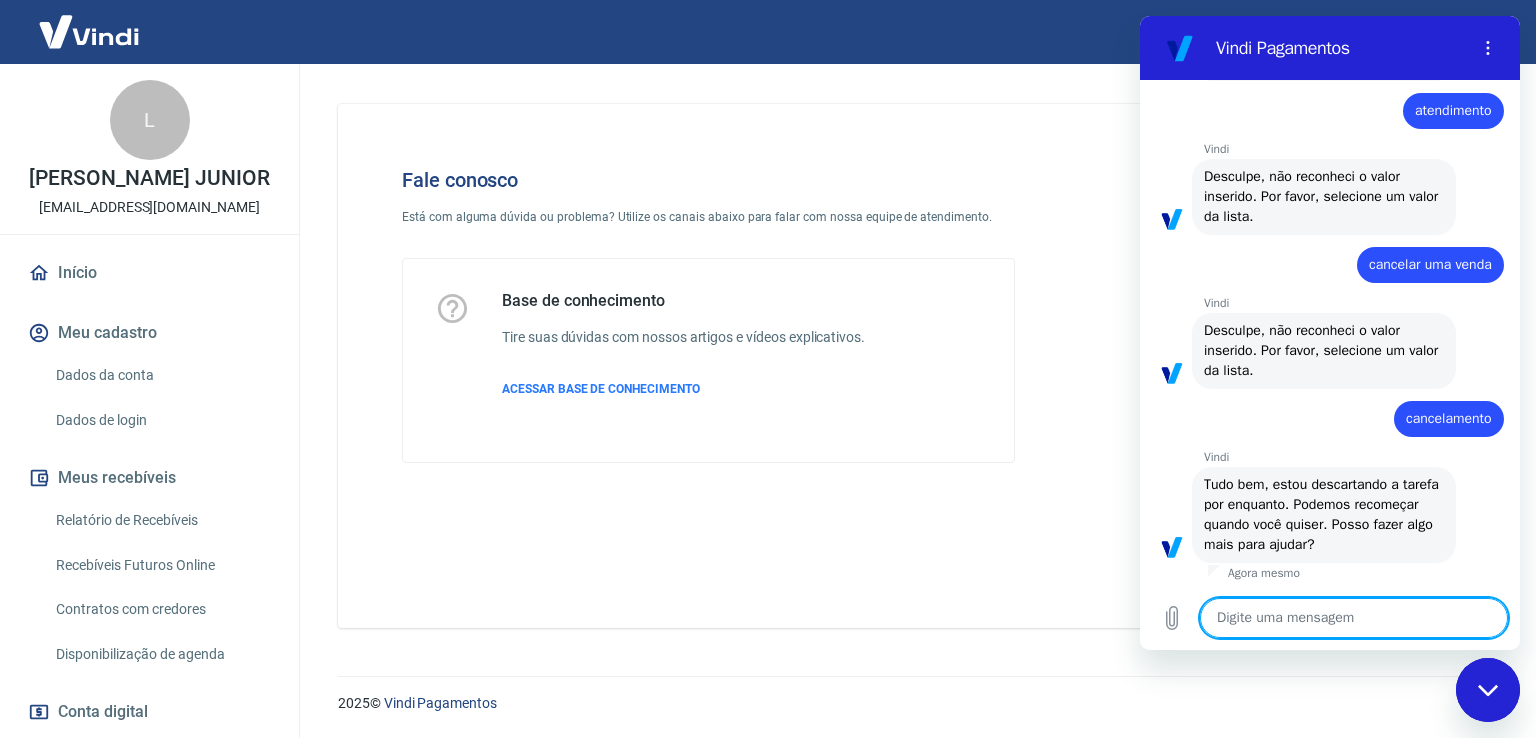 type on "s" 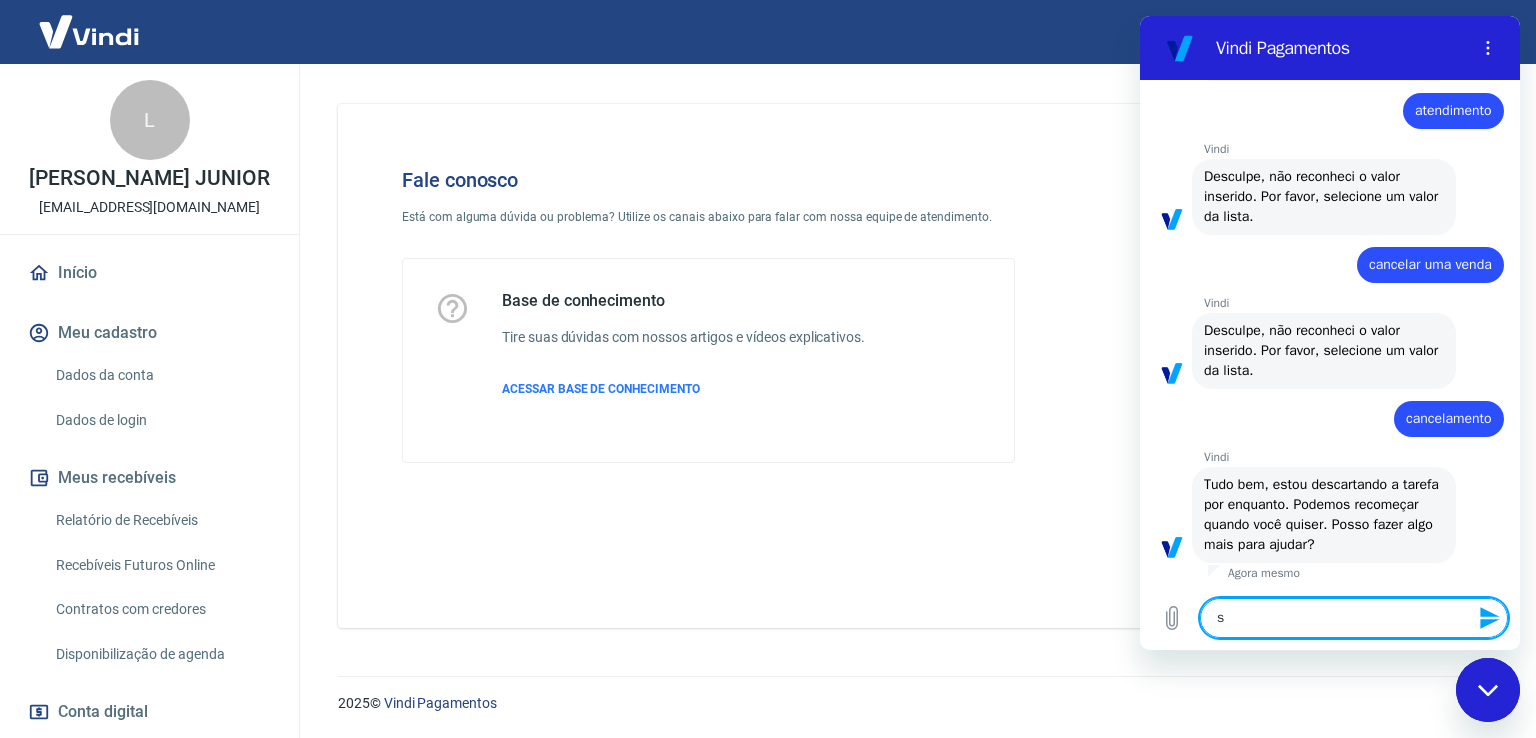 type on "si" 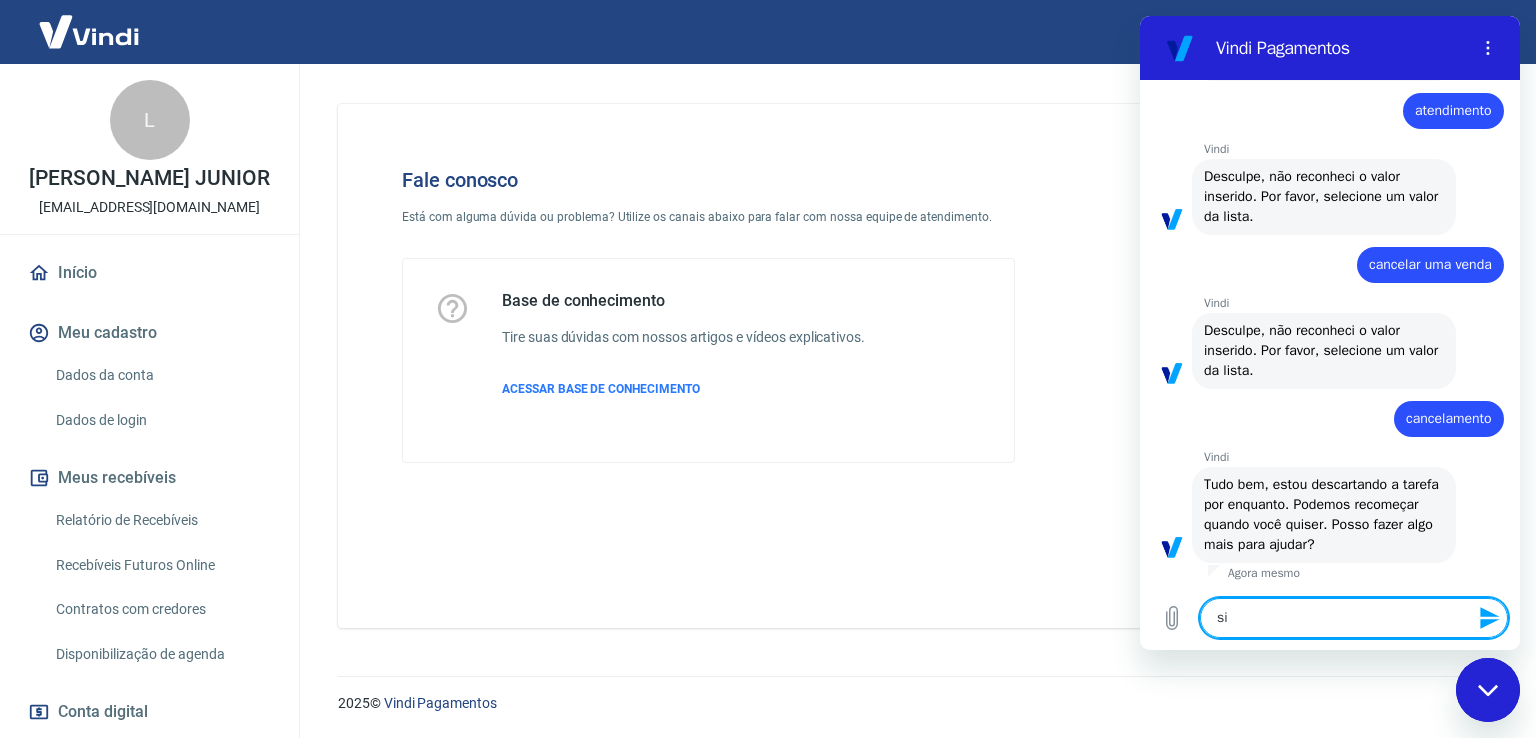 type on "sim" 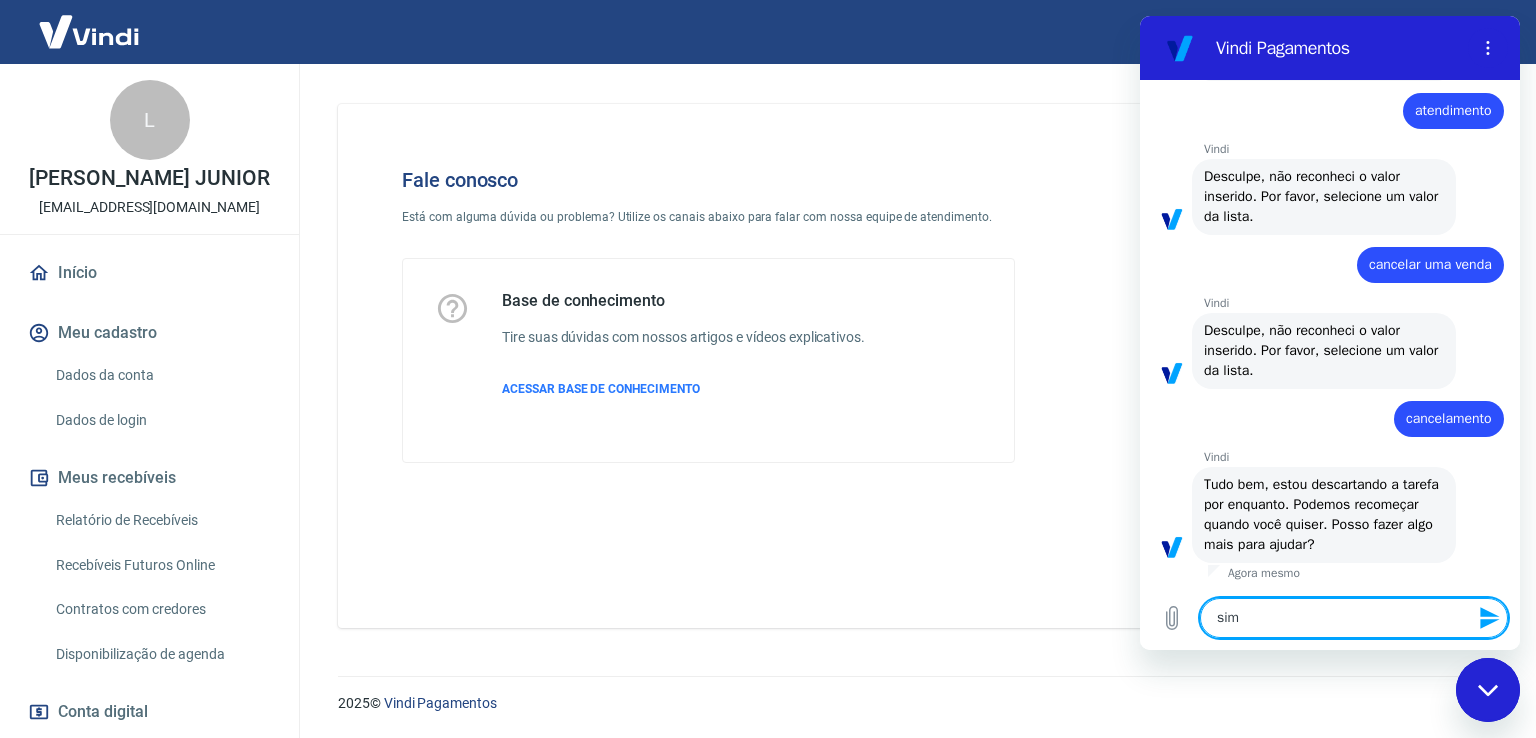 type 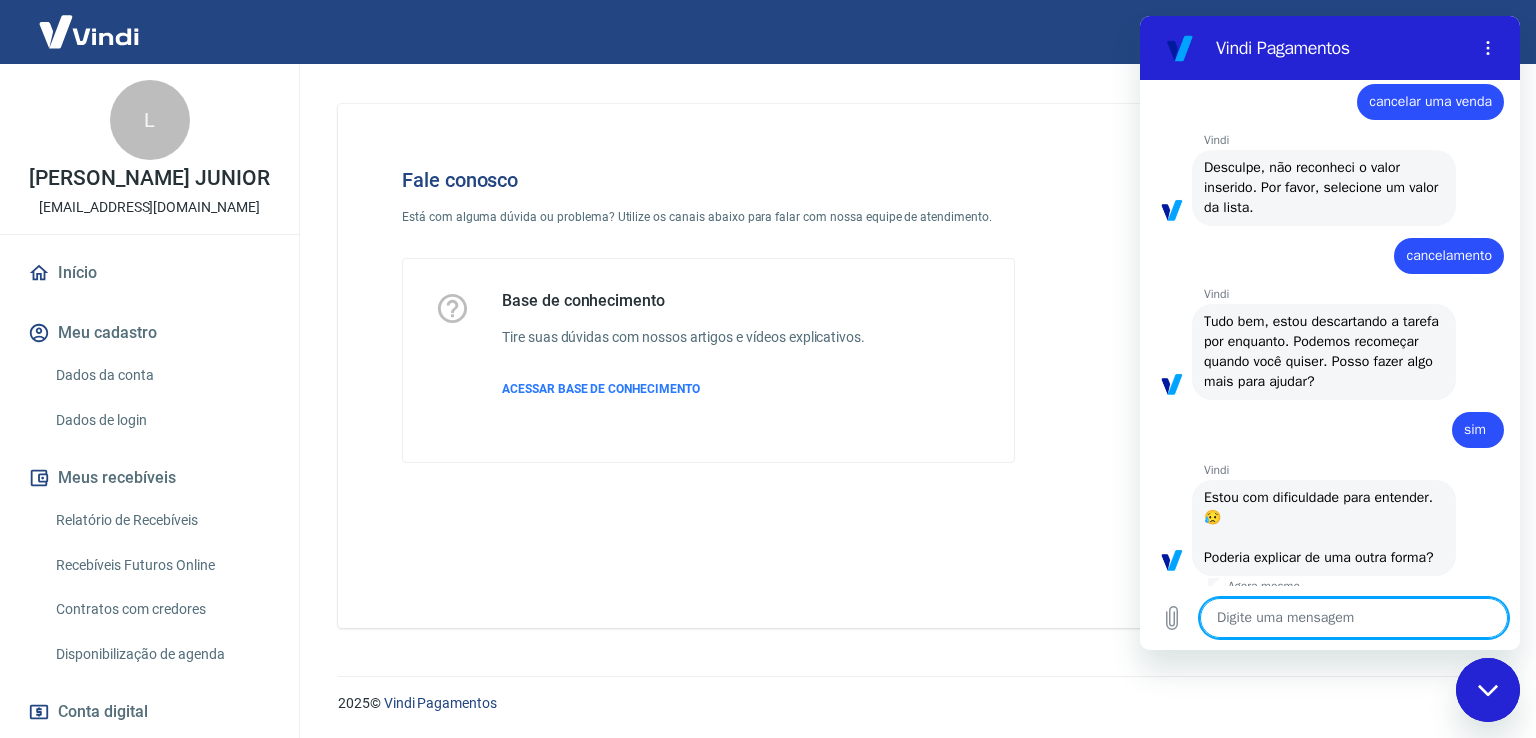 type on "x" 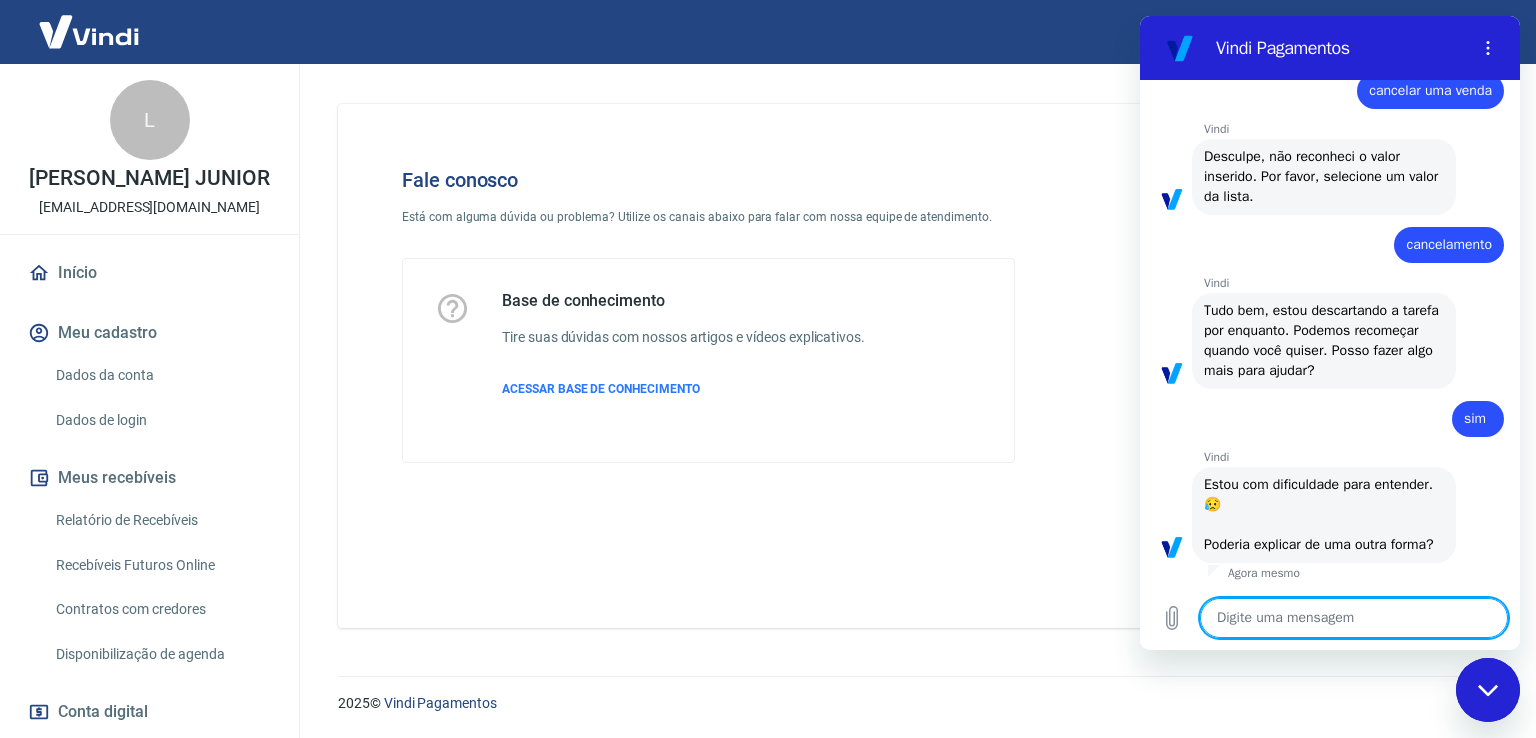 scroll, scrollTop: 683, scrollLeft: 0, axis: vertical 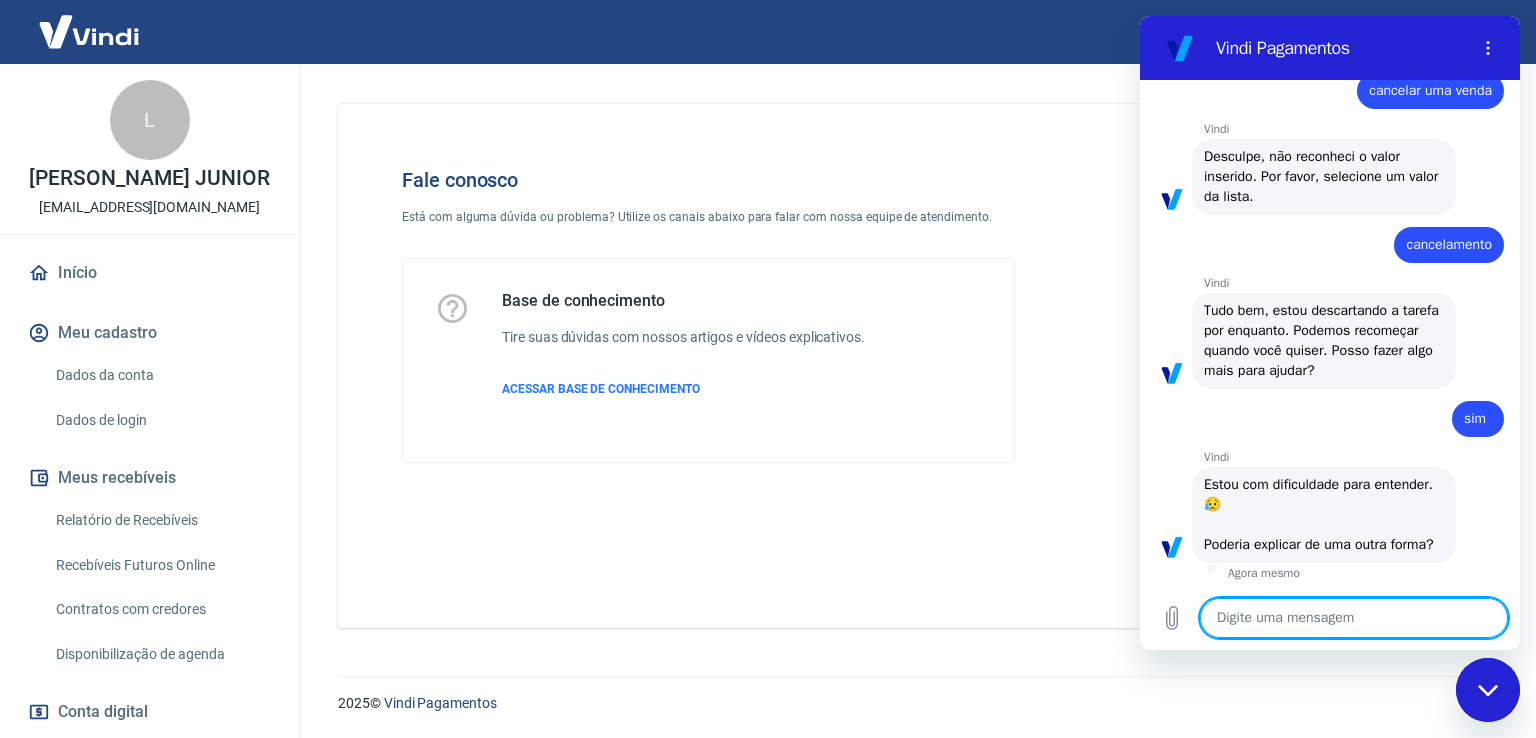 type on "f" 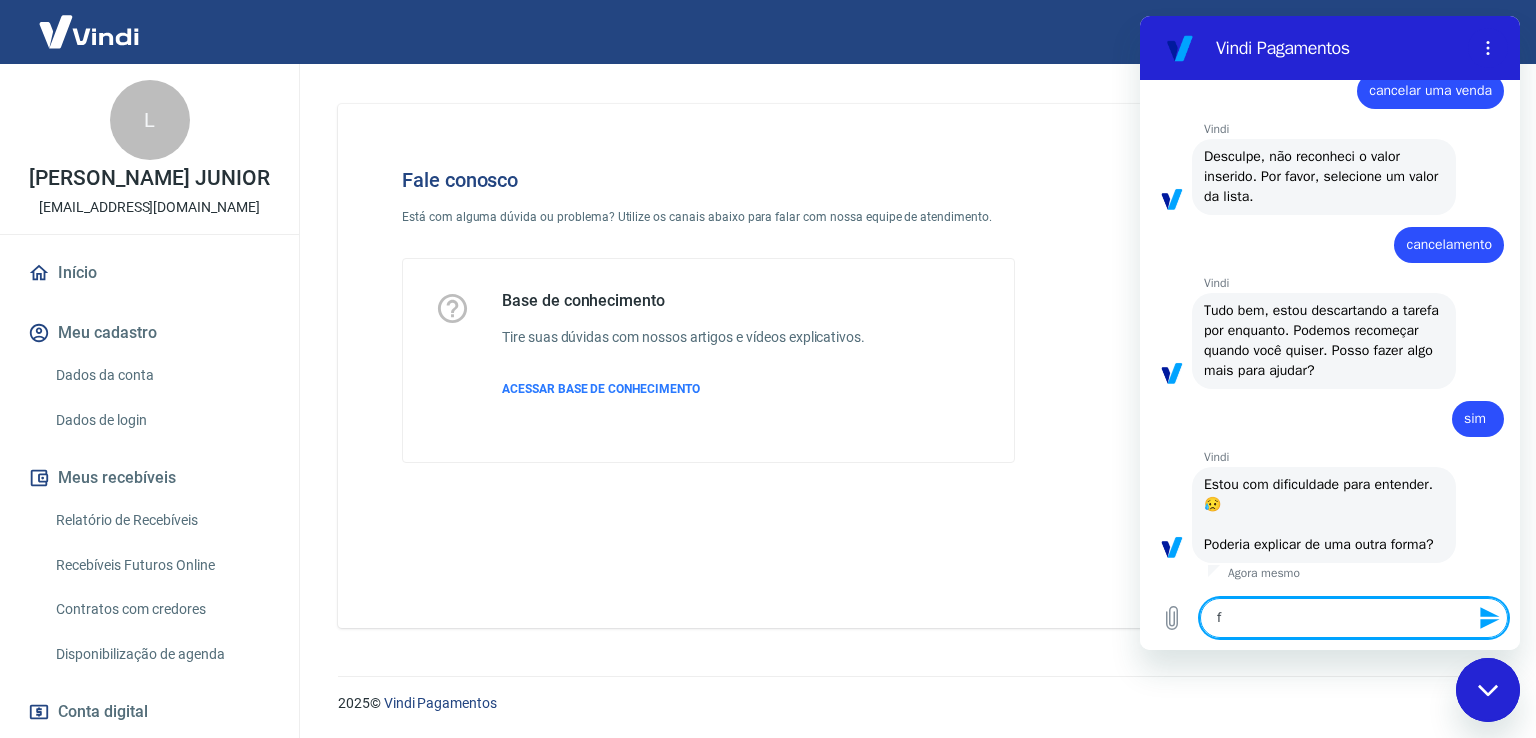 type on "fa" 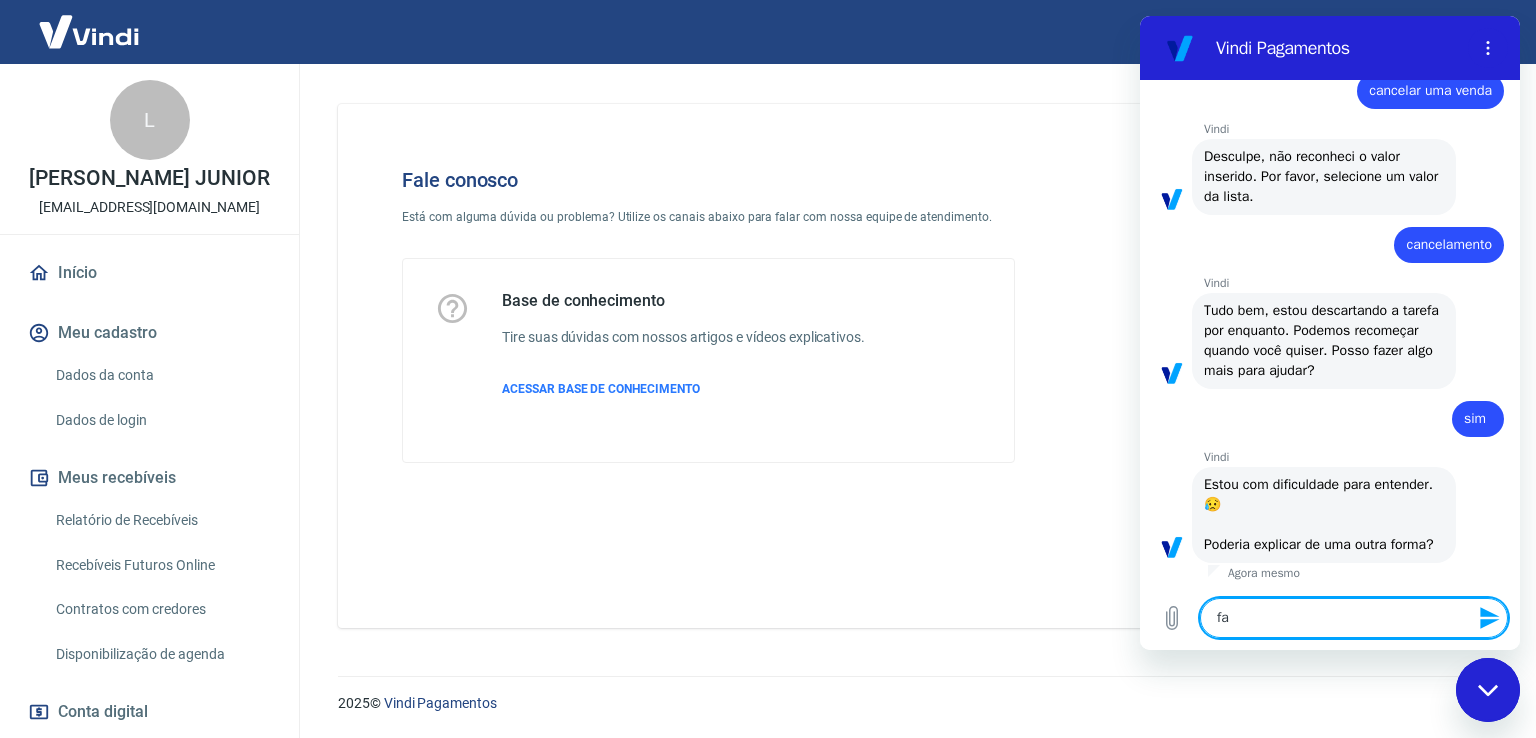 type on "faa" 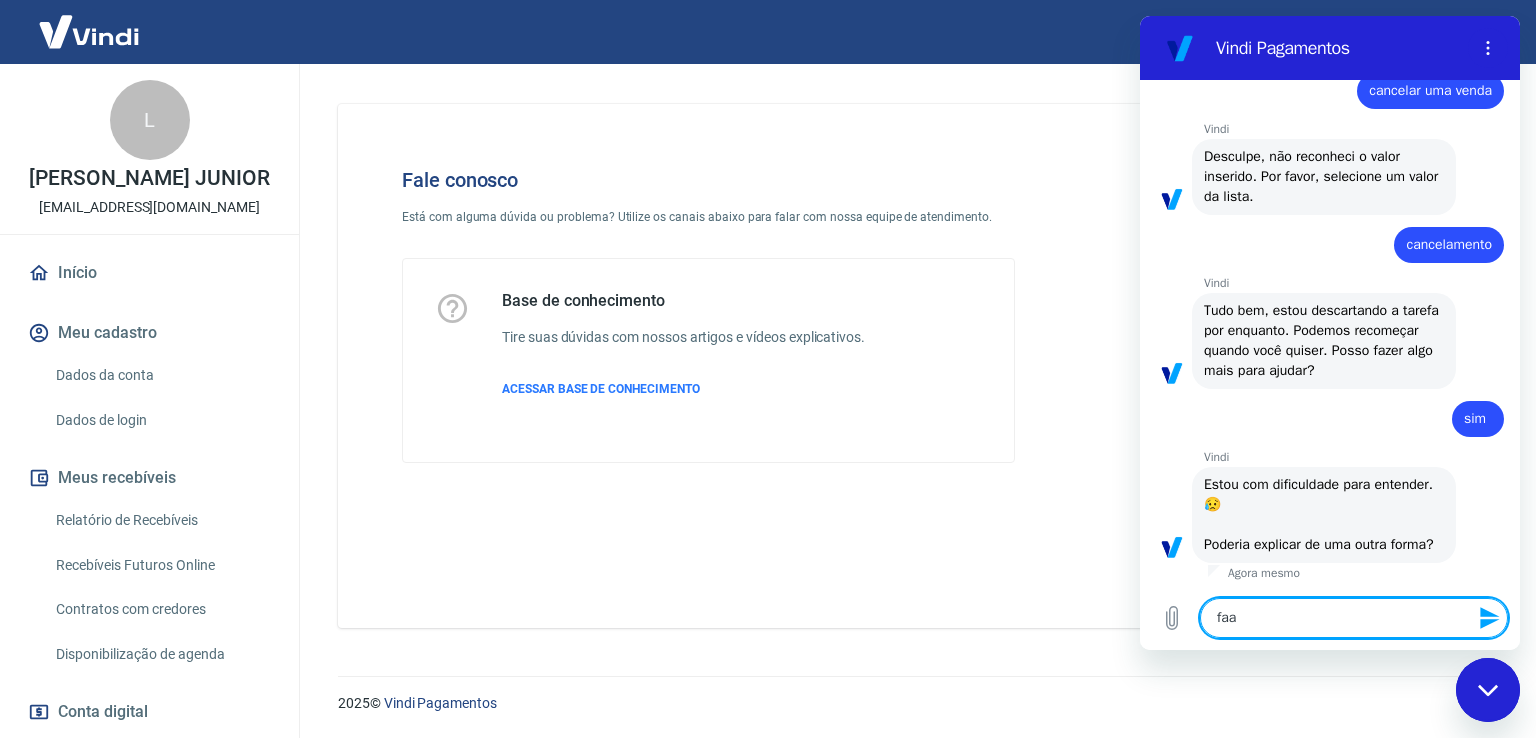 type on "faar" 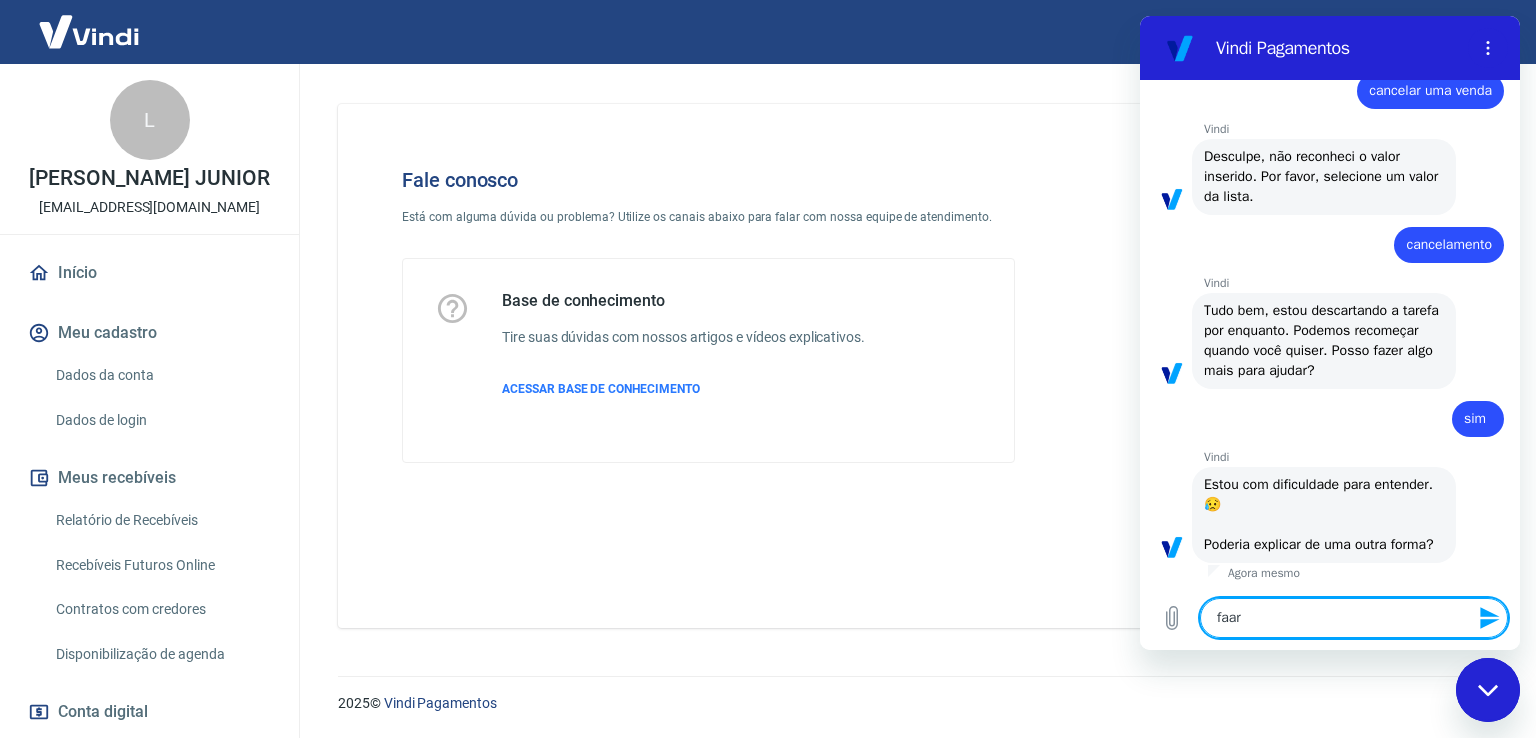 type on "x" 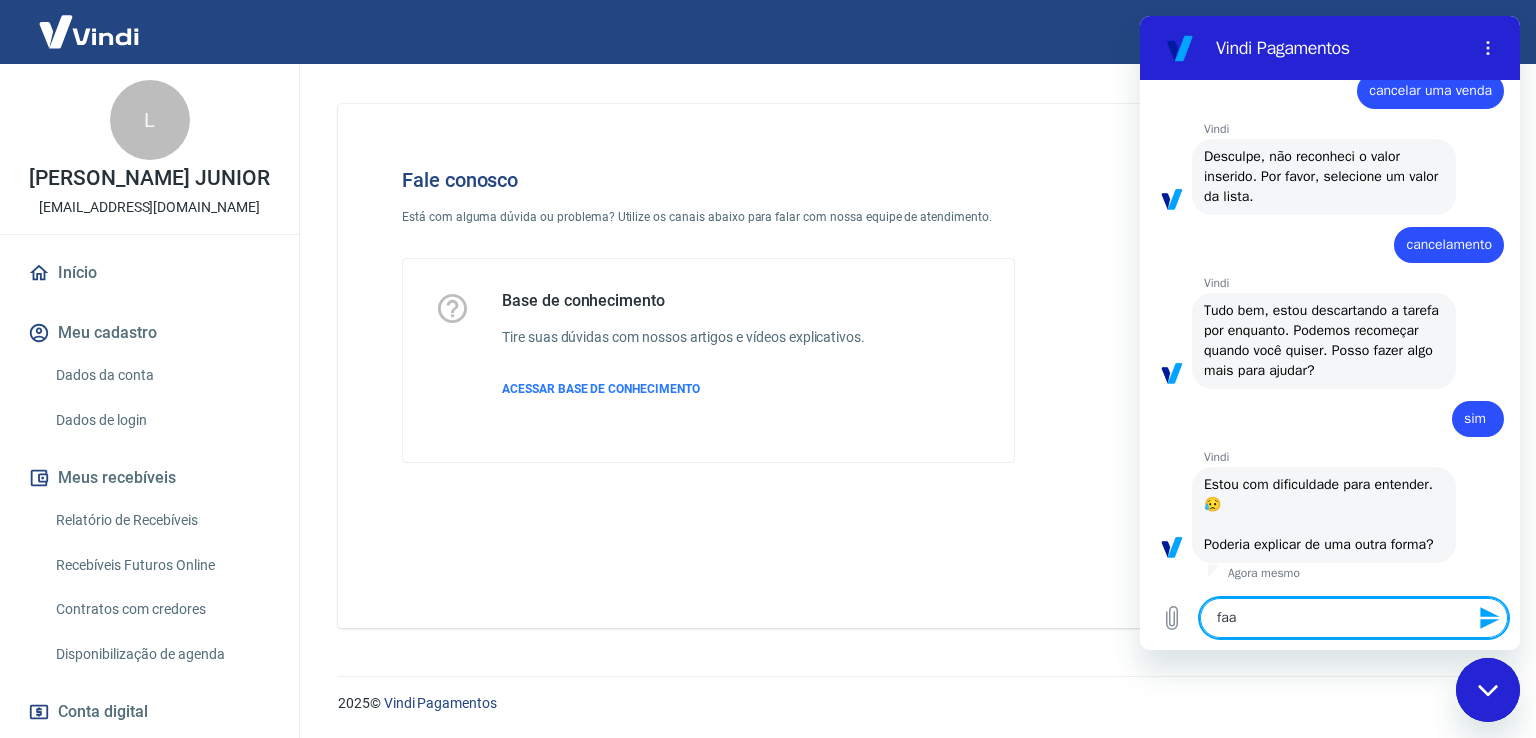 type on "fa" 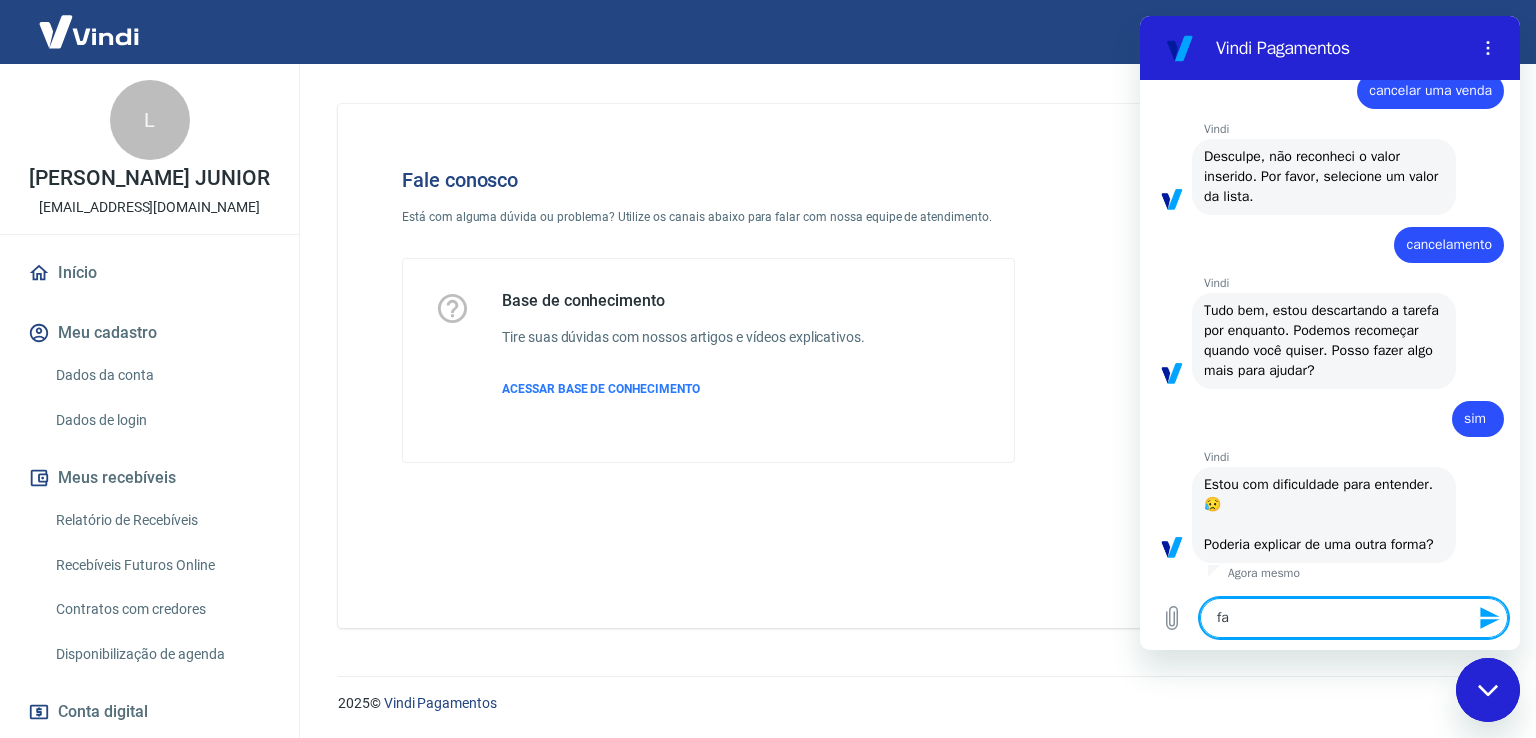 type on "fal" 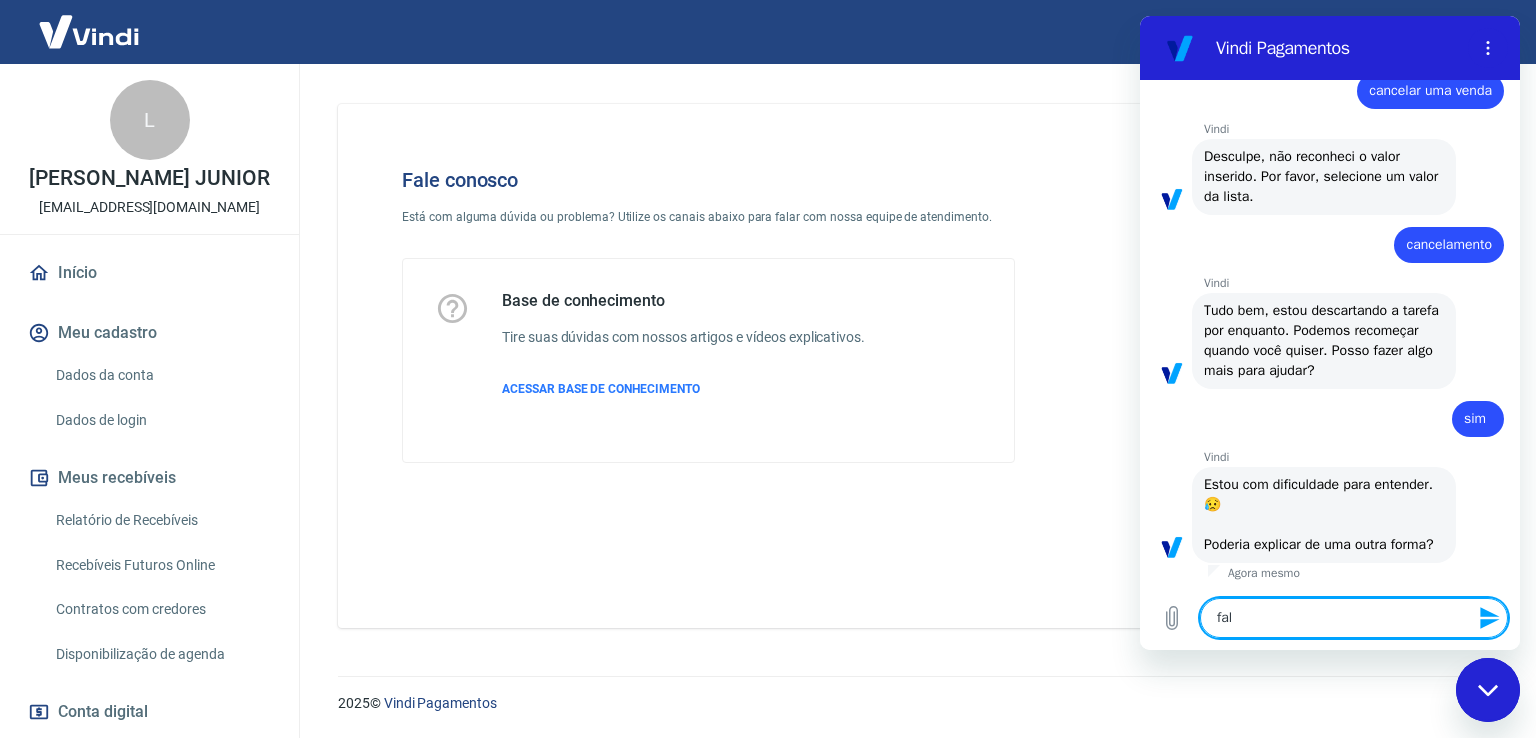type on "fala" 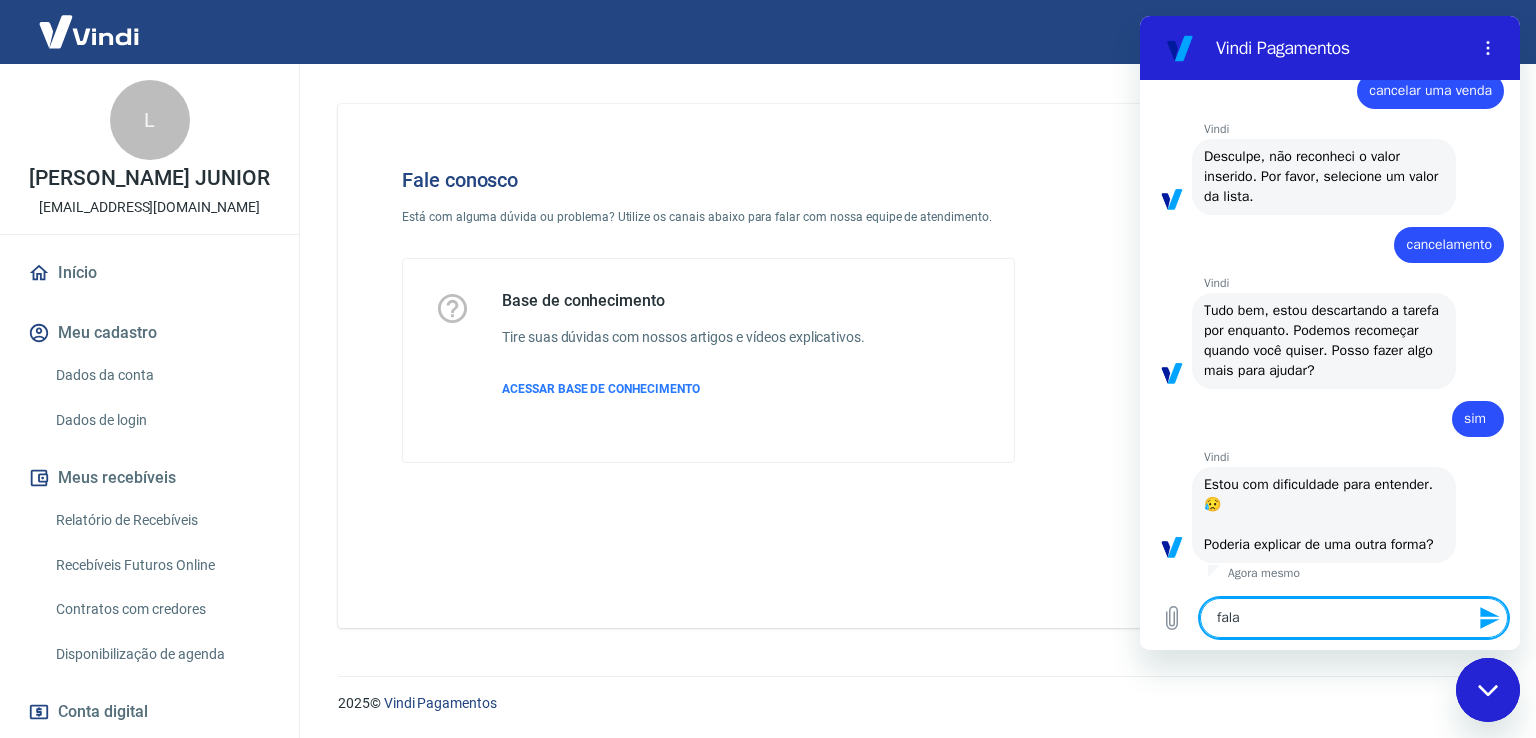 type on "falar" 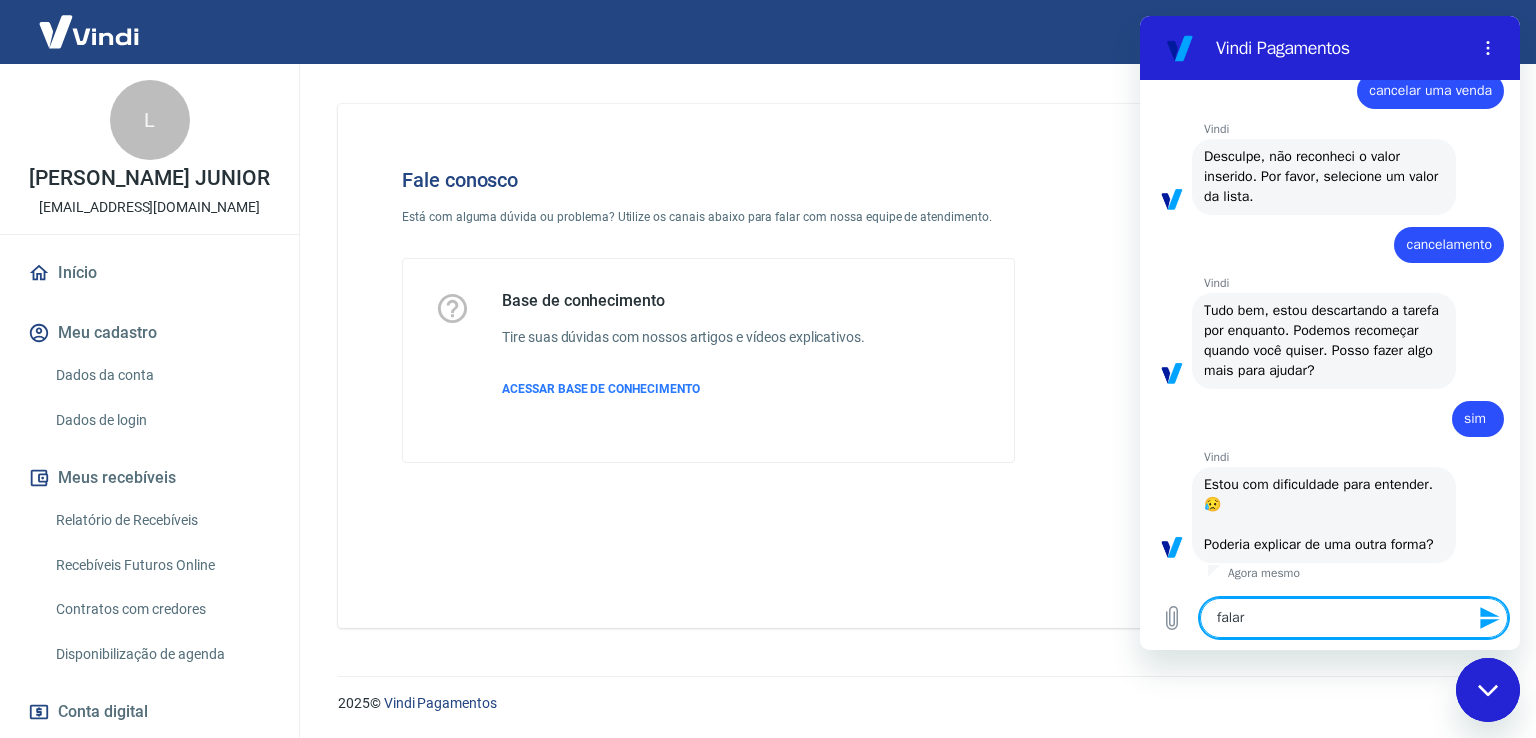 type on "falar" 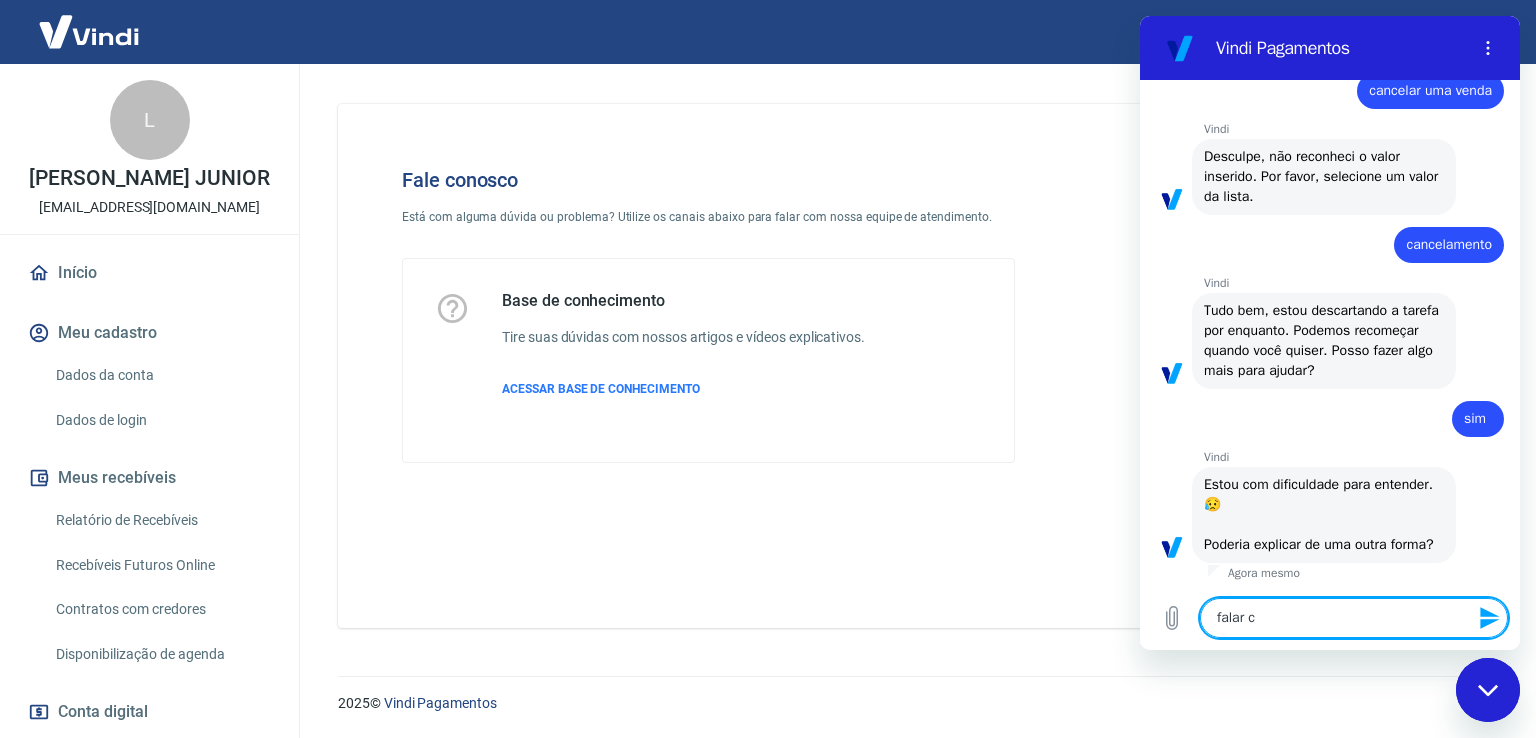 type on "falar co" 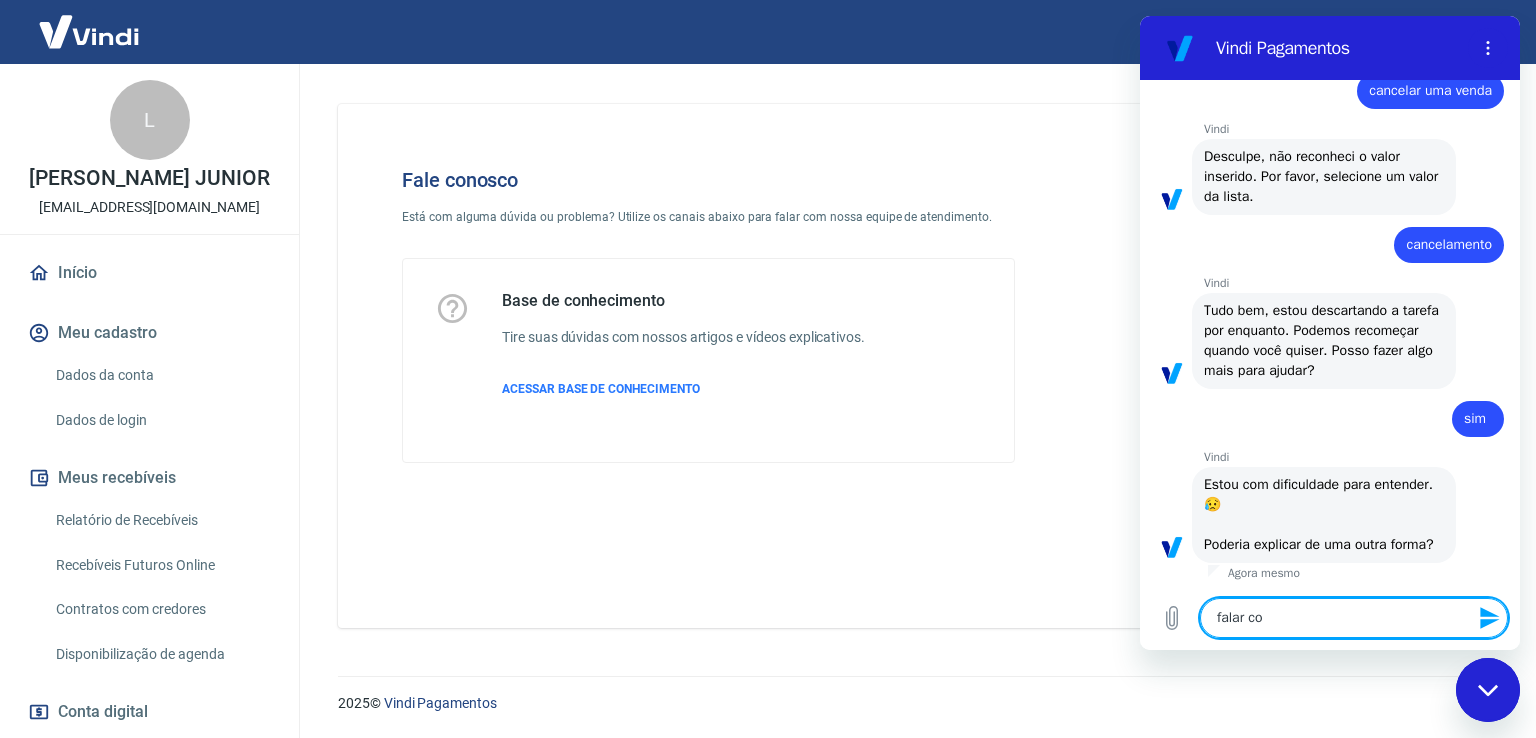 type on "falar com" 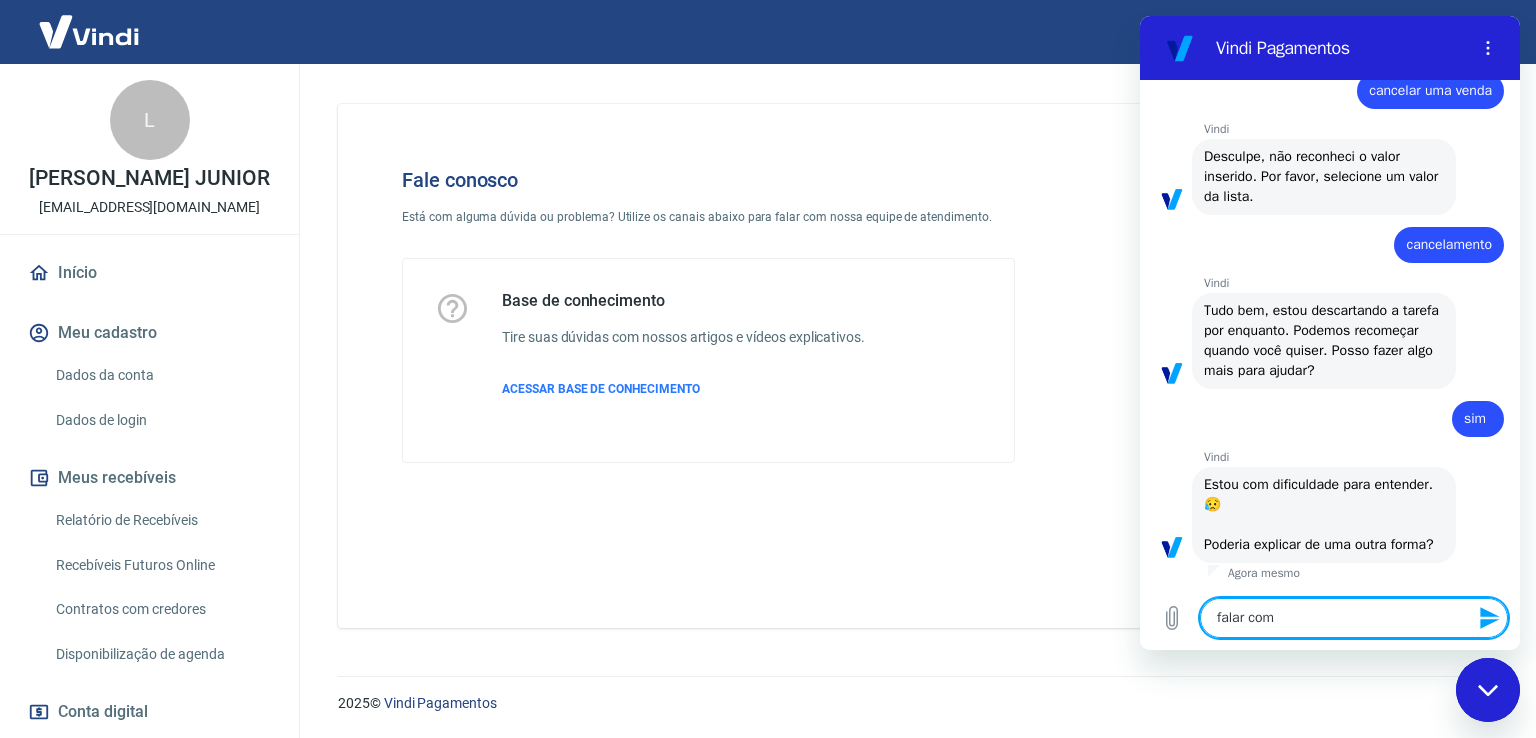 type on "falar com" 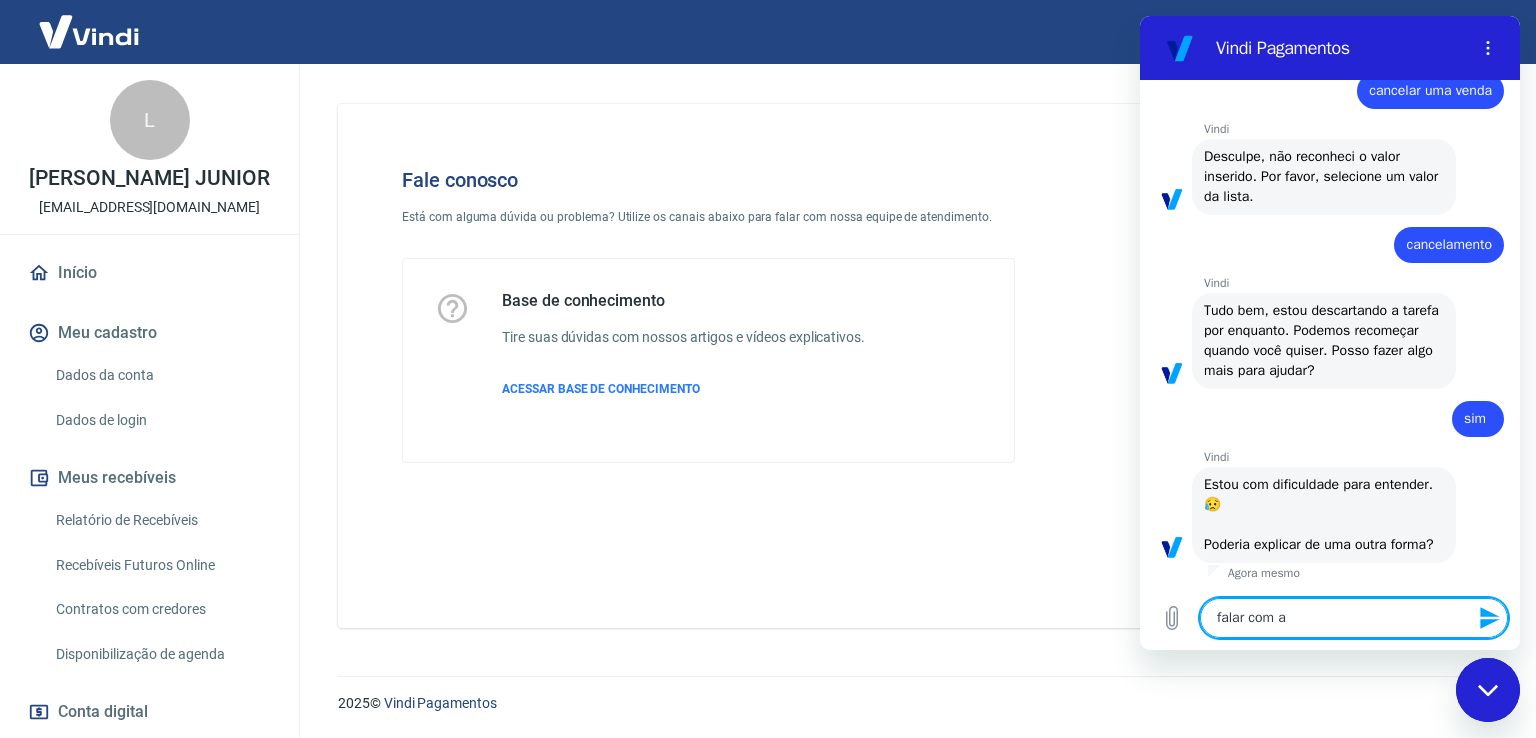type on "falar com at" 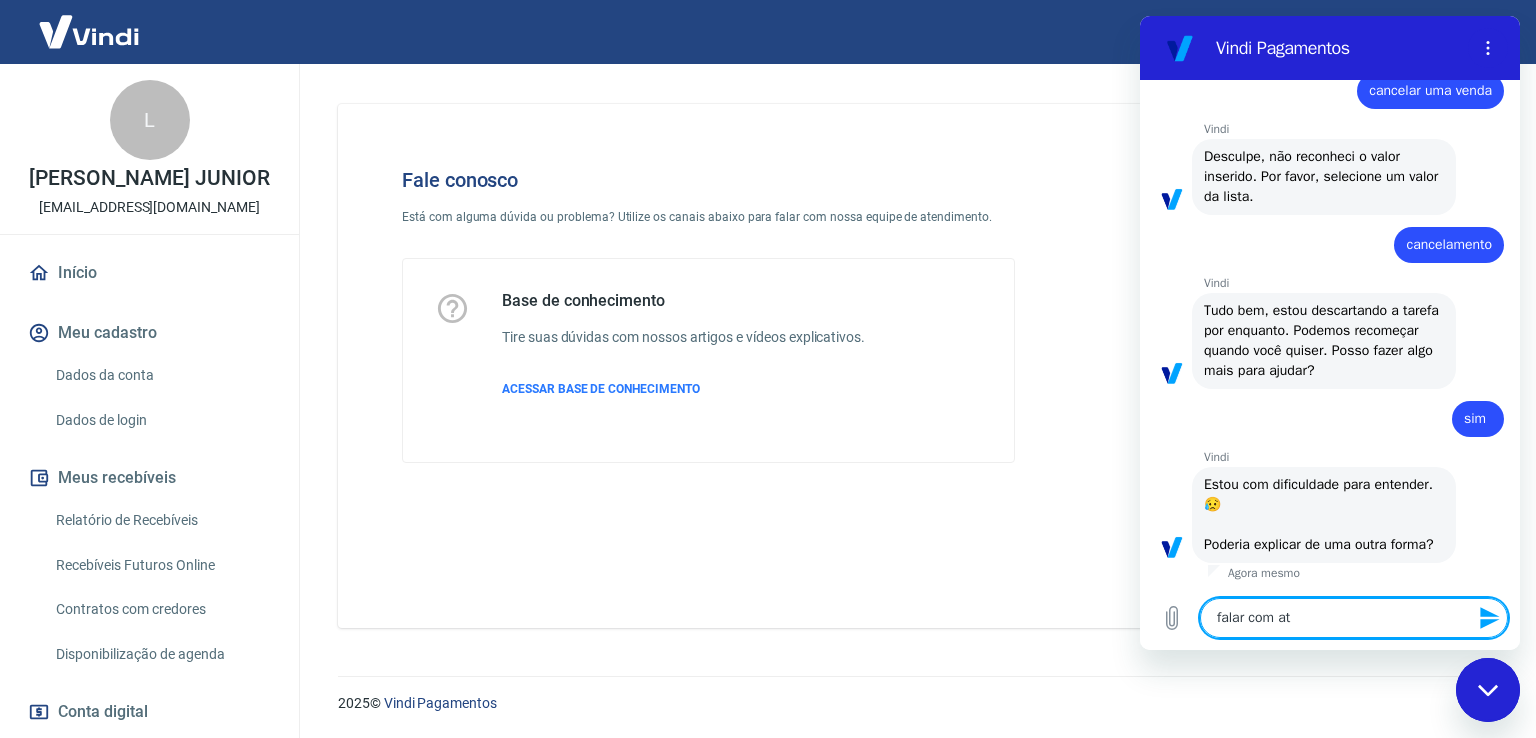 type on "falar com ate" 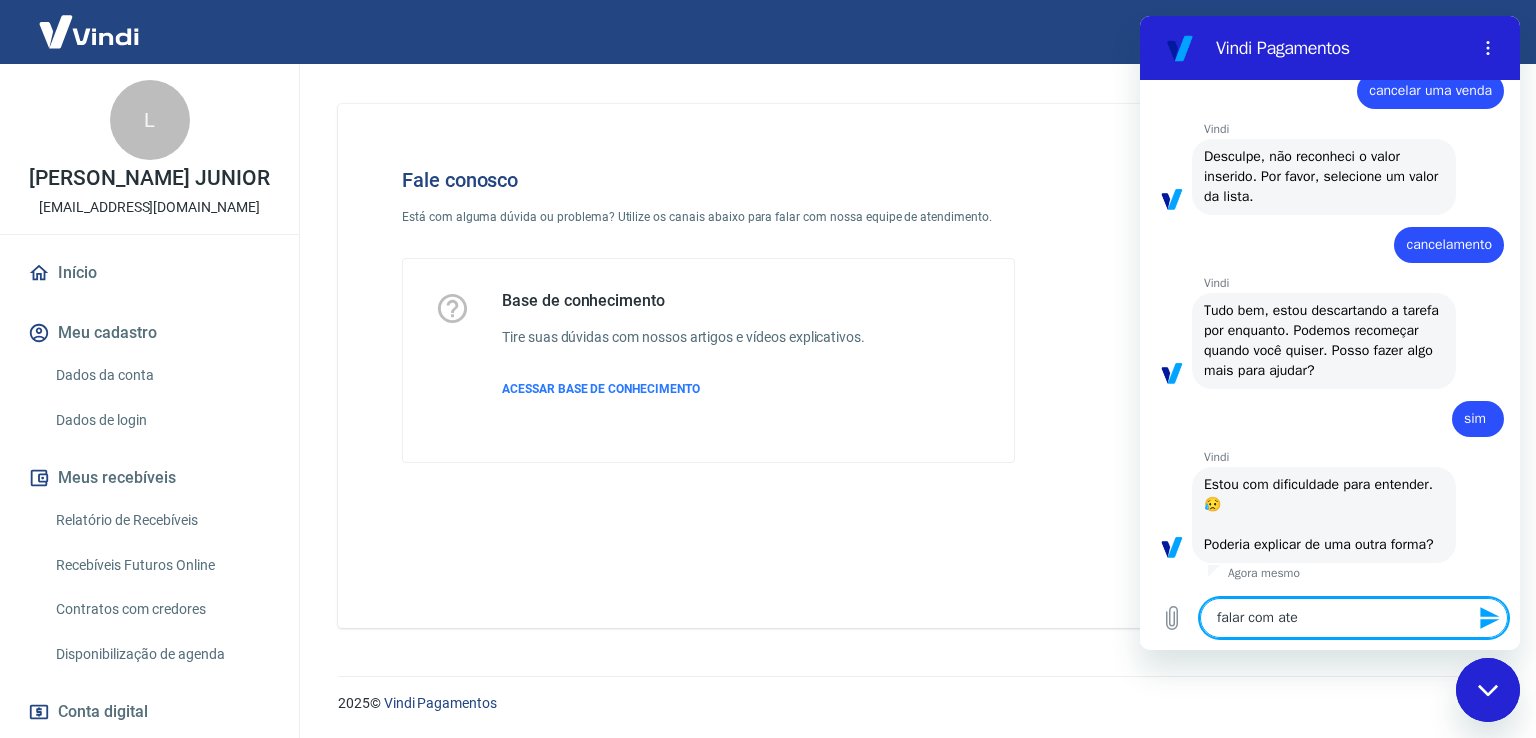 type on "falar com aten" 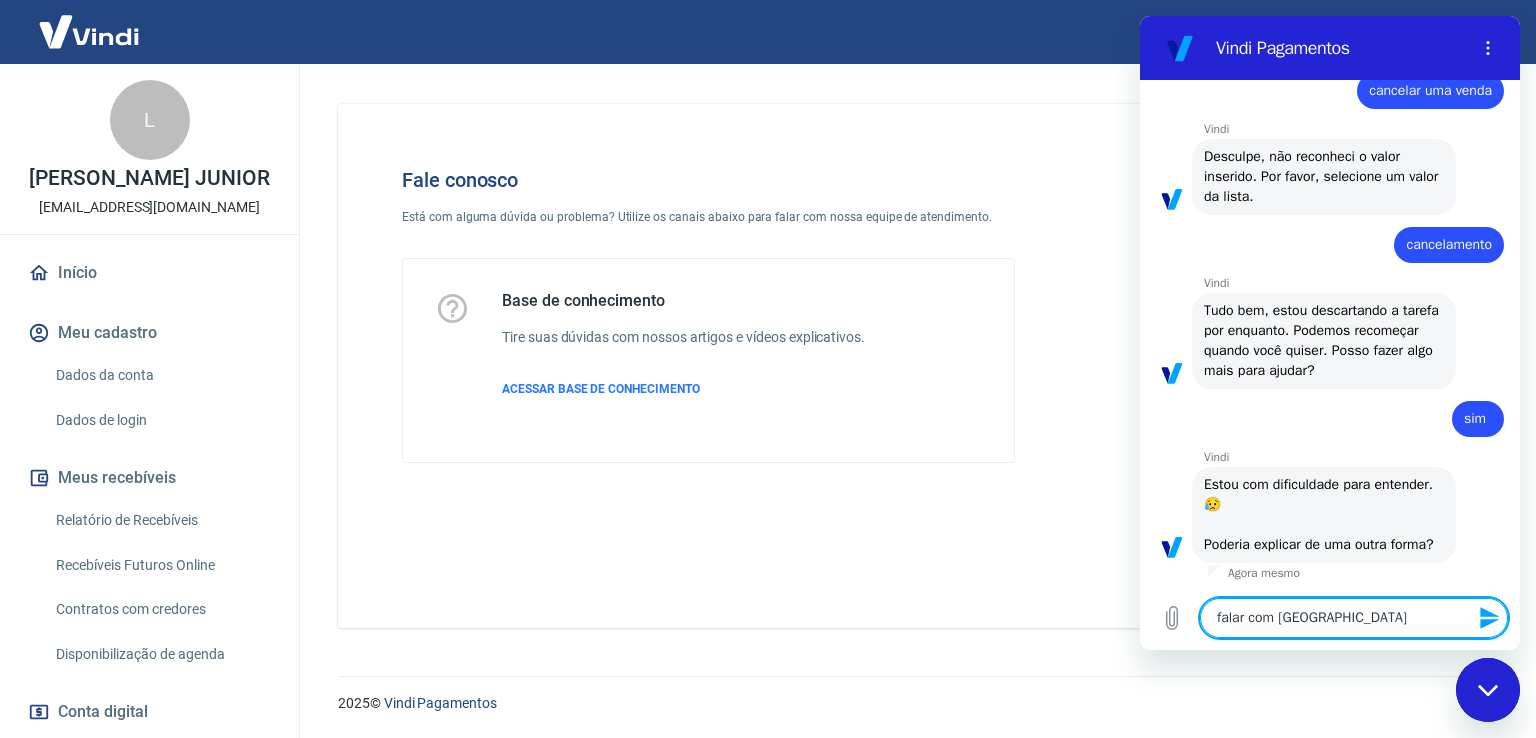 type 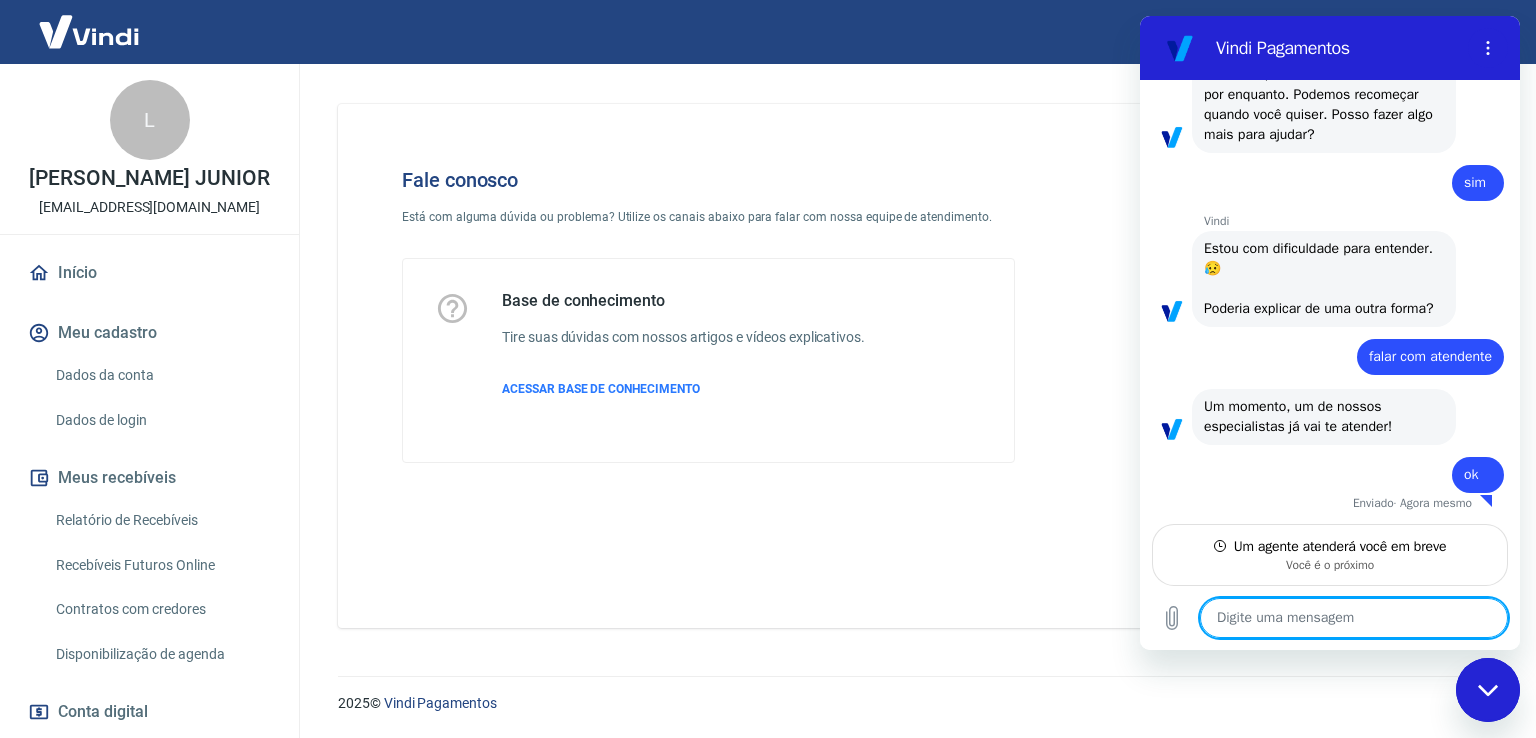scroll, scrollTop: 919, scrollLeft: 0, axis: vertical 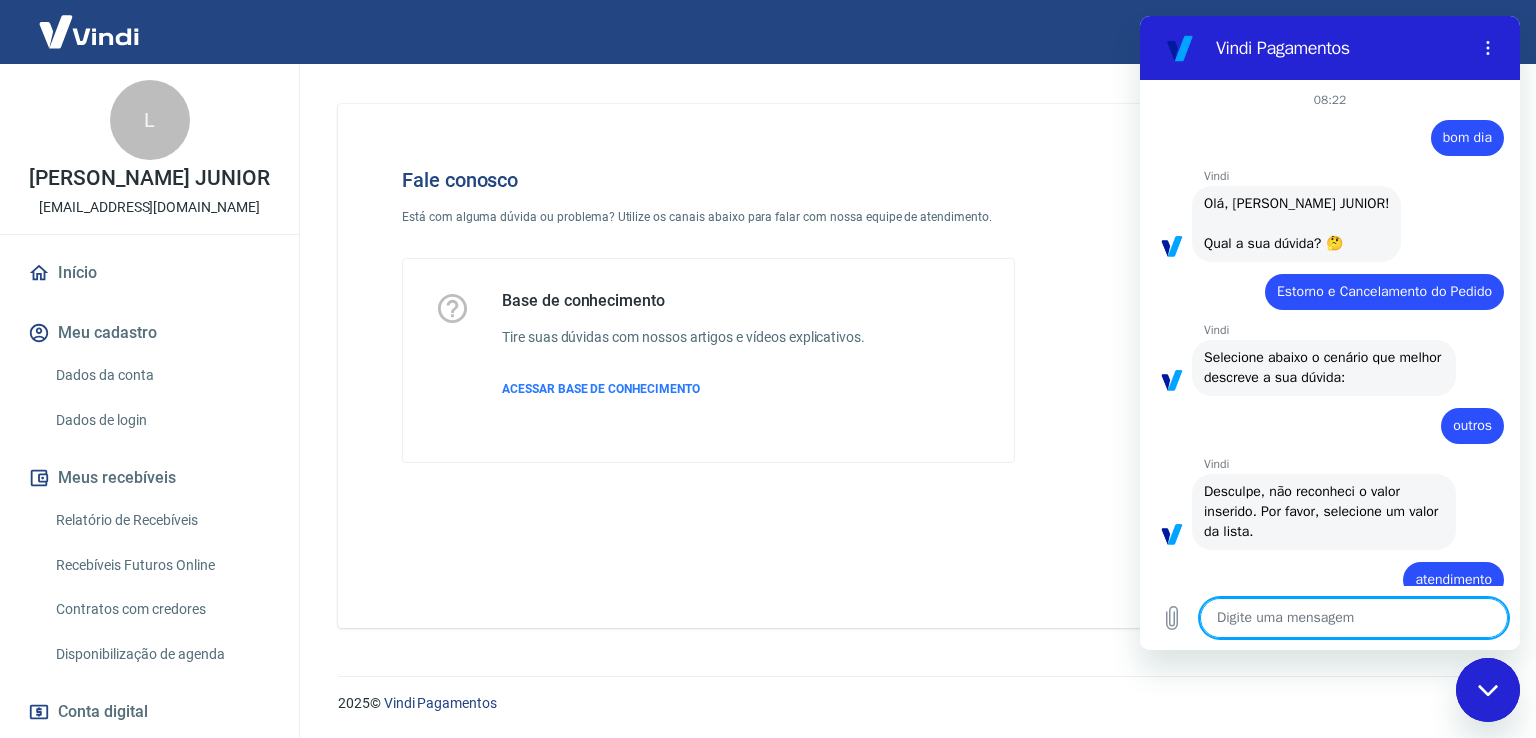 type on "x" 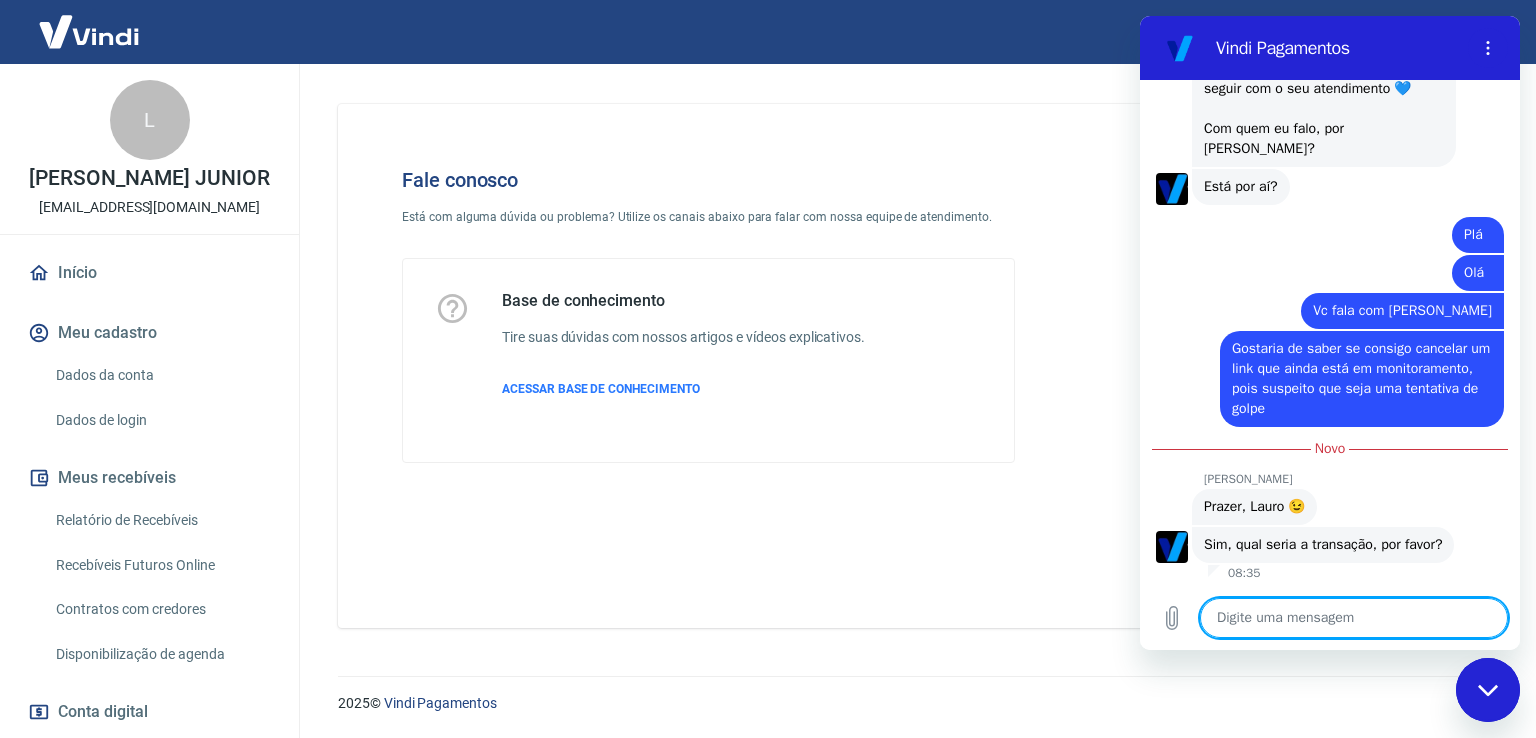 type on "j" 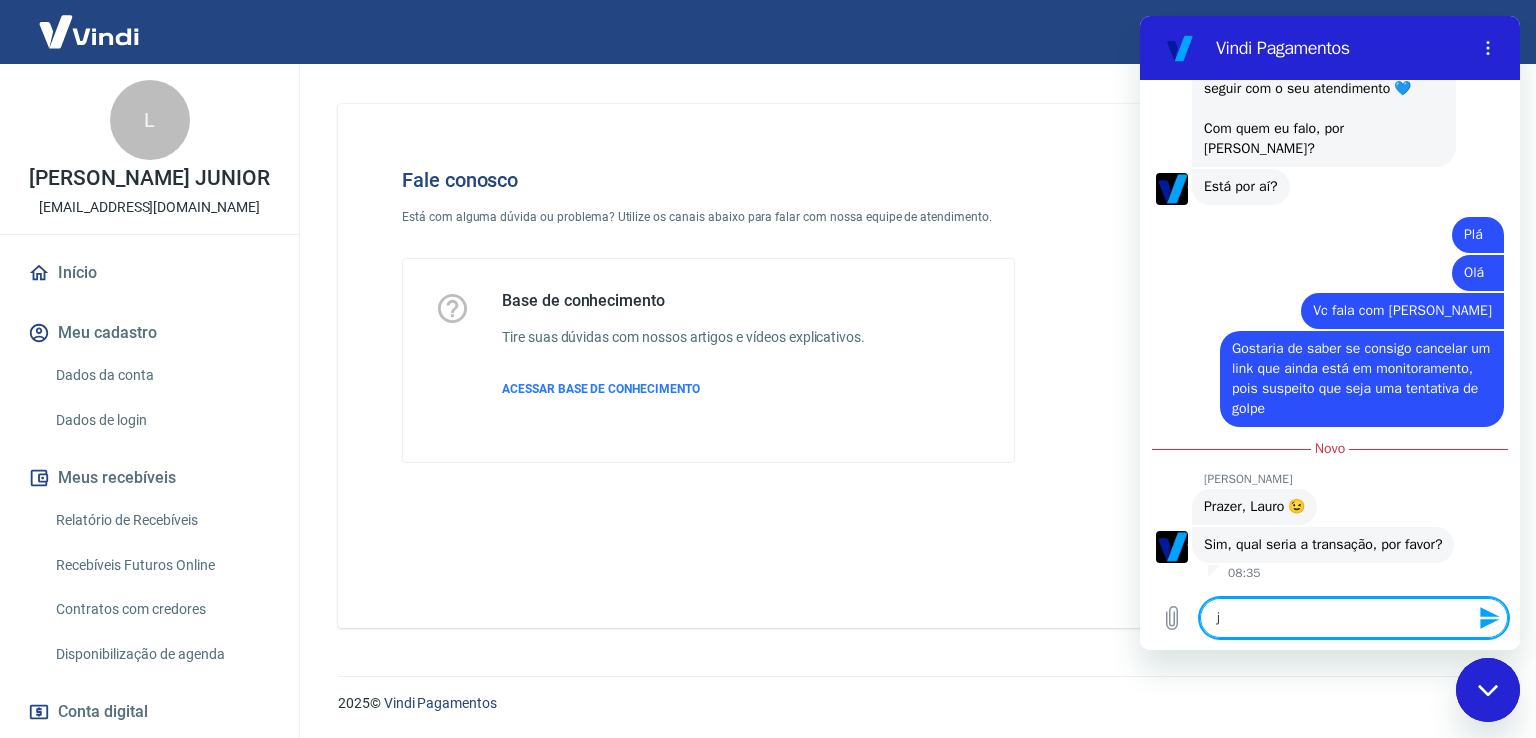 type on "já" 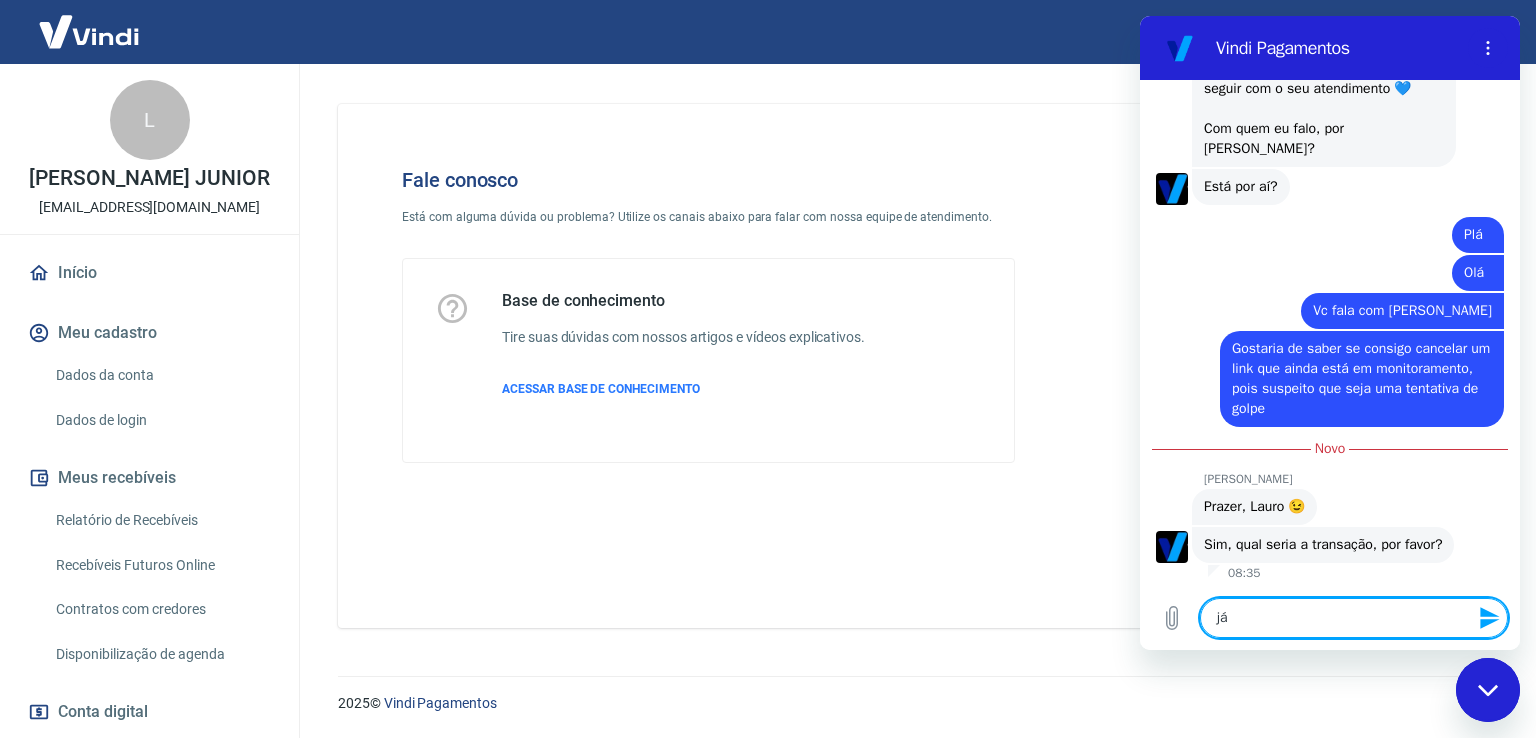 type on "já" 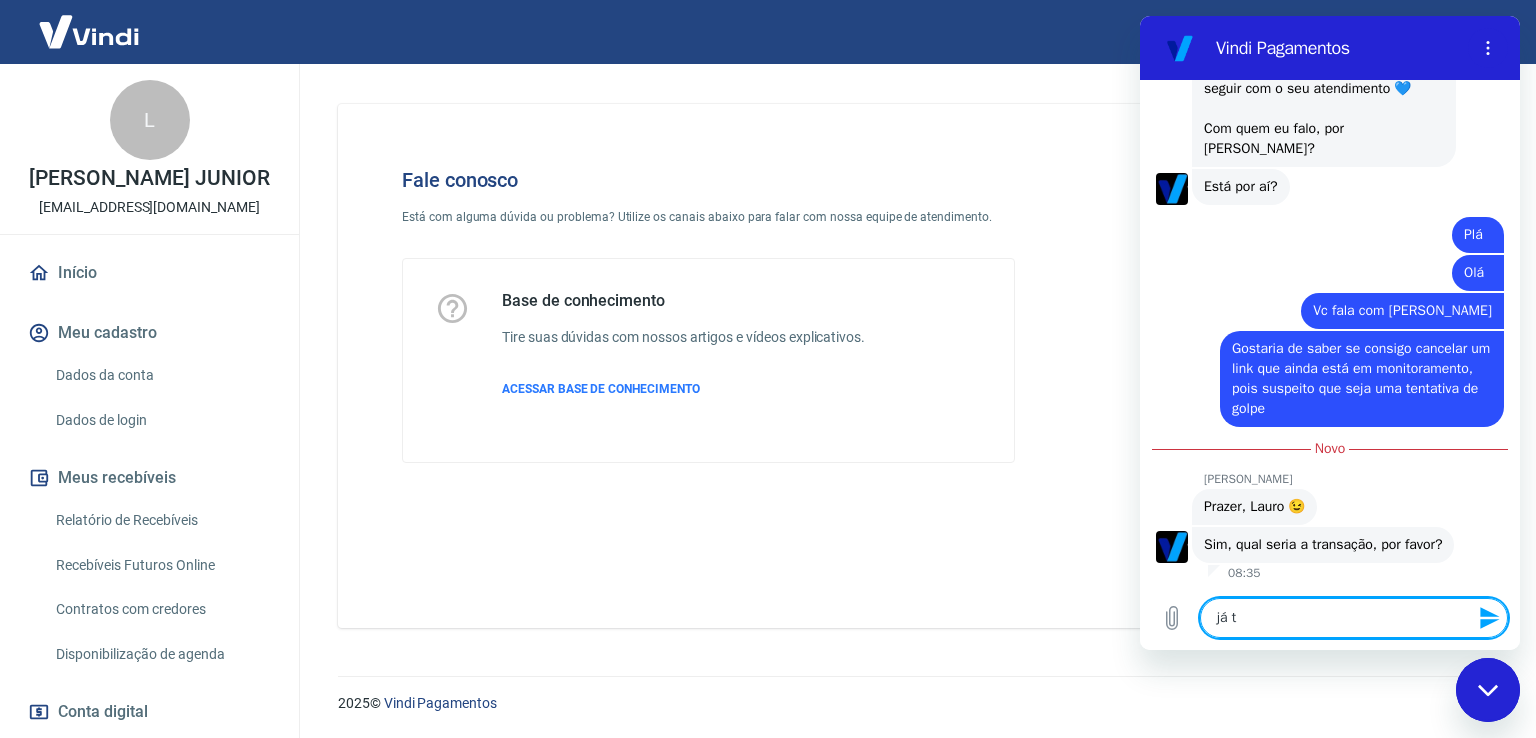 type on "já te" 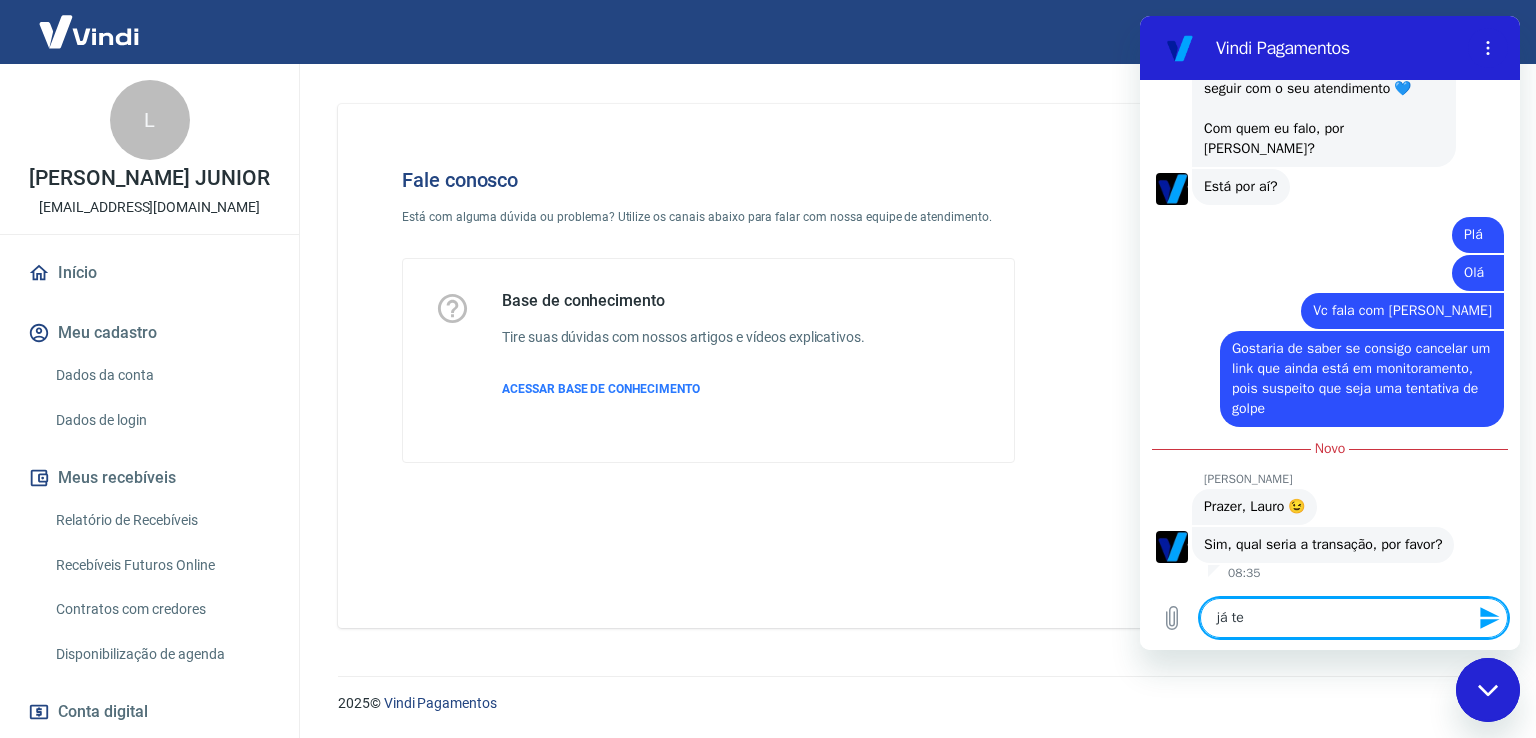 type on "já te" 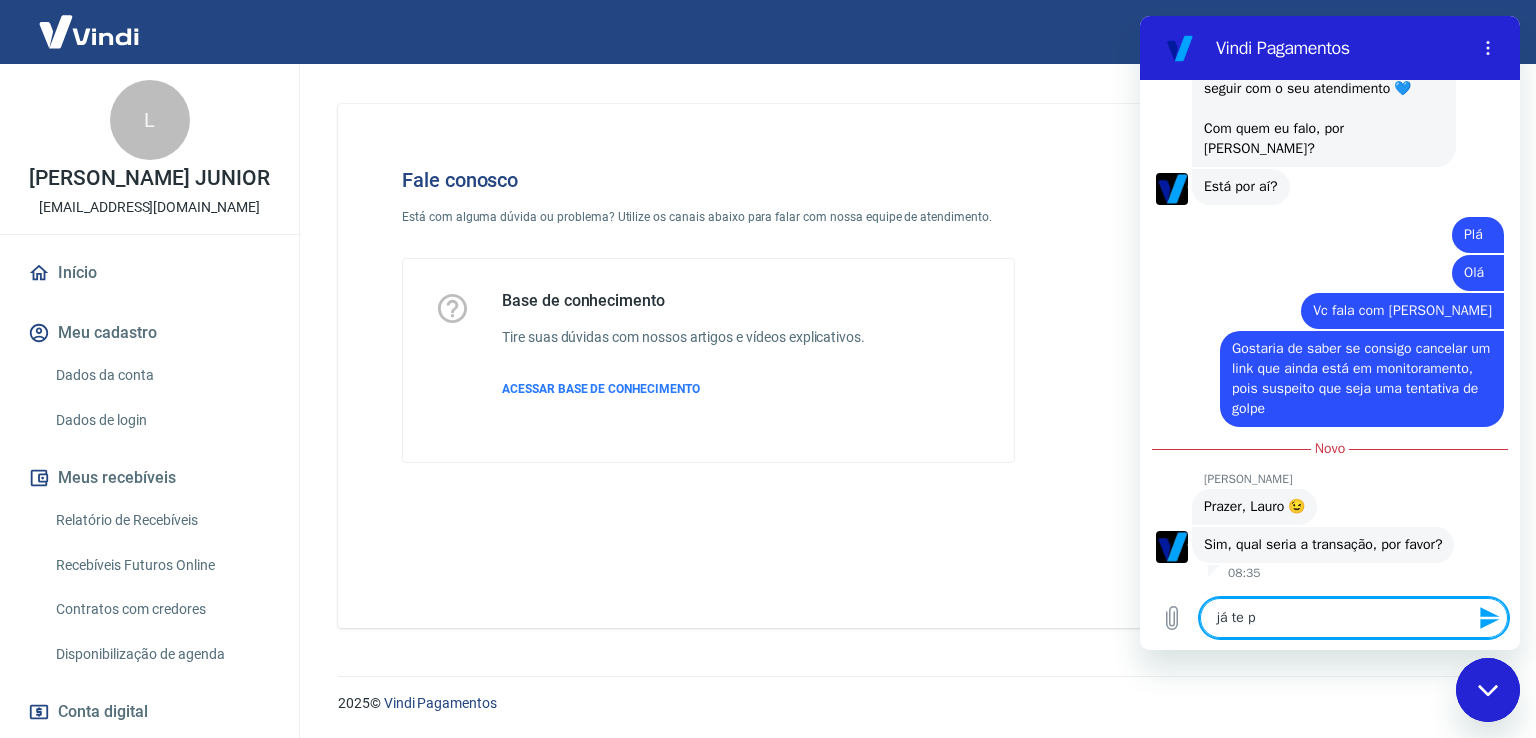 type on "já te pa" 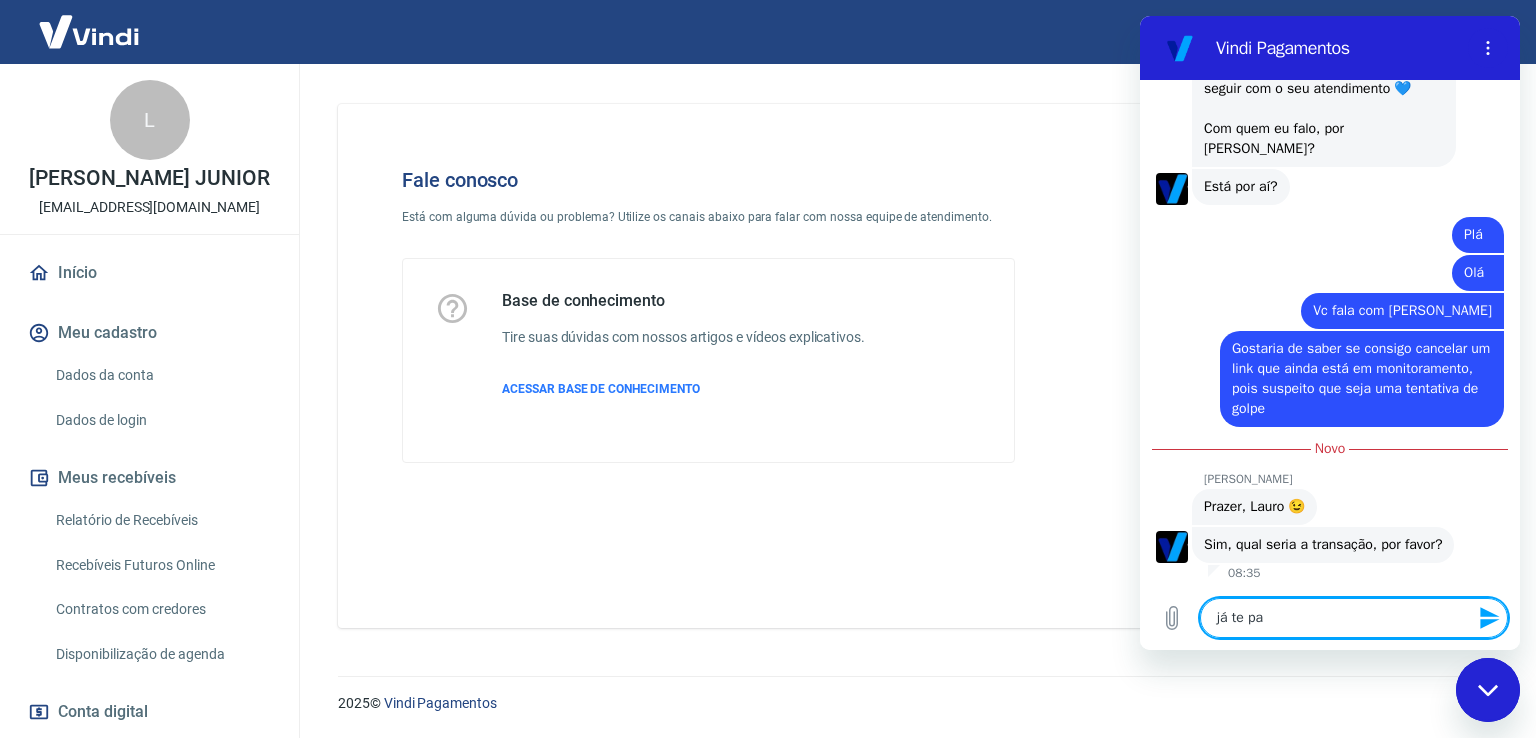 type on "já te pas" 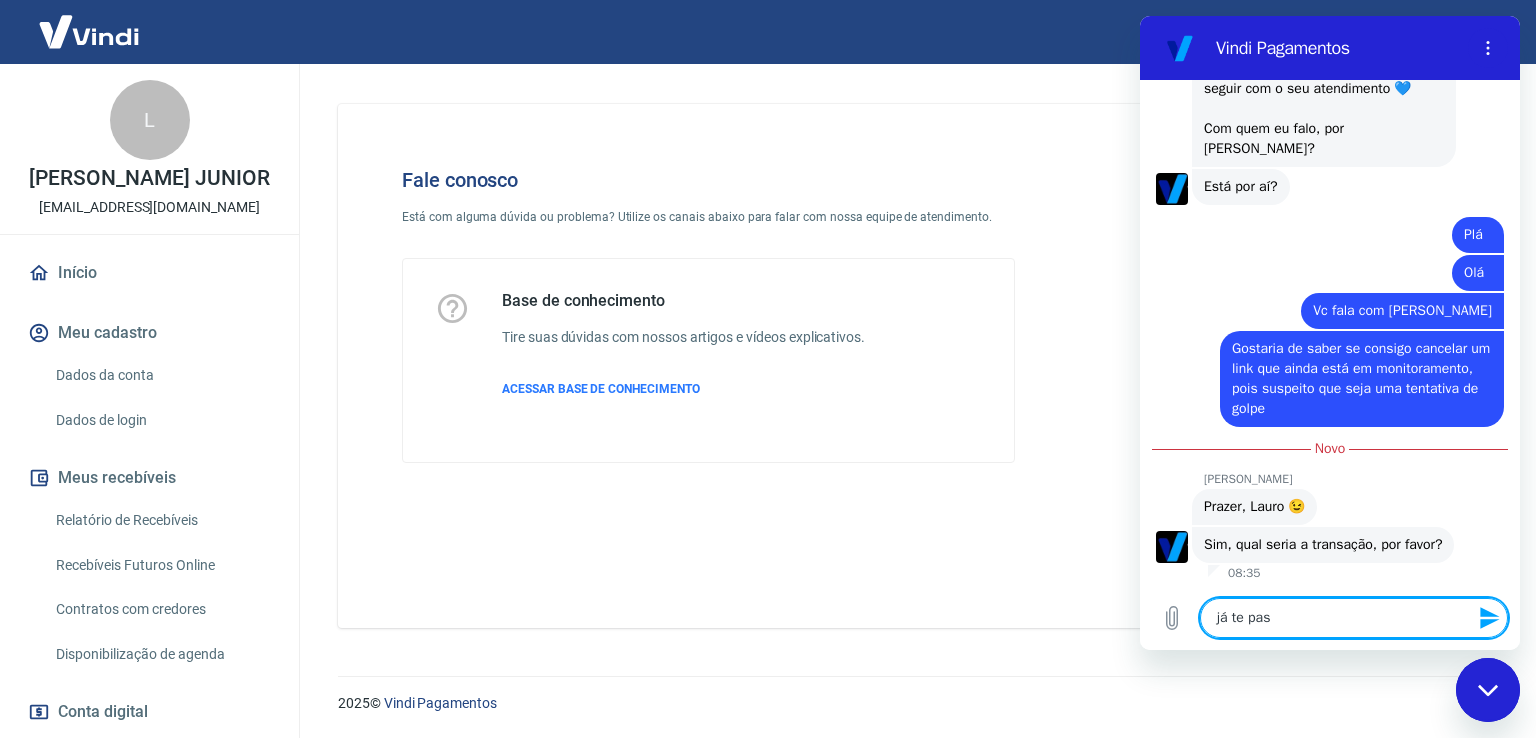 type on "já te pass" 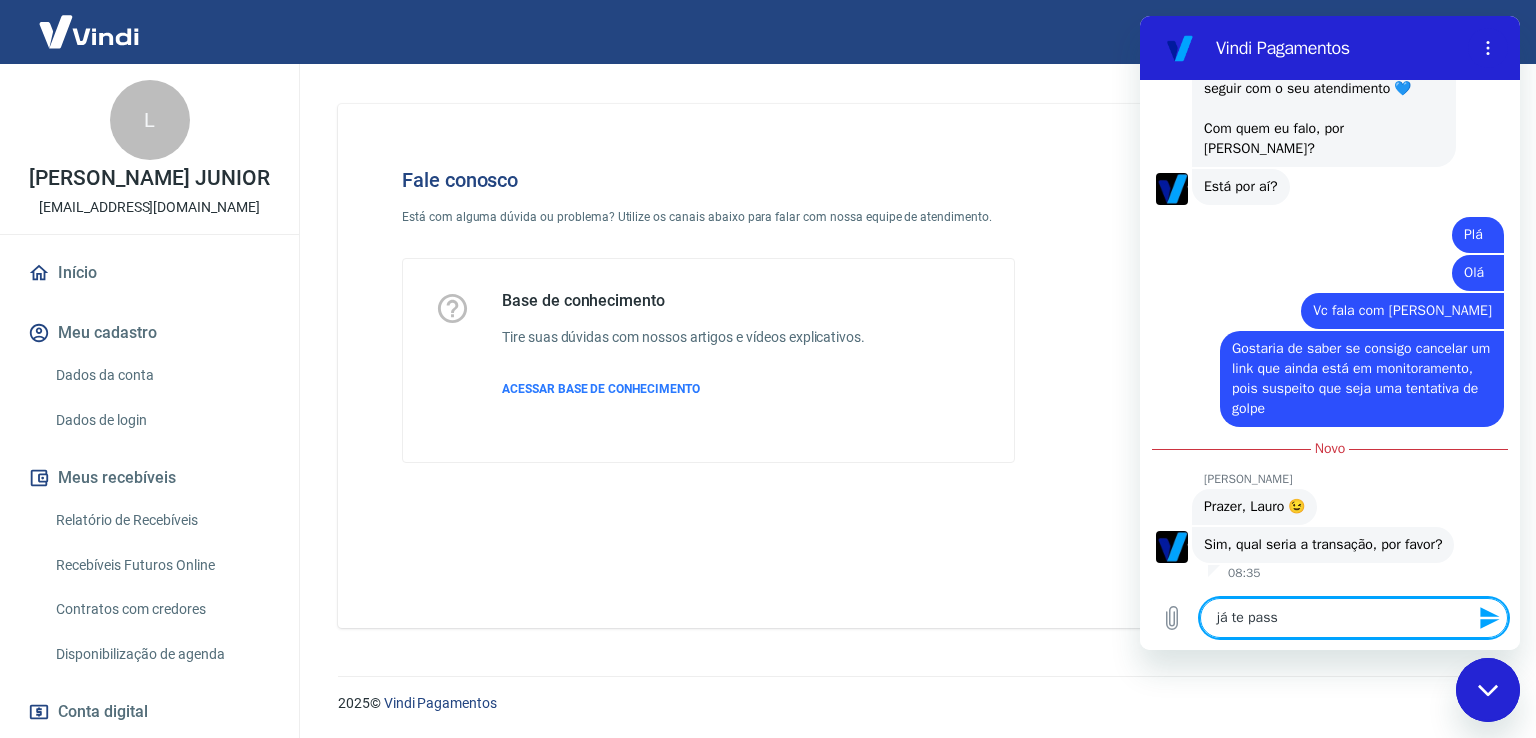 type on "já te passo" 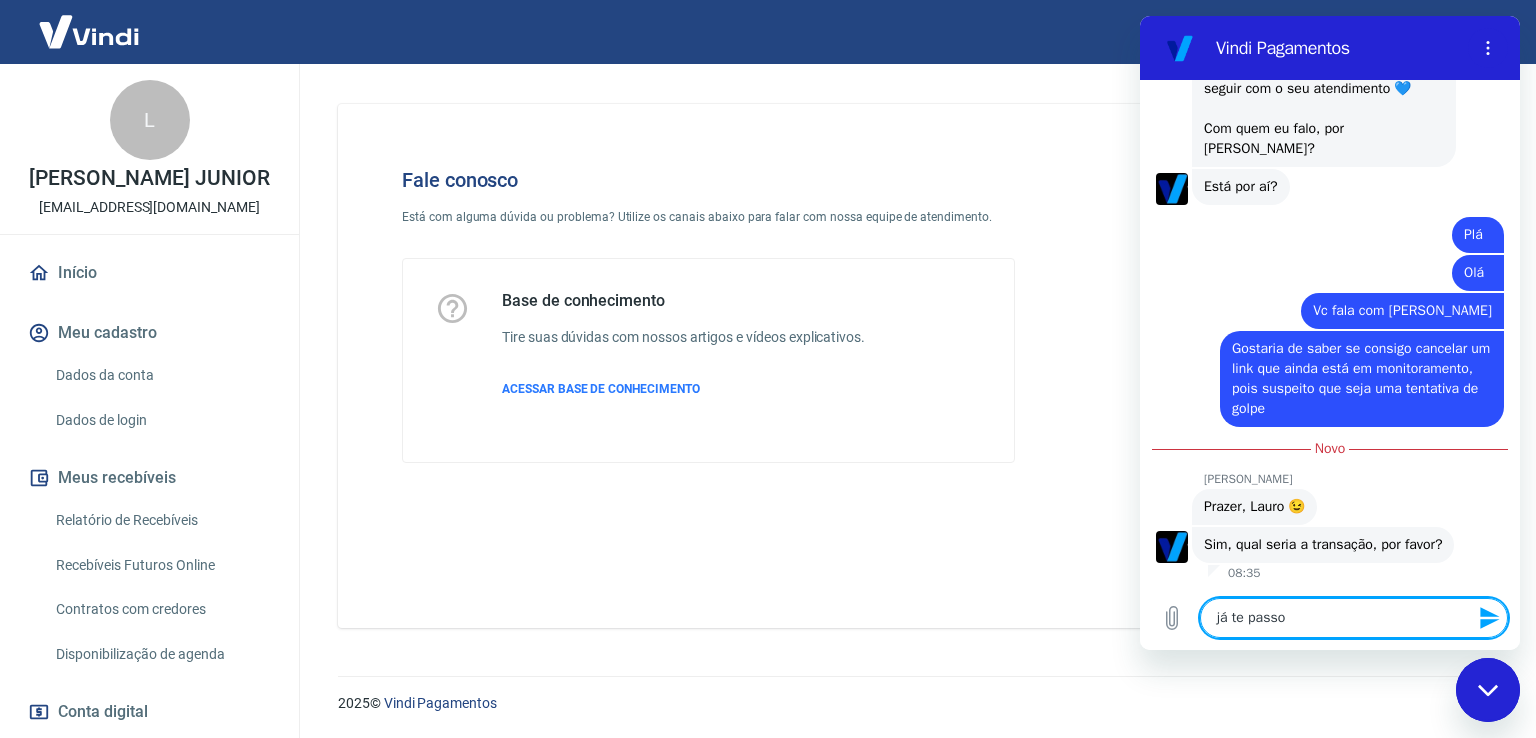 type 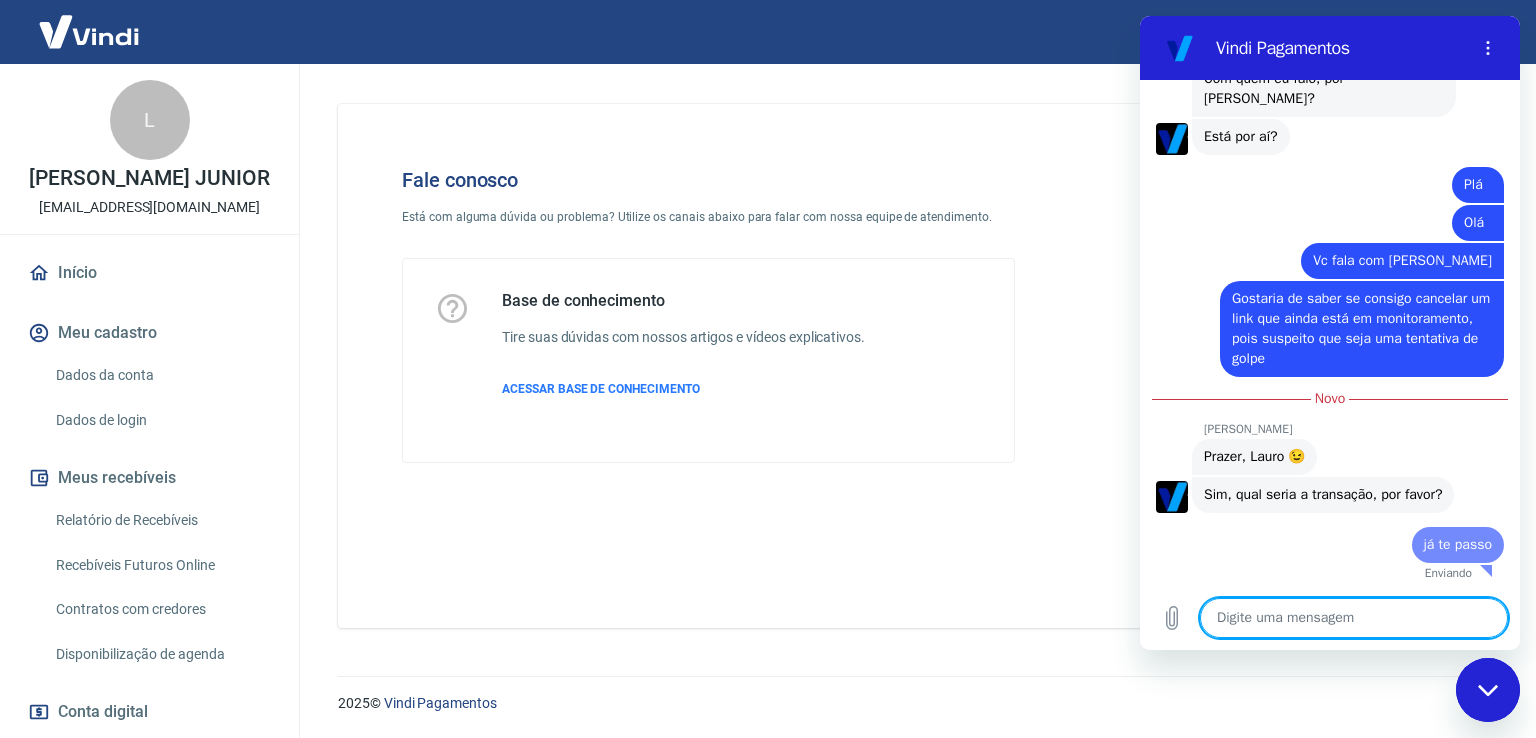 scroll, scrollTop: 1459, scrollLeft: 0, axis: vertical 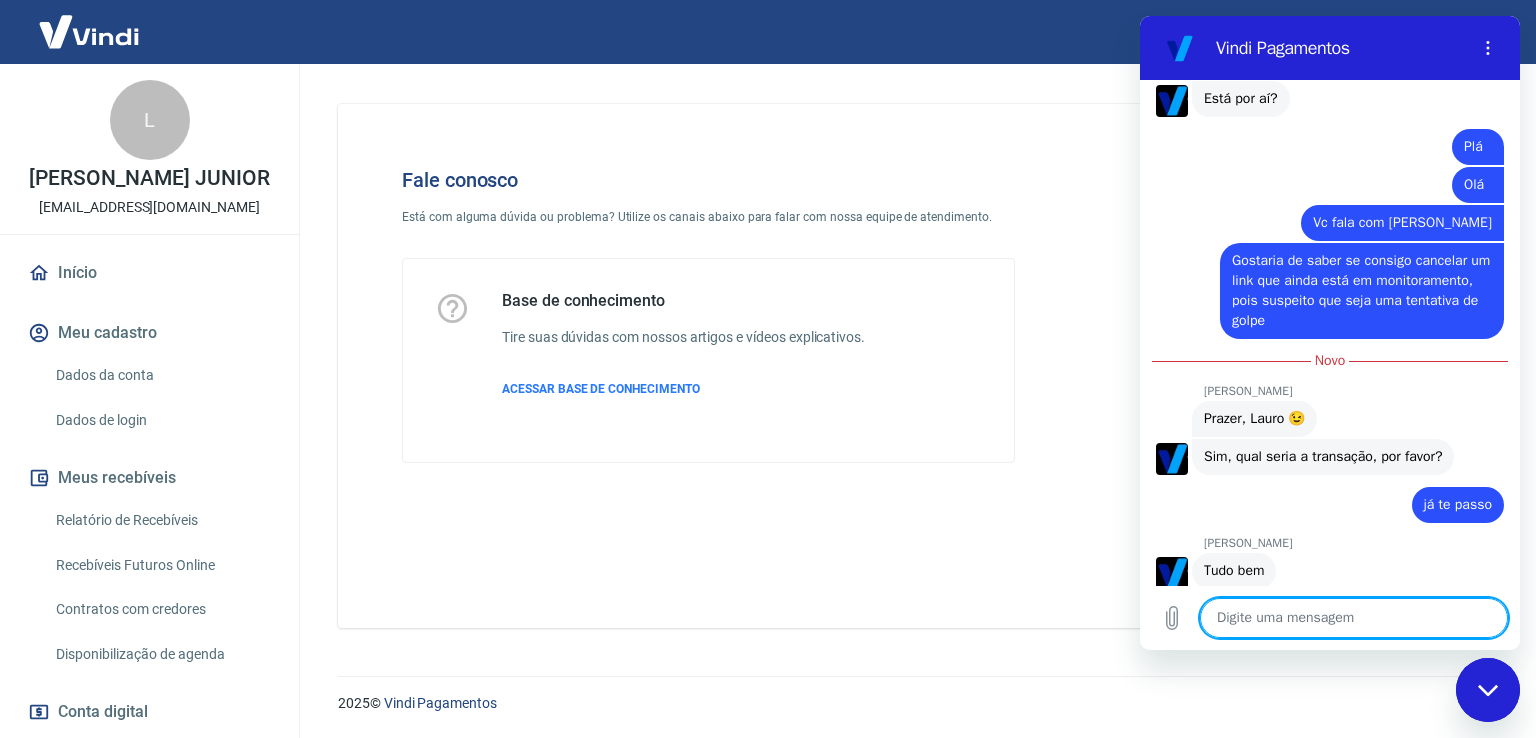type on "x" 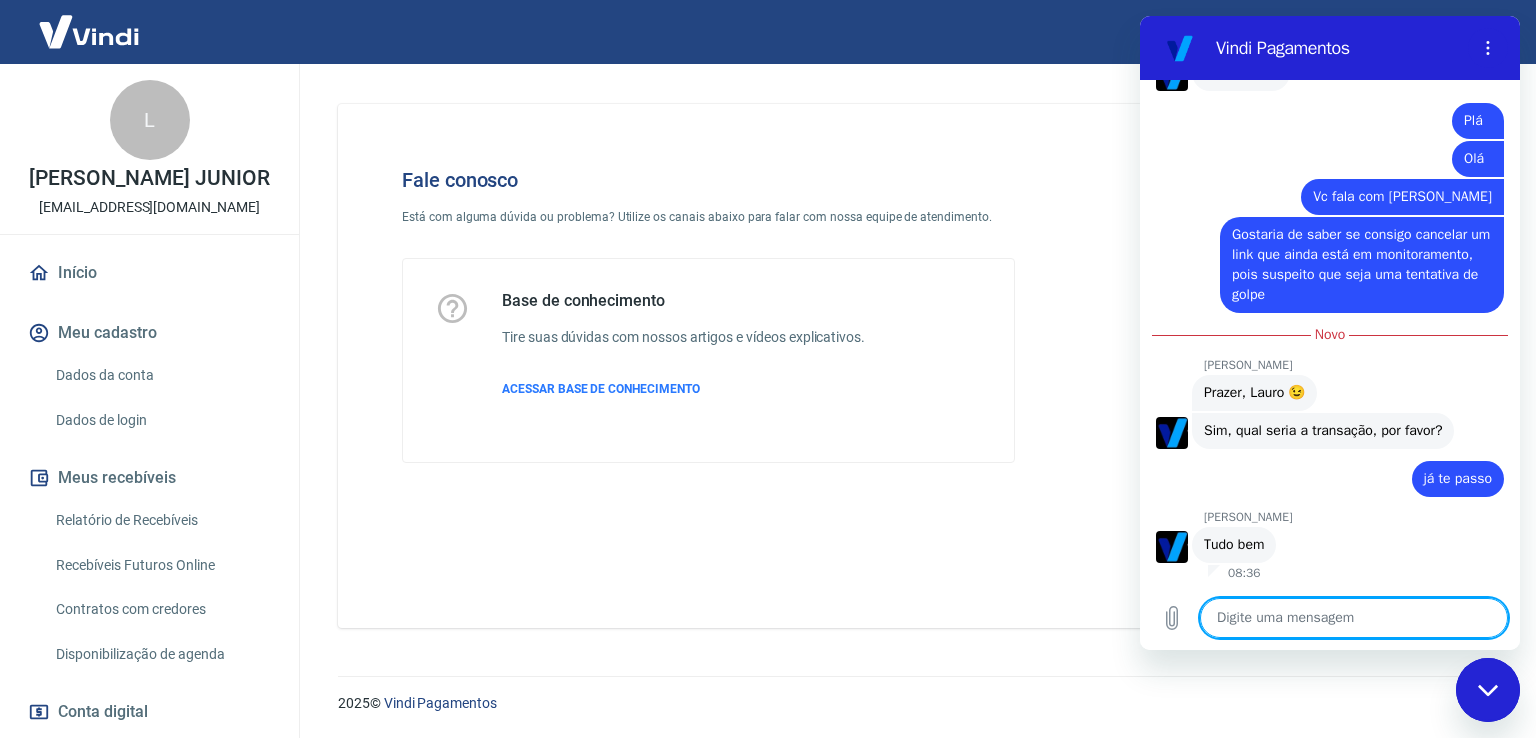 scroll, scrollTop: 1525, scrollLeft: 0, axis: vertical 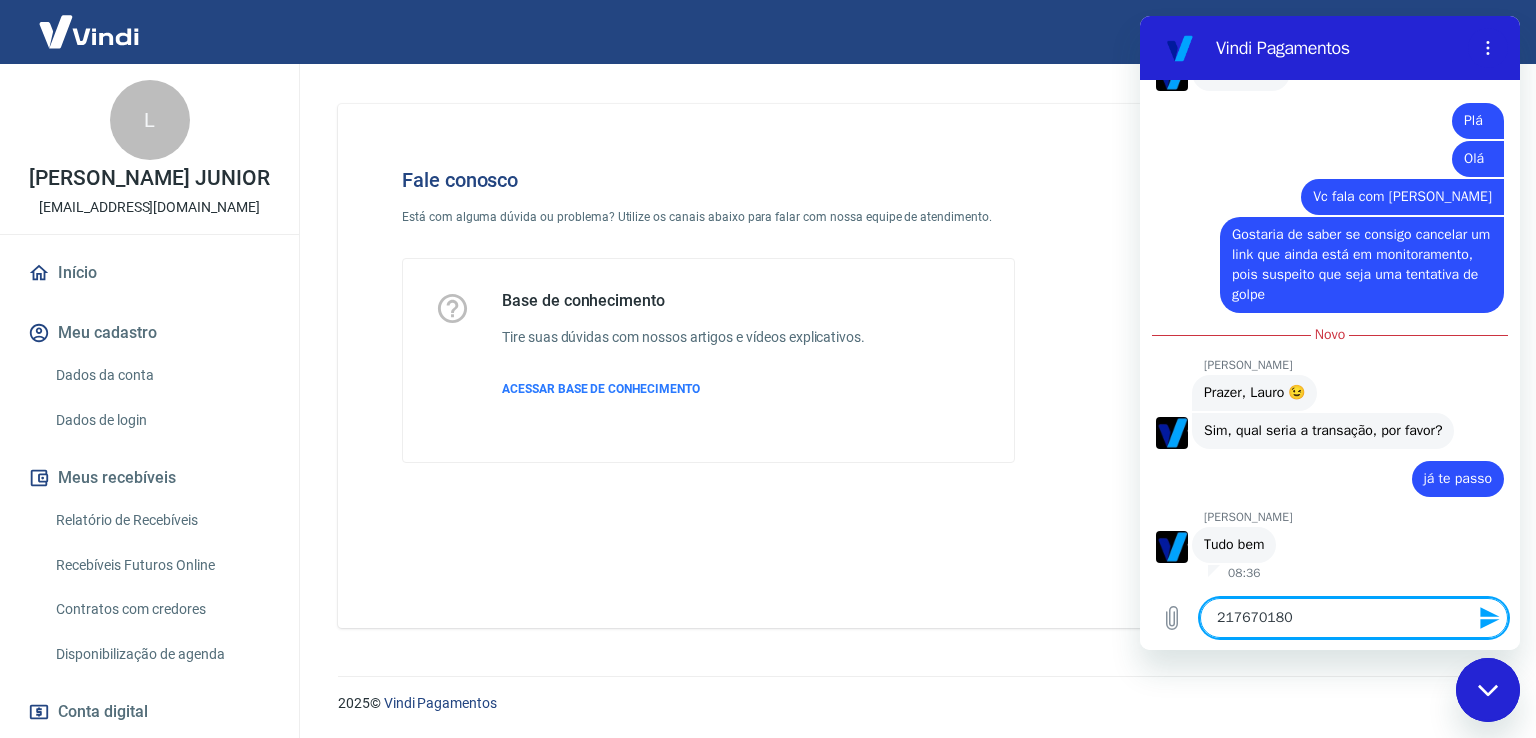 type on "t217670180" 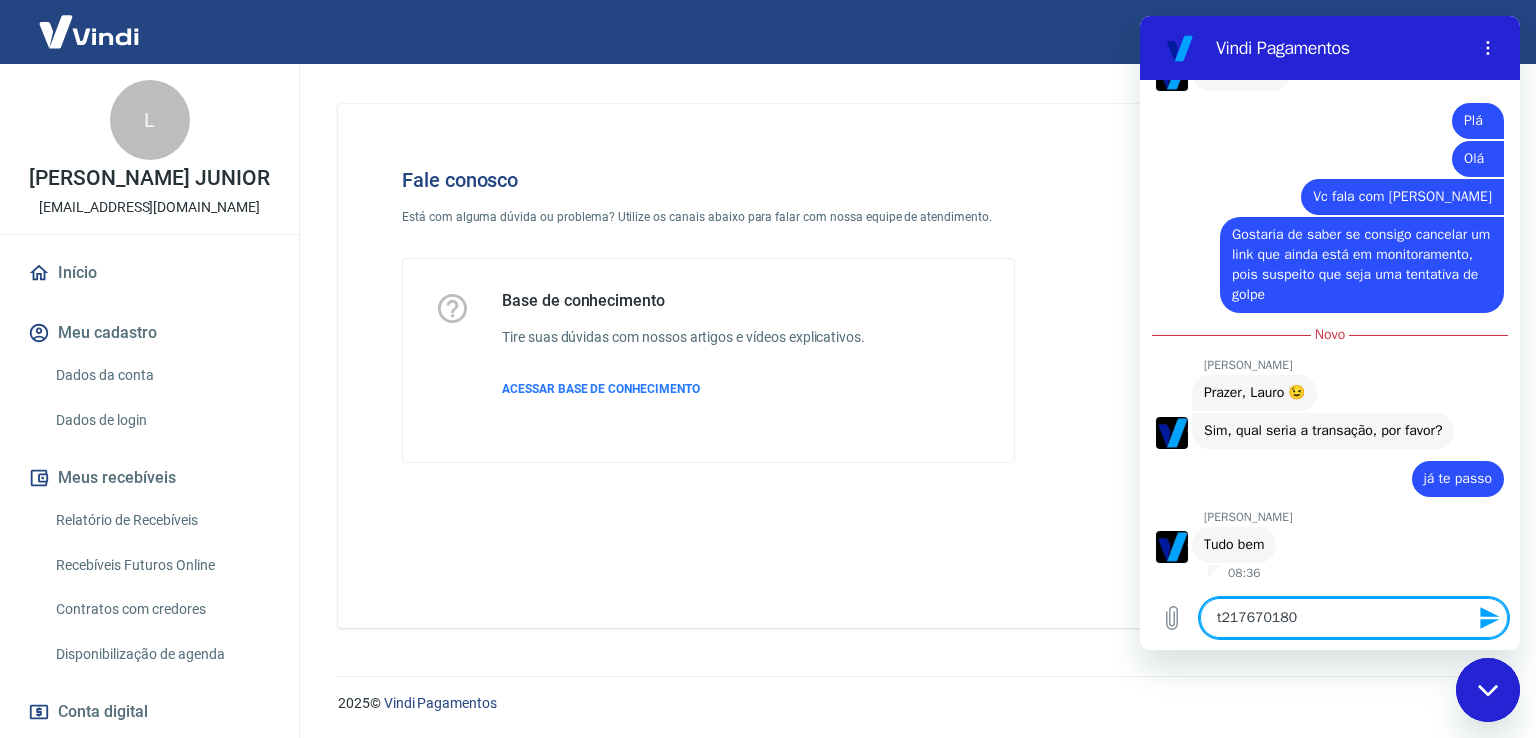 type on "ta217670180" 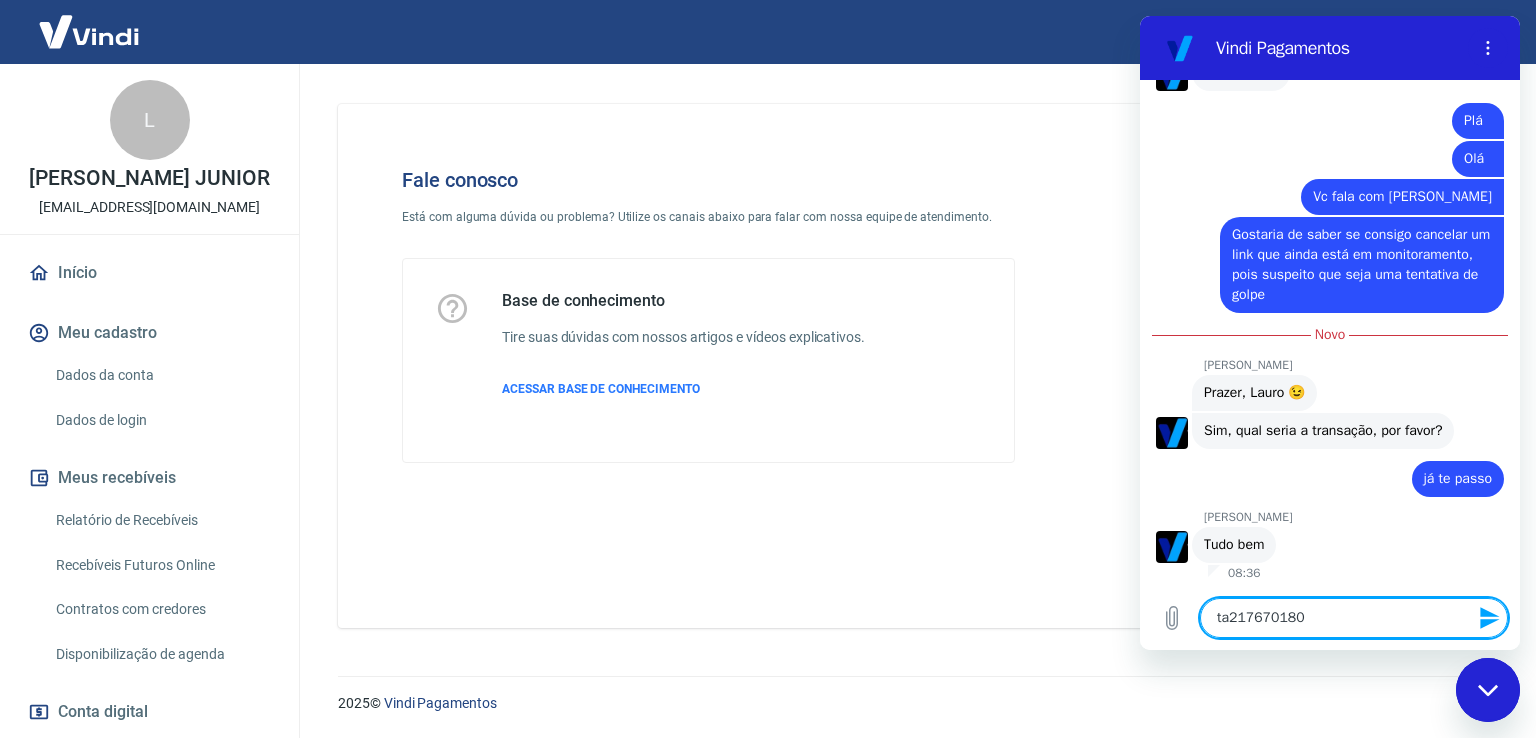 type on "x" 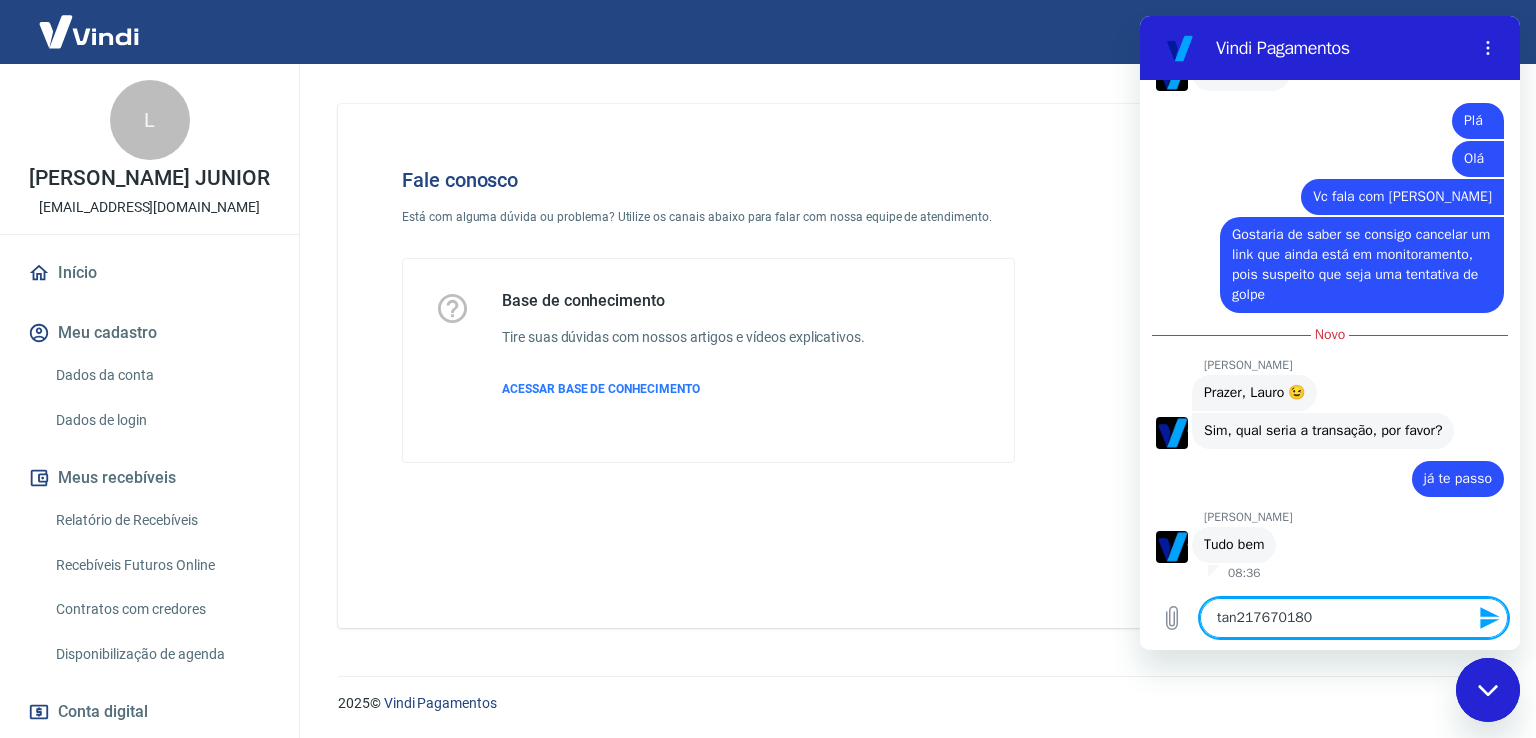 type on "ta217670180" 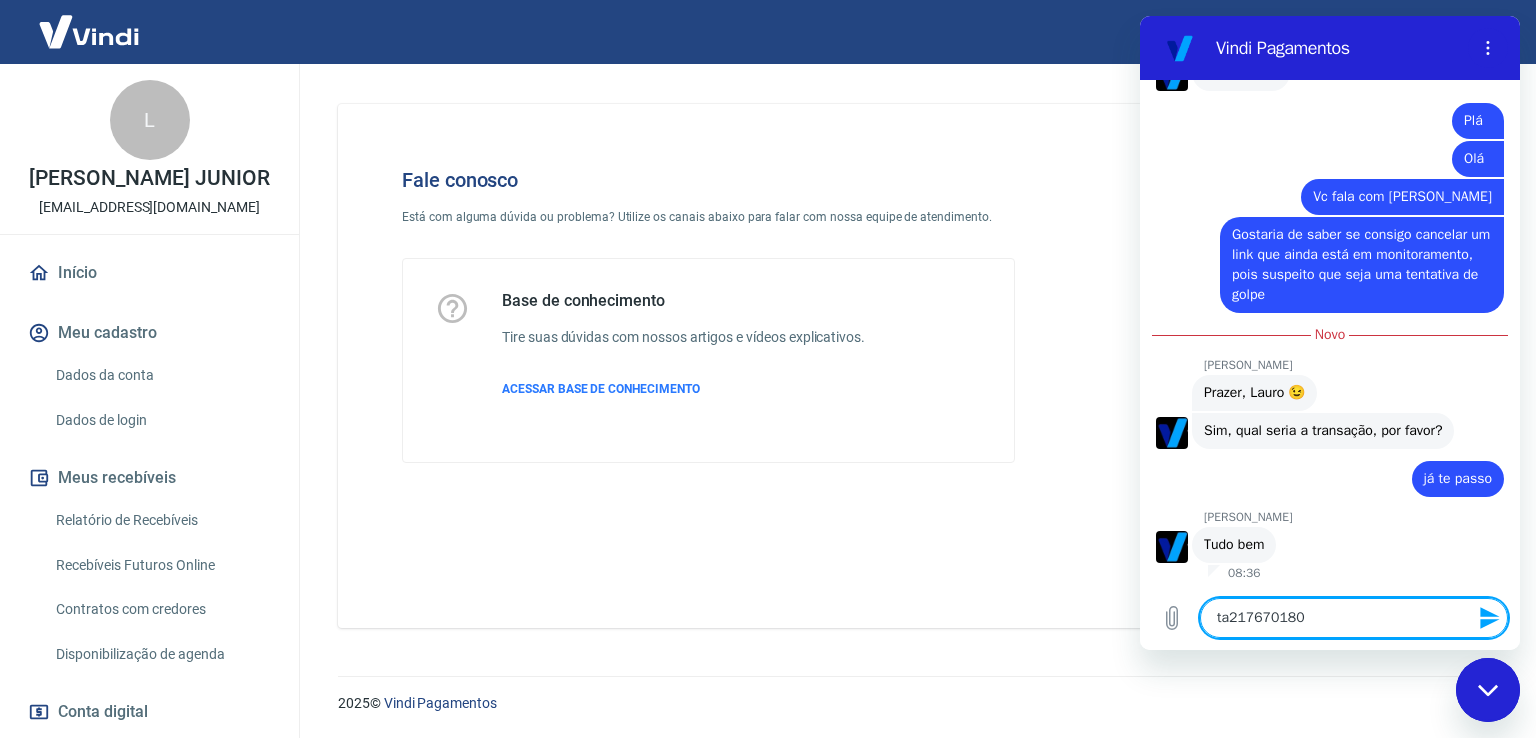 type on "t217670180" 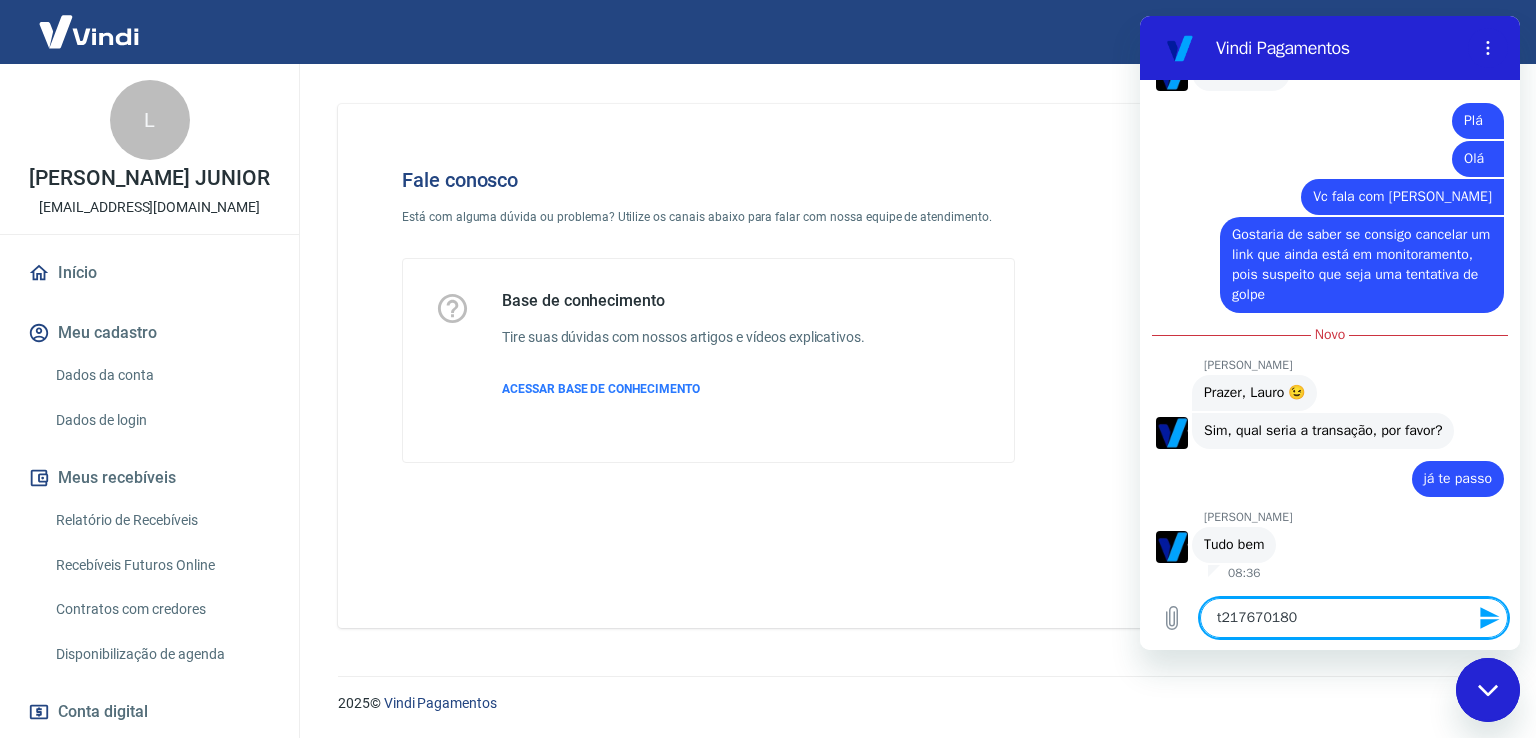 type on "tr217670180" 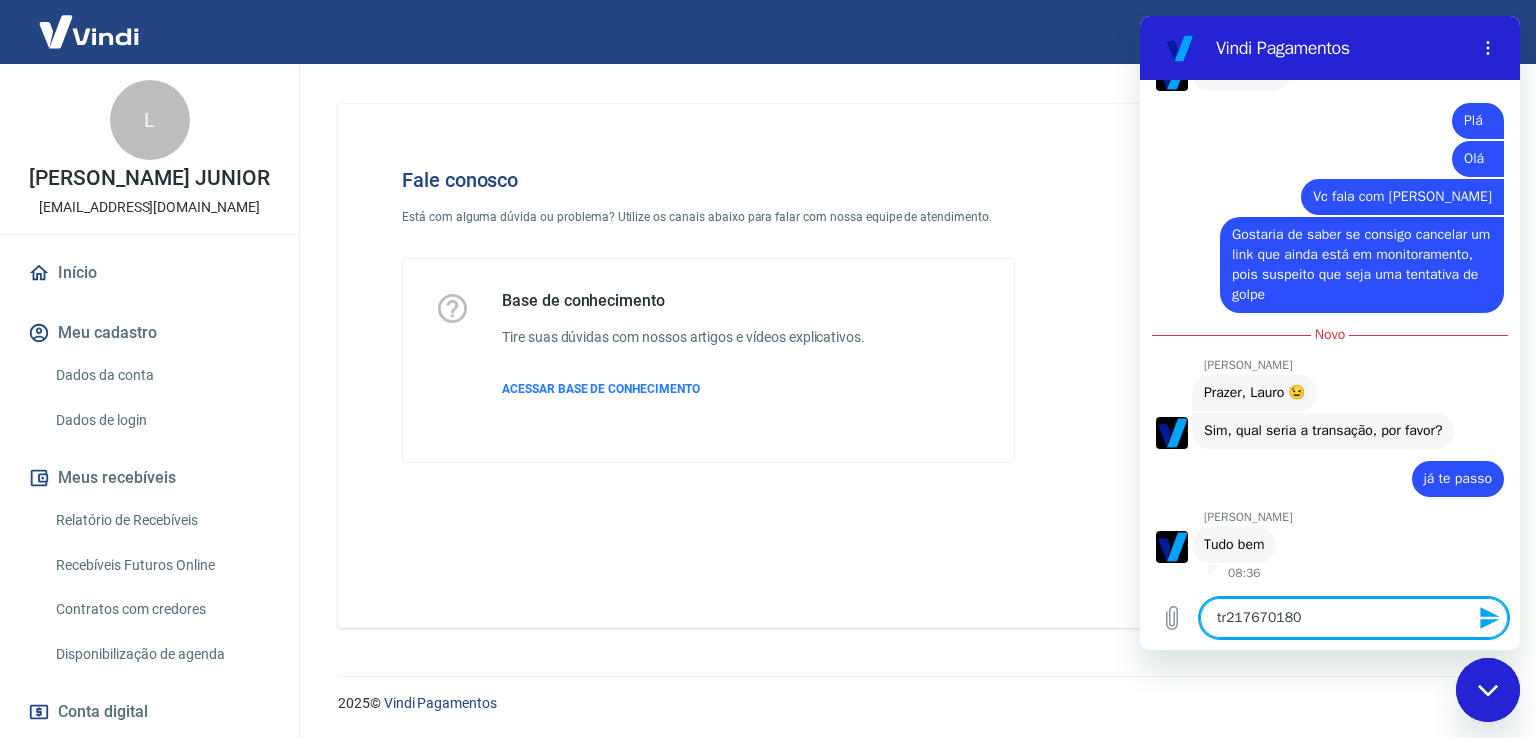 type on "tra217670180" 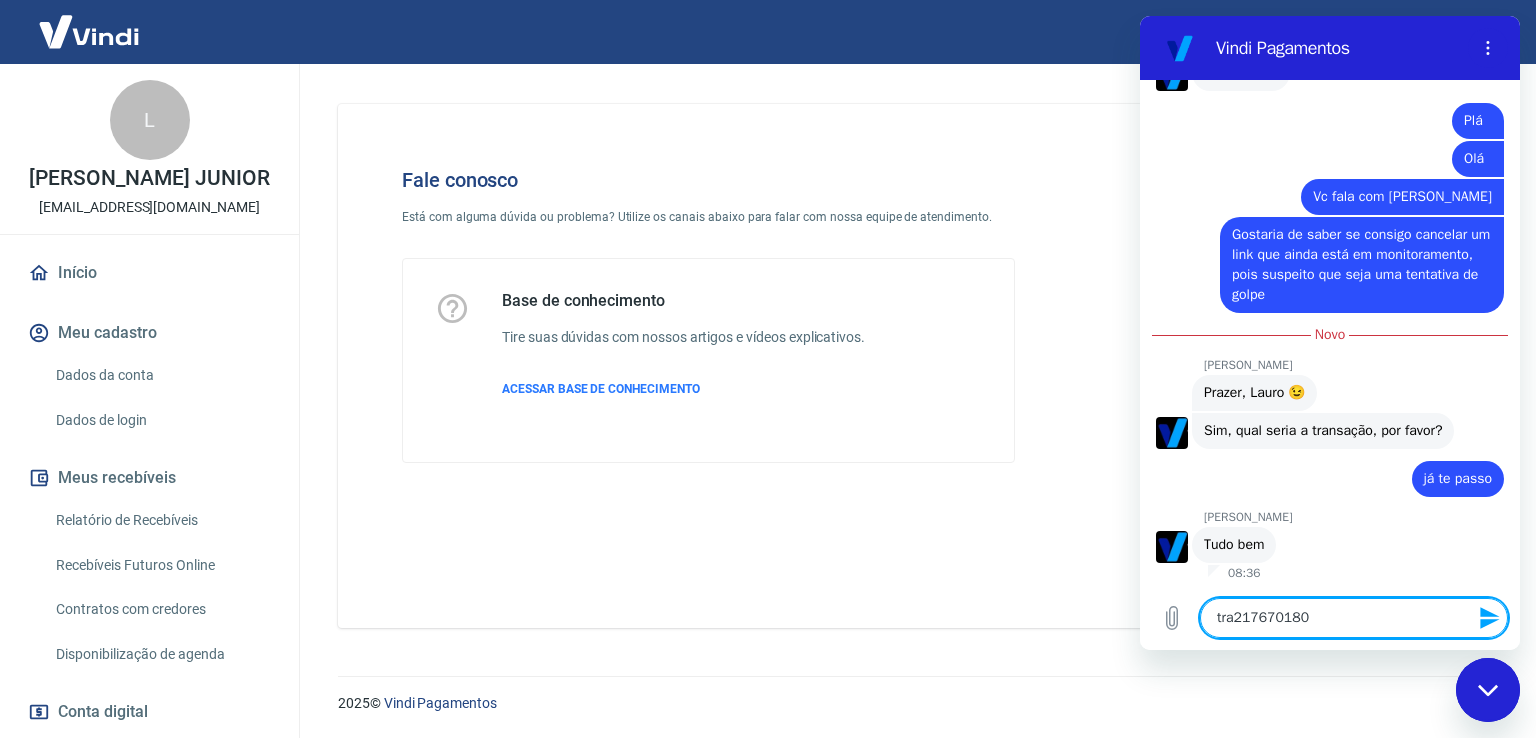 type on "tran217670180" 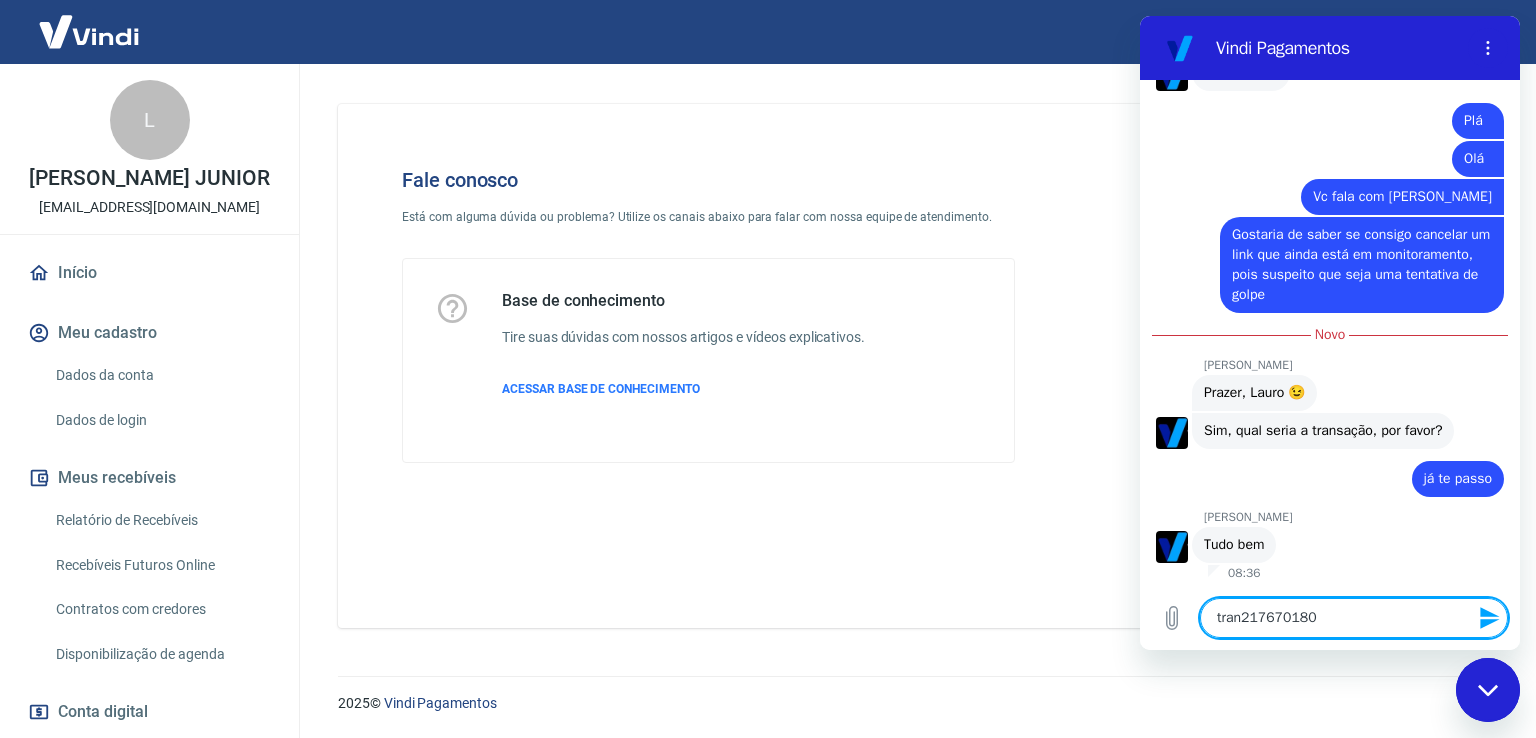 type on "trans217670180" 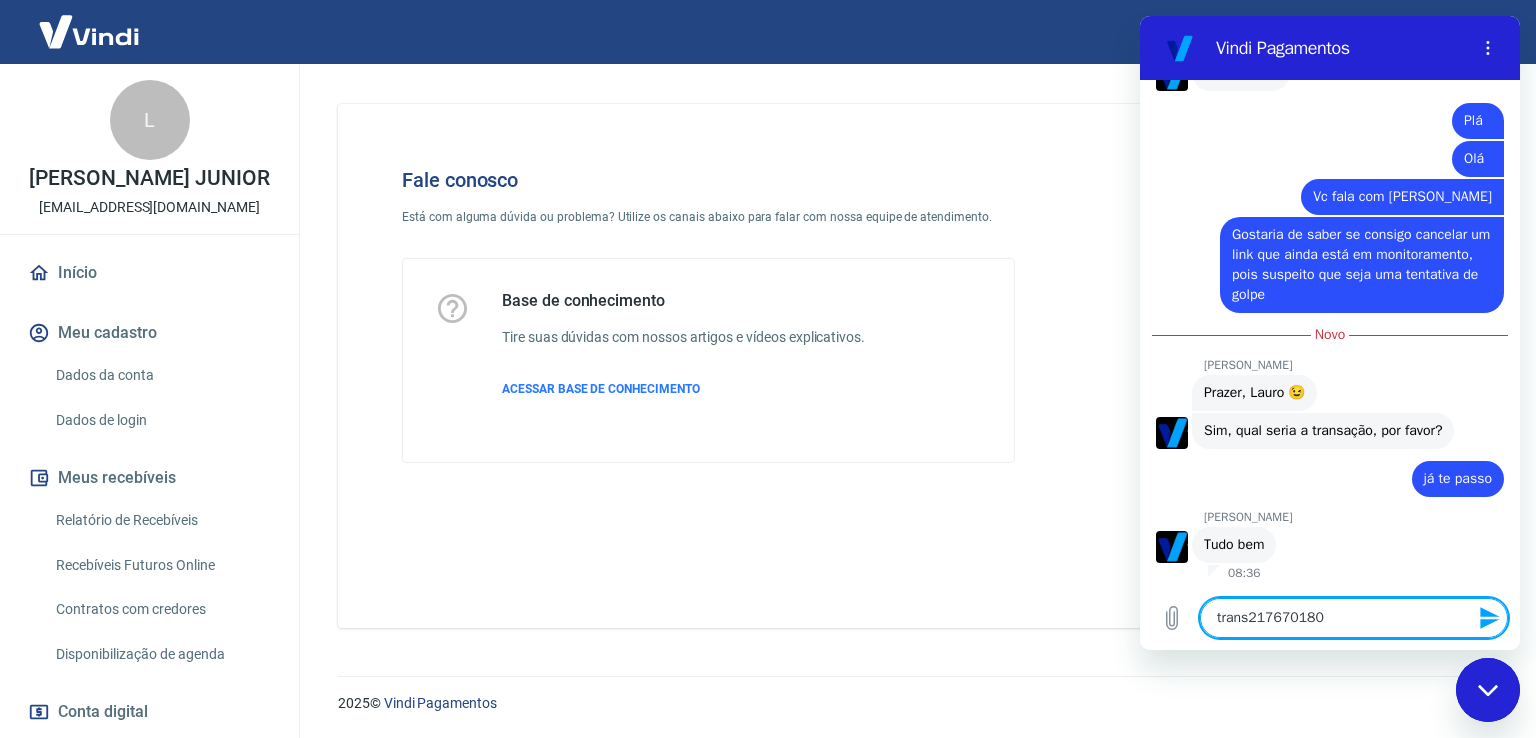 type on "transa217670180" 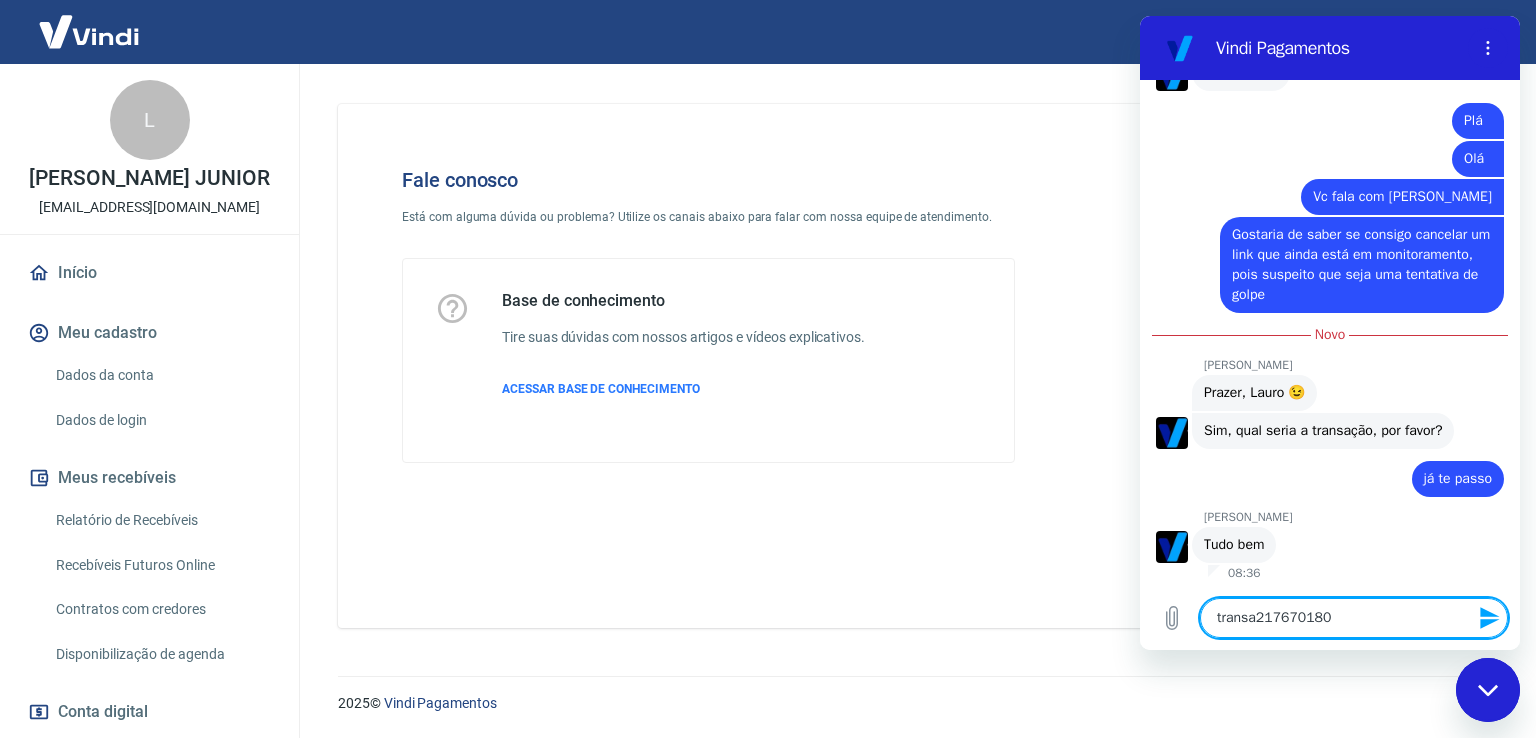 type on "transaç217670180" 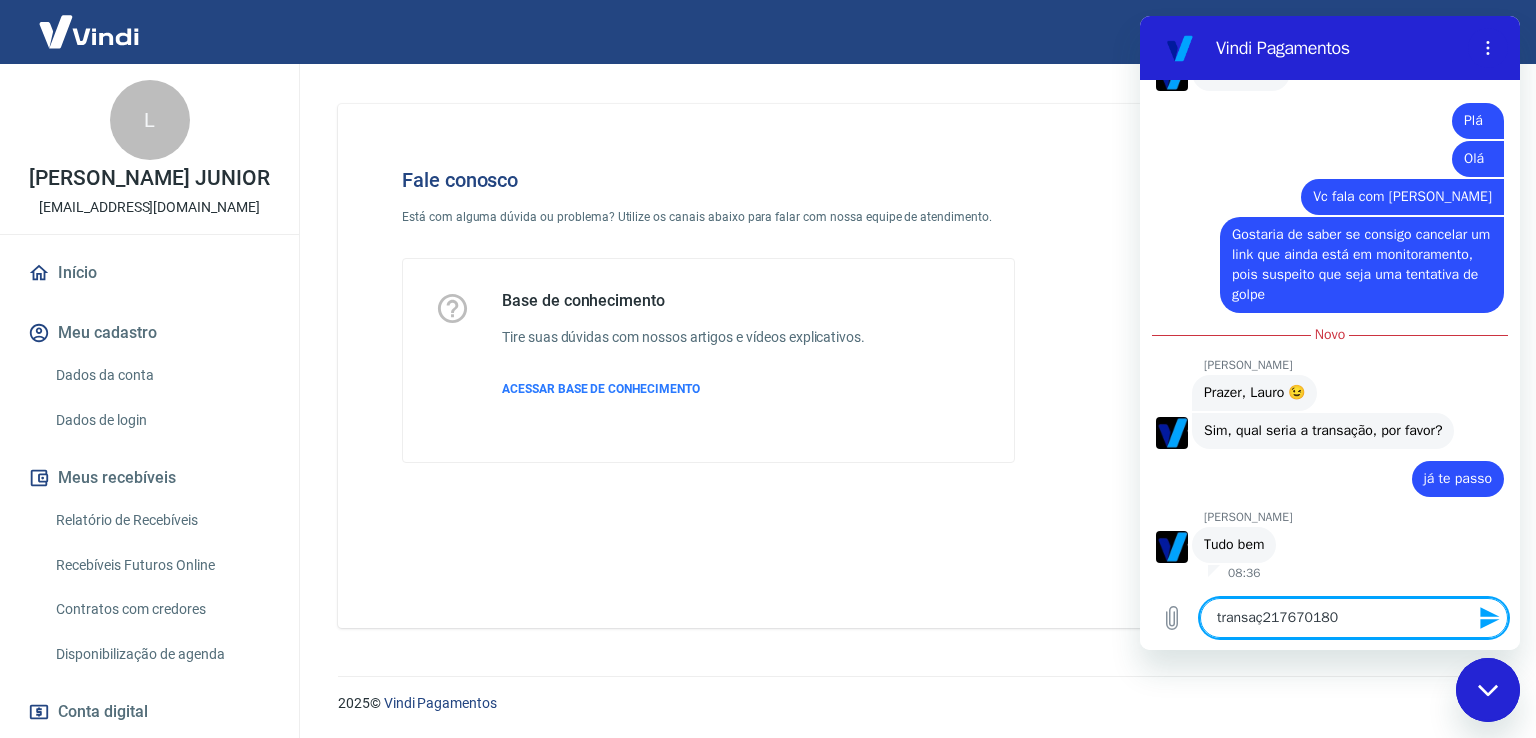 type on "x" 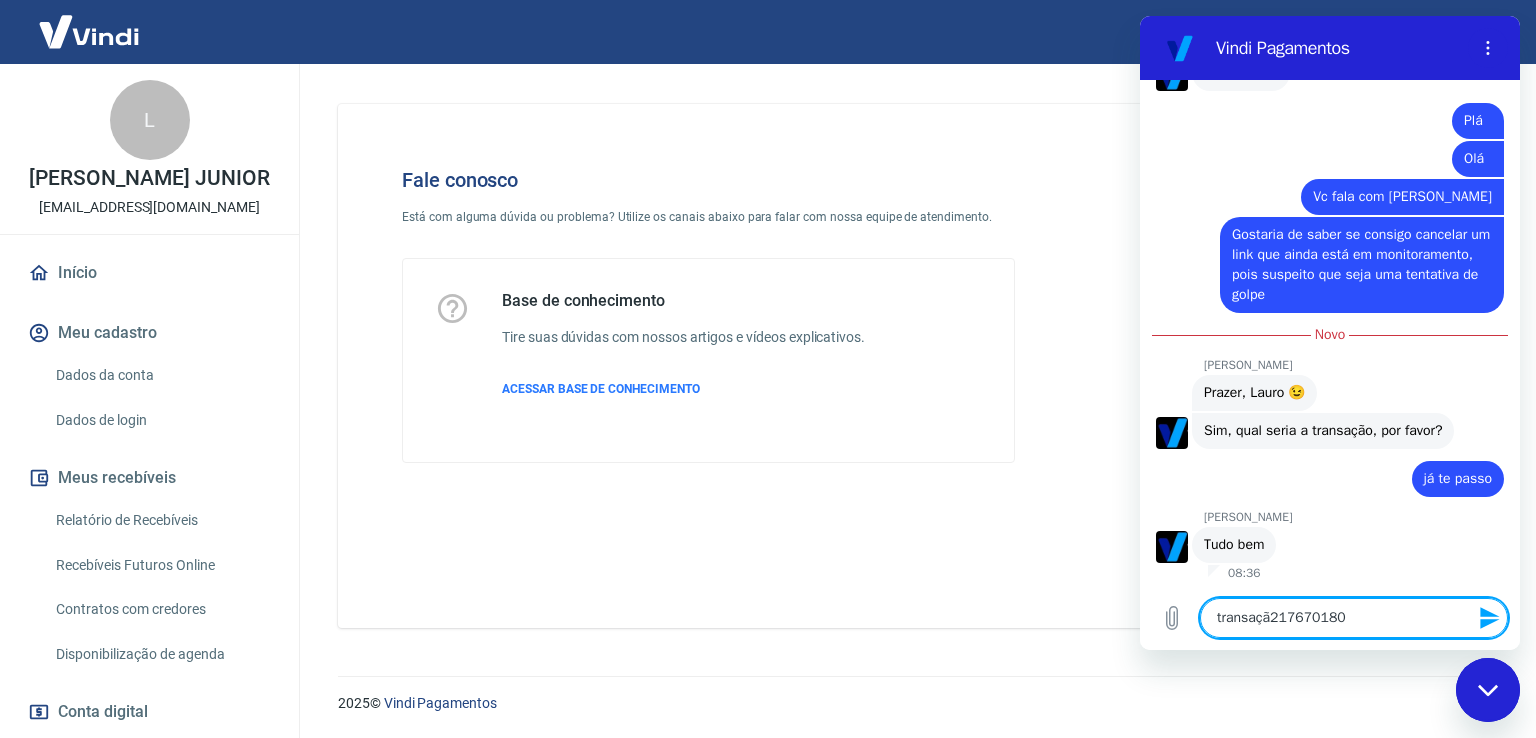 type on "transação217670180" 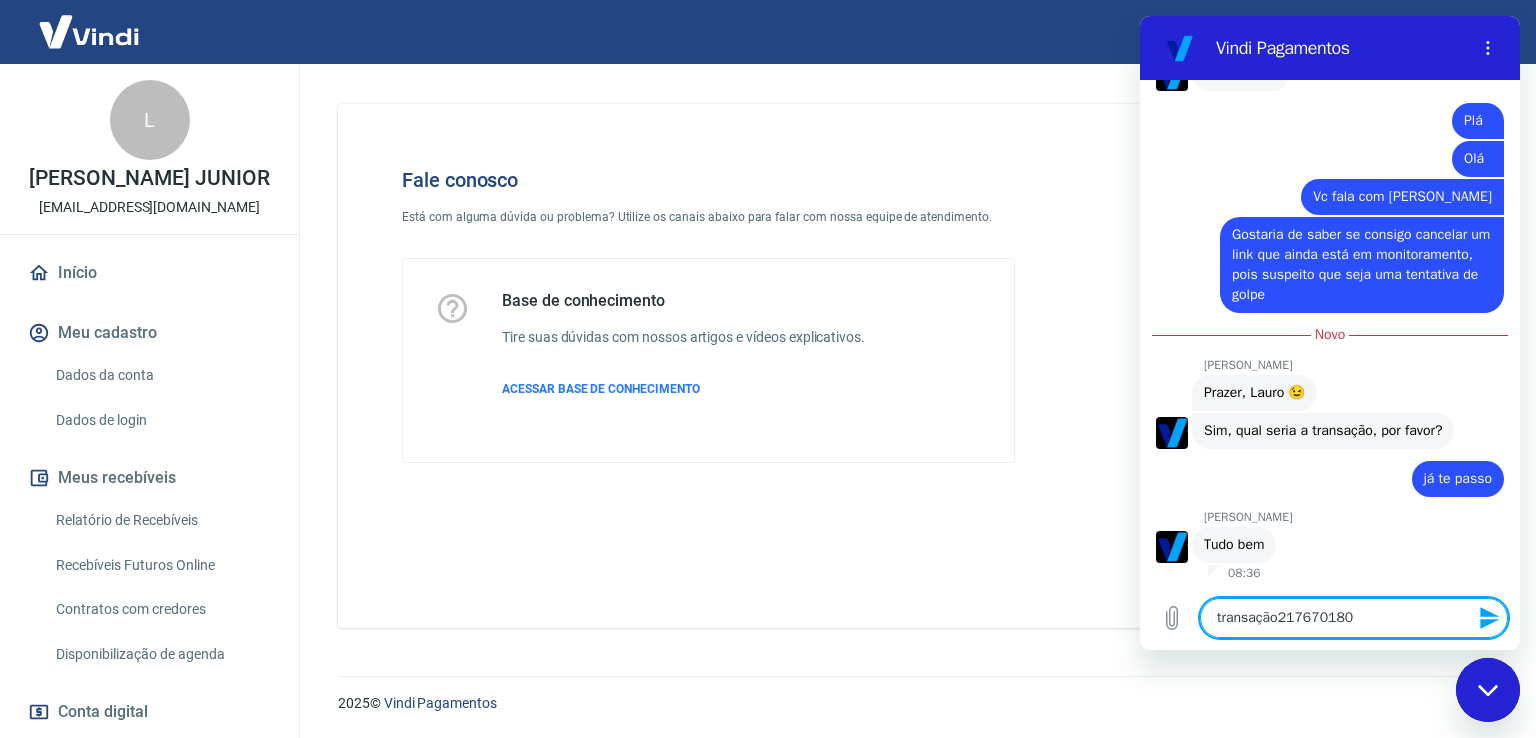 type on "transação 217670180" 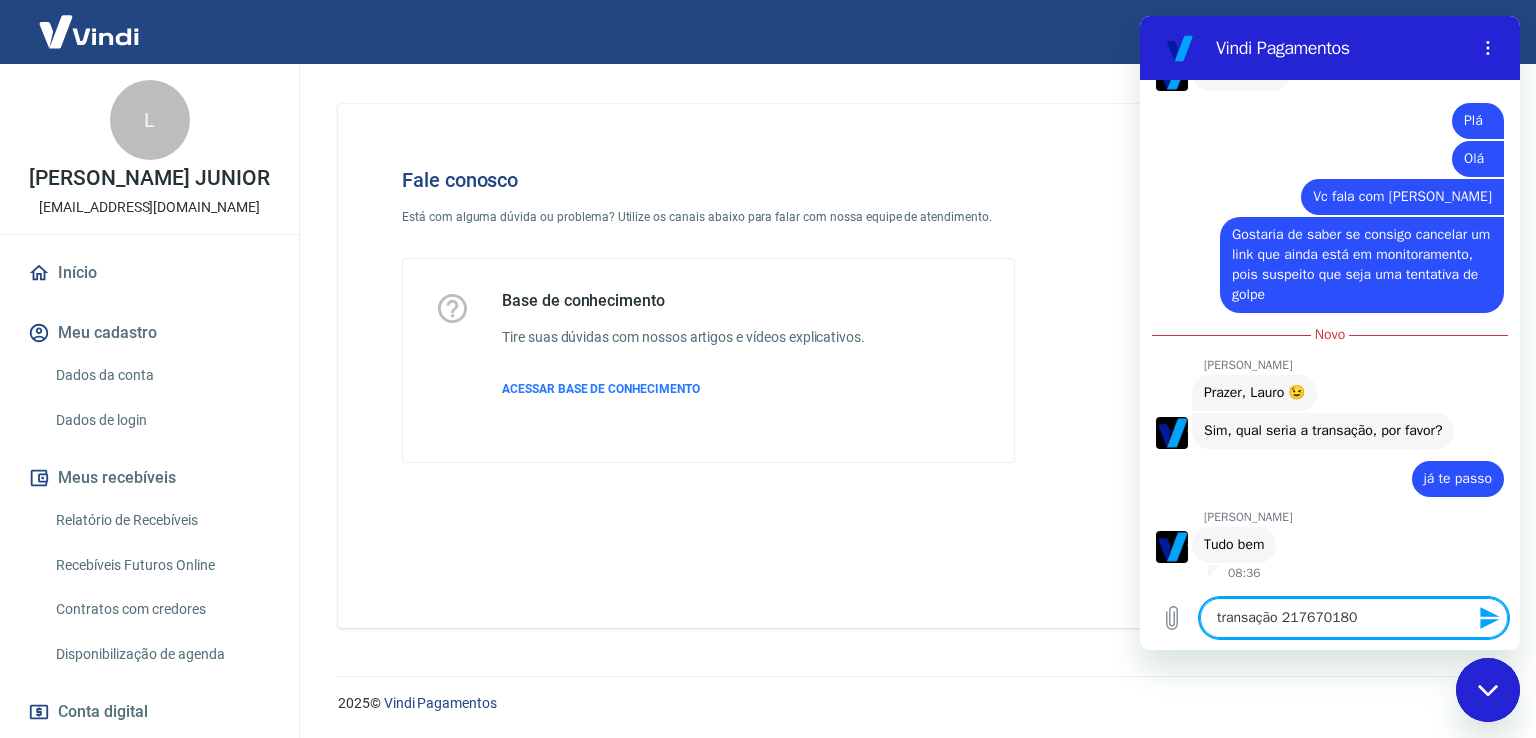 type on "x" 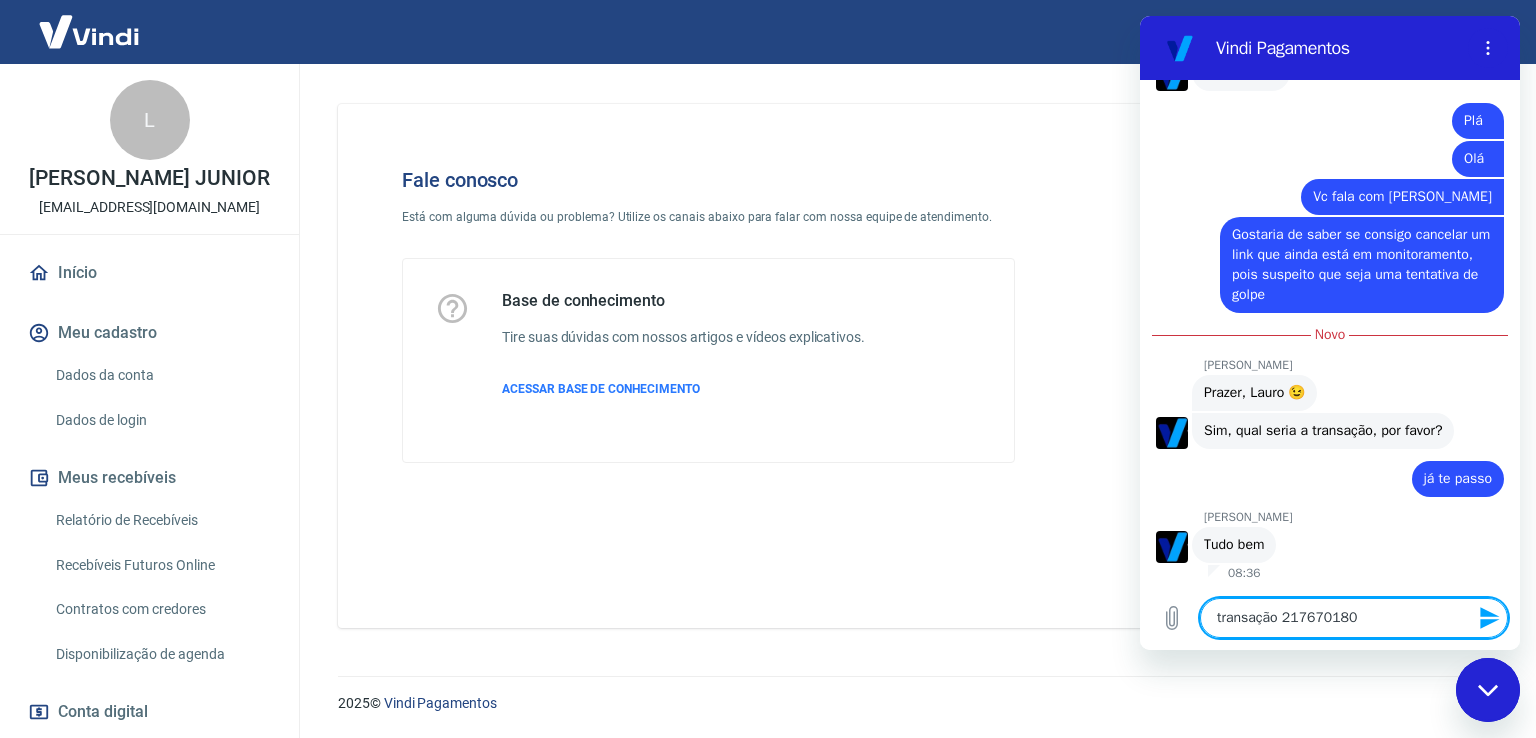 type 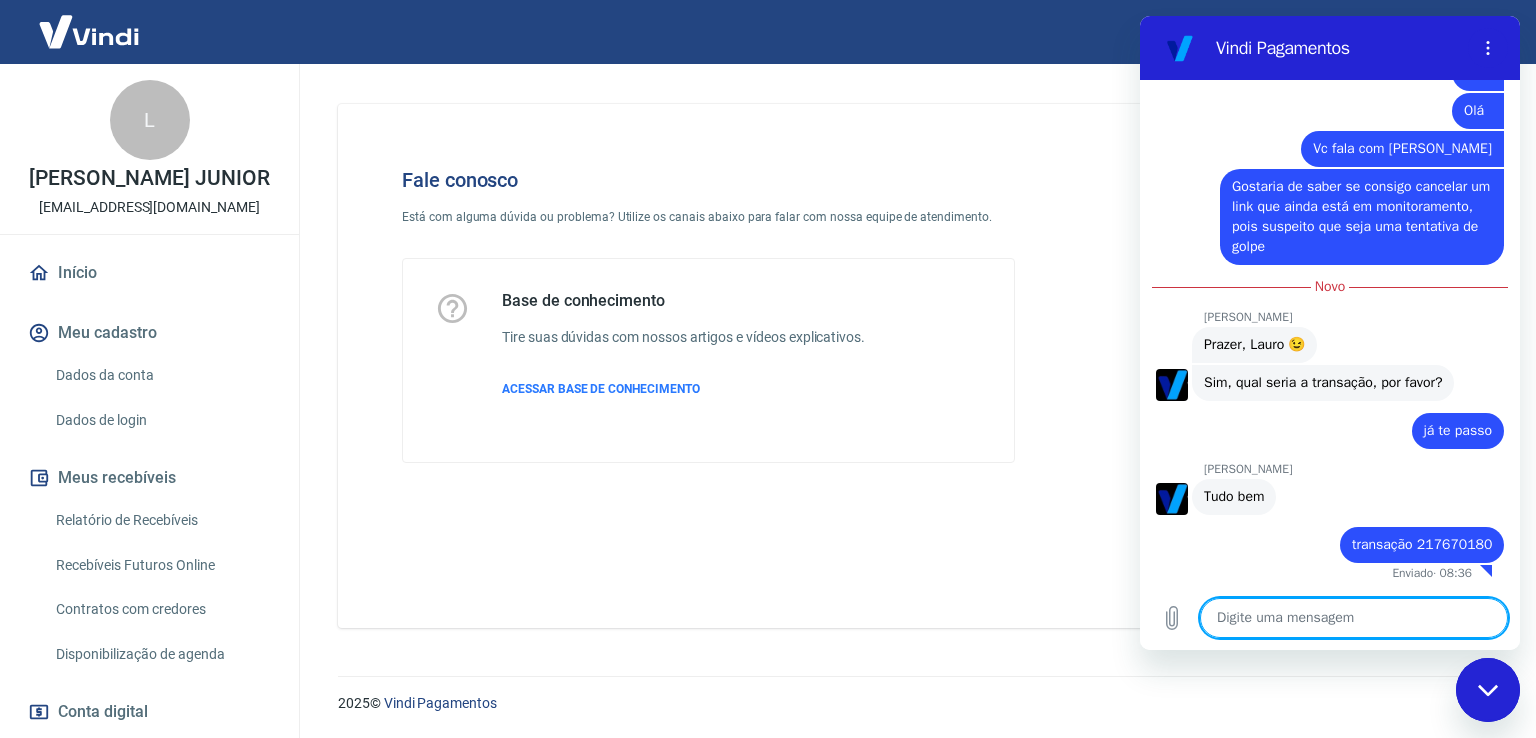scroll, scrollTop: 1573, scrollLeft: 0, axis: vertical 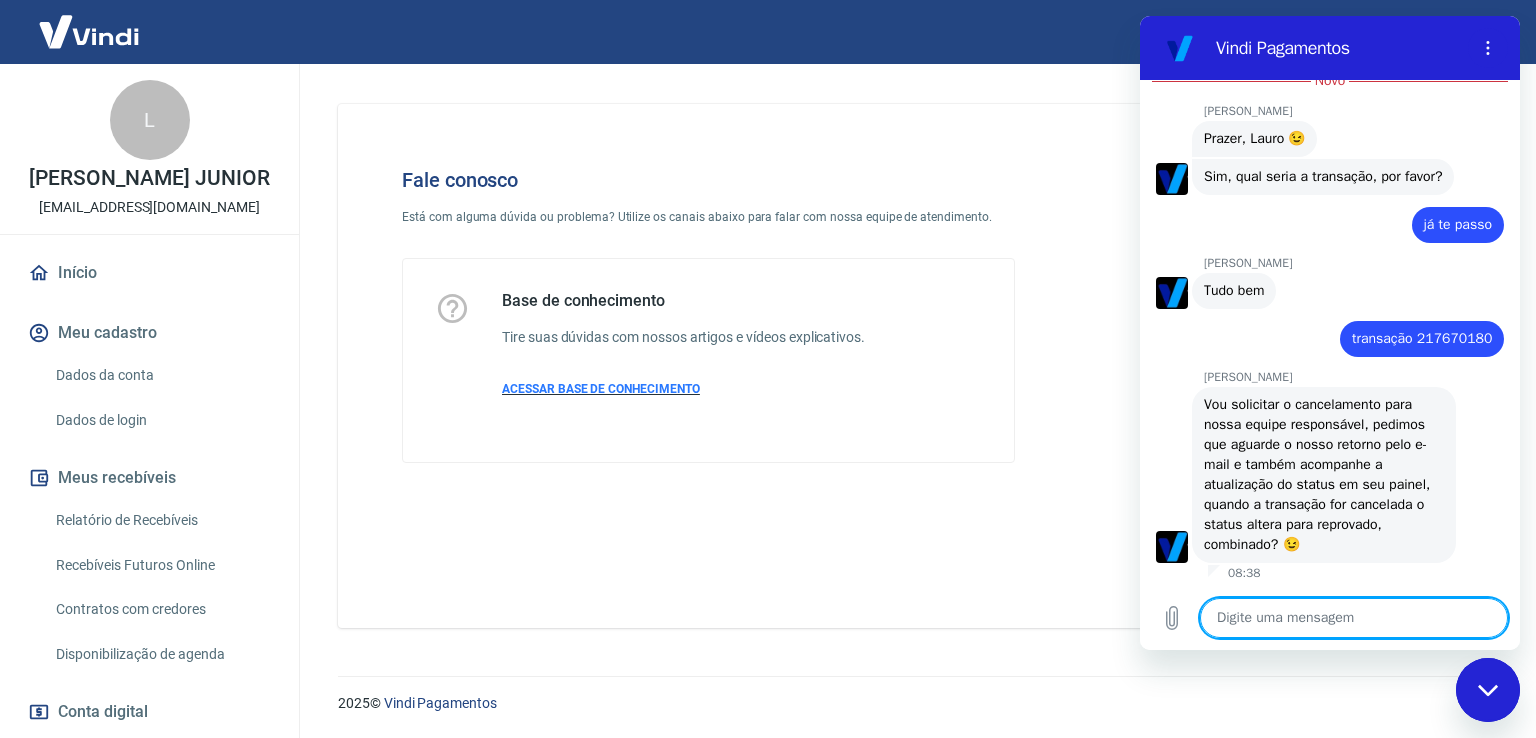 type on "x" 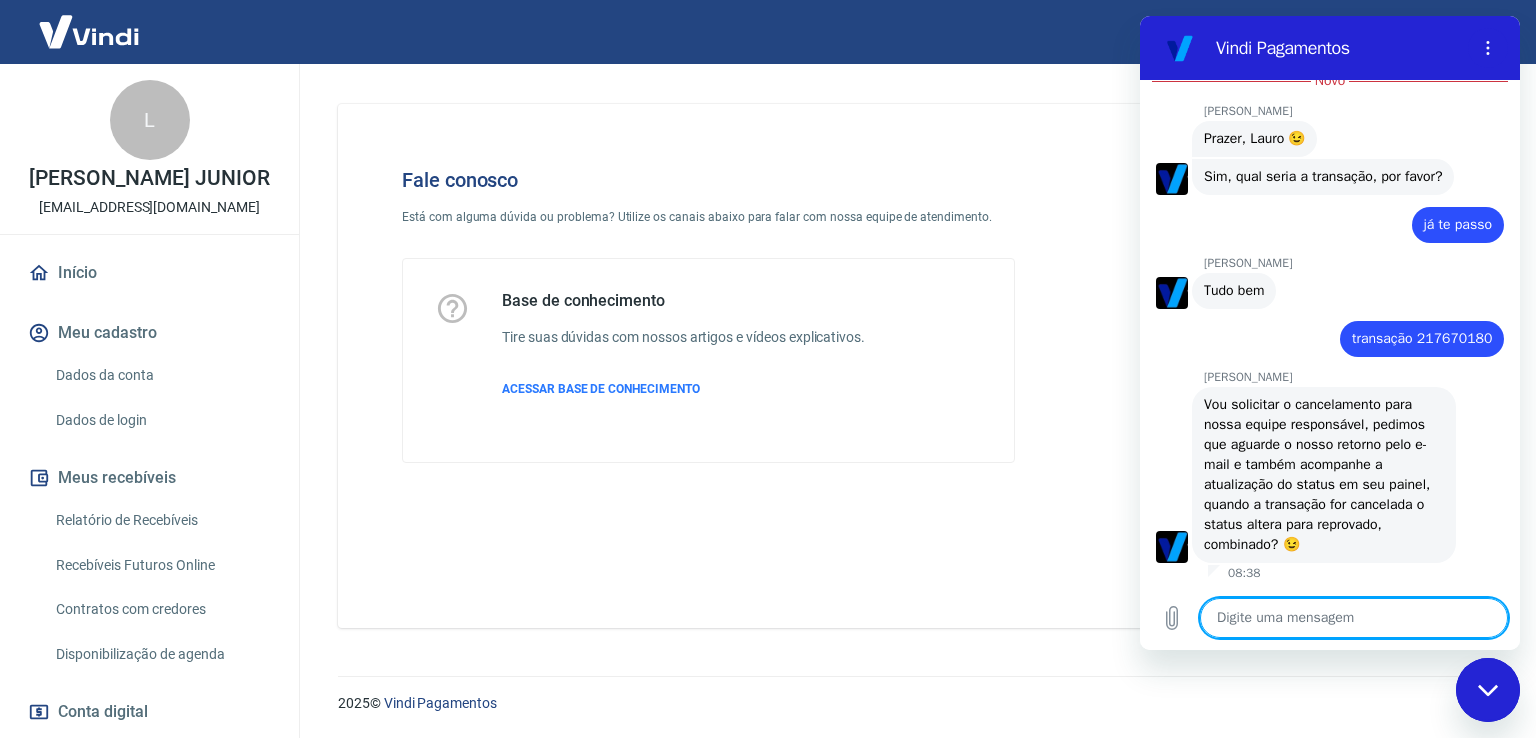 type on "c" 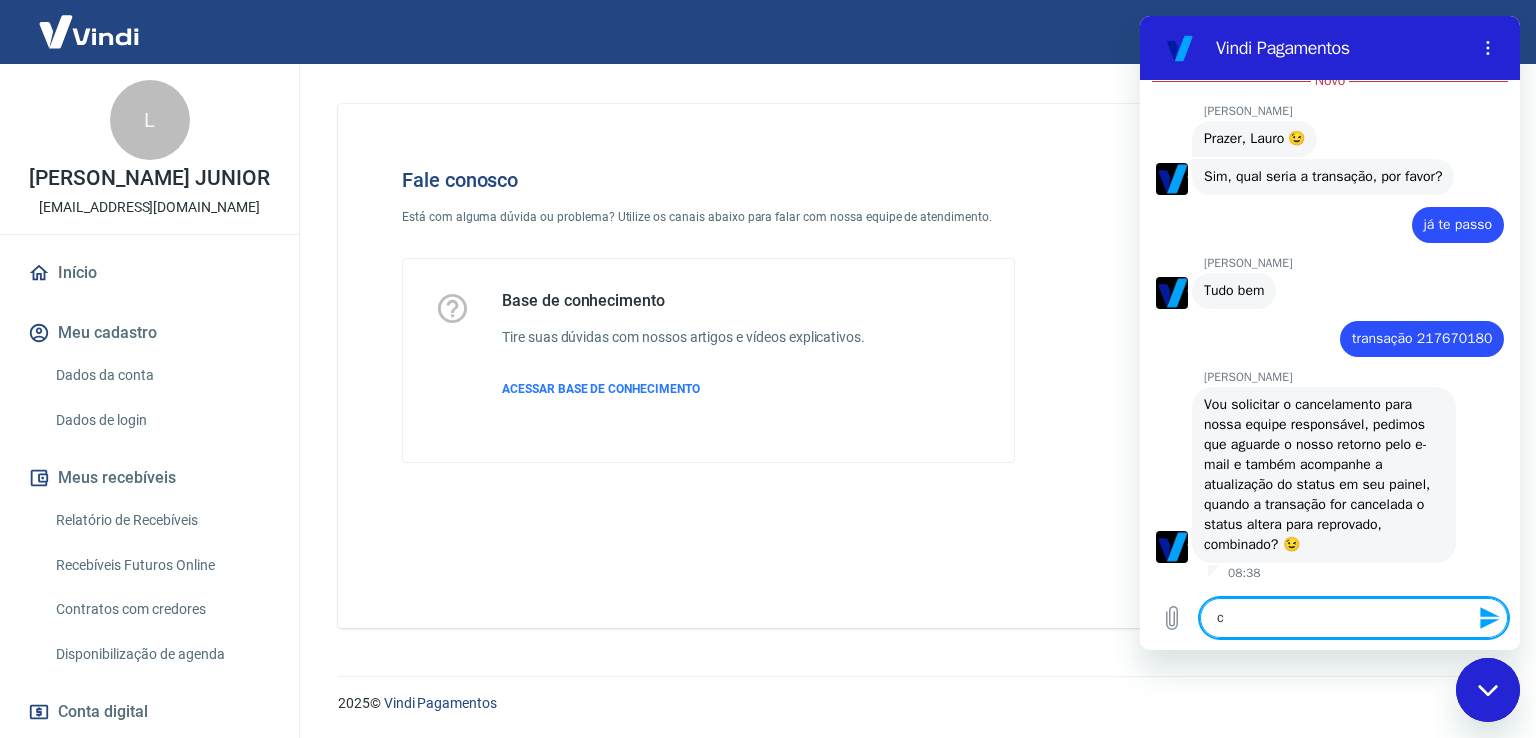 type on "ce" 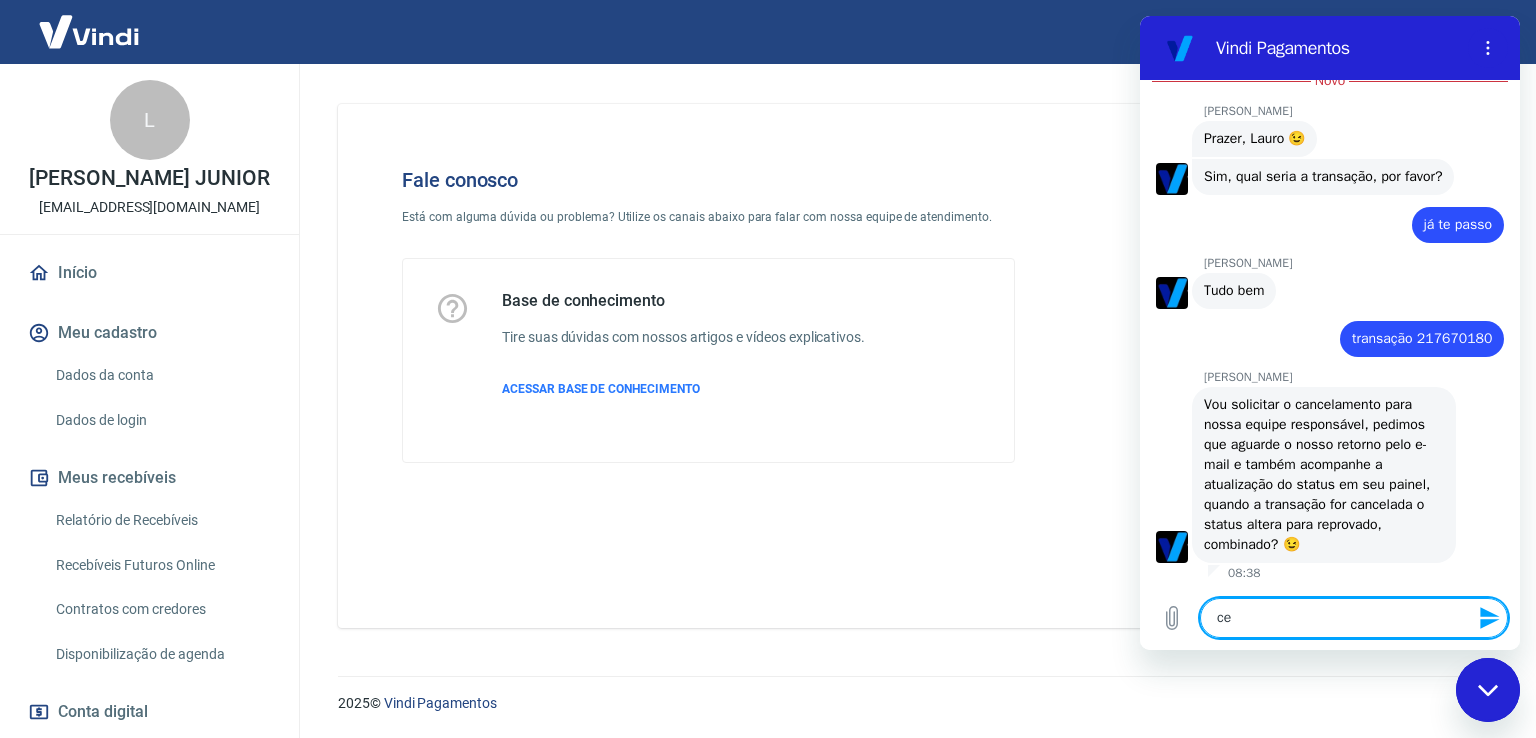 type on "cer" 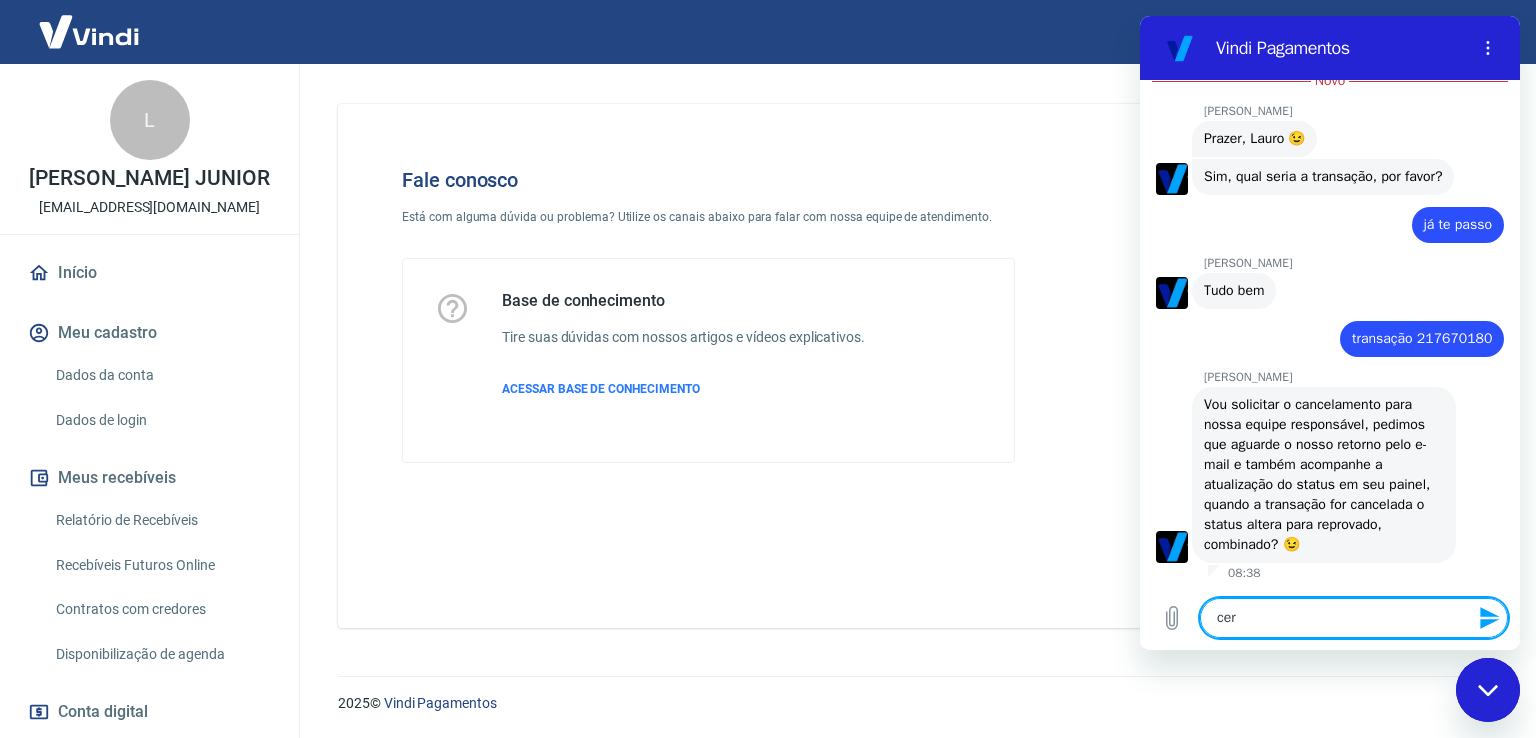 type on "cert" 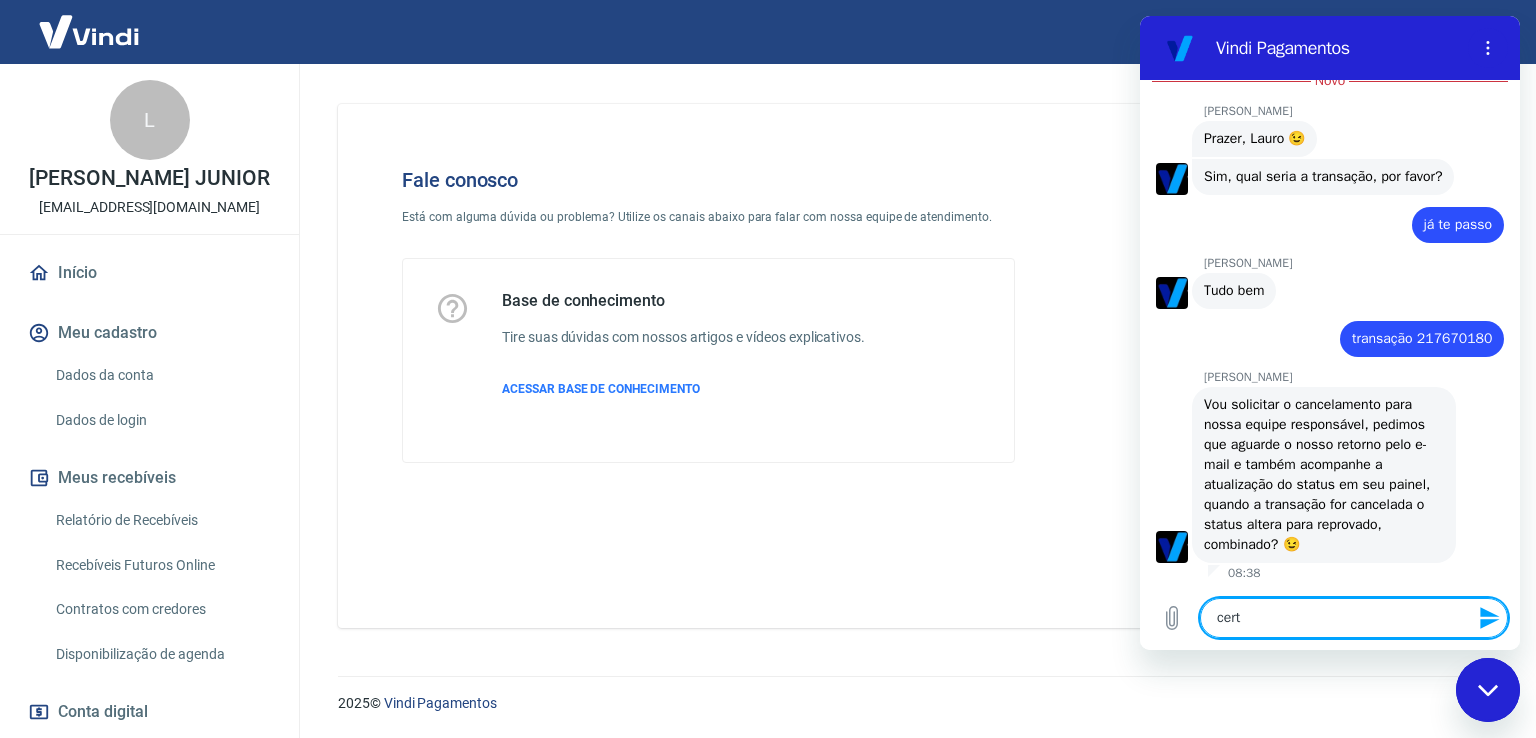 type on "certo" 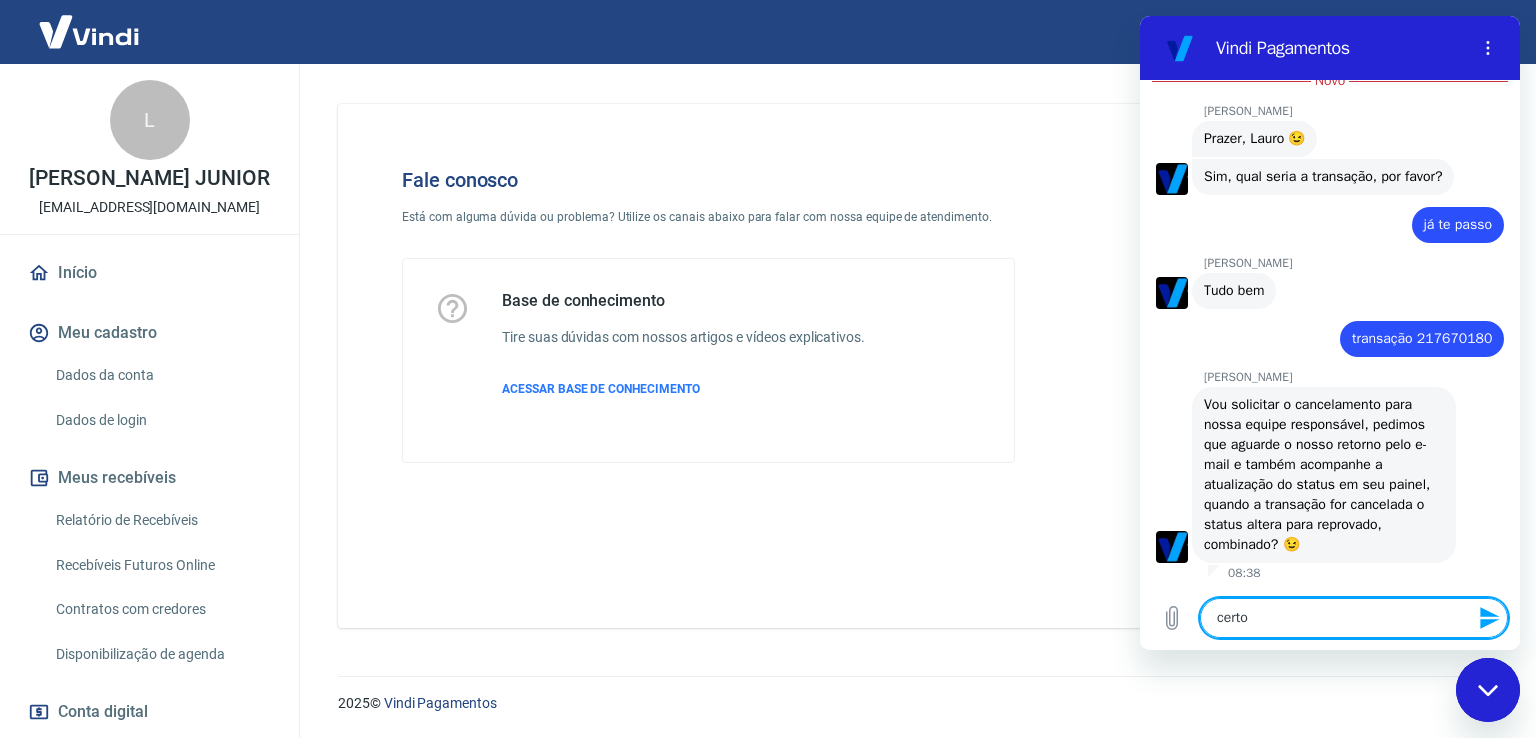 type on "certo" 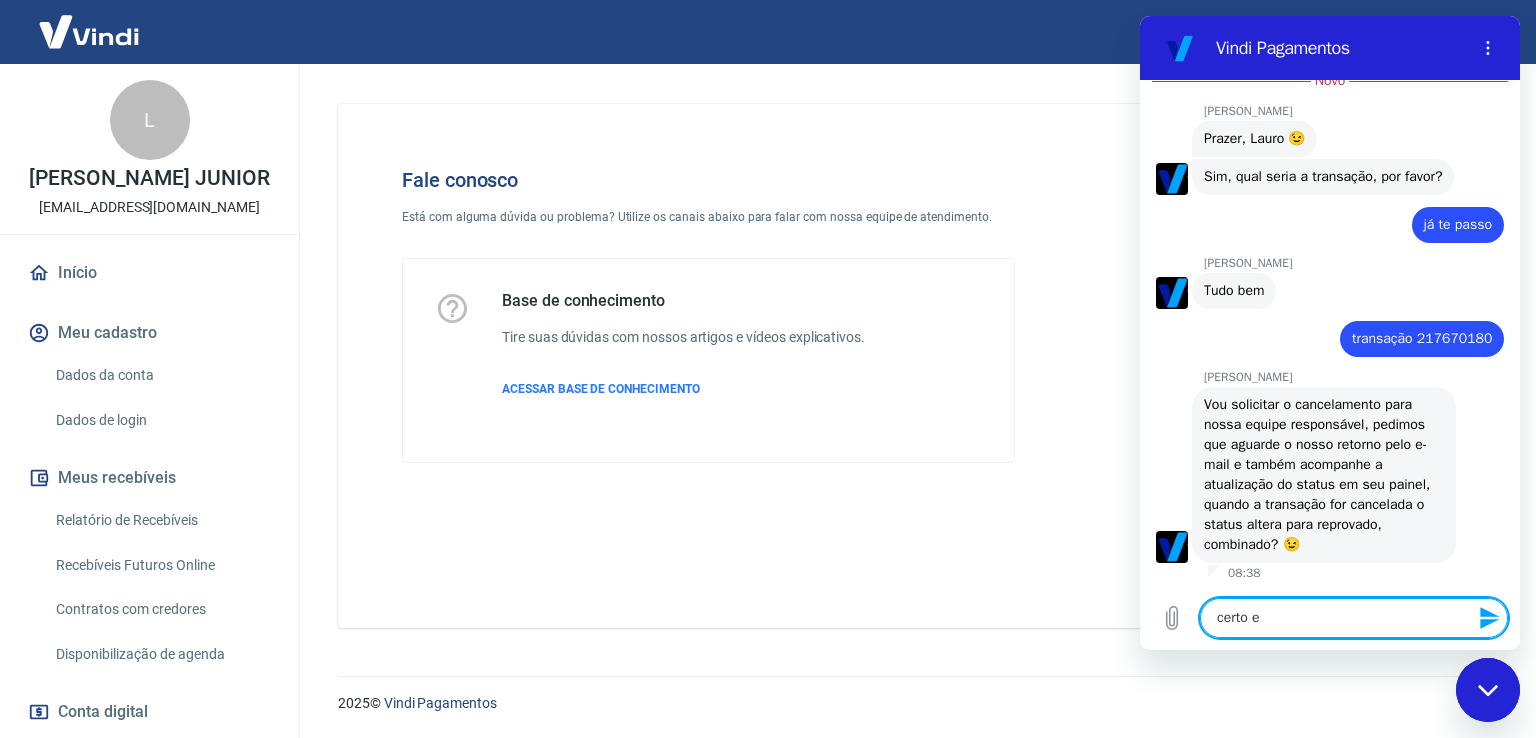 type on "certo e" 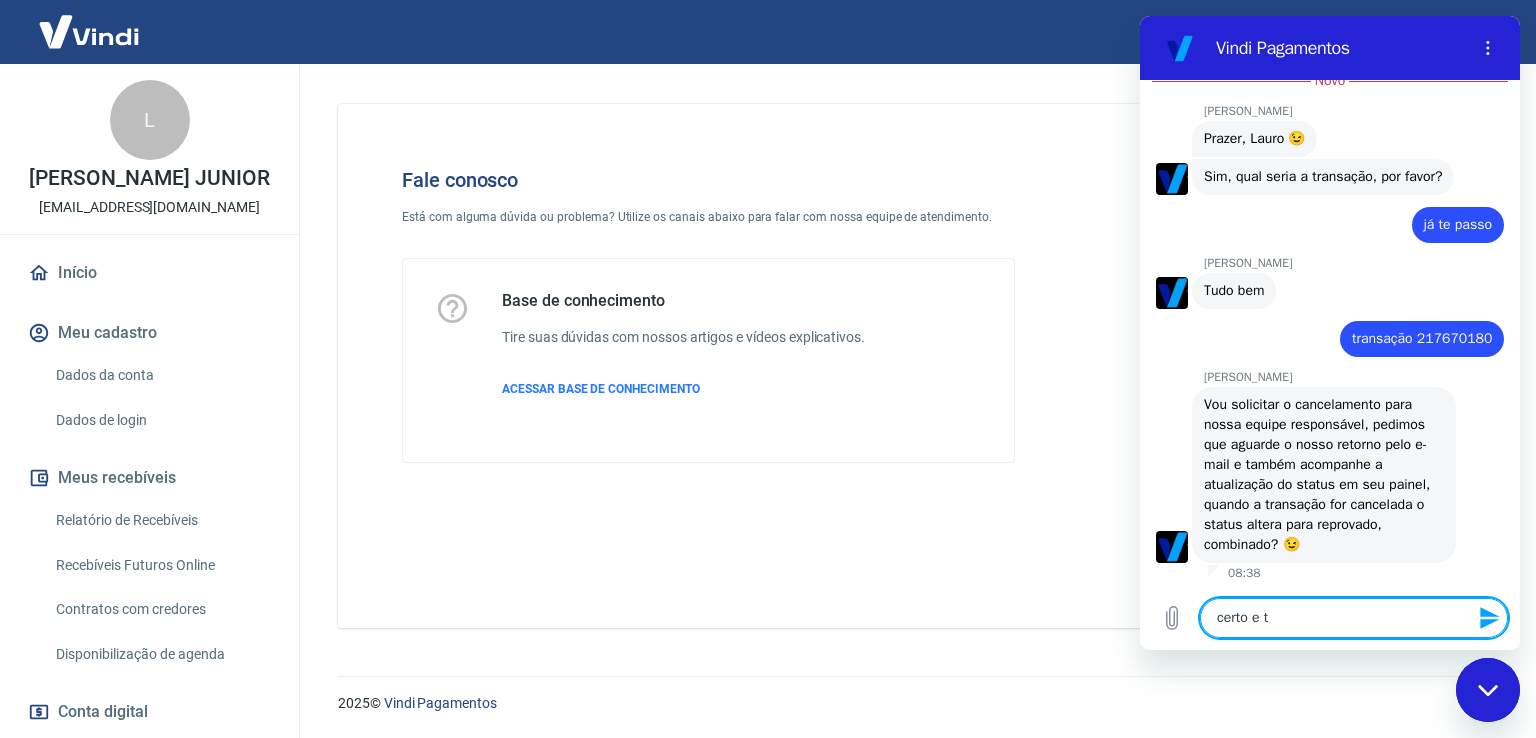 type on "certo e te" 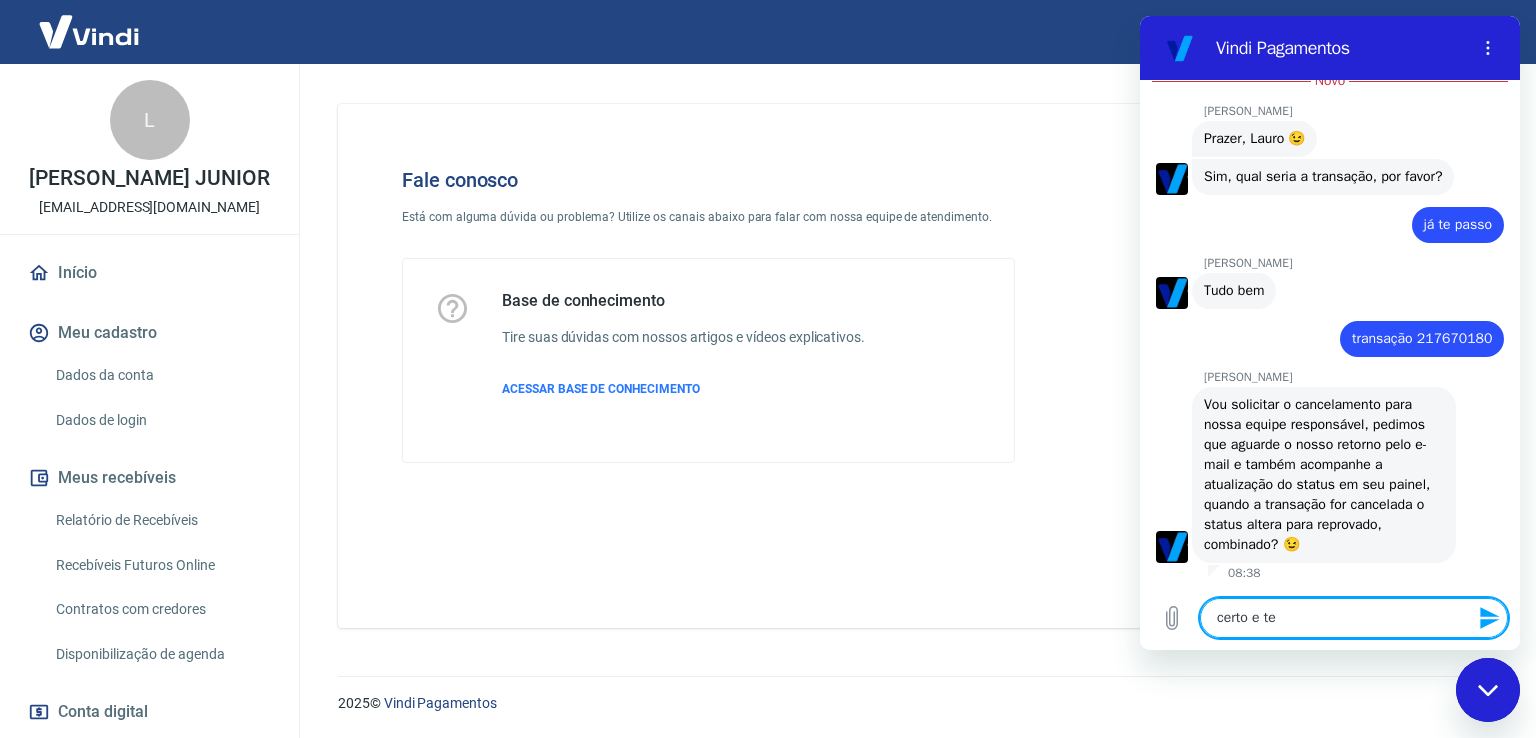 type on "certo e ten" 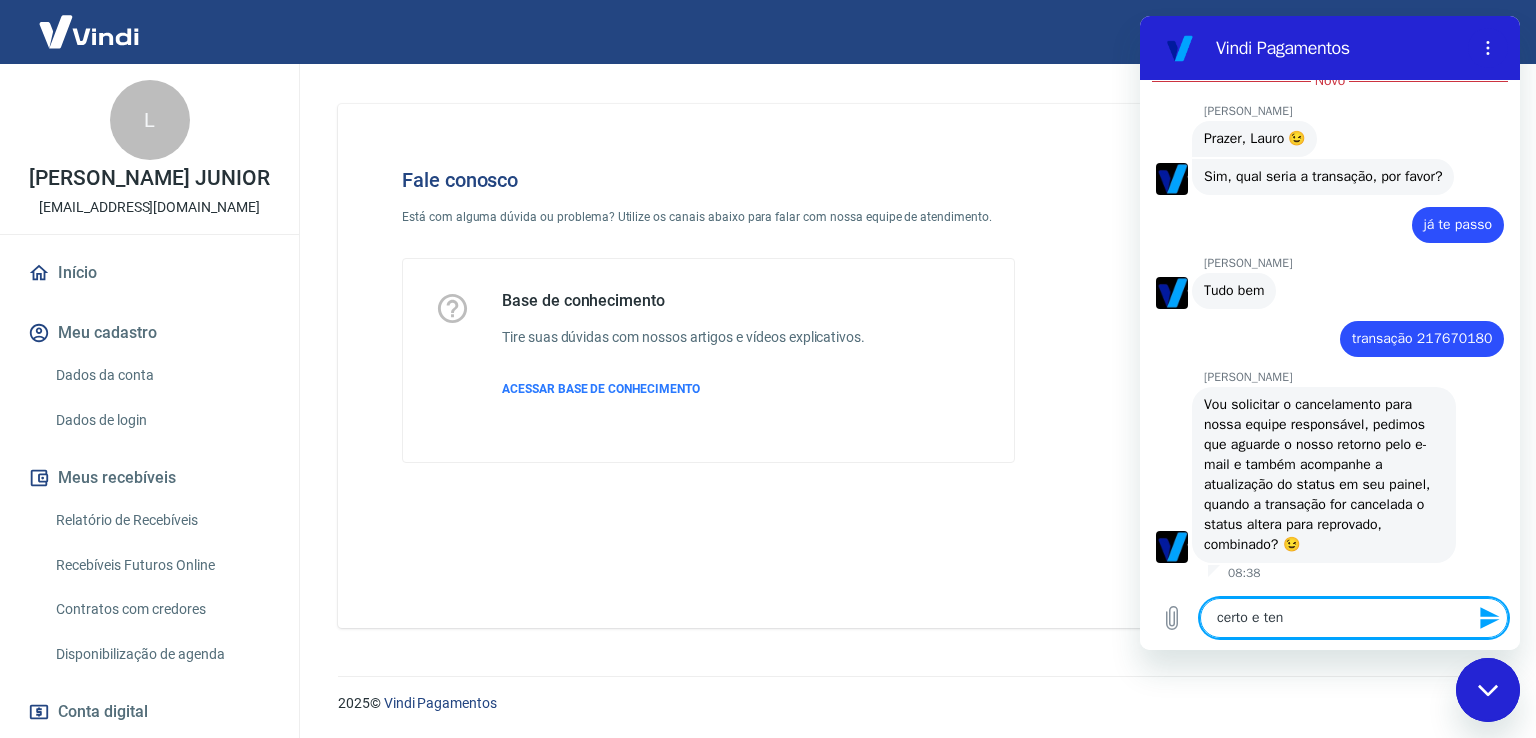 type on "certo e tenh" 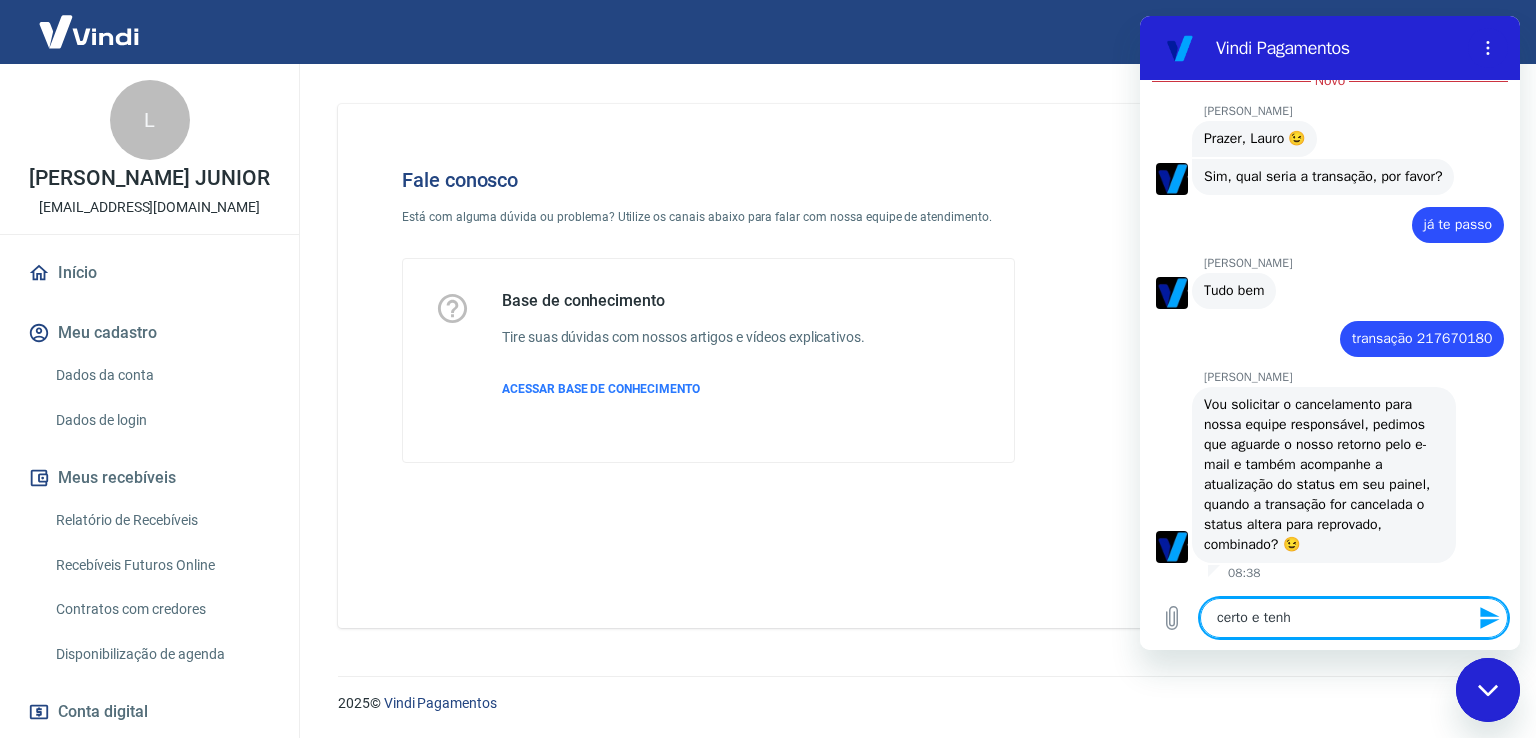 type on "certo e tenho" 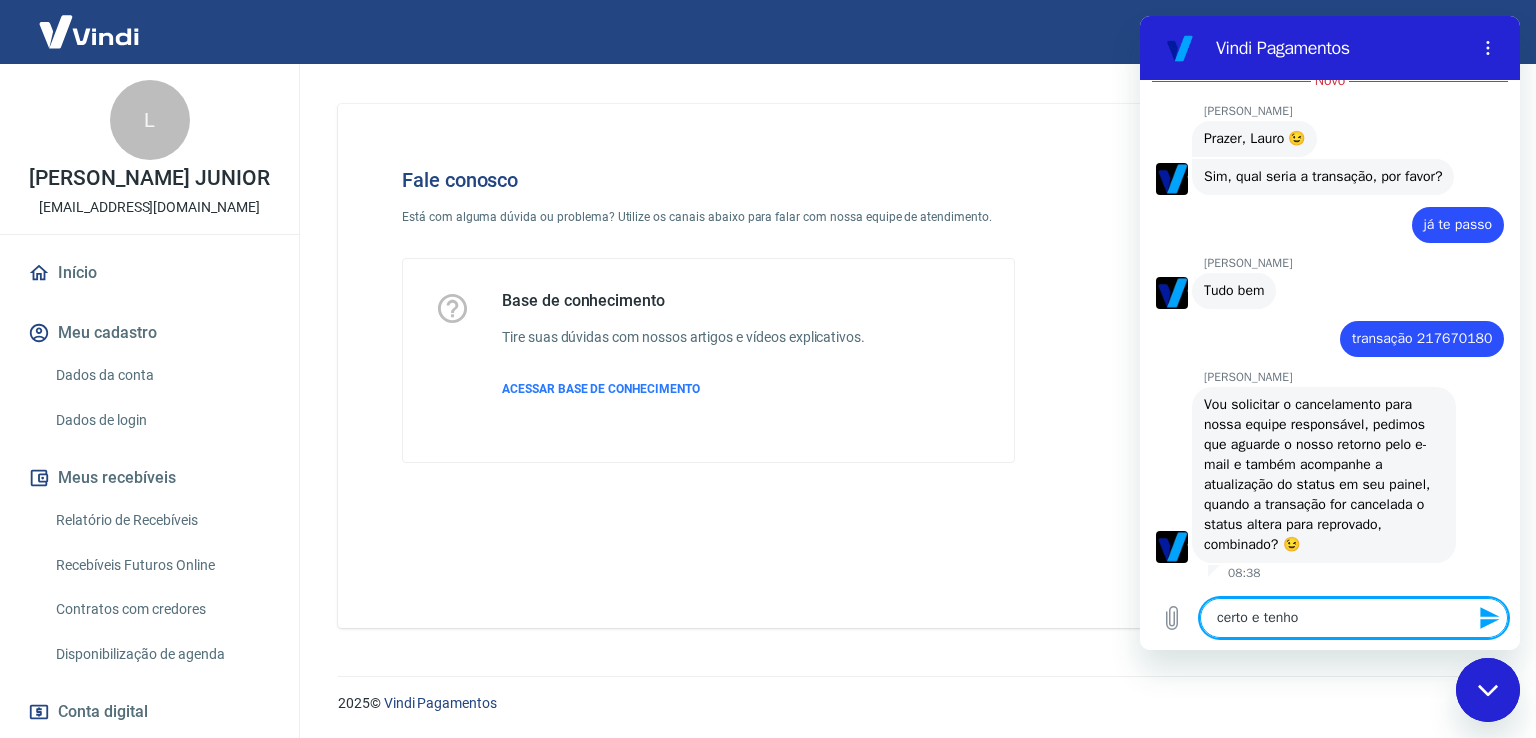 type on "x" 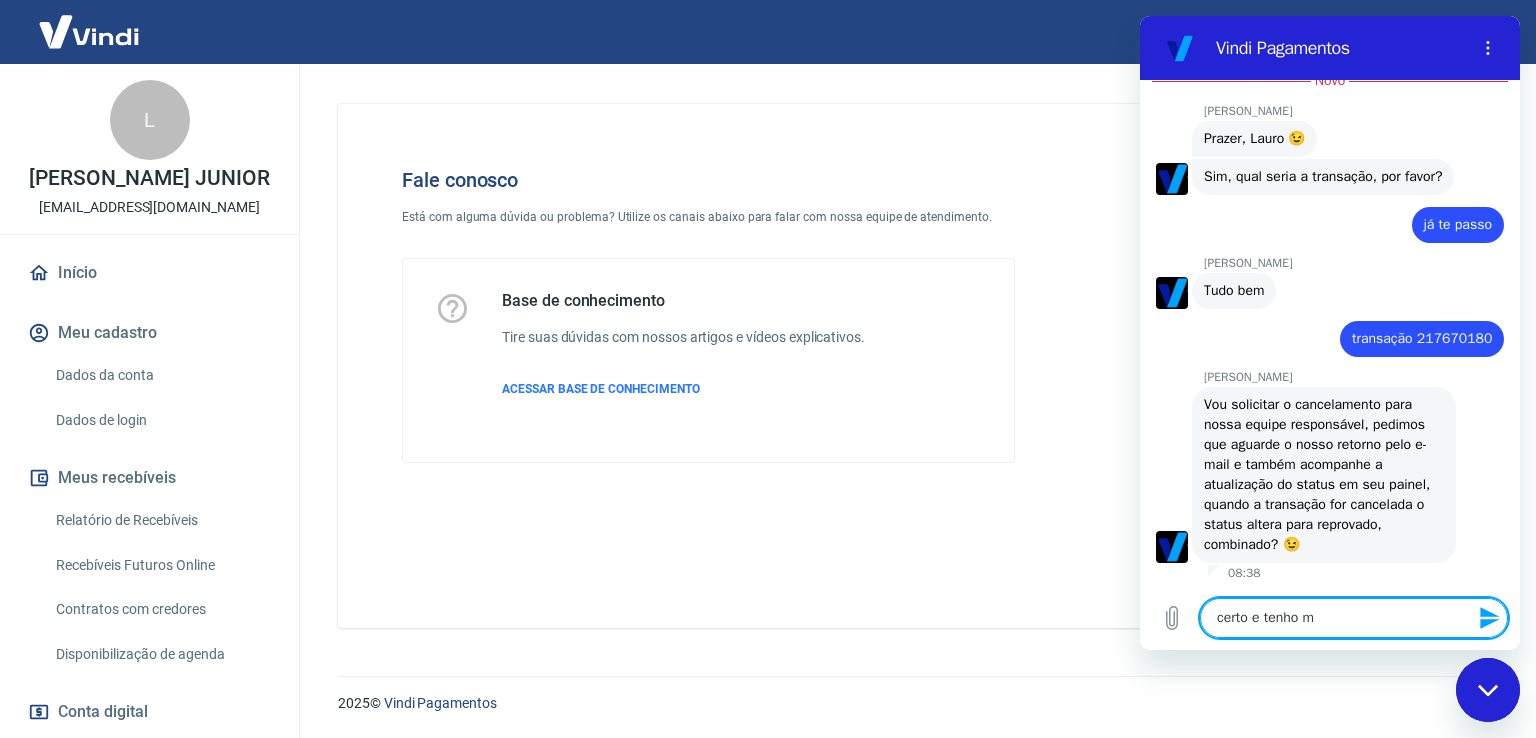 type on "certo e tenho ma" 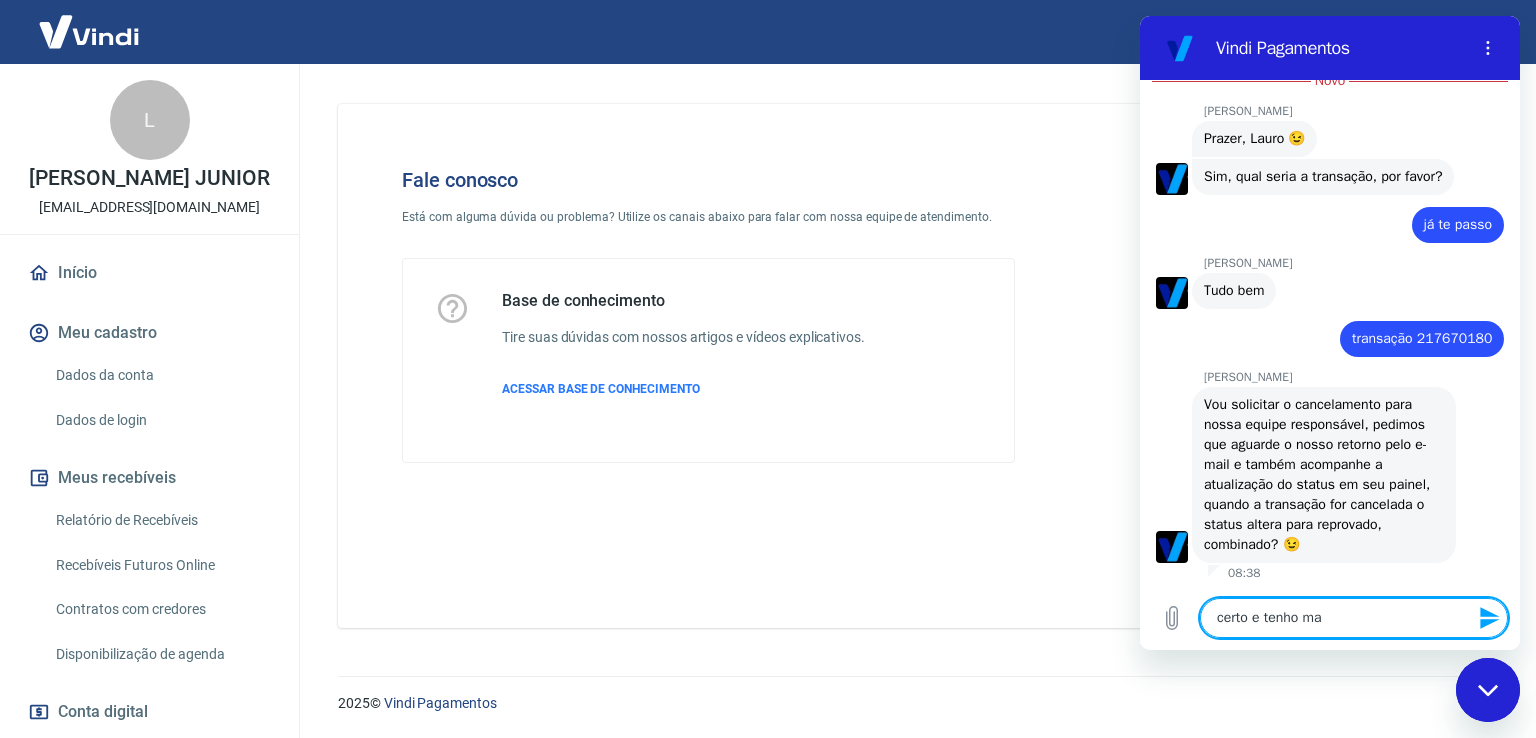 type on "certo e tenho mai" 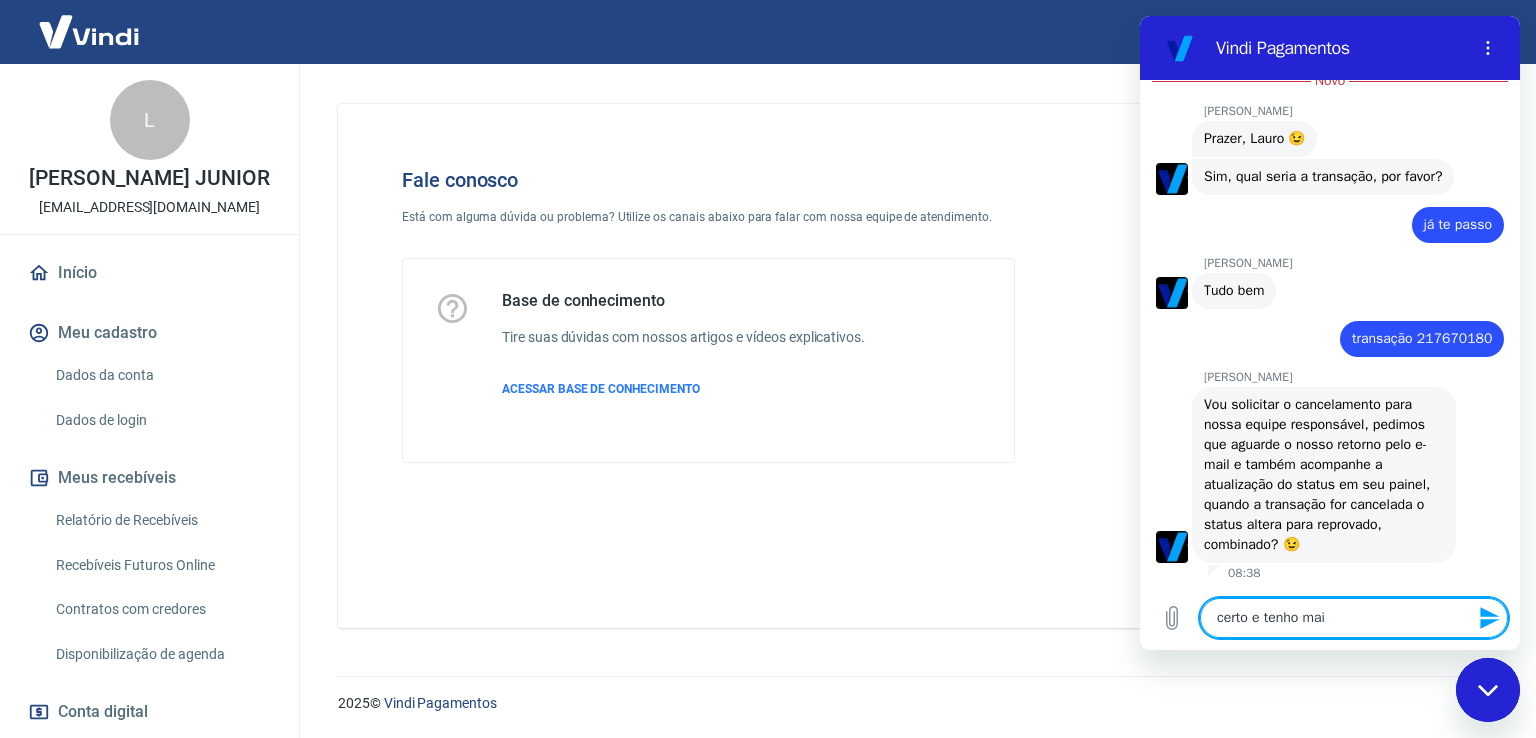 type on "certo e tenho mais" 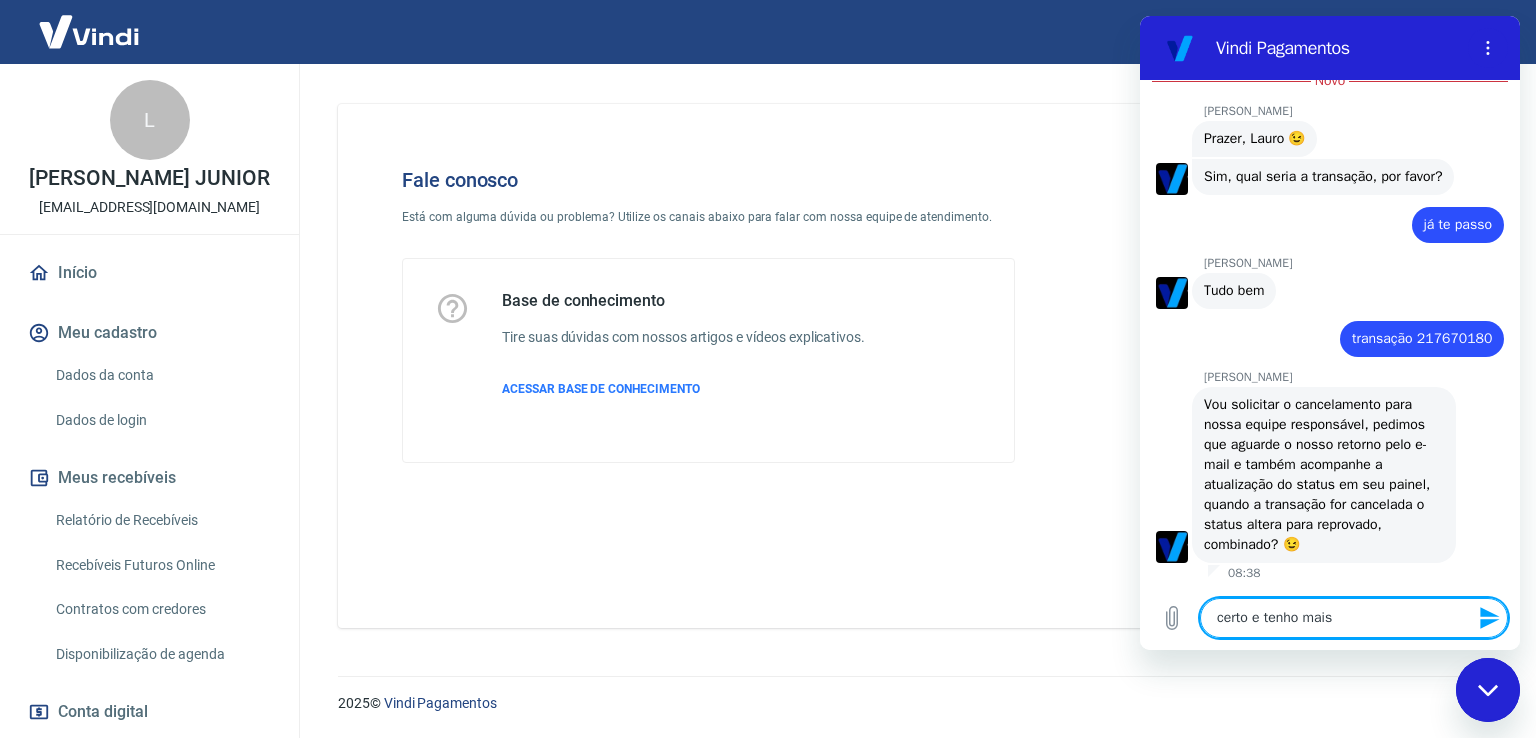 type on "certo e tenho mais" 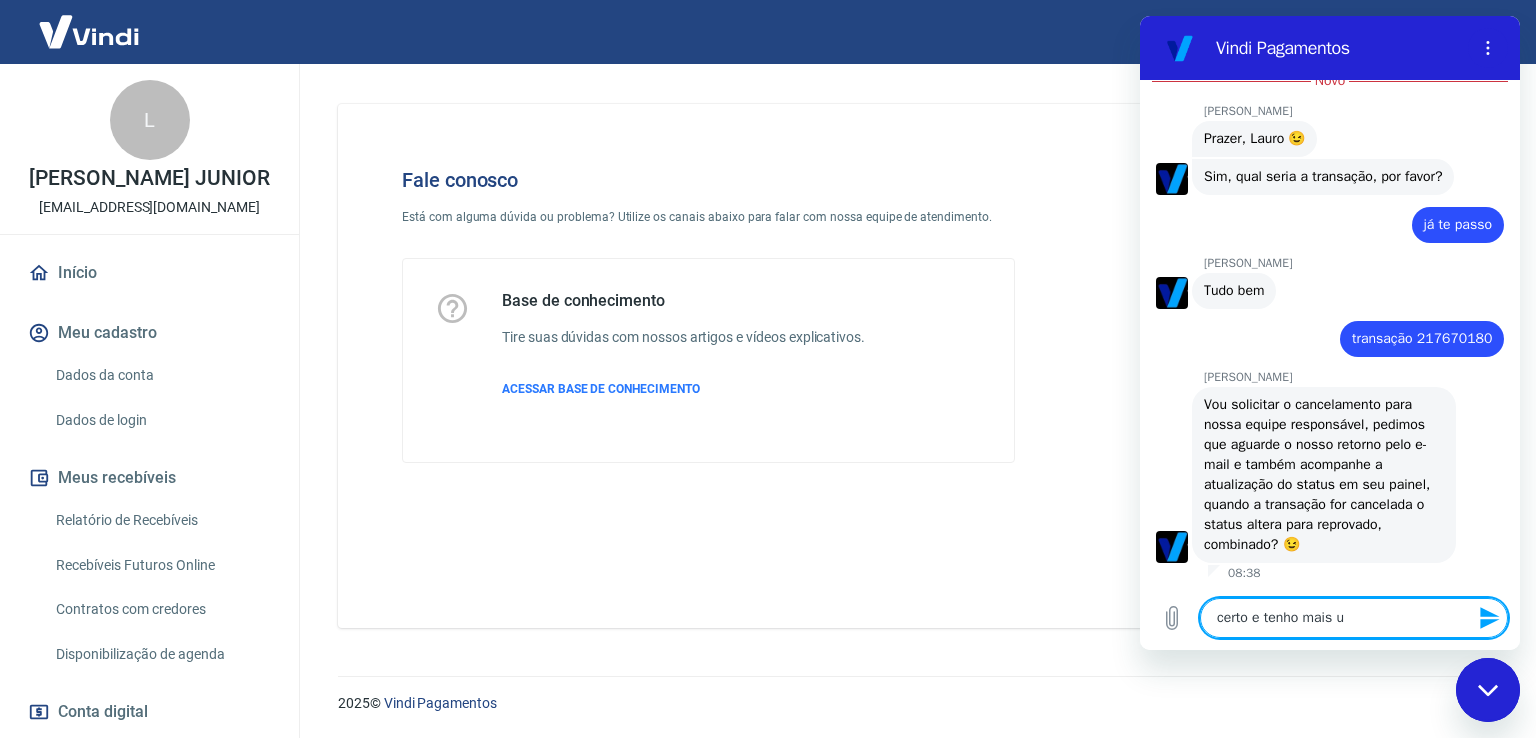 type on "certo e tenho mais um" 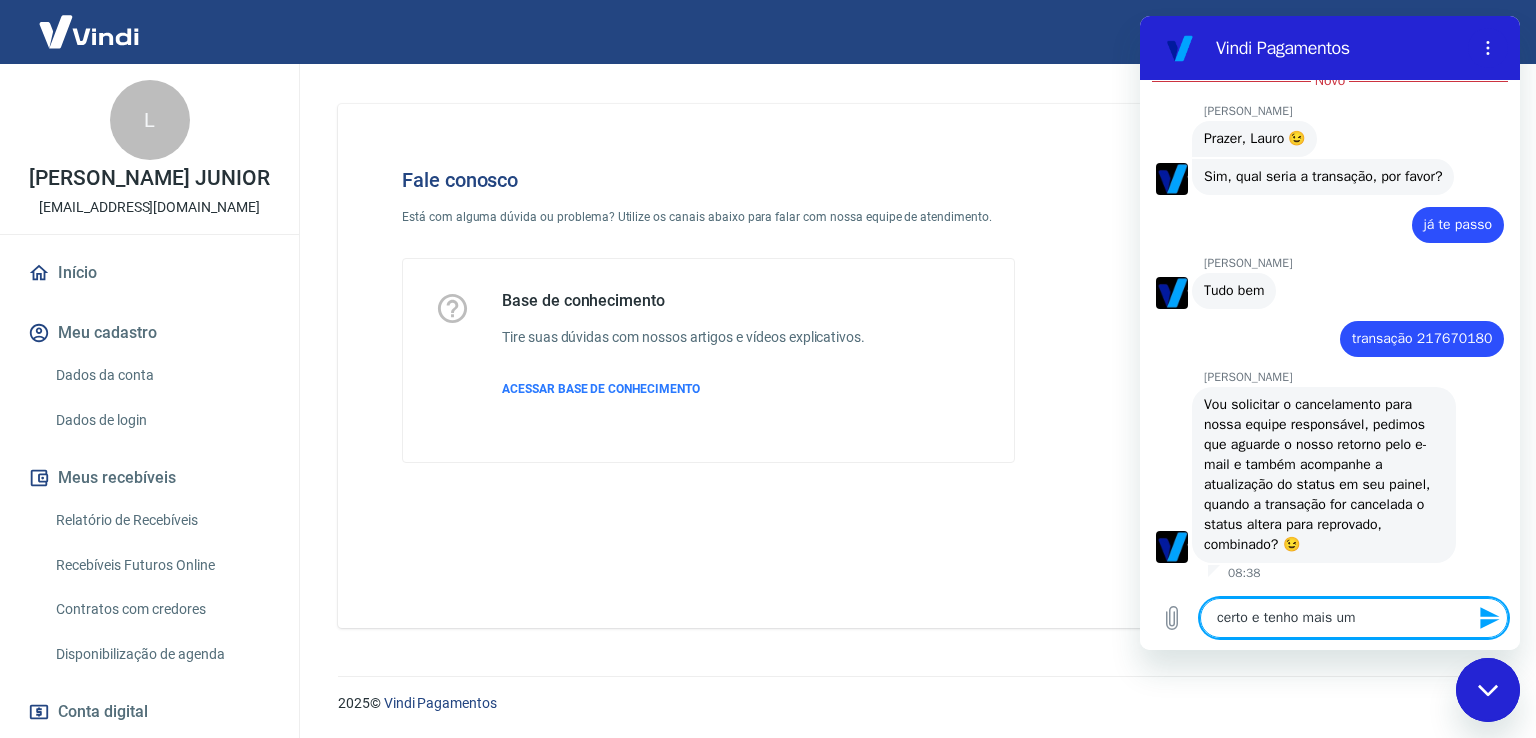 type on "certo e tenho mais uma" 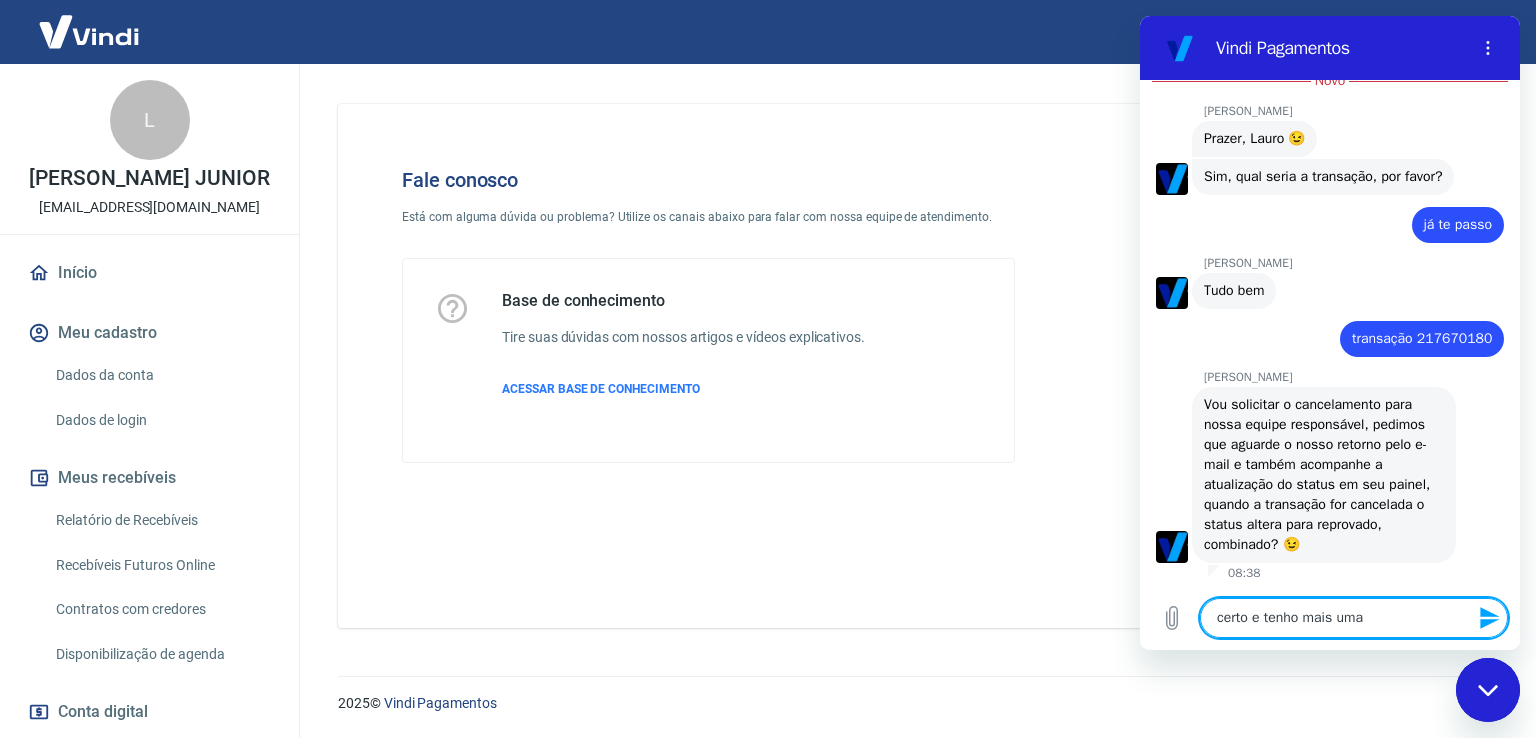 type on "certo e tenho mais uma" 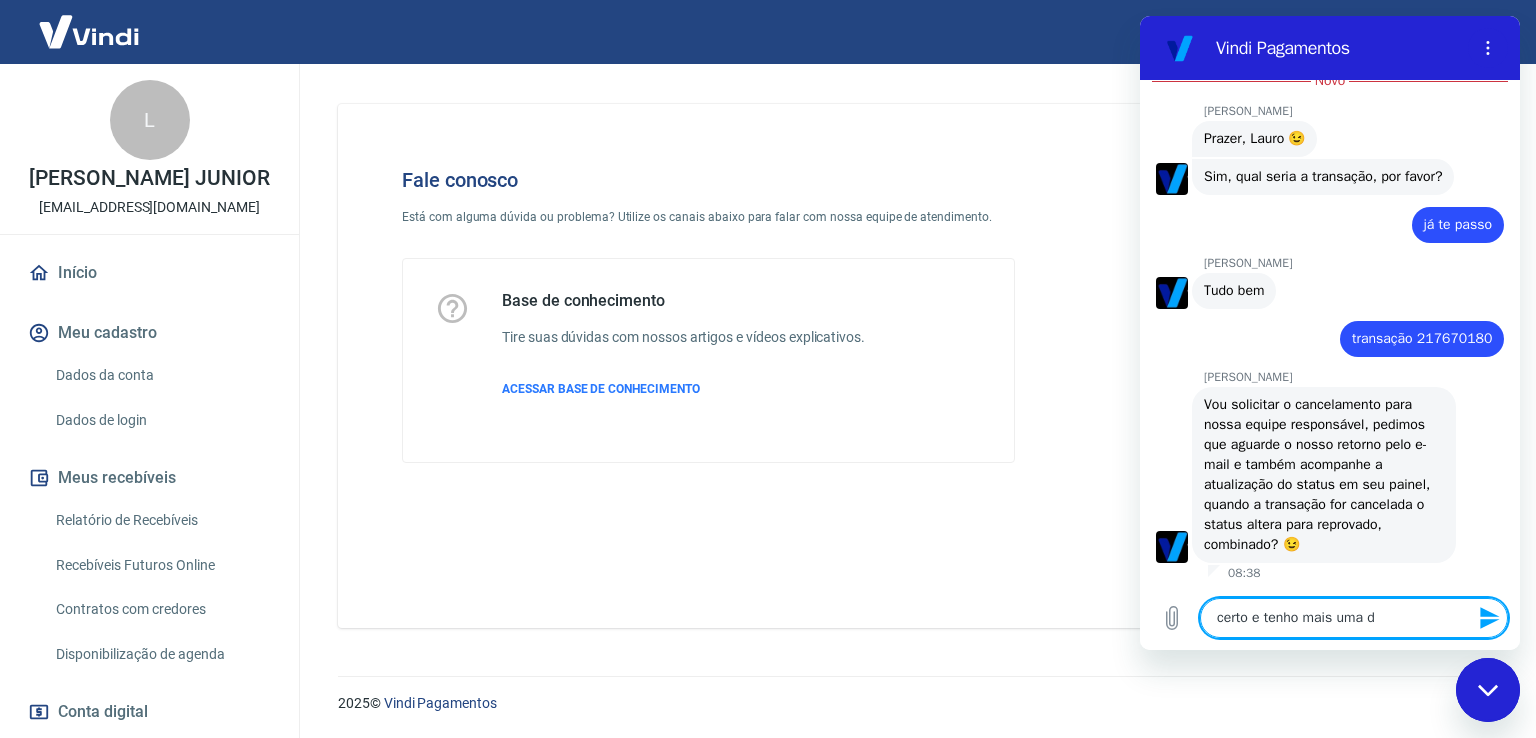type on "certo e tenho mais uma dú" 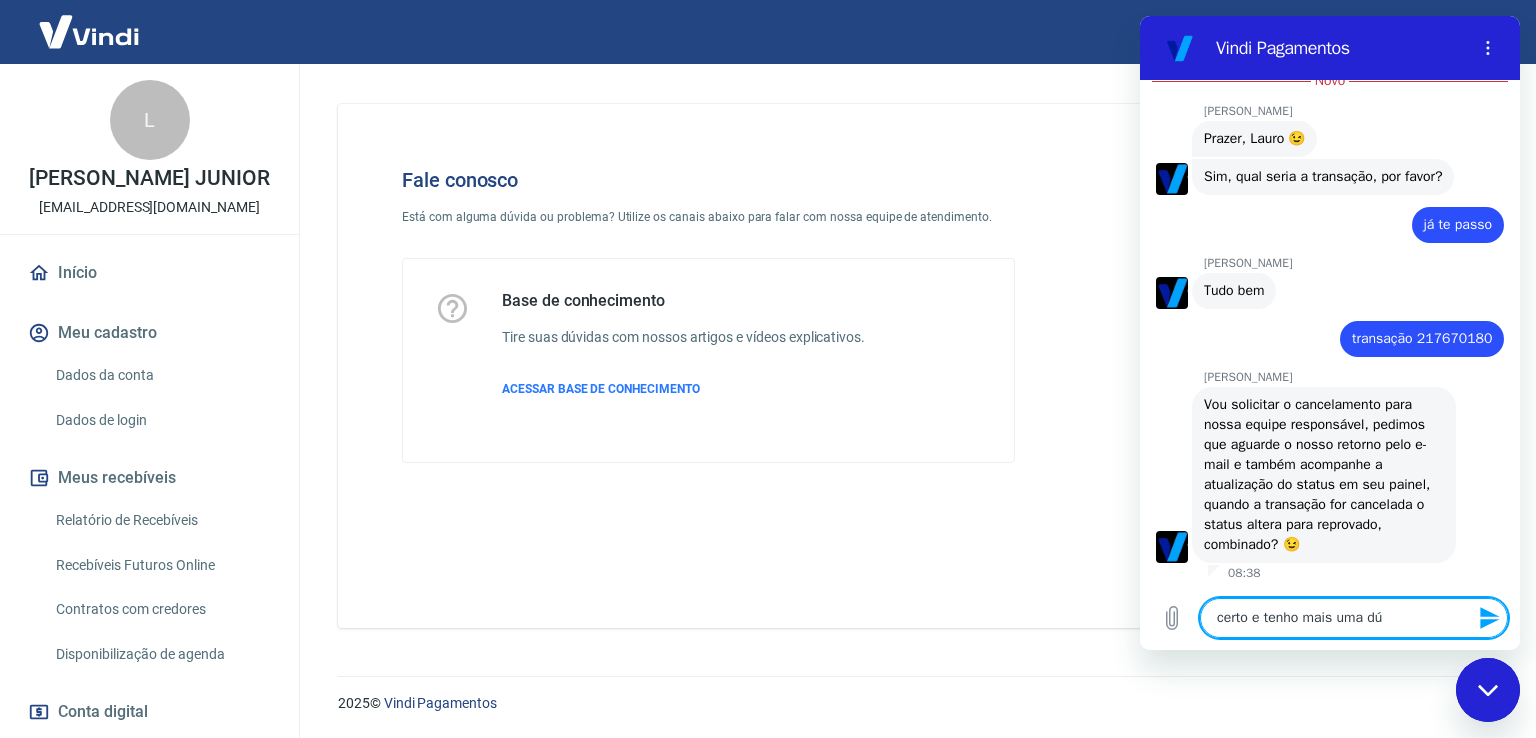 type on "x" 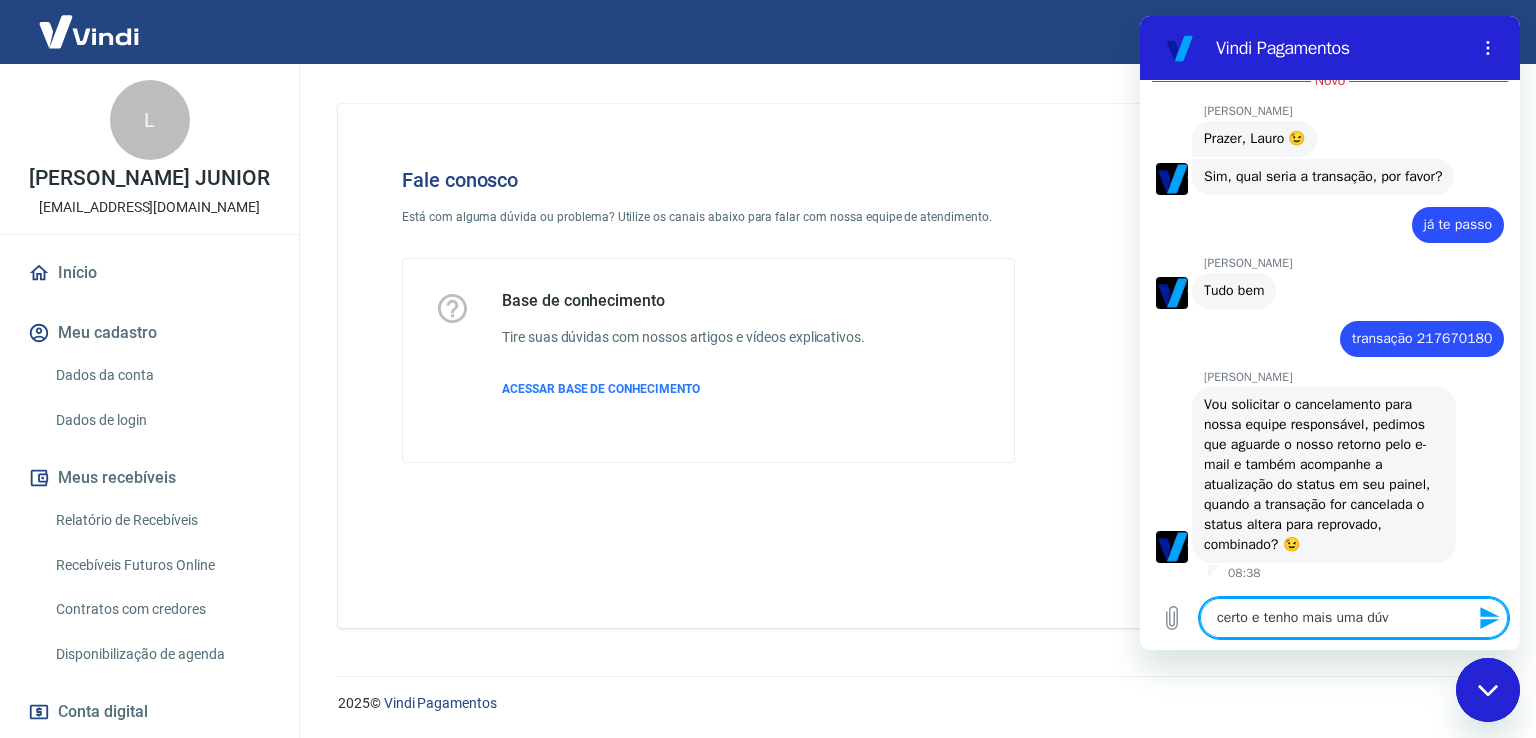 type on "certo e tenho mais uma dúvi" 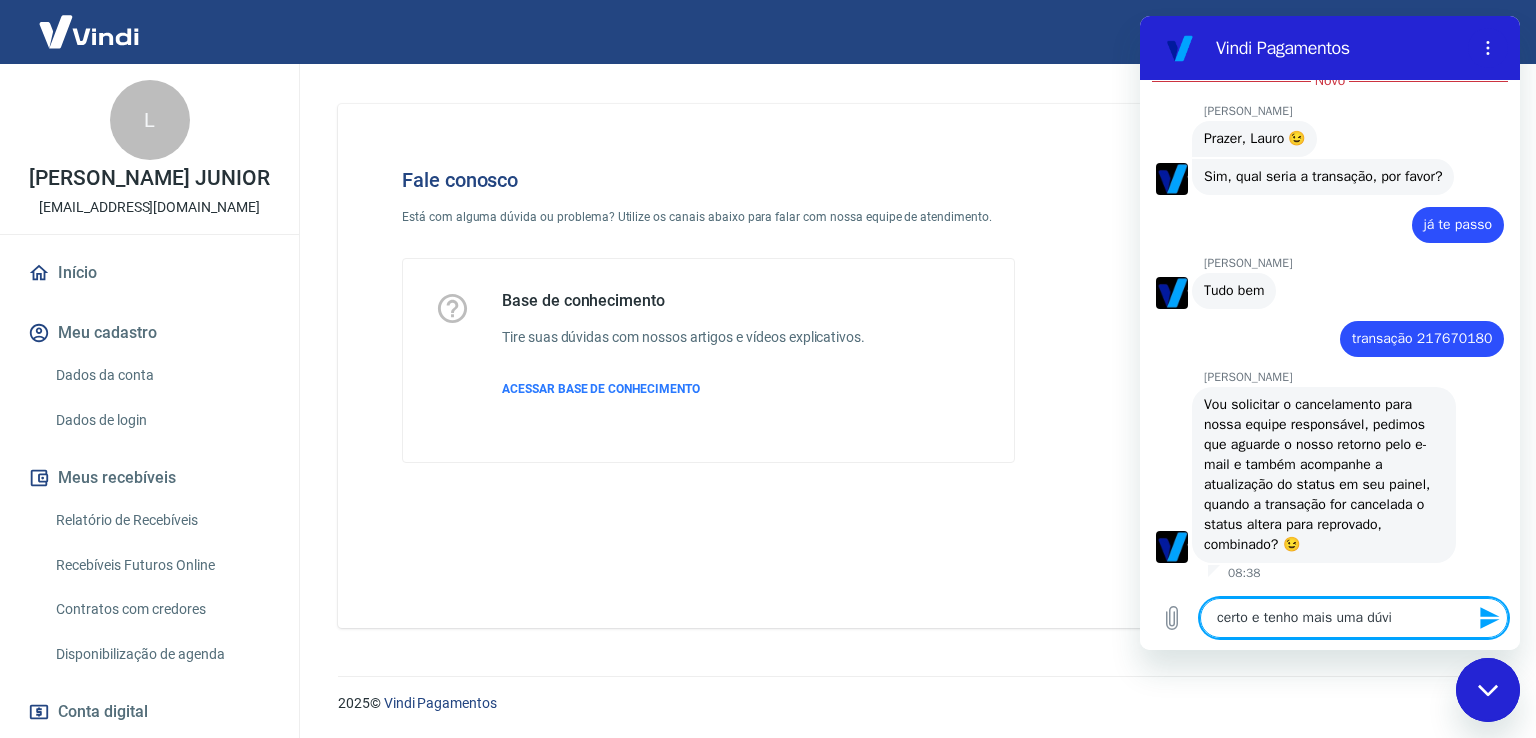type on "certo e tenho mais uma dúvia" 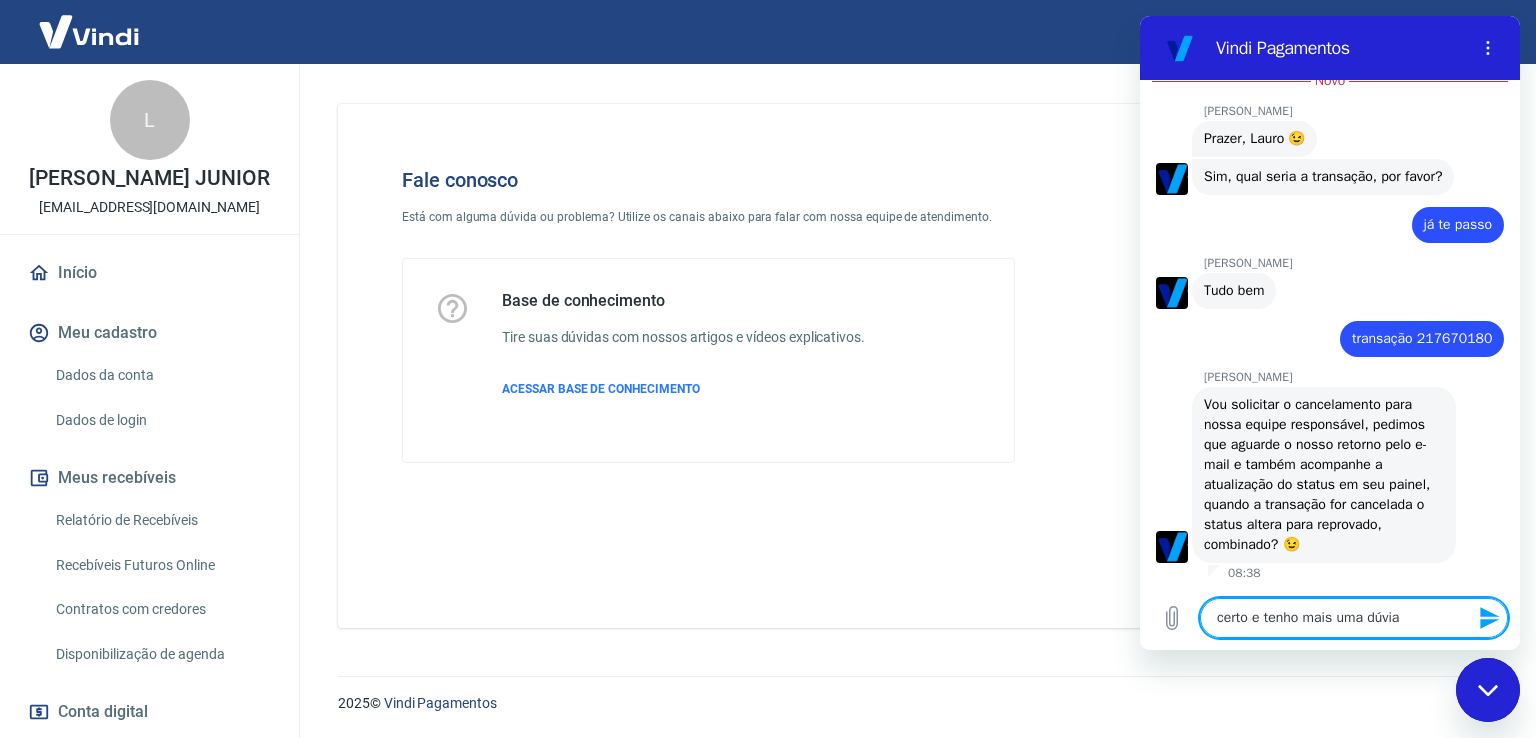 type on "certo e tenho mais uma dúvi" 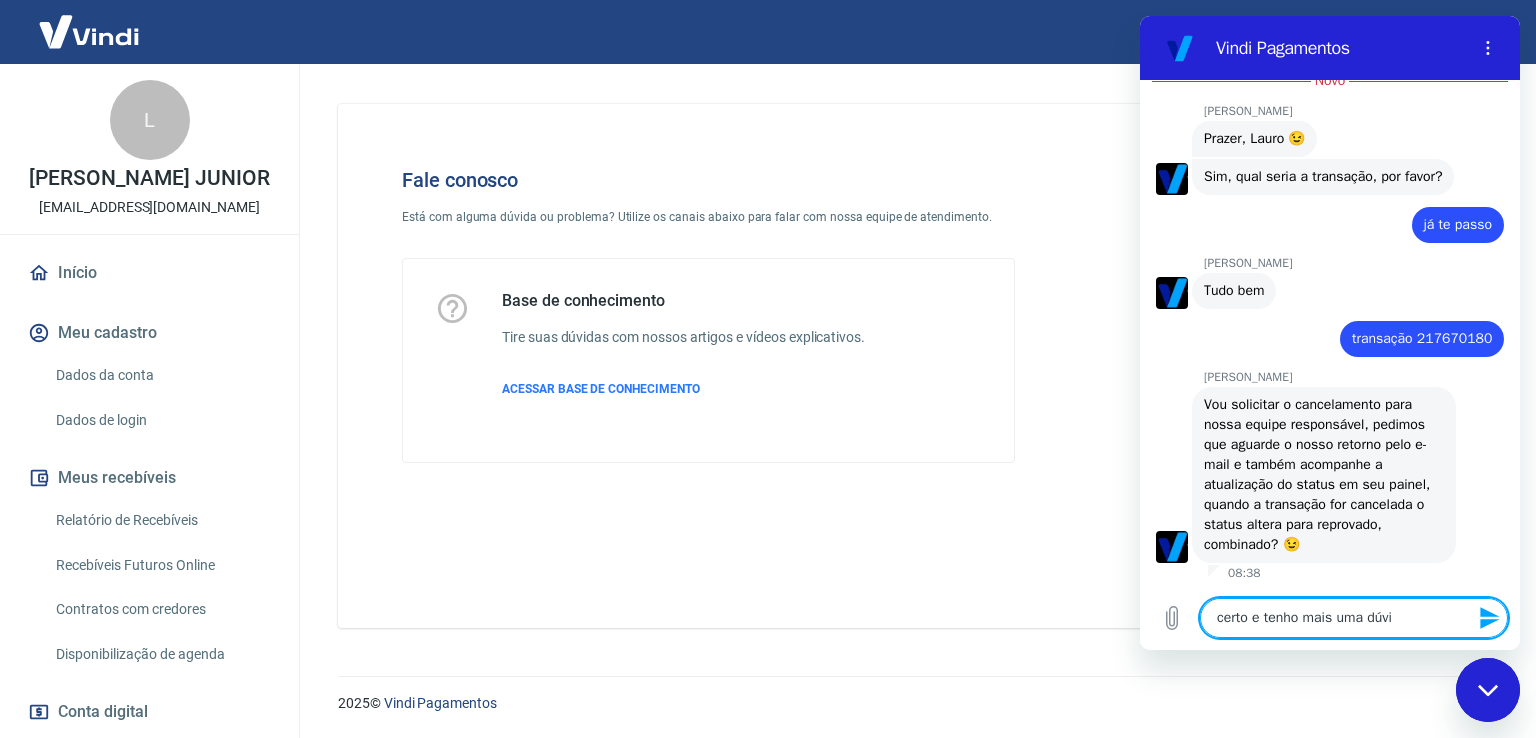 type on "certo e tenho mais uma dúvid" 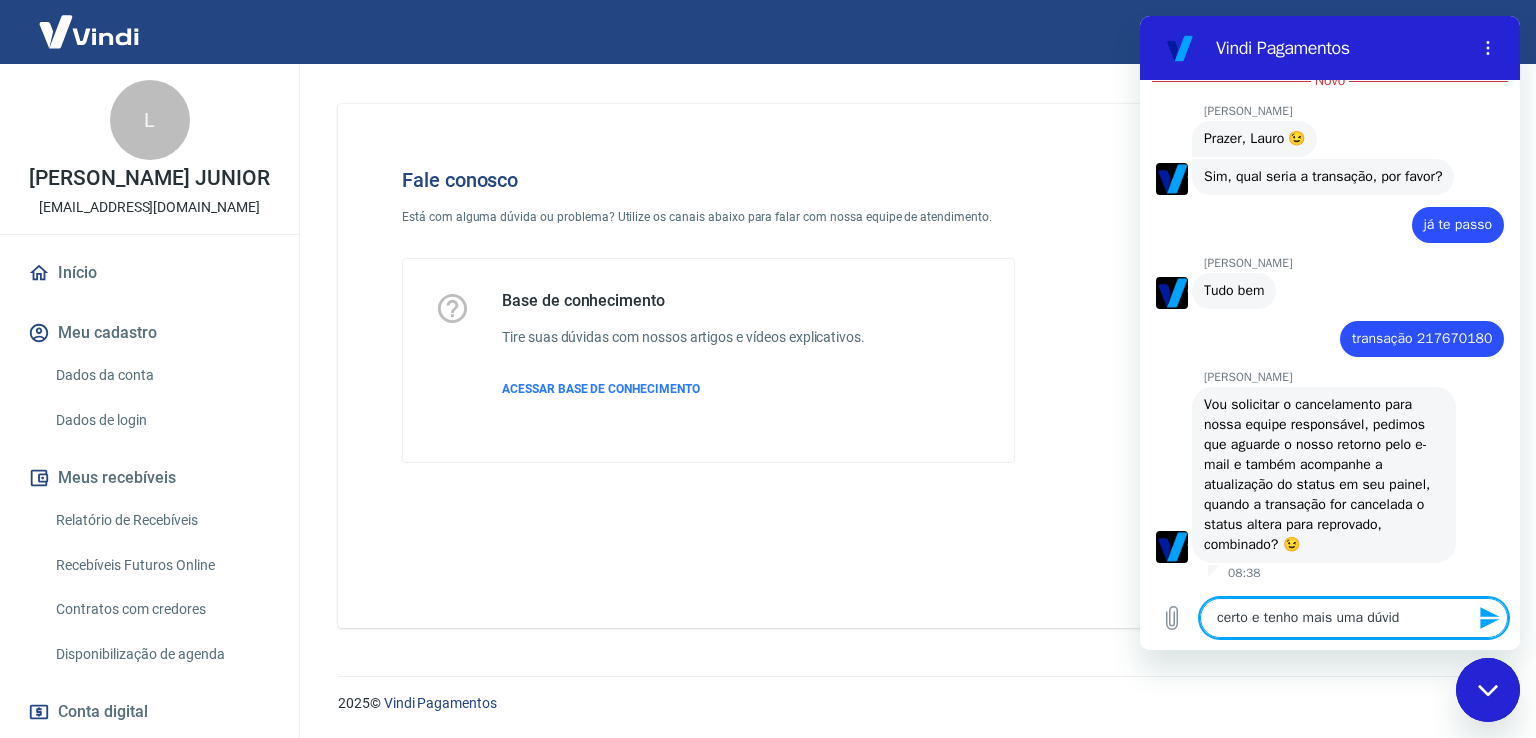 type on "certo e tenho mais uma dúvida" 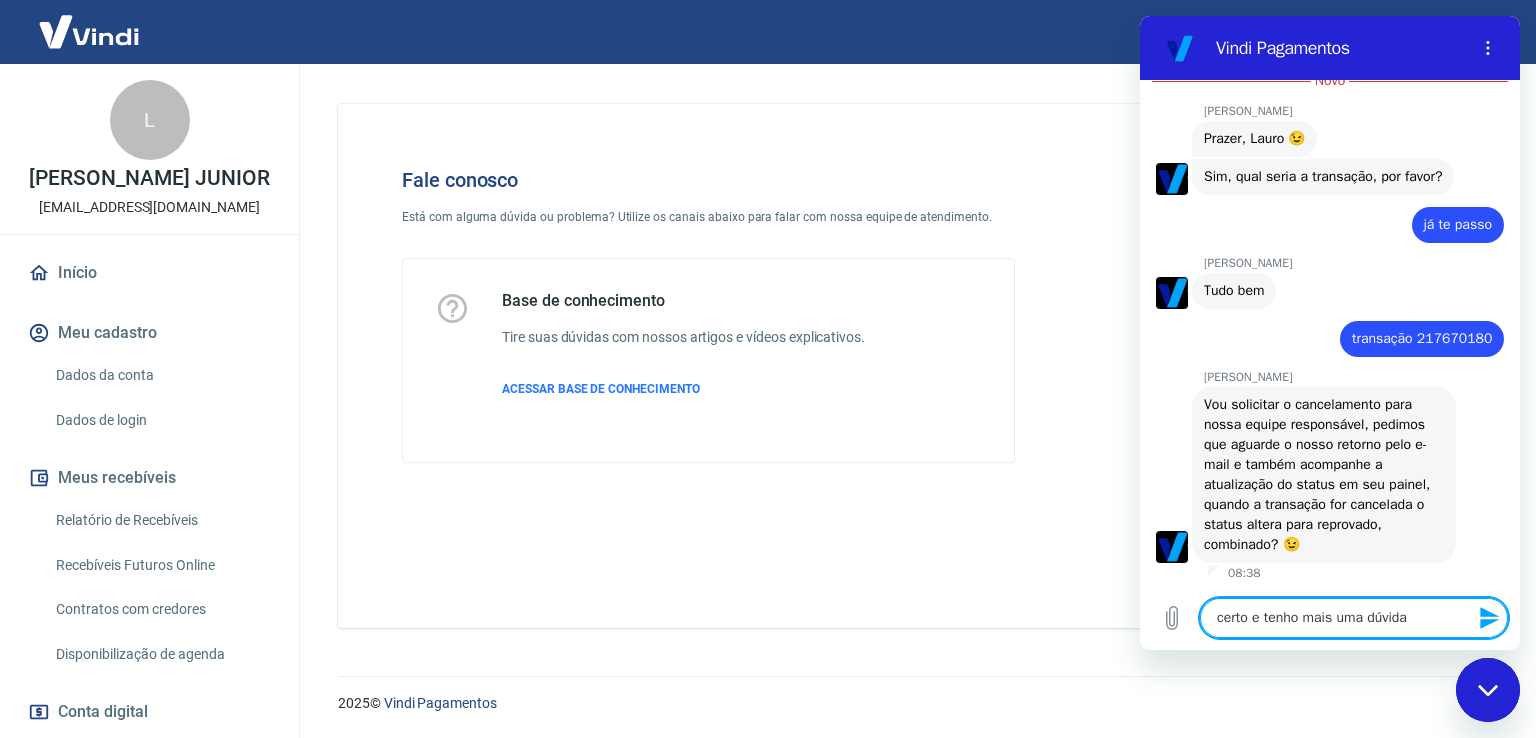 type 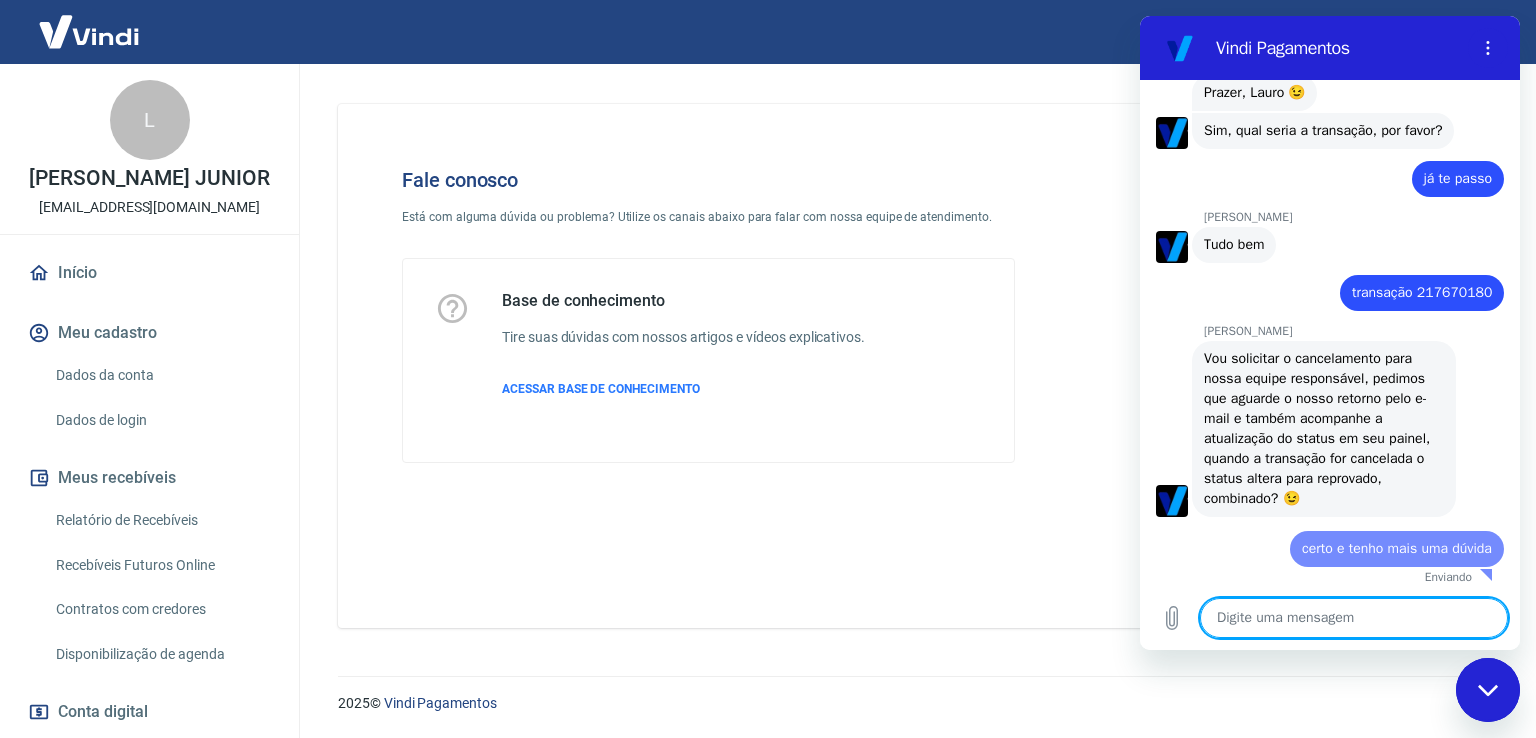 type on "x" 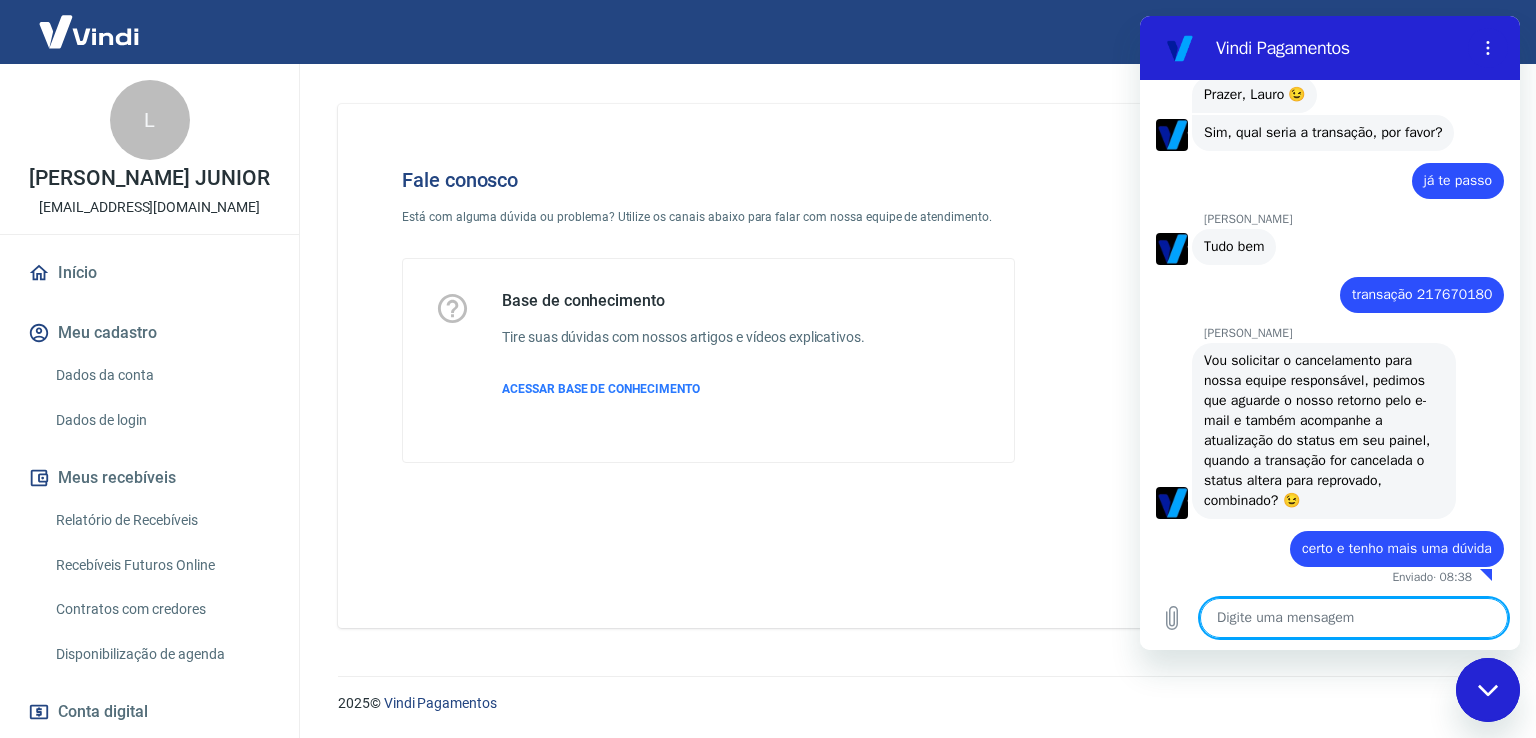 scroll, scrollTop: 1827, scrollLeft: 0, axis: vertical 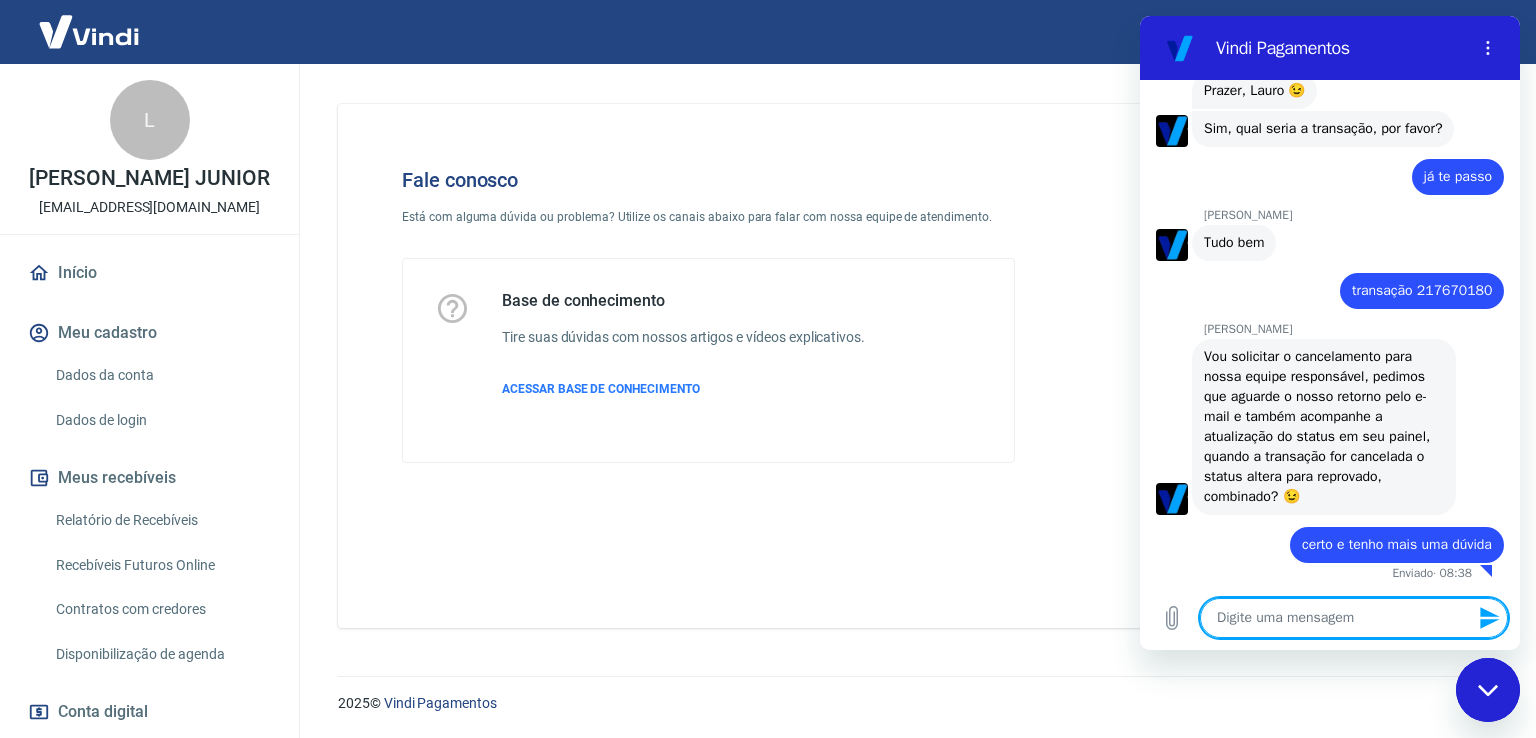 type on "q" 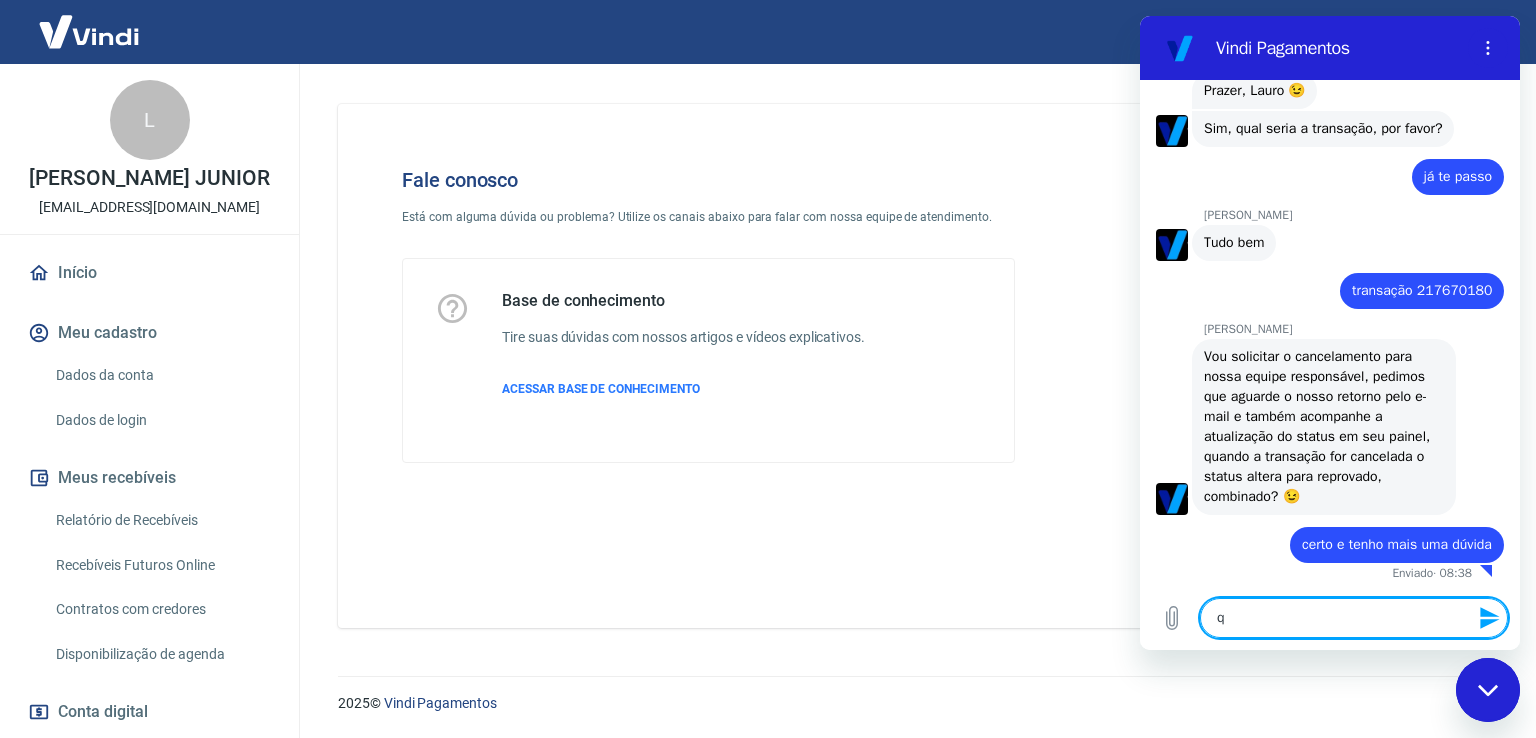 type on "qu" 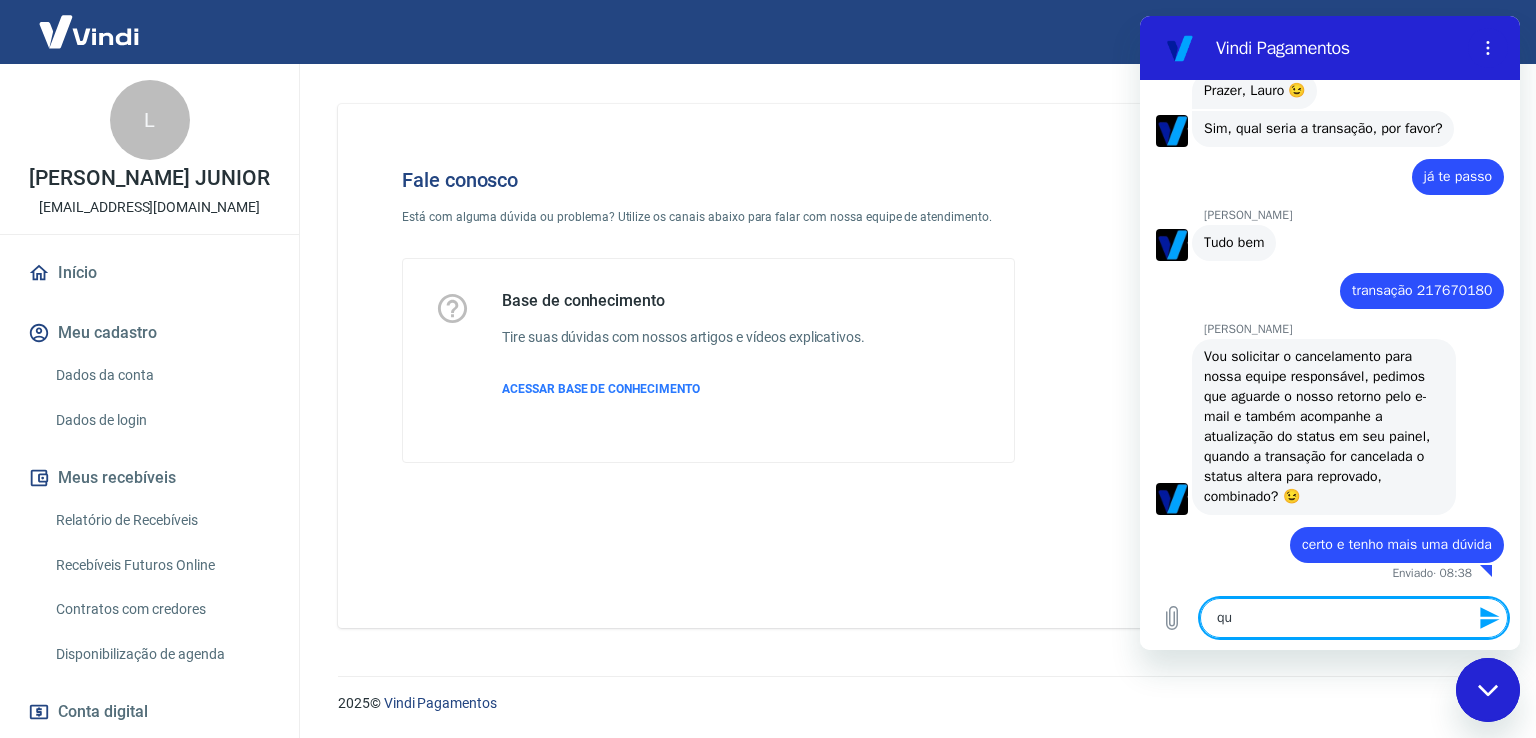 type on "qua" 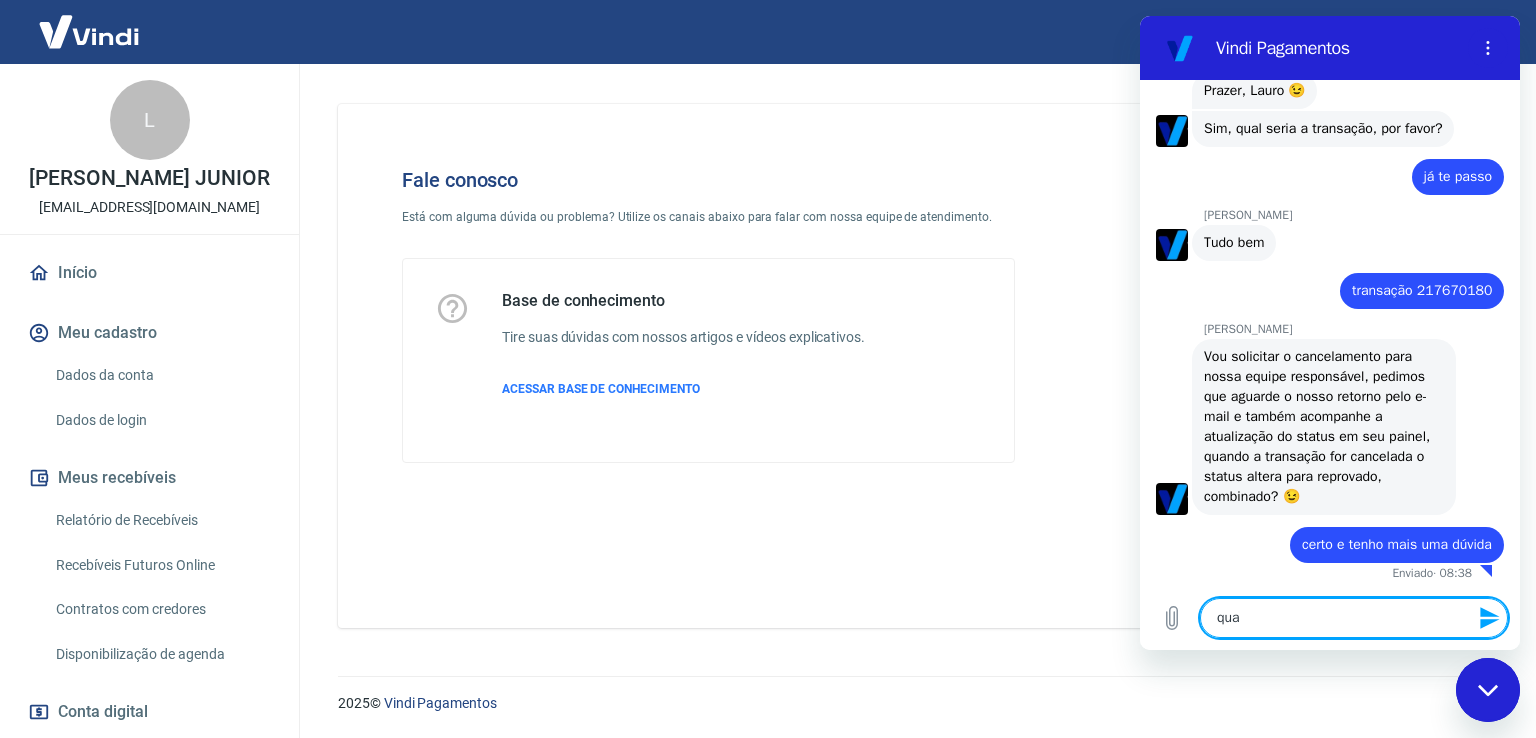 type on "quan" 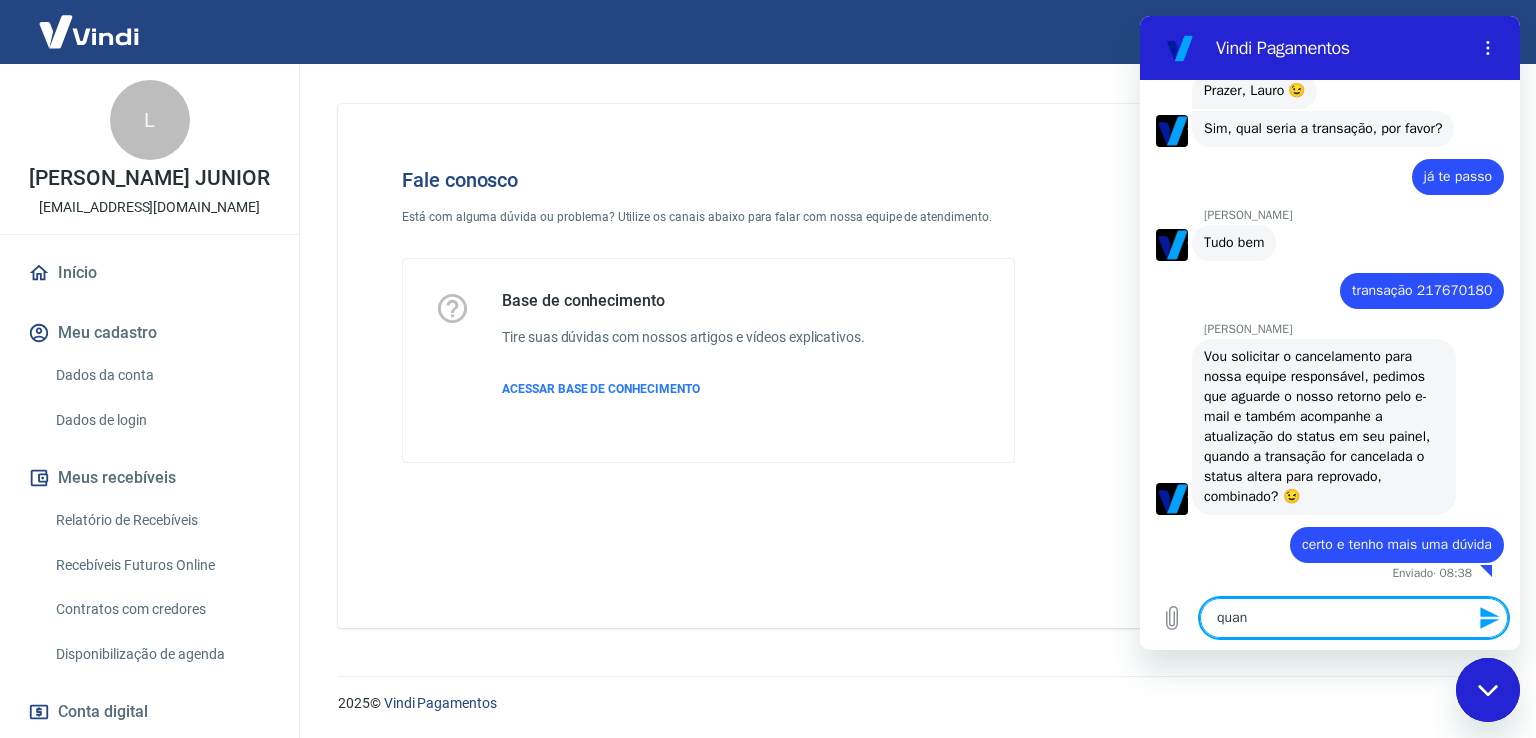 type on "quand" 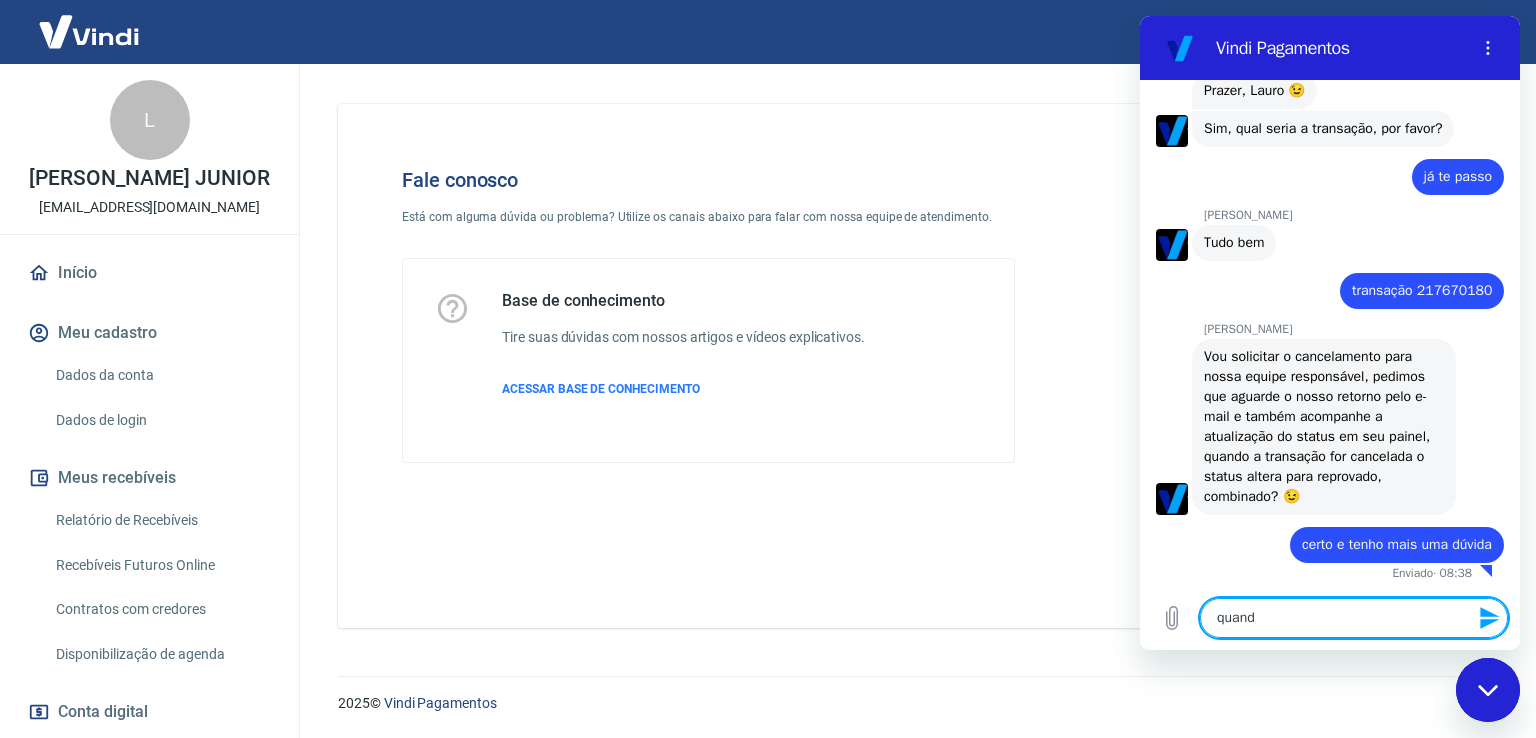 type on "quando" 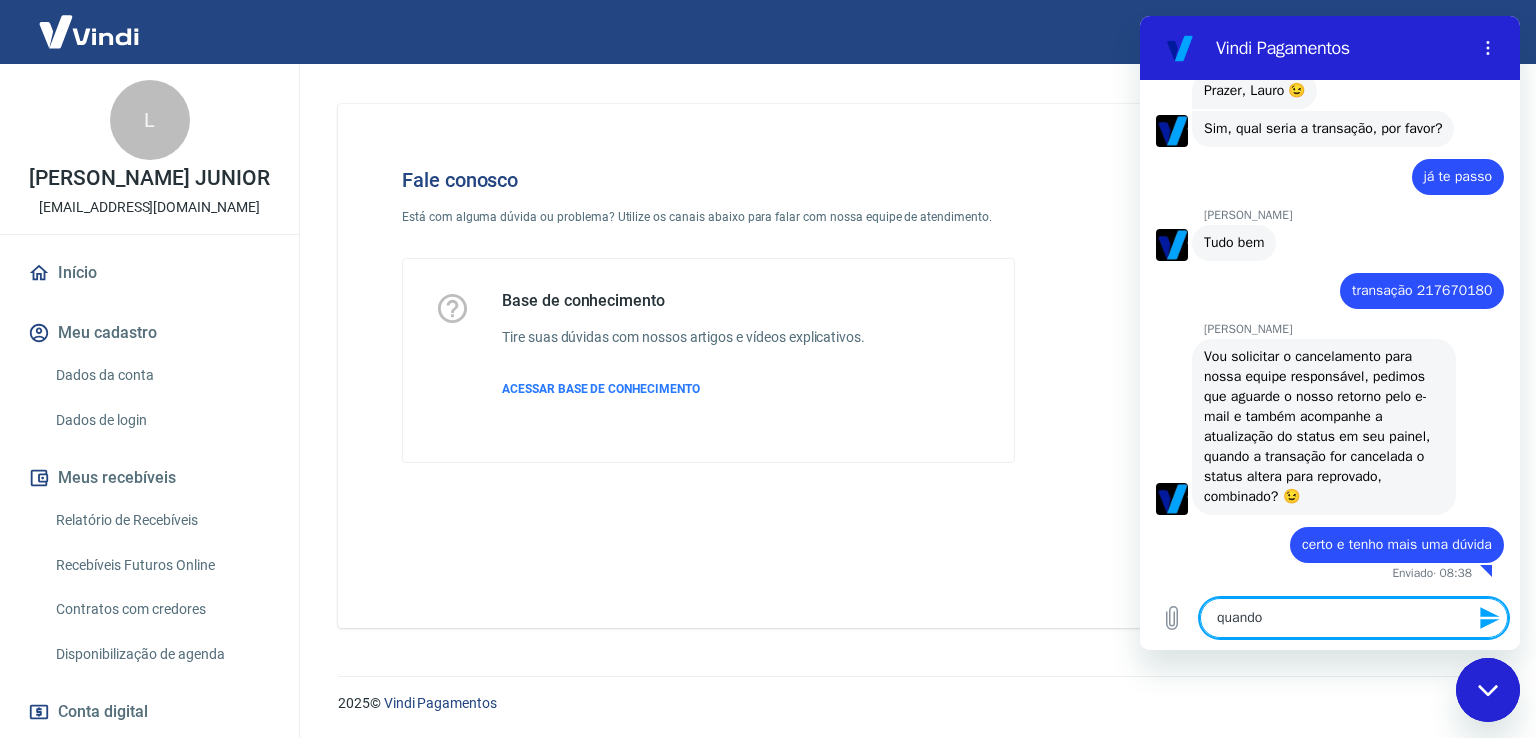 type on "quando" 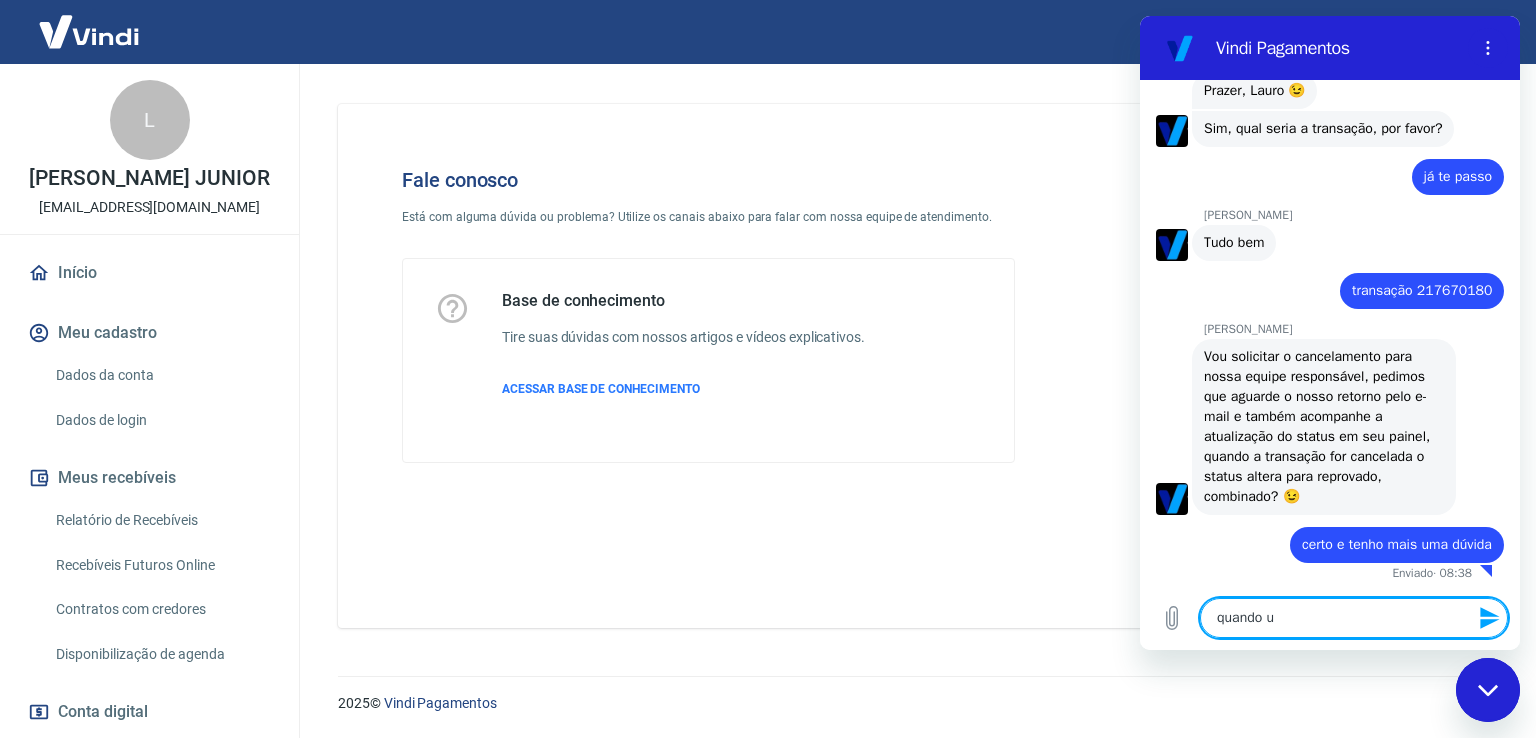 type on "quando um" 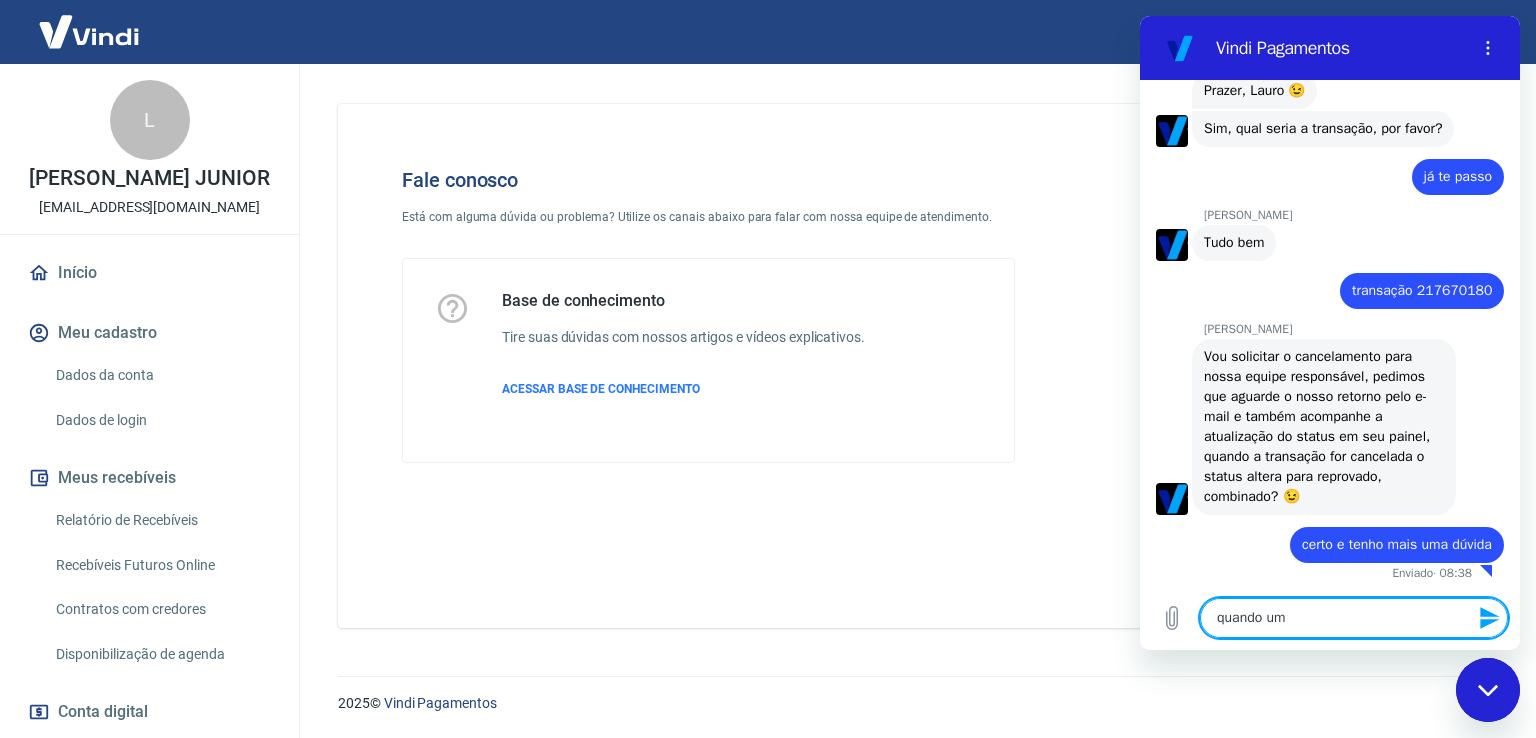 type on "quando um" 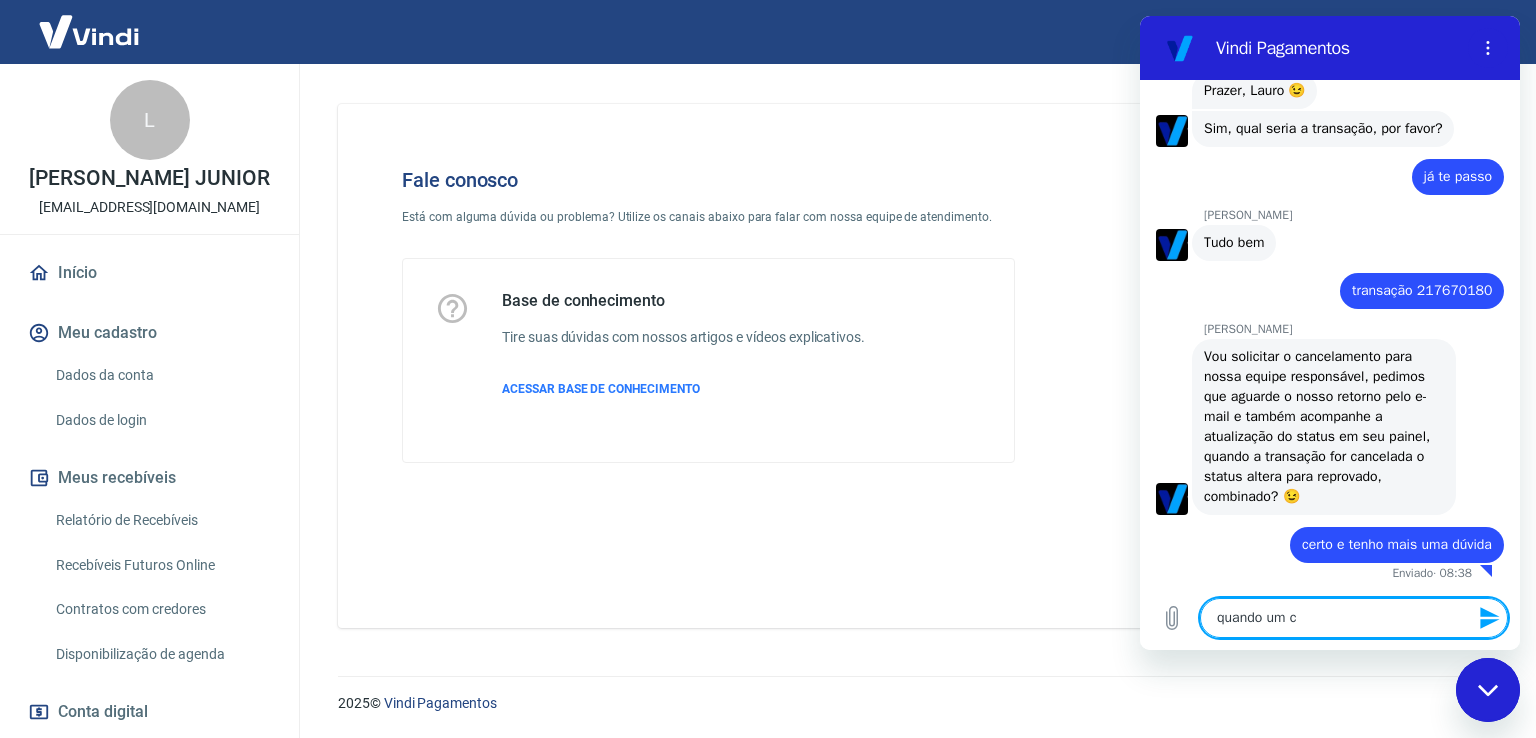 type on "quando um cl" 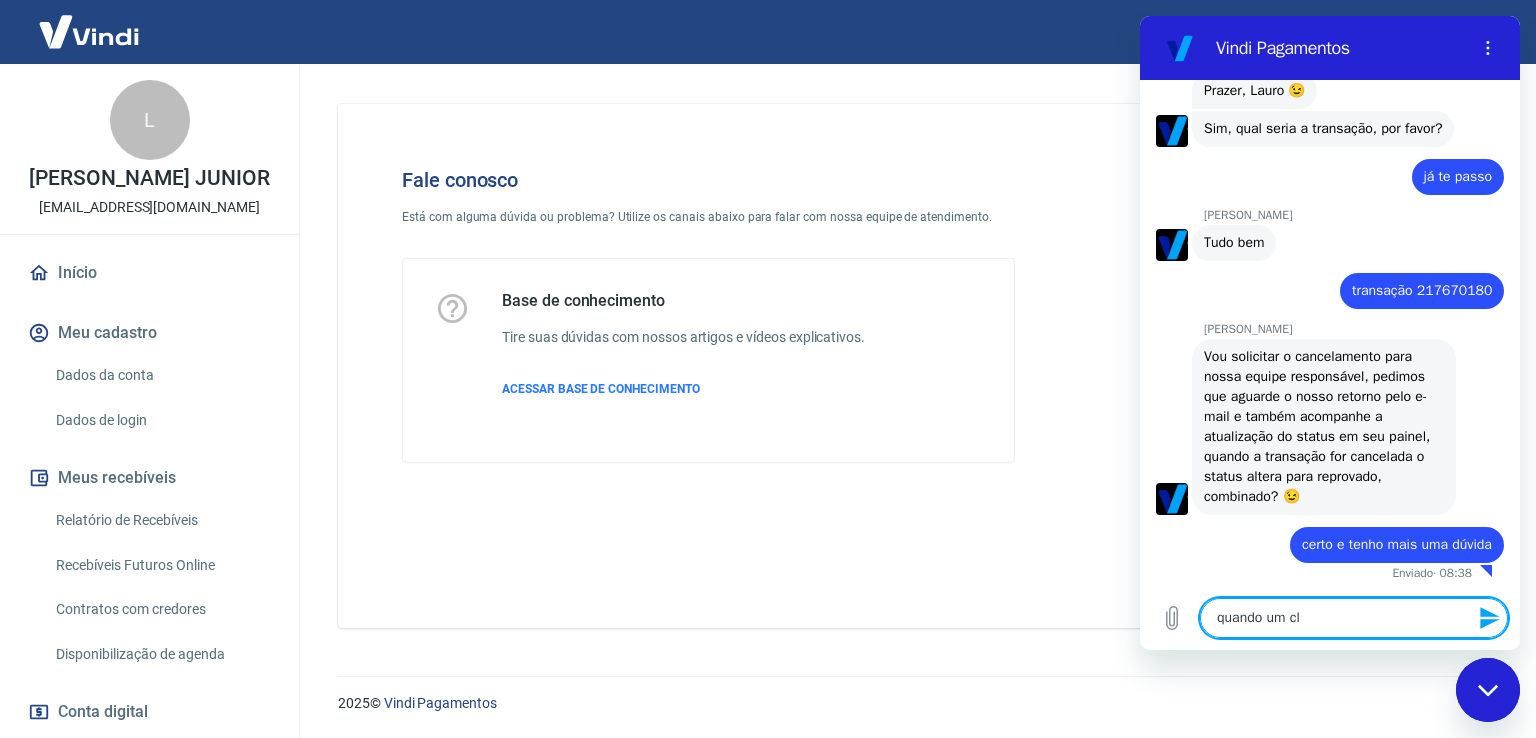type on "x" 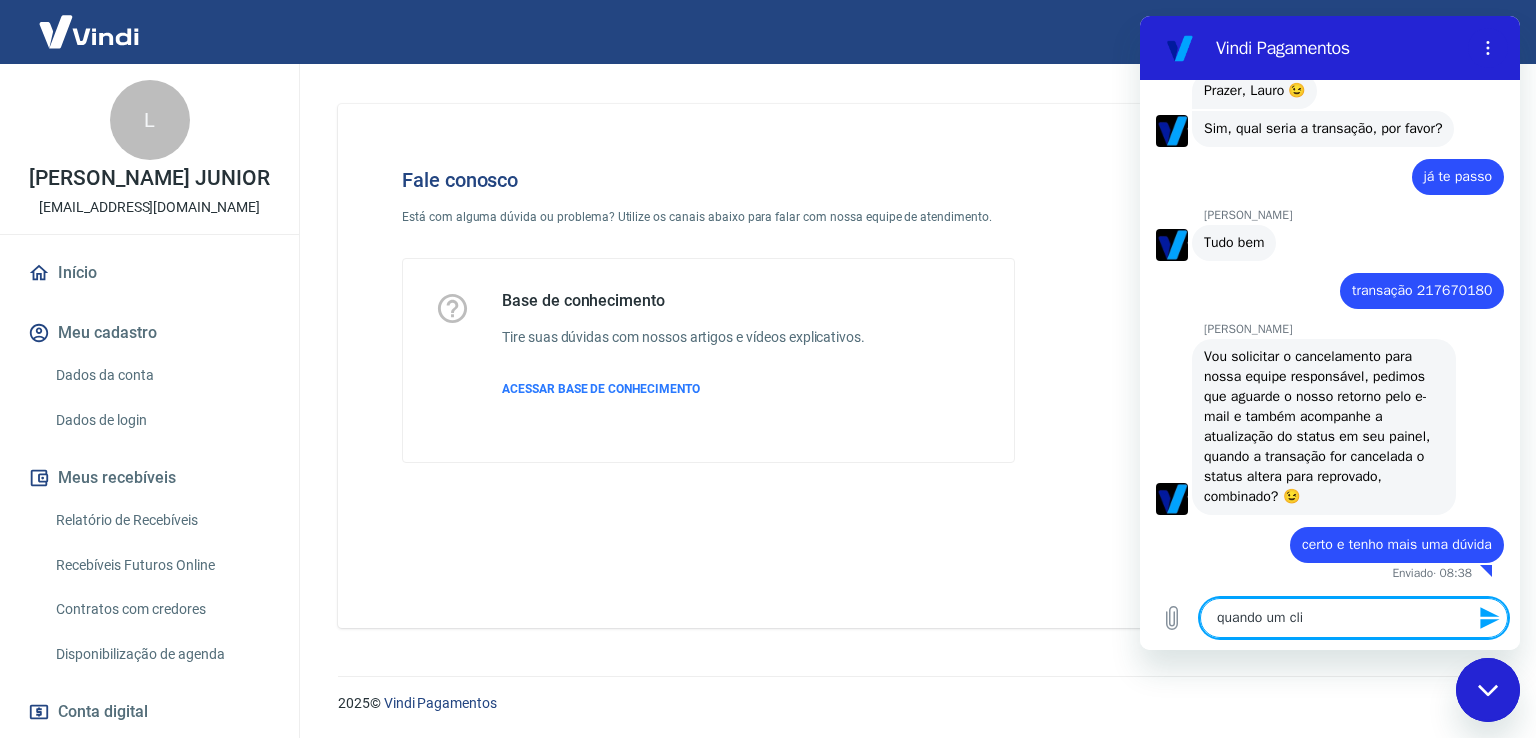 type on "quando um clie" 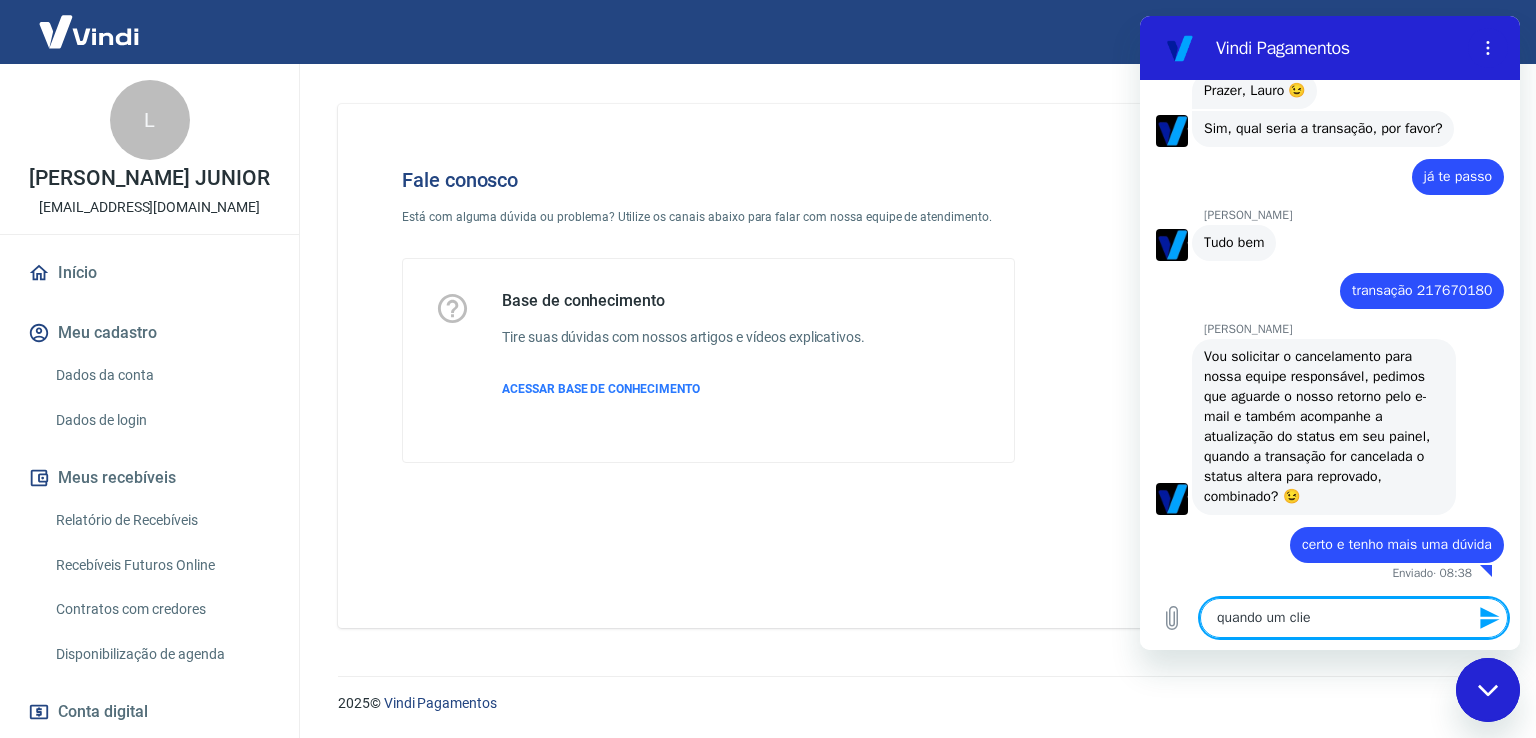 type on "quando um clien" 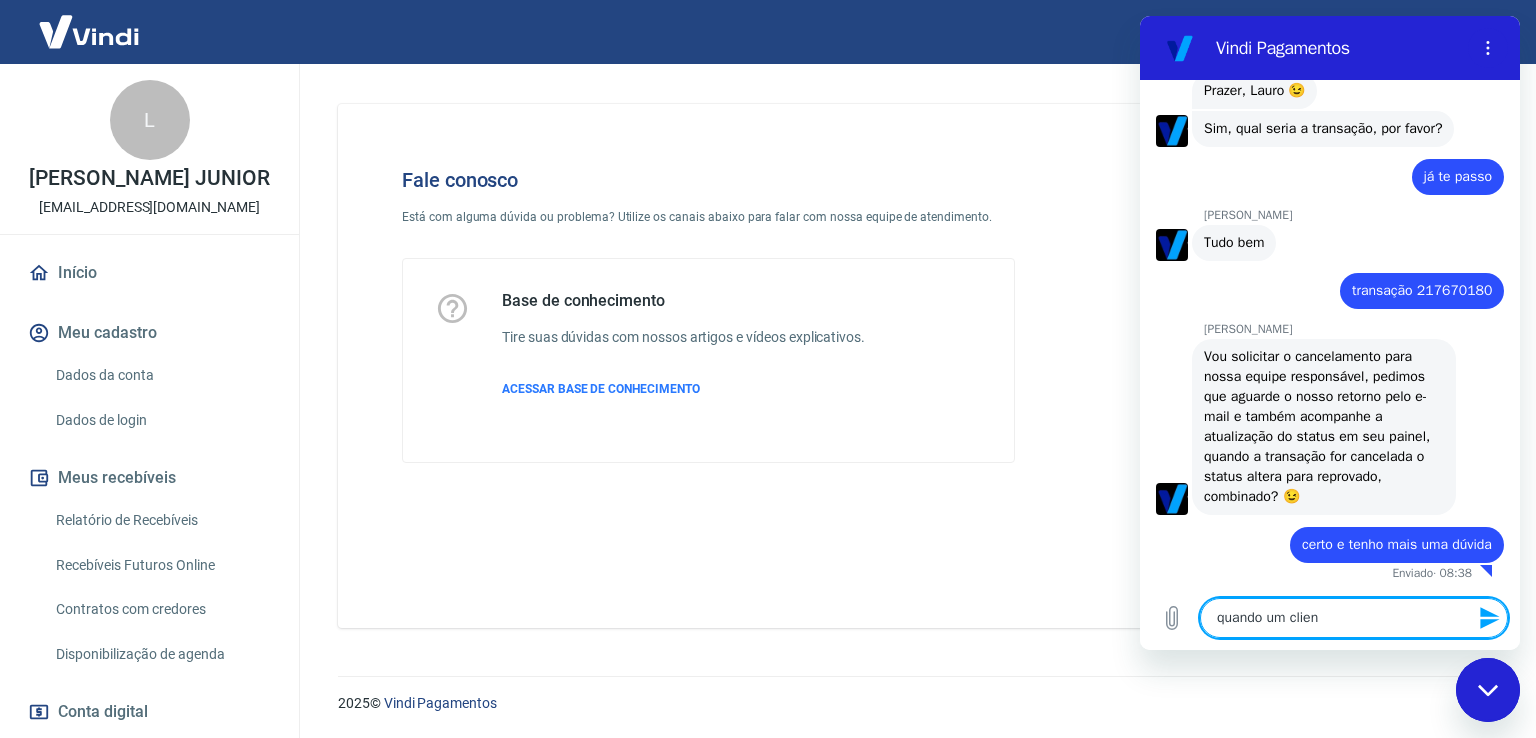 type on "quando um client" 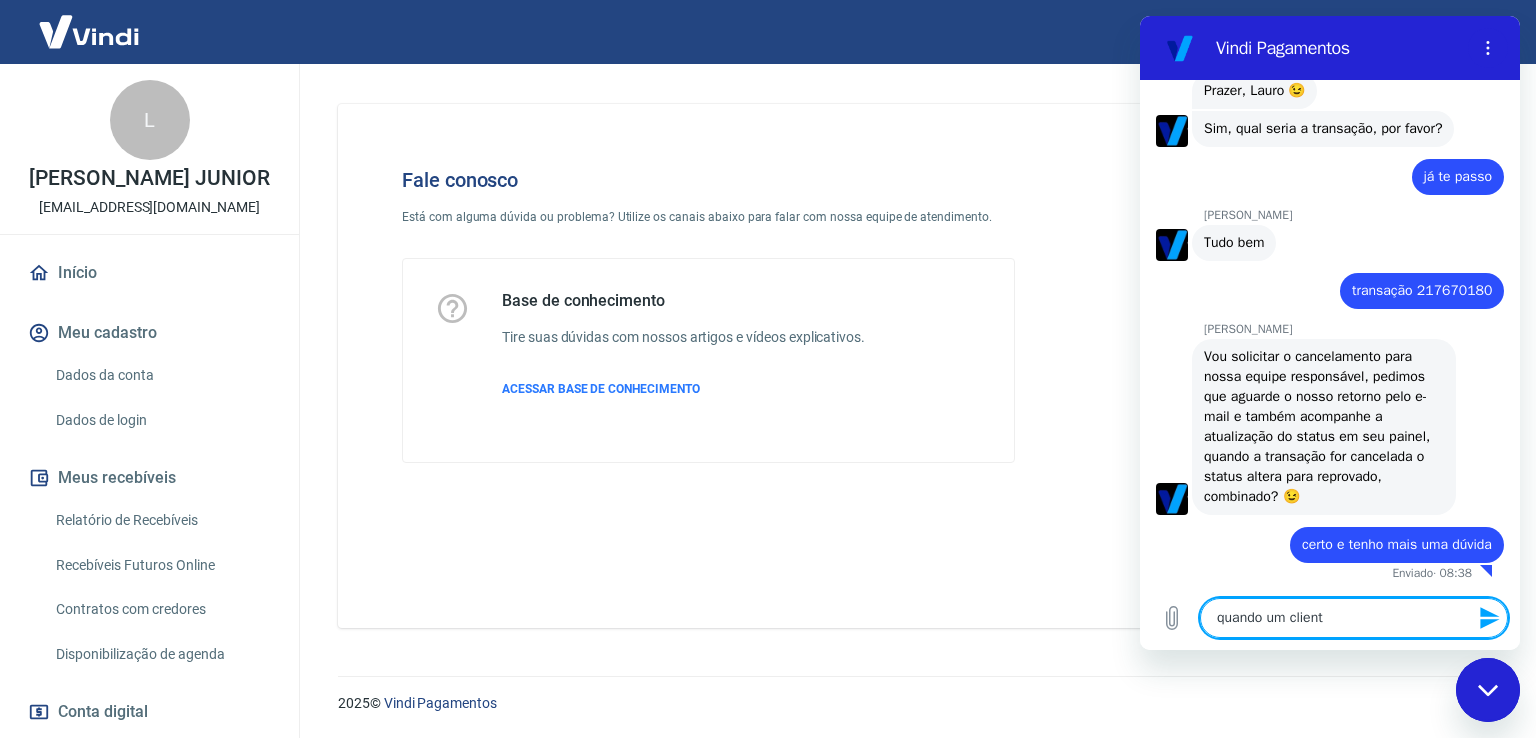 type on "quando um cliente" 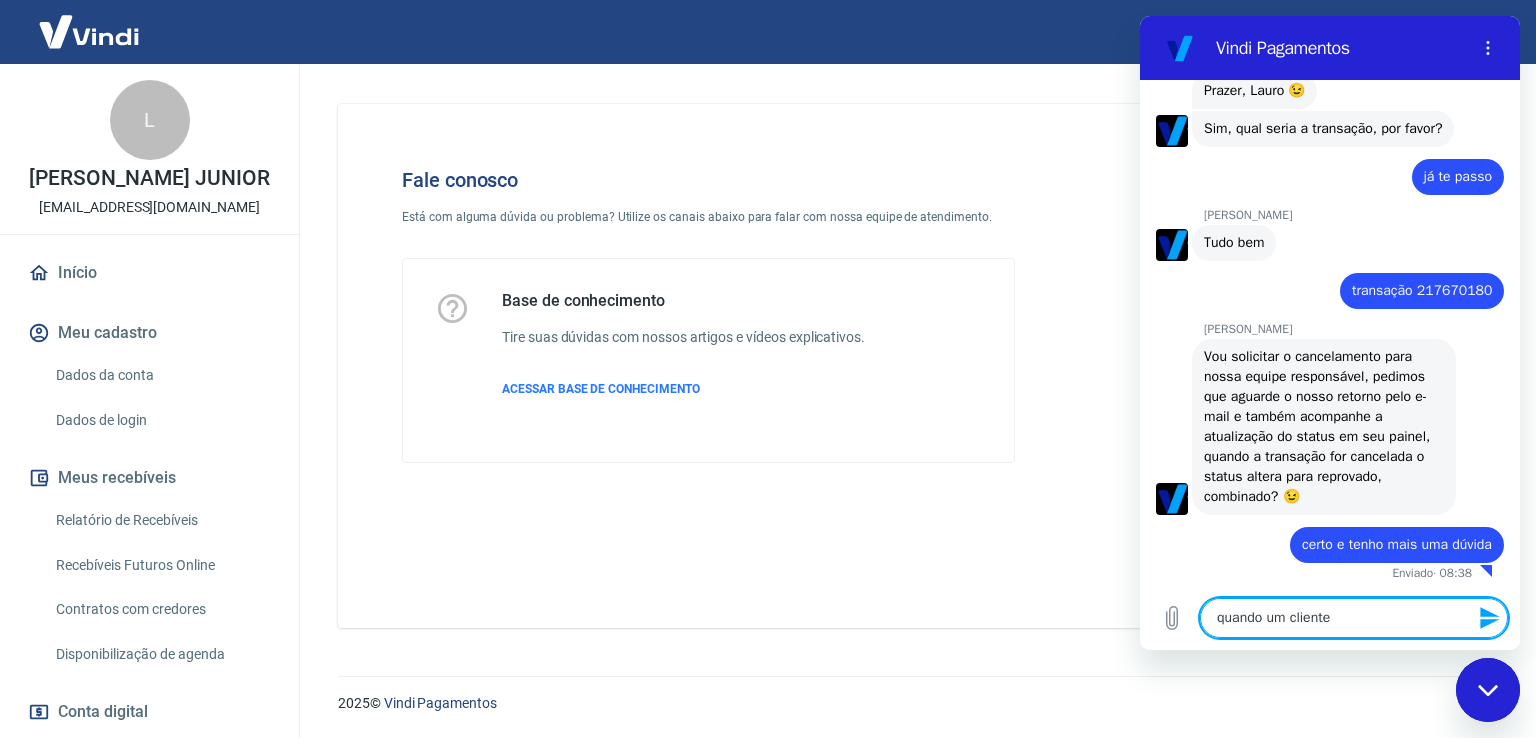 type on "quando um cliente" 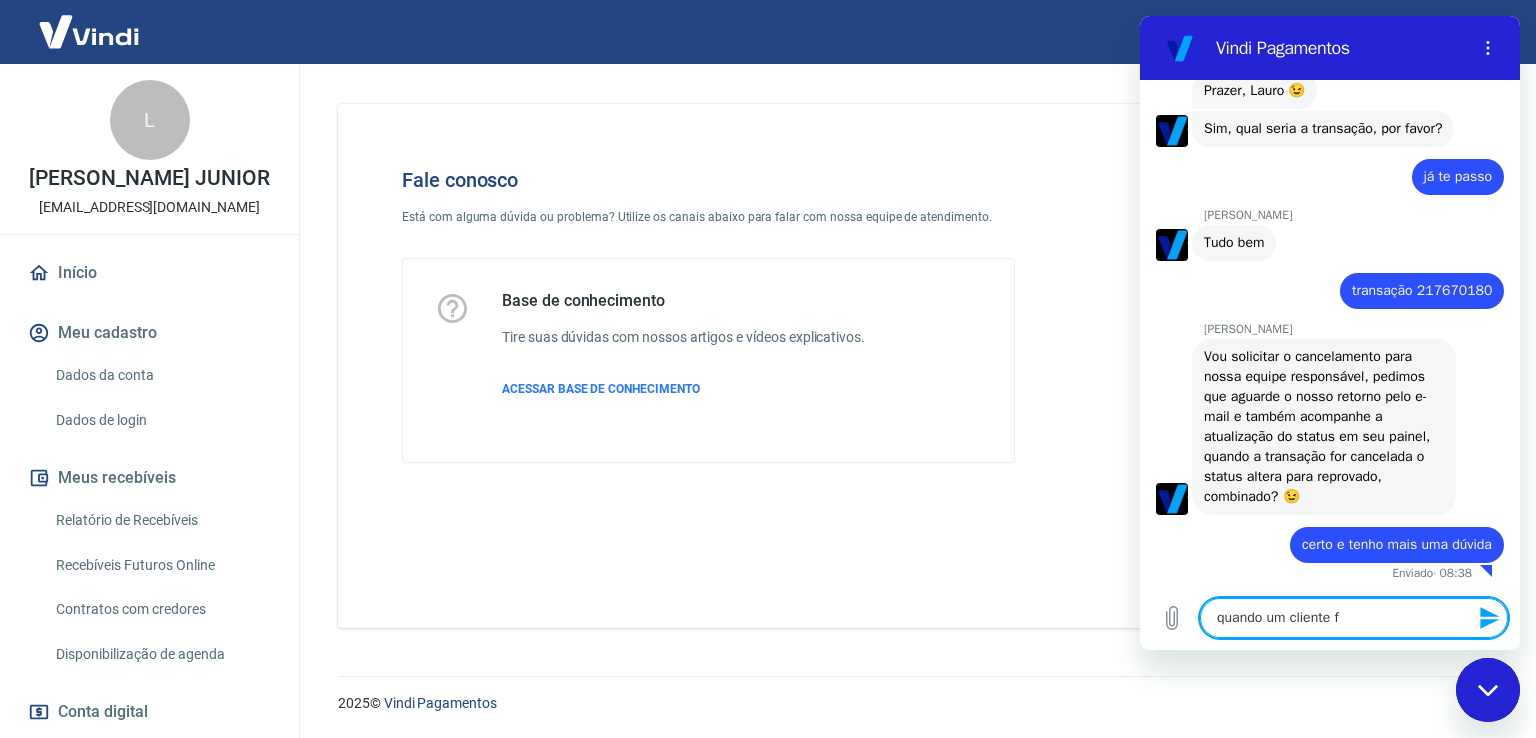 type on "quando um cliente fa" 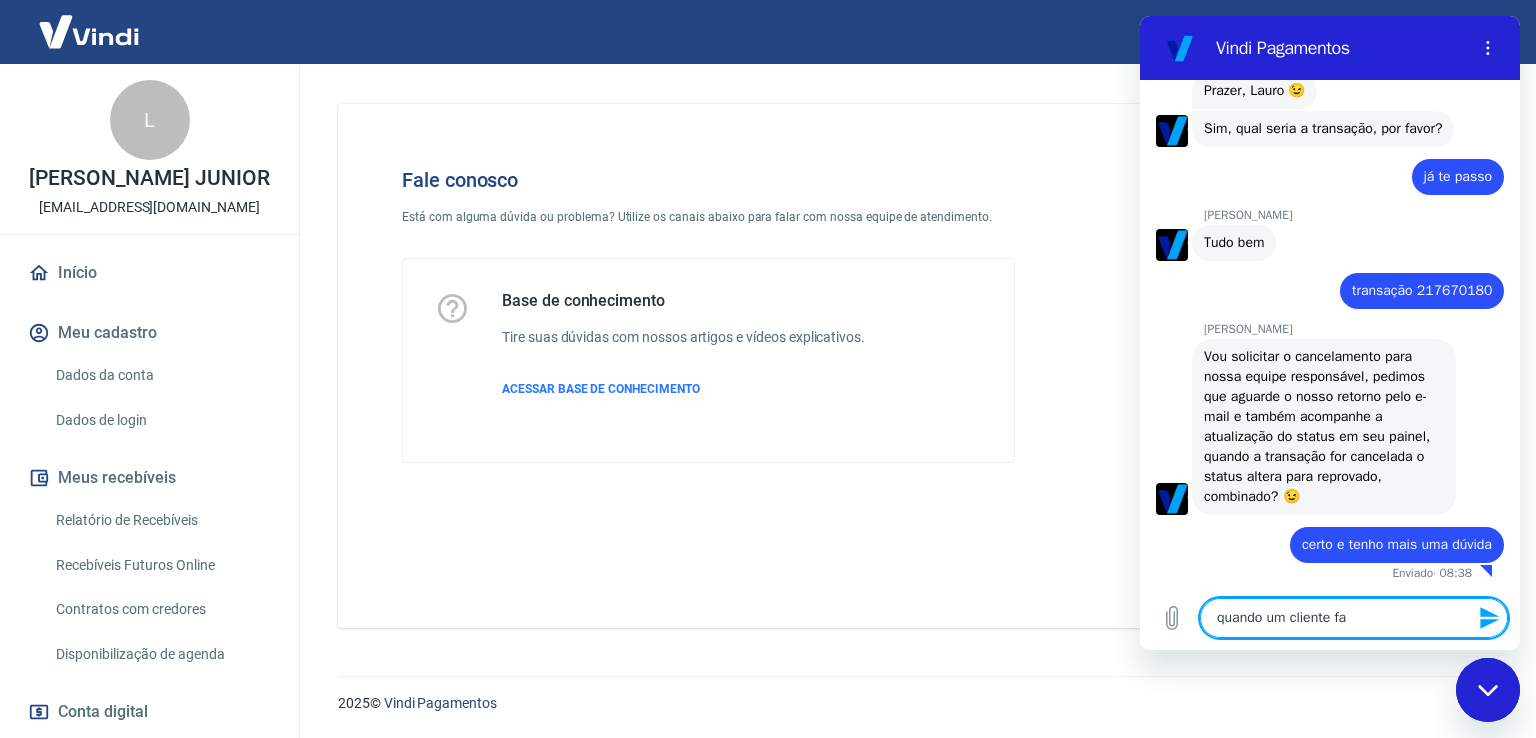 type on "quando um cliente faz" 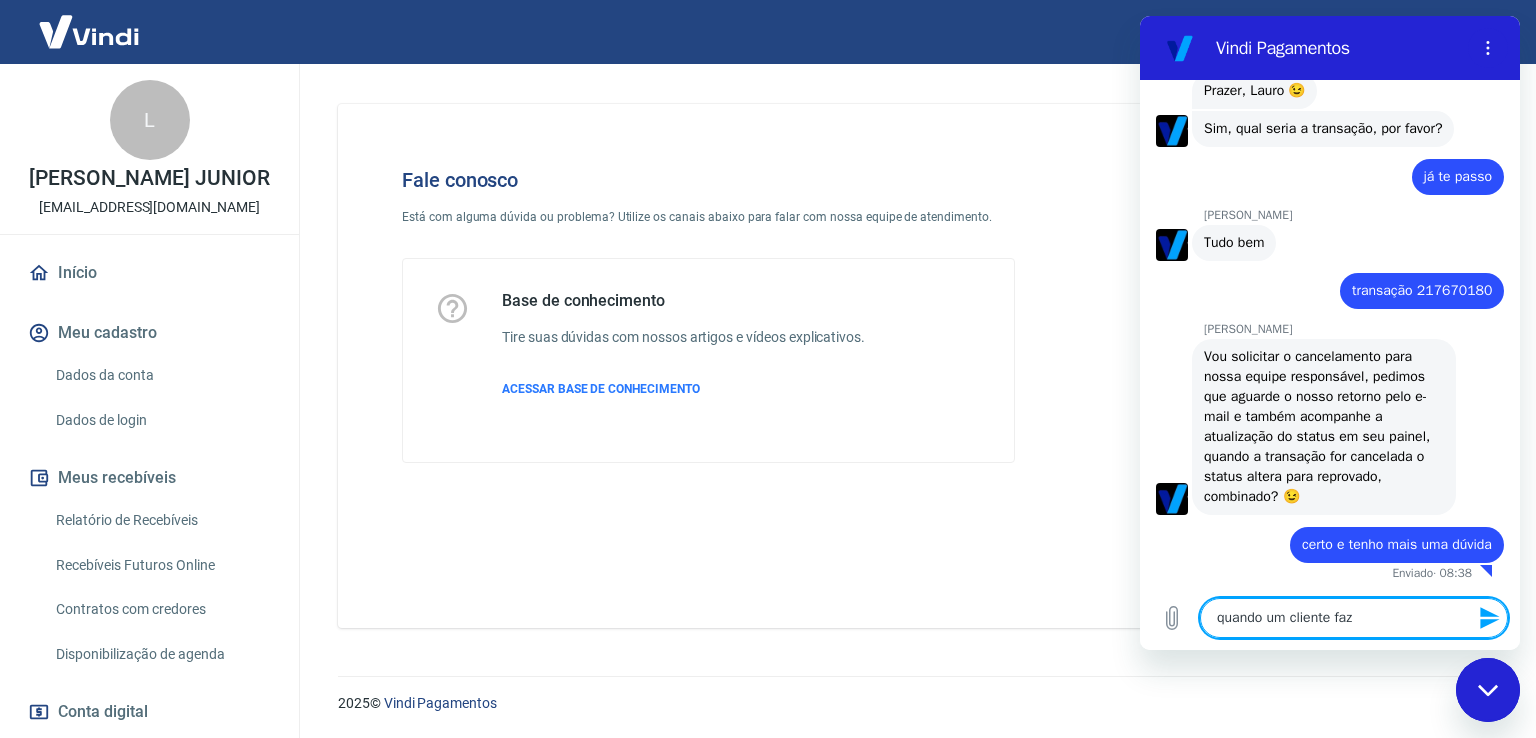 type on "quando um cliente fazu" 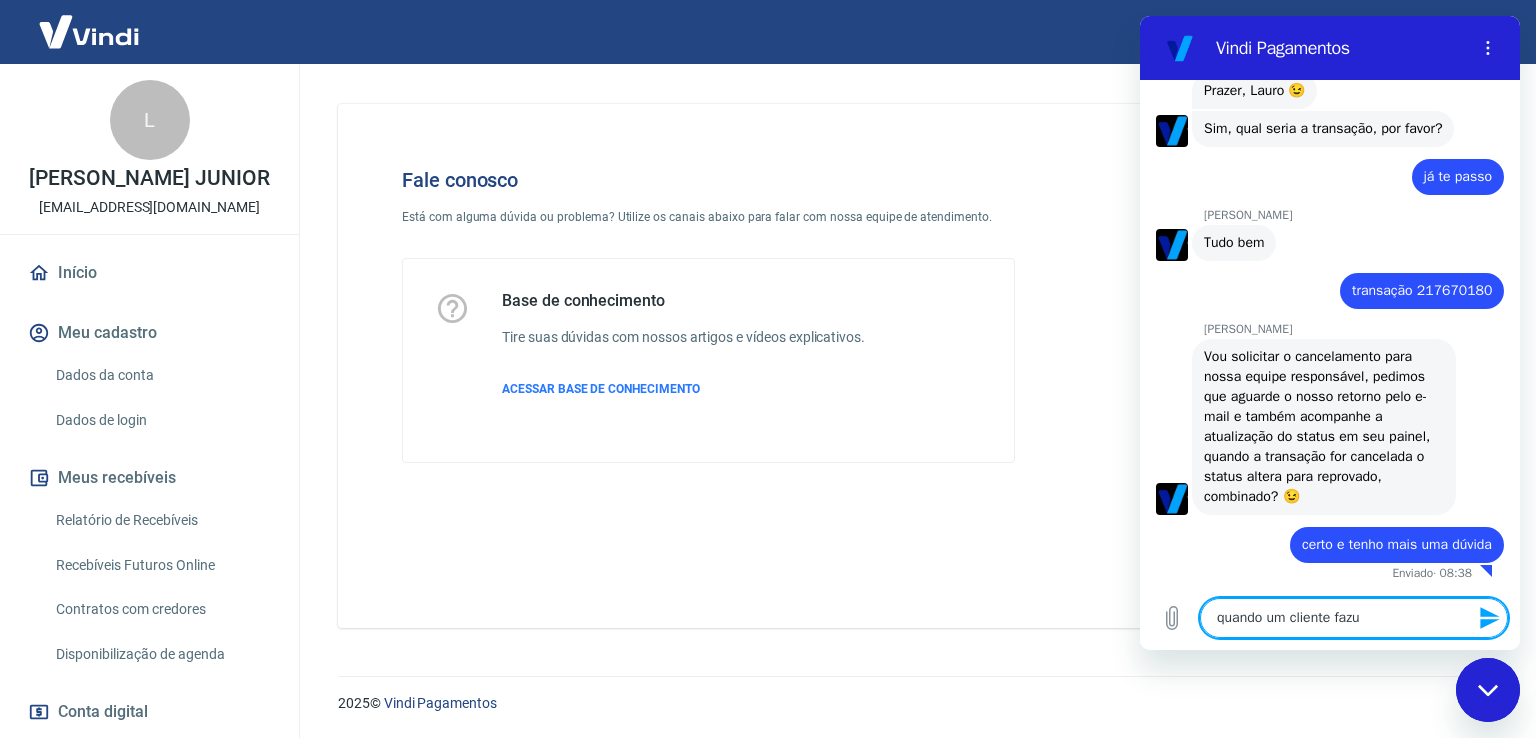 type on "quando um cliente fazum" 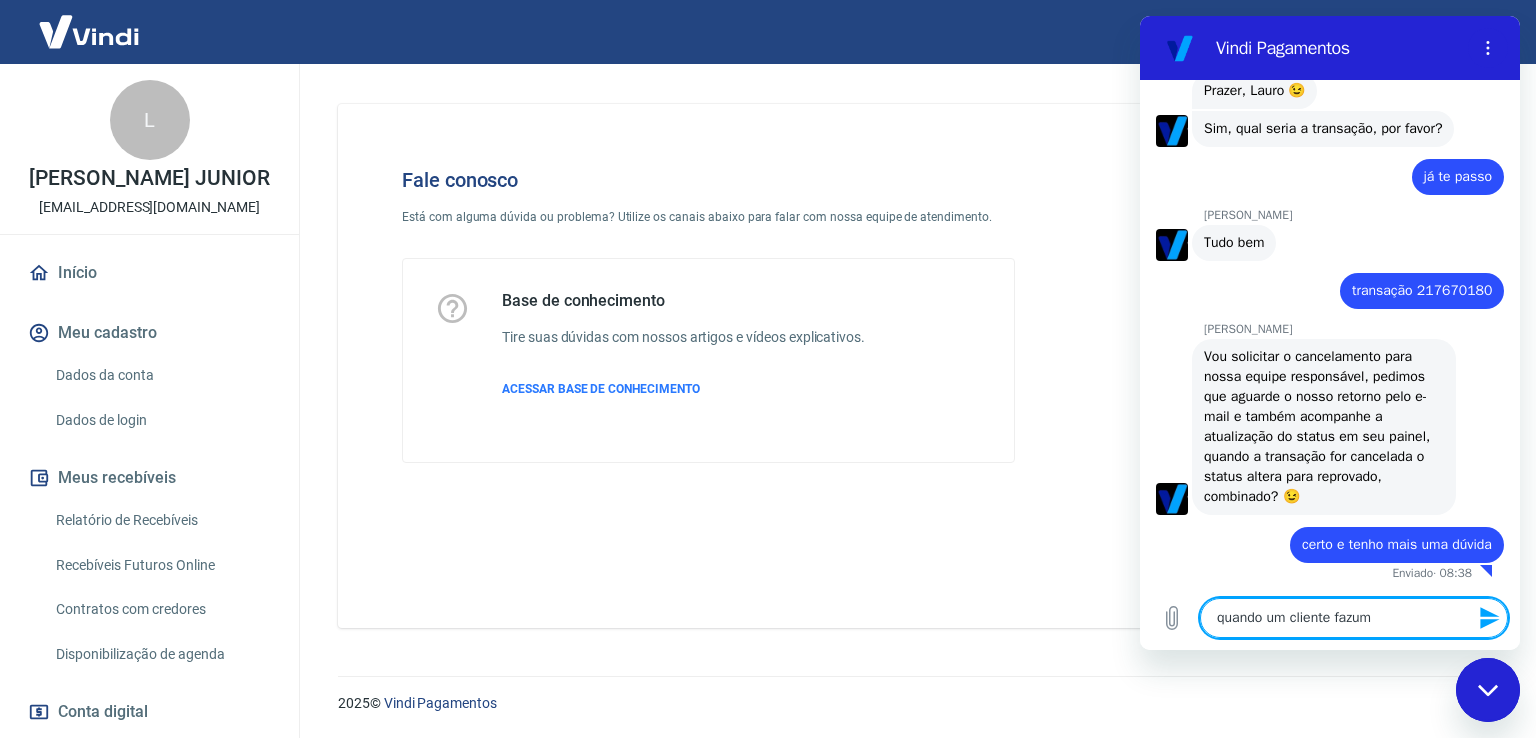 type on "x" 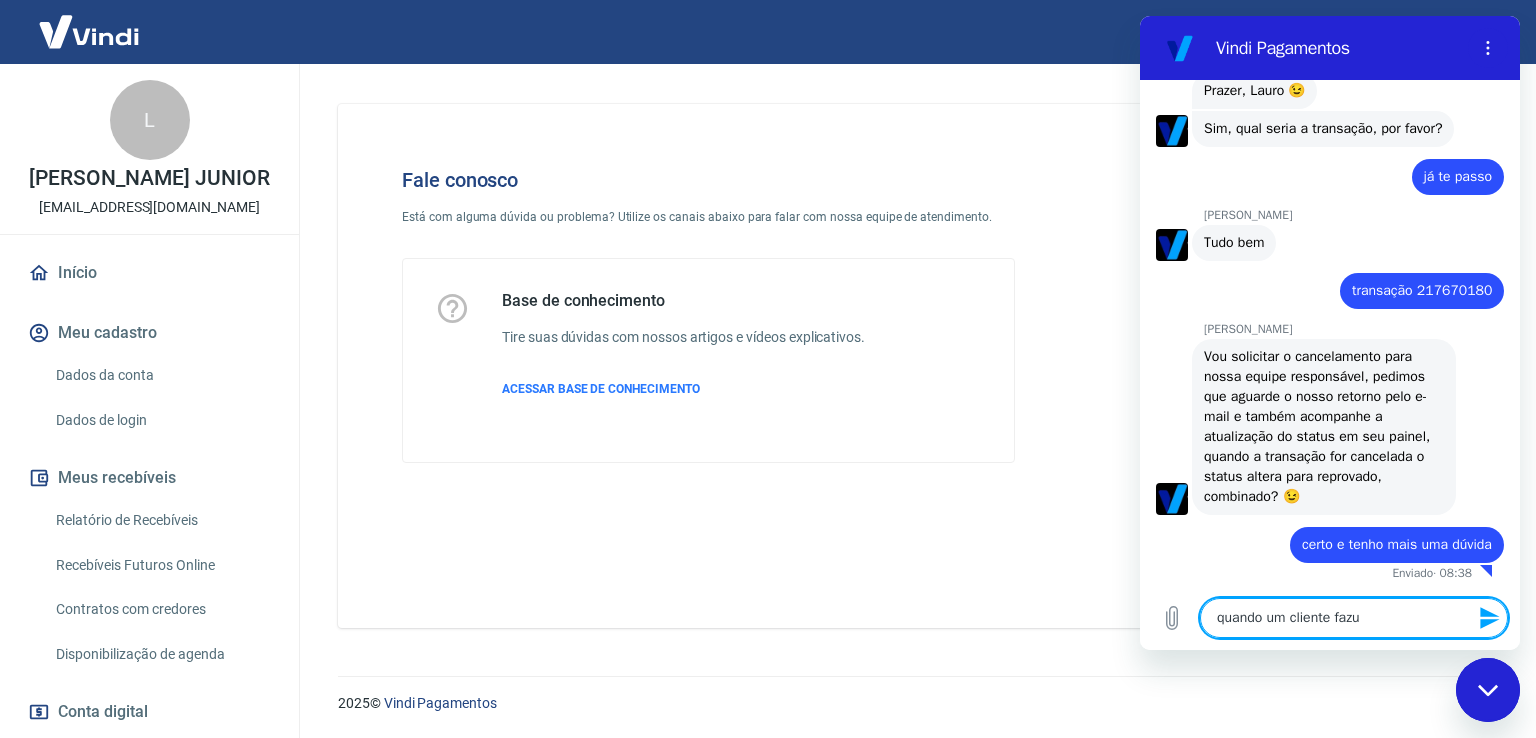 type on "quando um cliente faz" 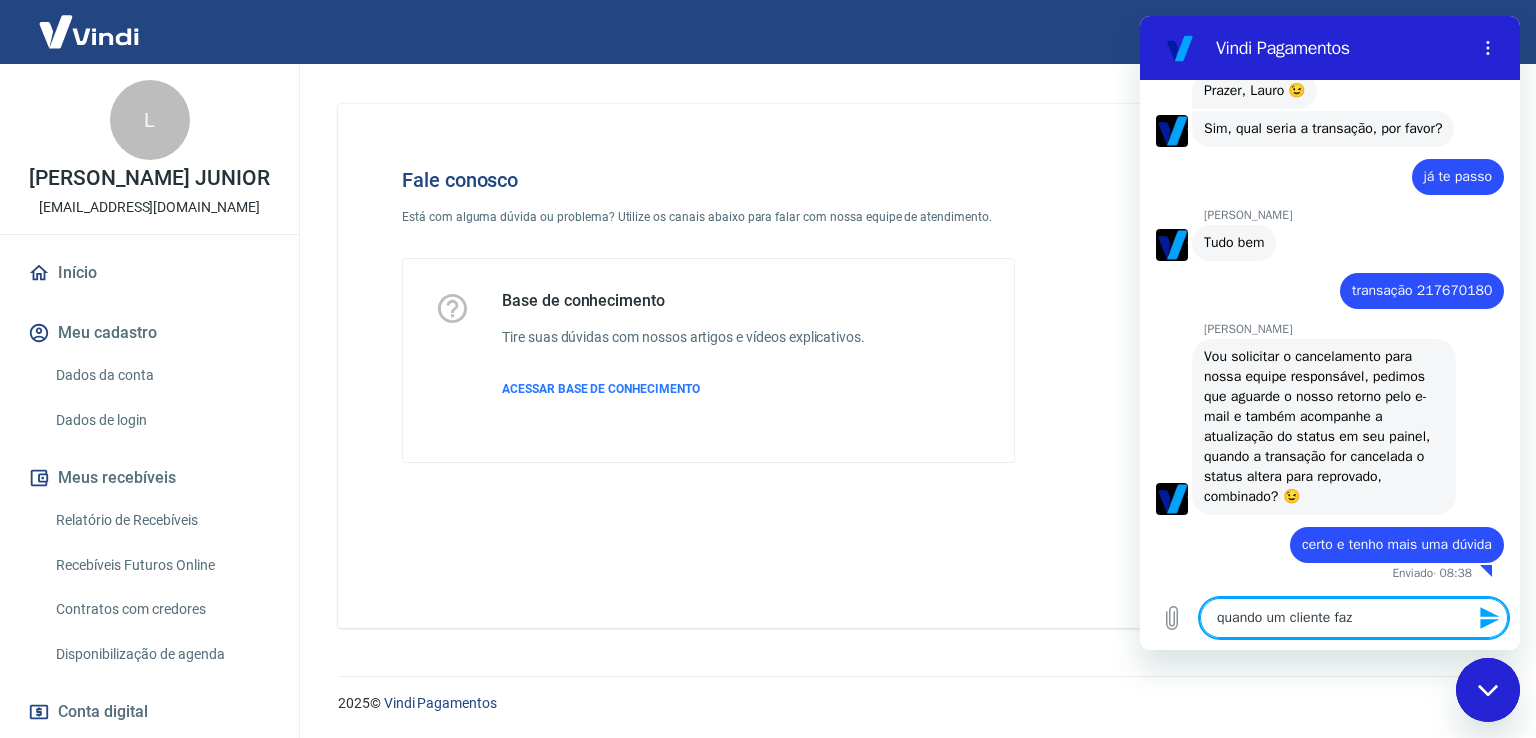 type on "quando um cliente faz" 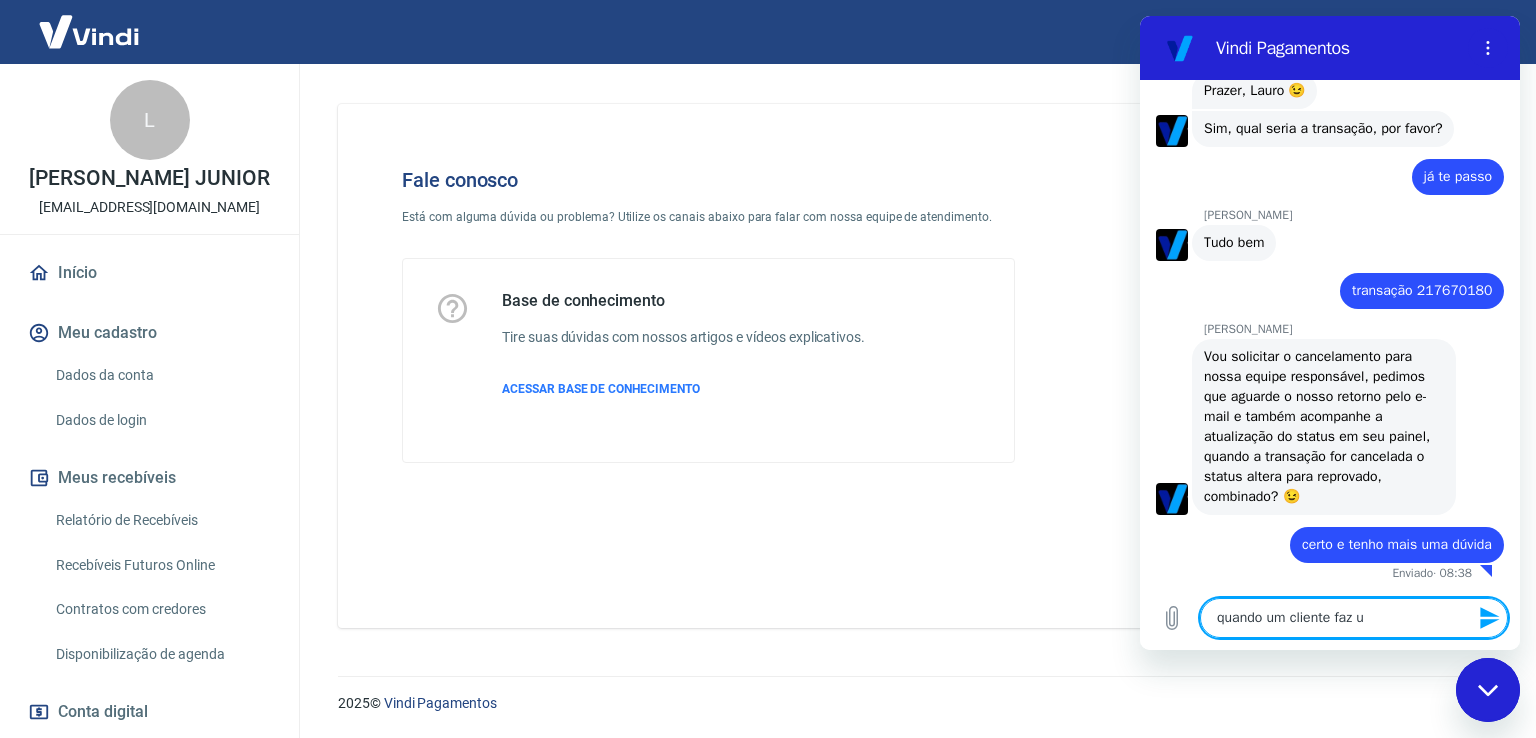 type on "quando um cliente faz um" 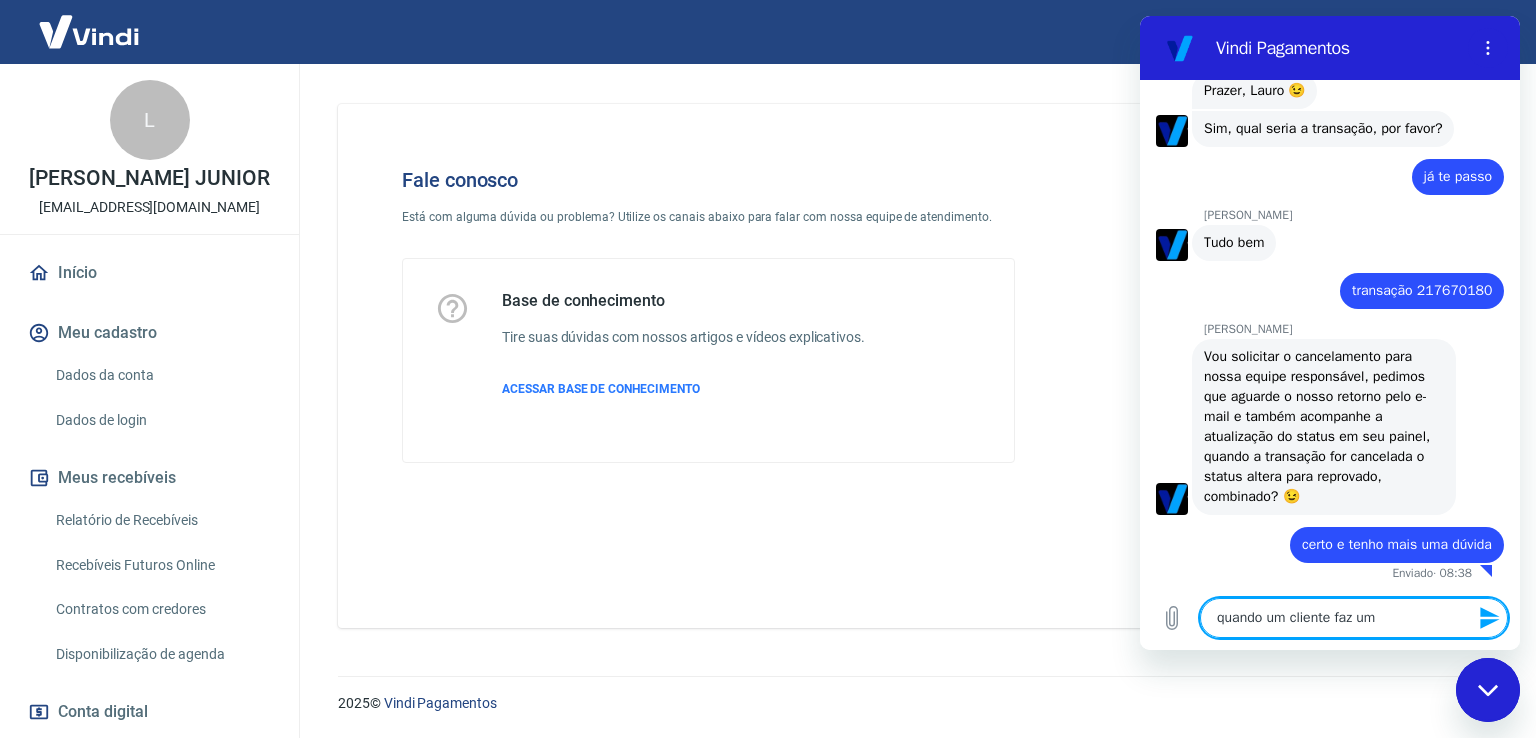 type on "quando um cliente faz um" 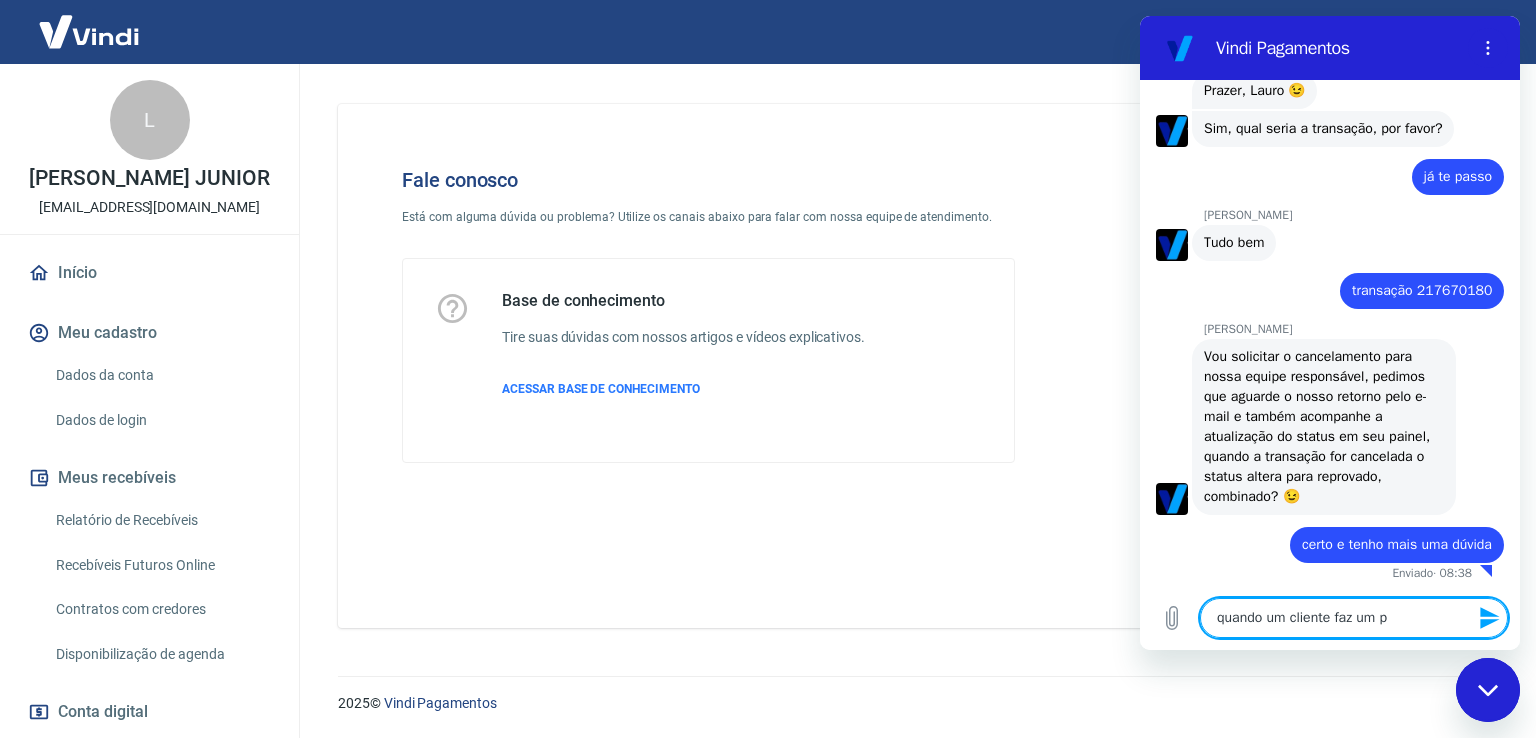 type on "quando um cliente faz um pa" 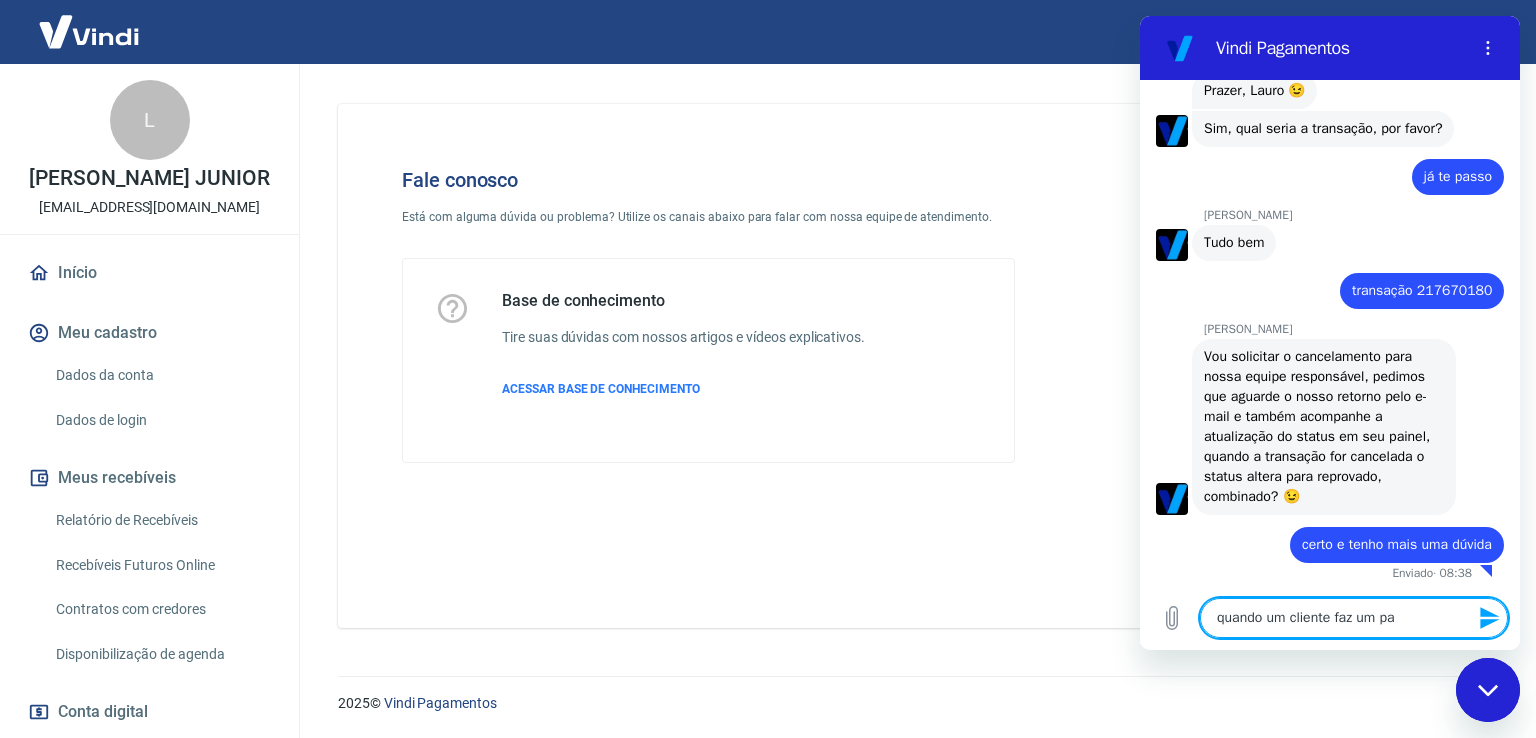 type on "quando um cliente faz um pag" 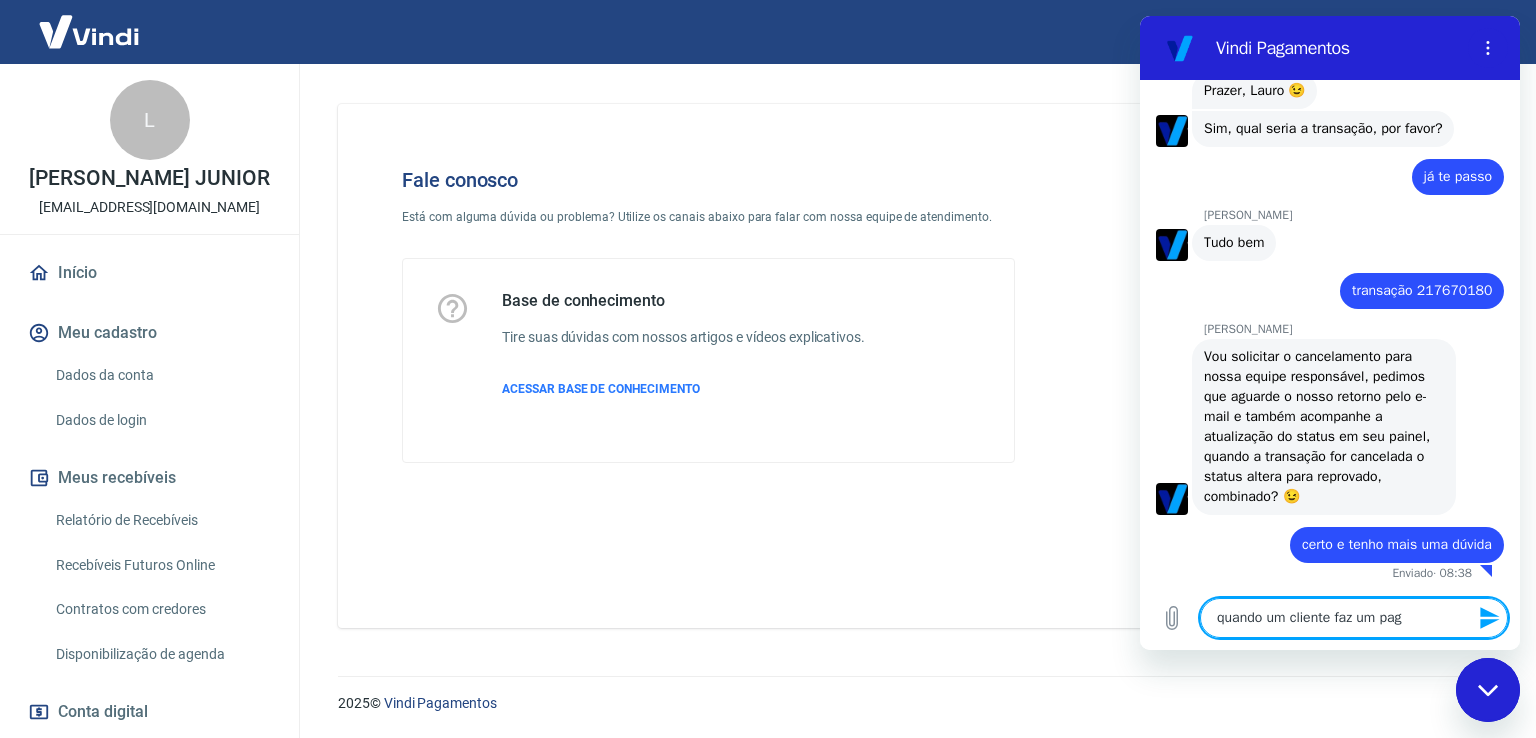 type on "quando um cliente faz um paga" 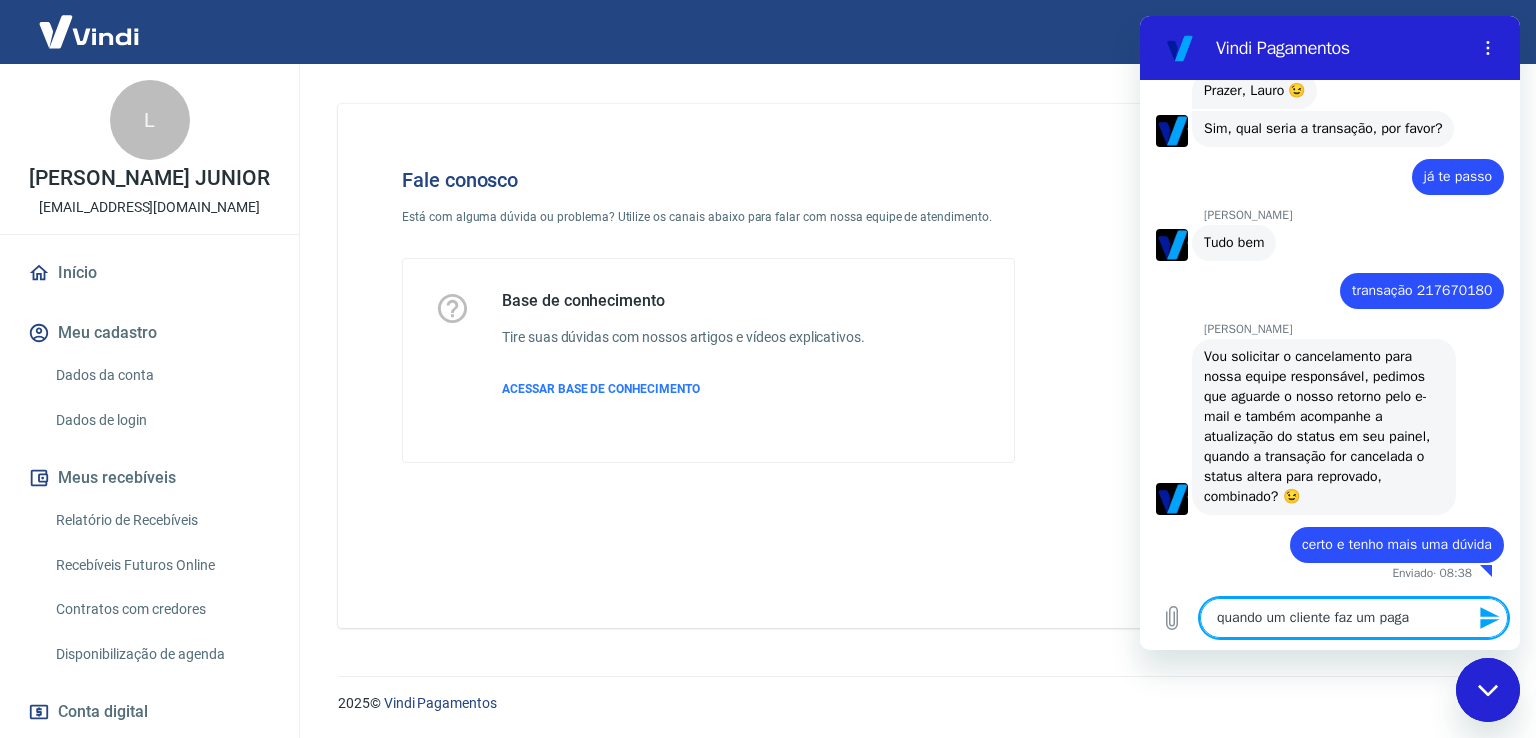 type on "x" 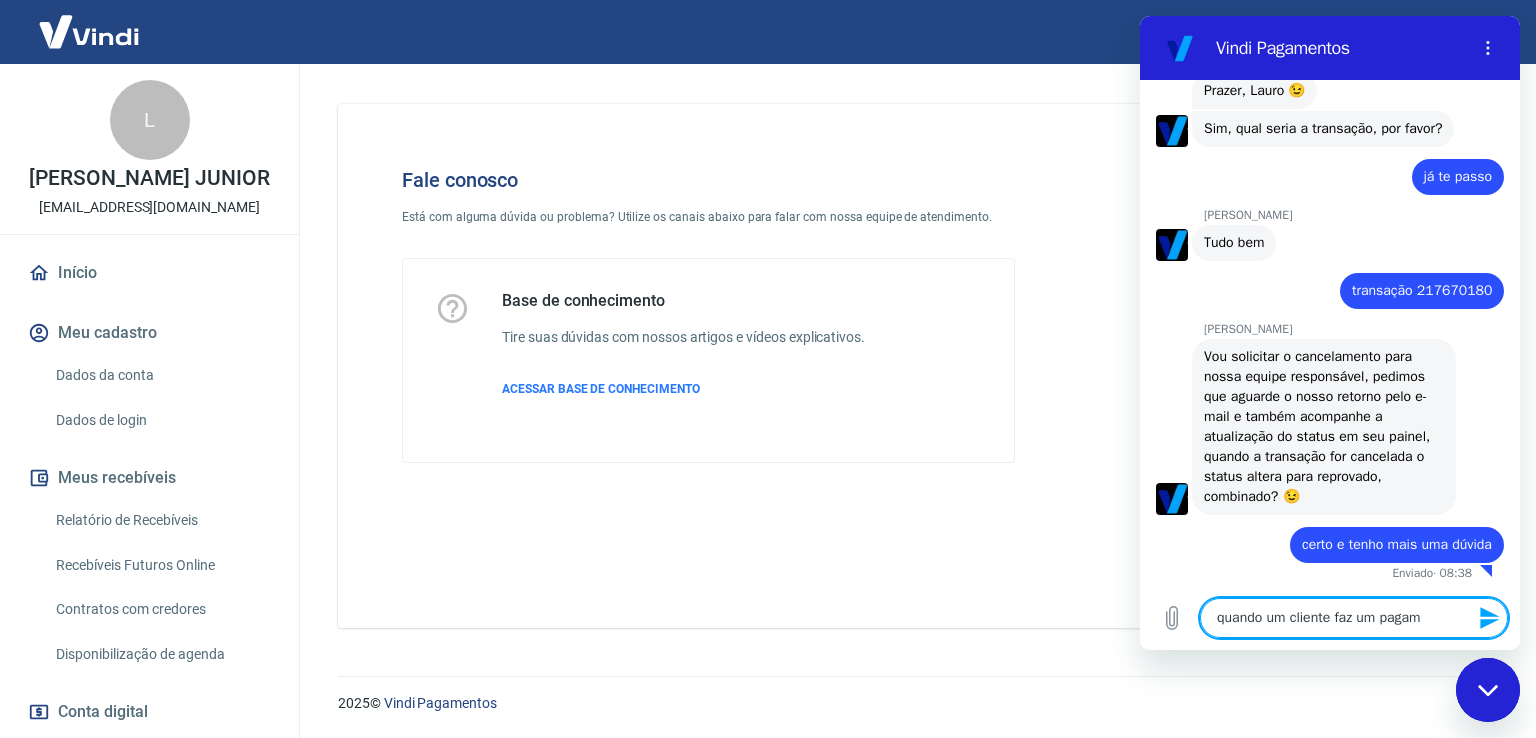 type on "quando um cliente faz um pagame" 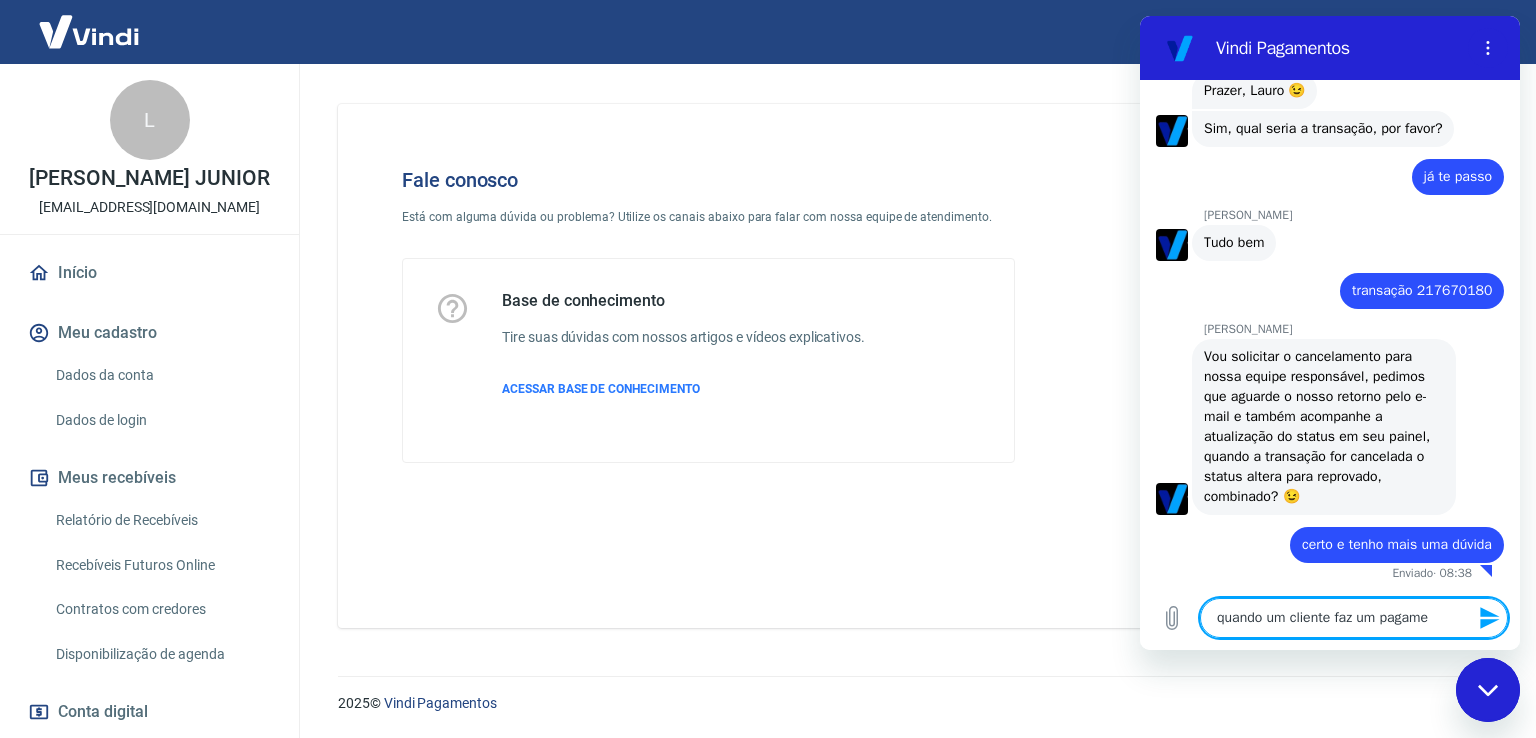 type on "quando um cliente faz um pagamen" 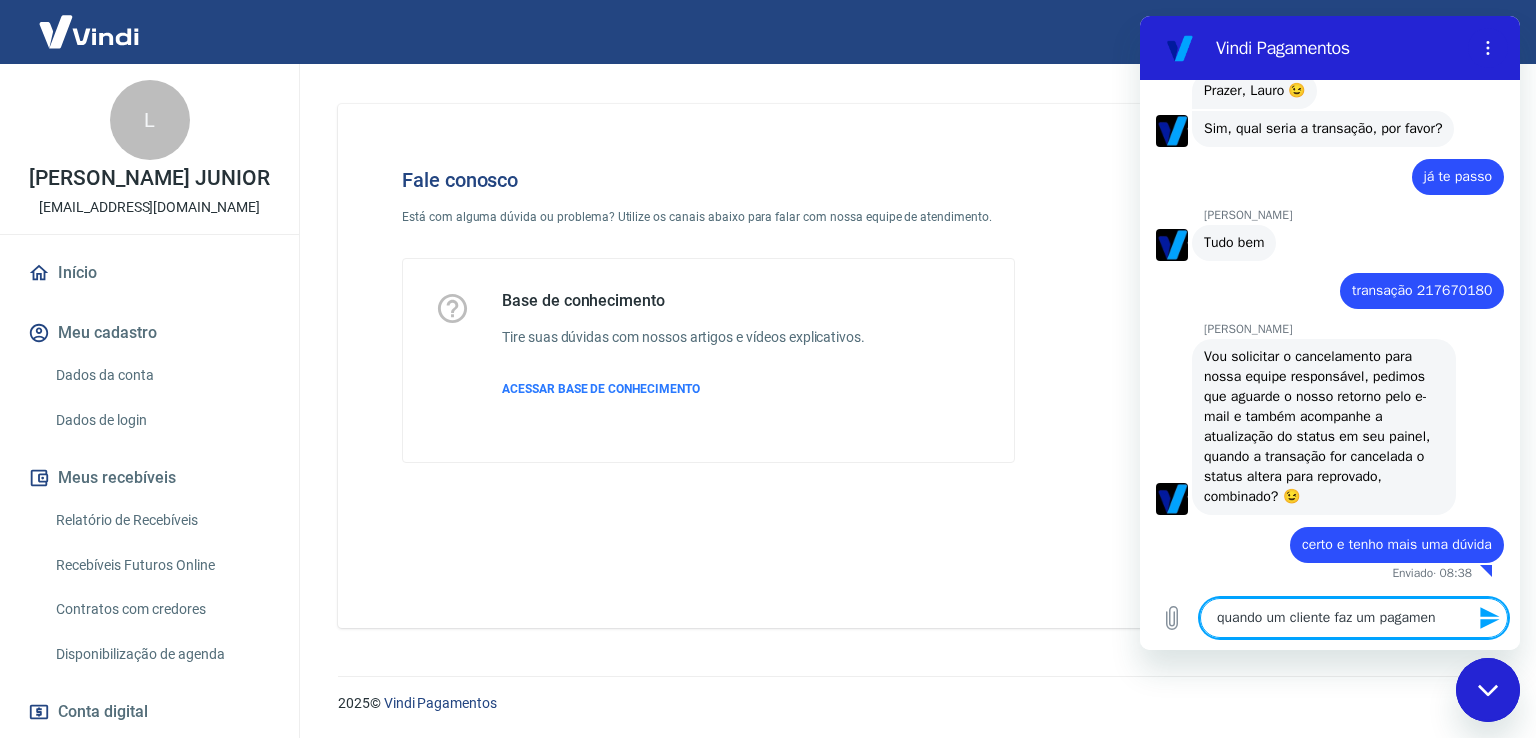 type on "x" 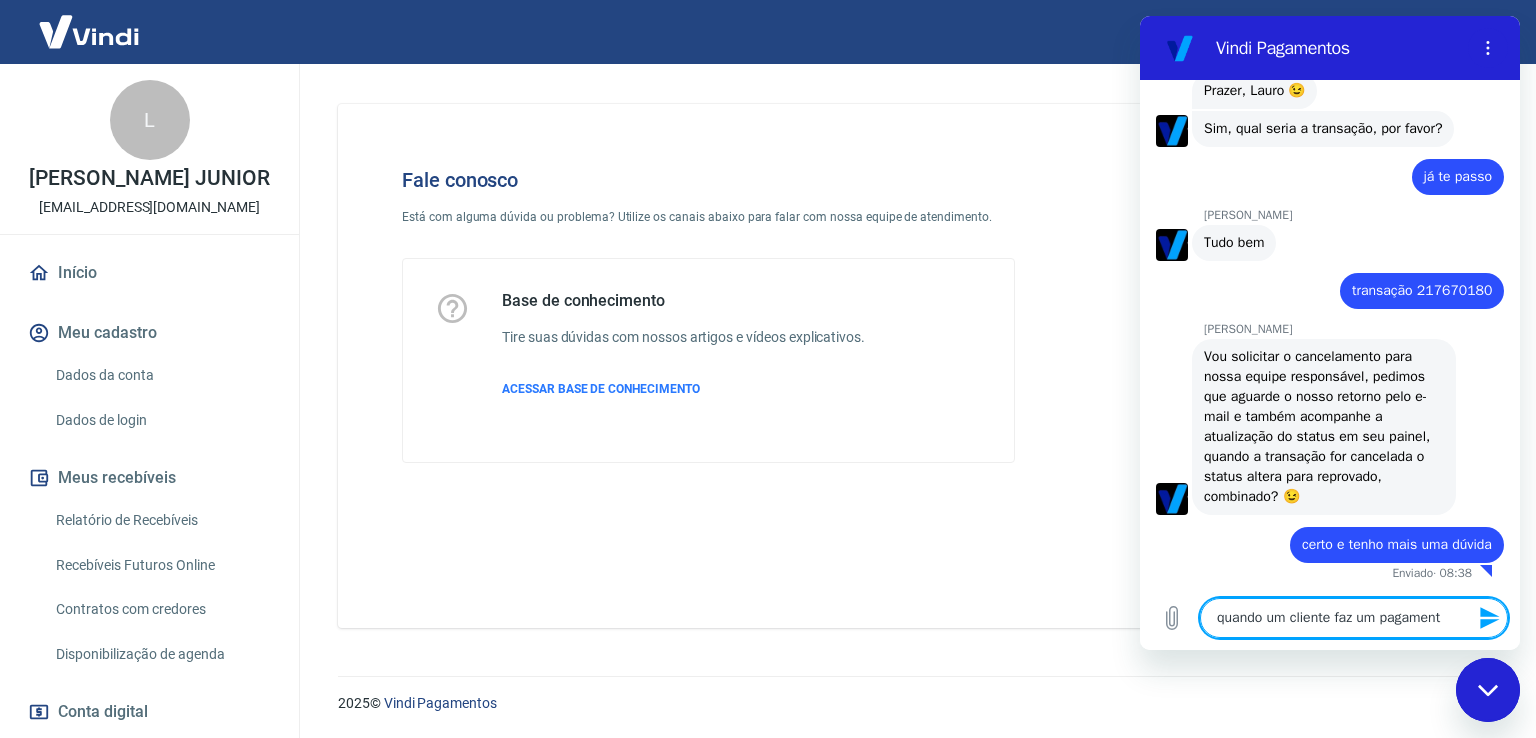 type on "quando um cliente faz um pagamento" 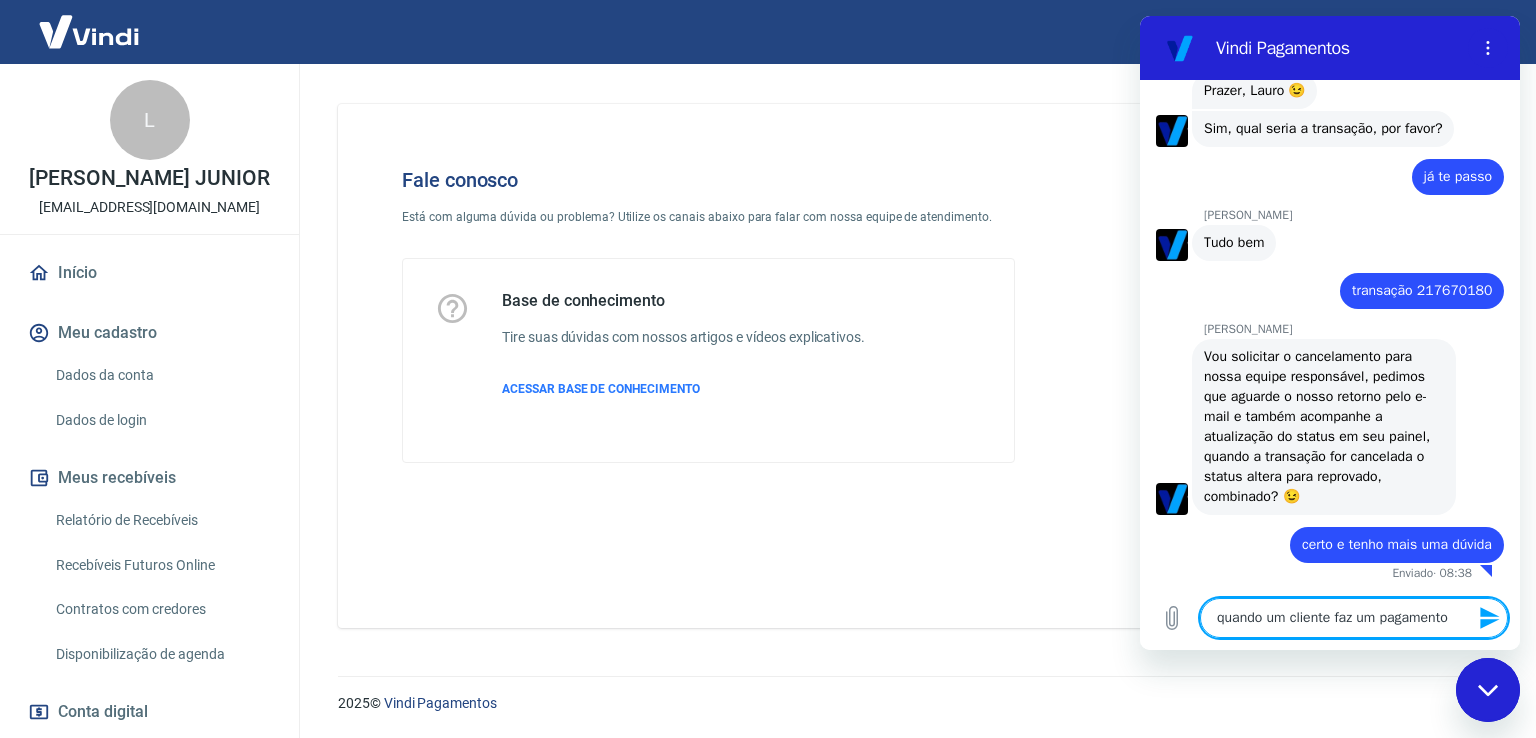 type on "quando um cliente faz um pagamento" 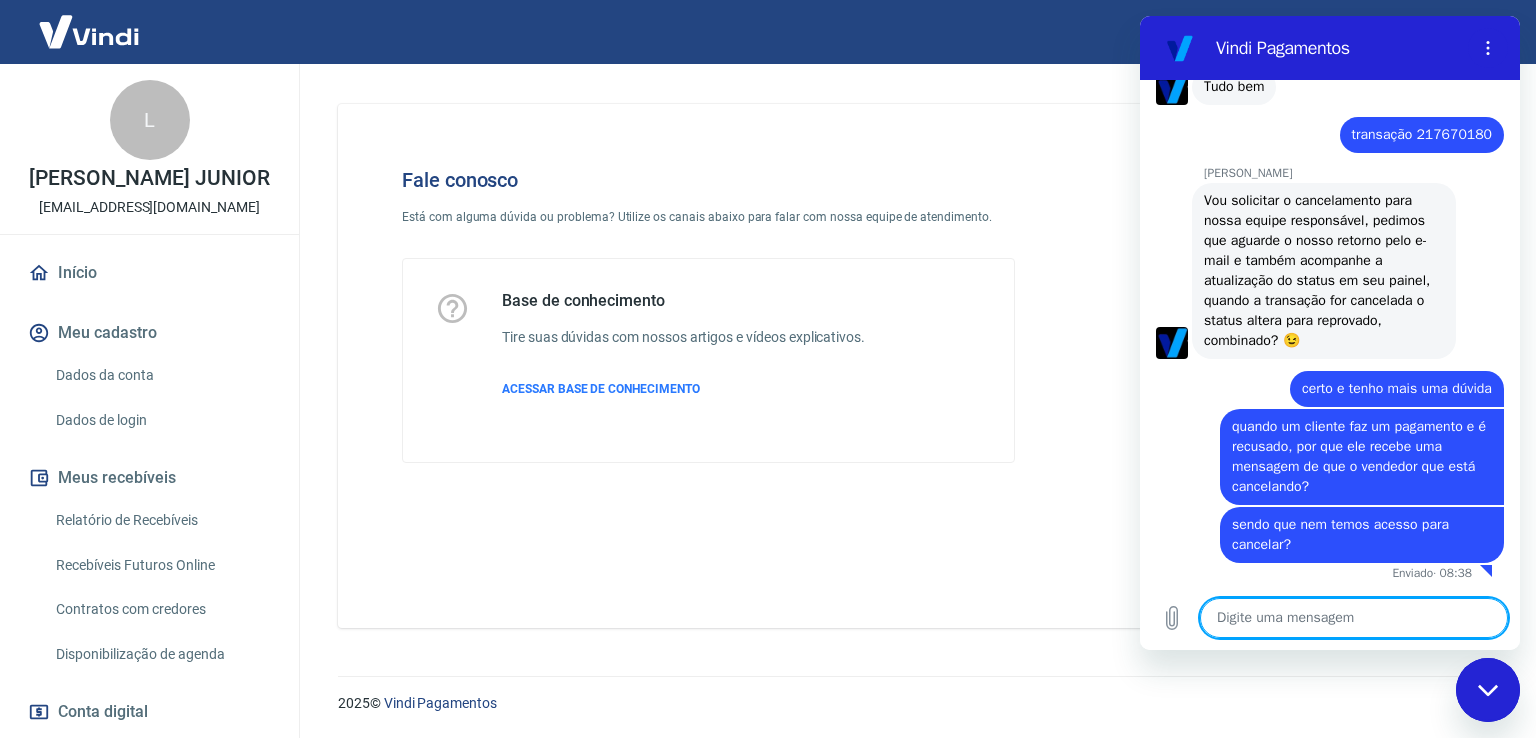scroll, scrollTop: 1983, scrollLeft: 0, axis: vertical 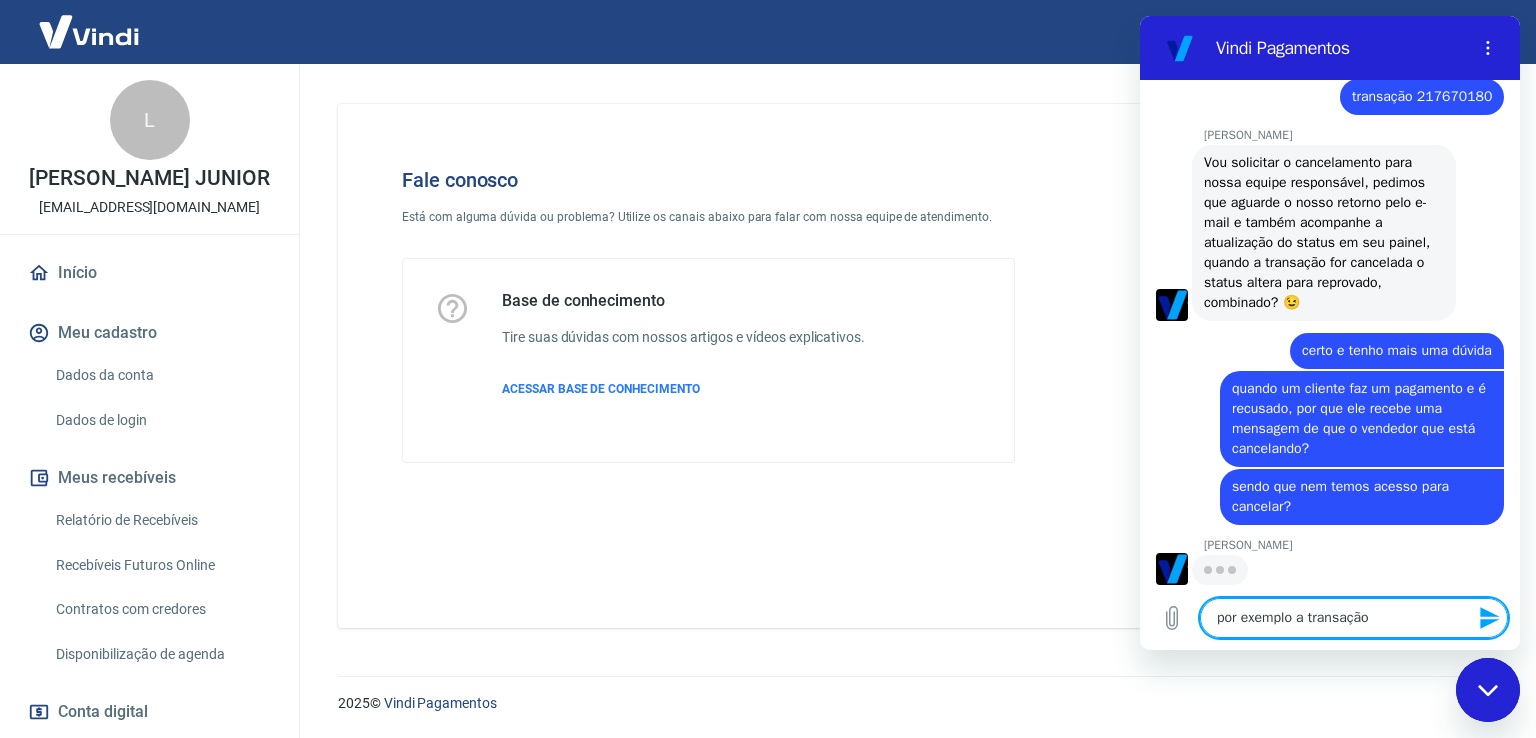 paste on "217623011" 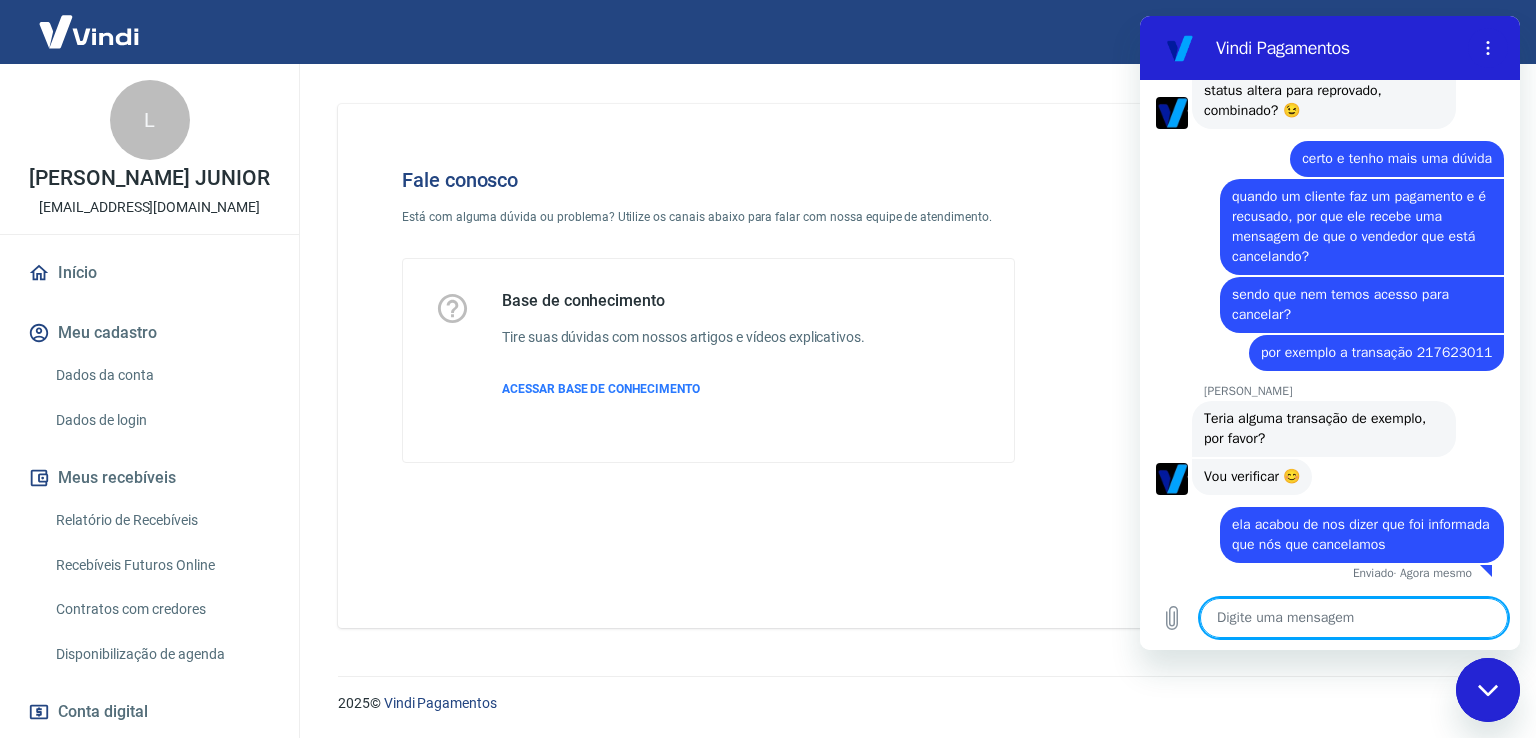 scroll, scrollTop: 2213, scrollLeft: 0, axis: vertical 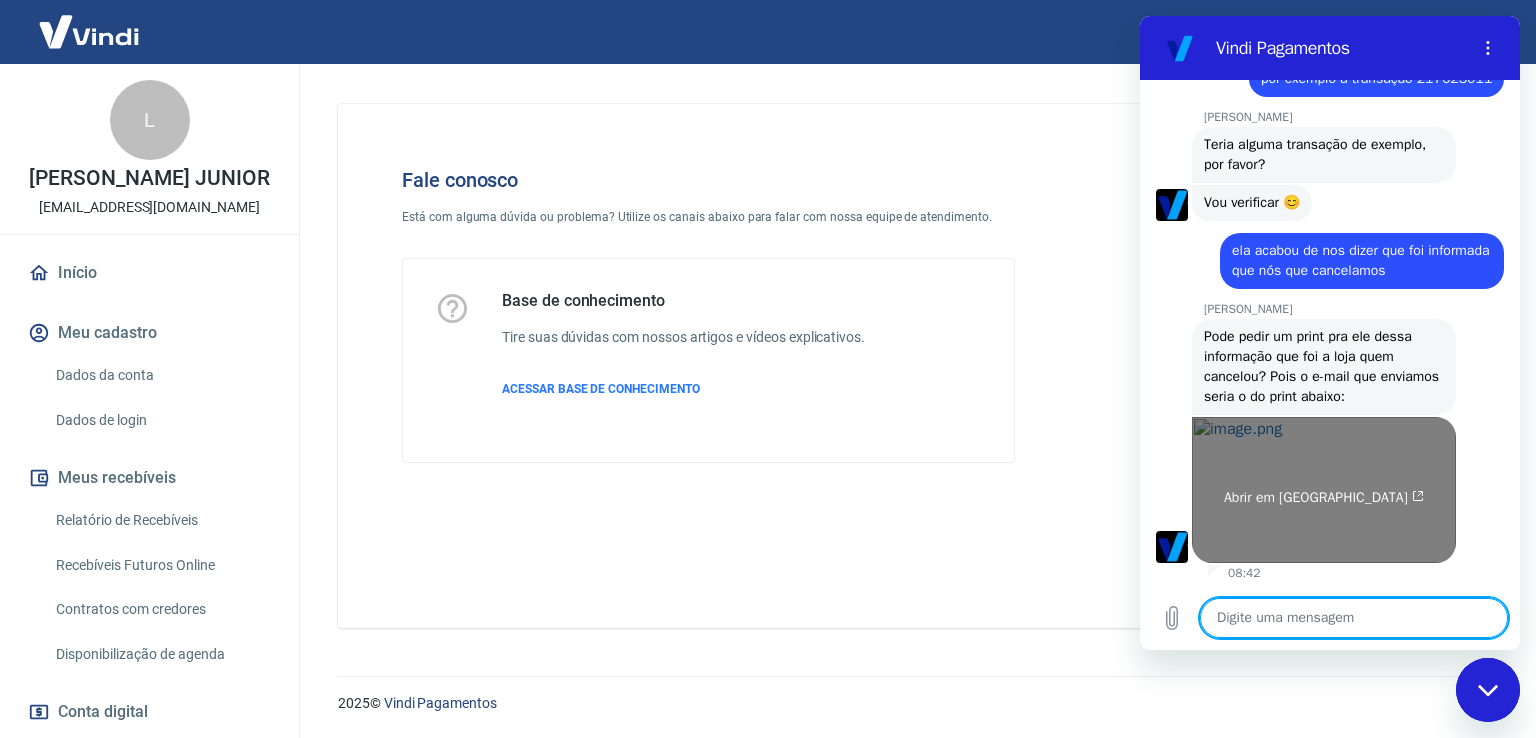 click on "Abrir em [GEOGRAPHIC_DATA]" at bounding box center [1324, 498] 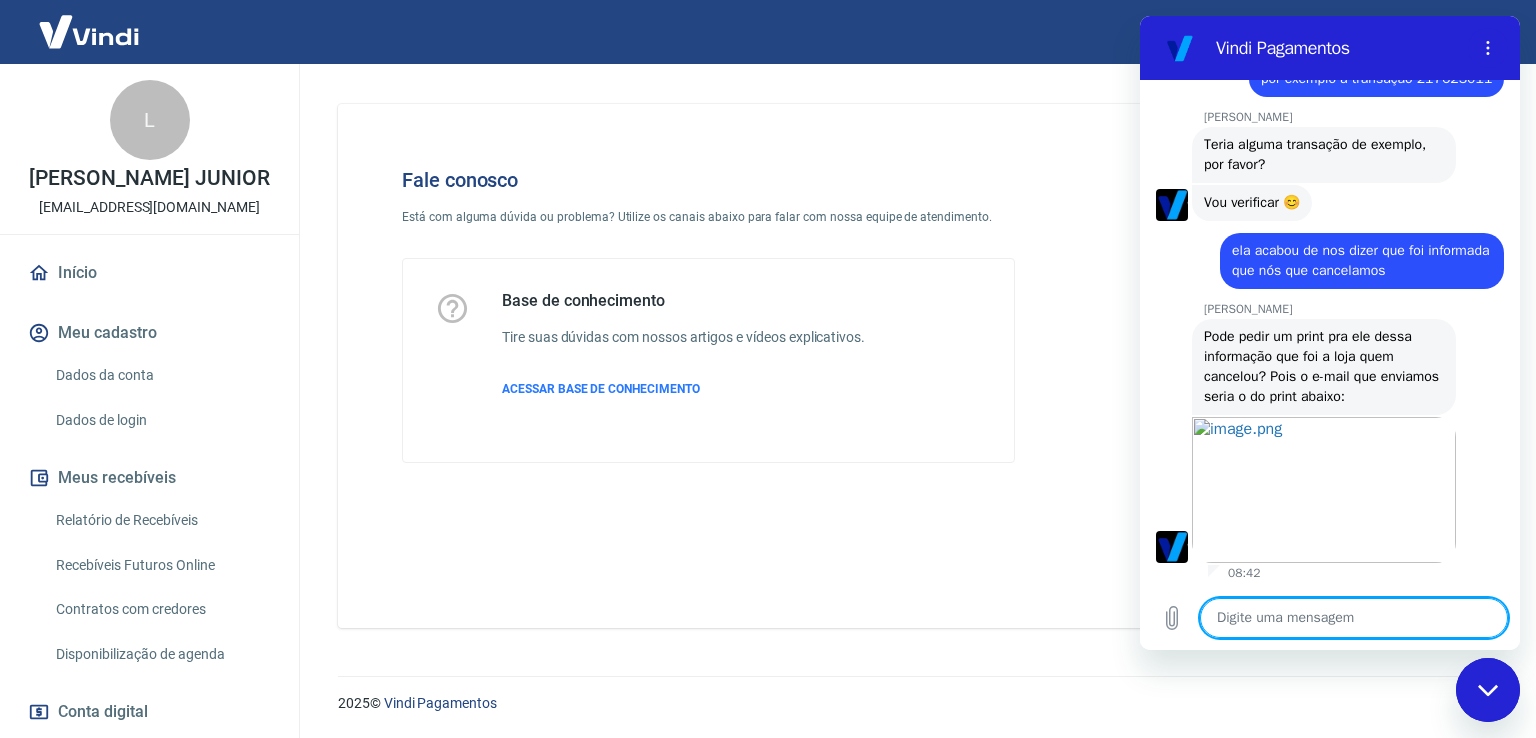 click at bounding box center (1354, 618) 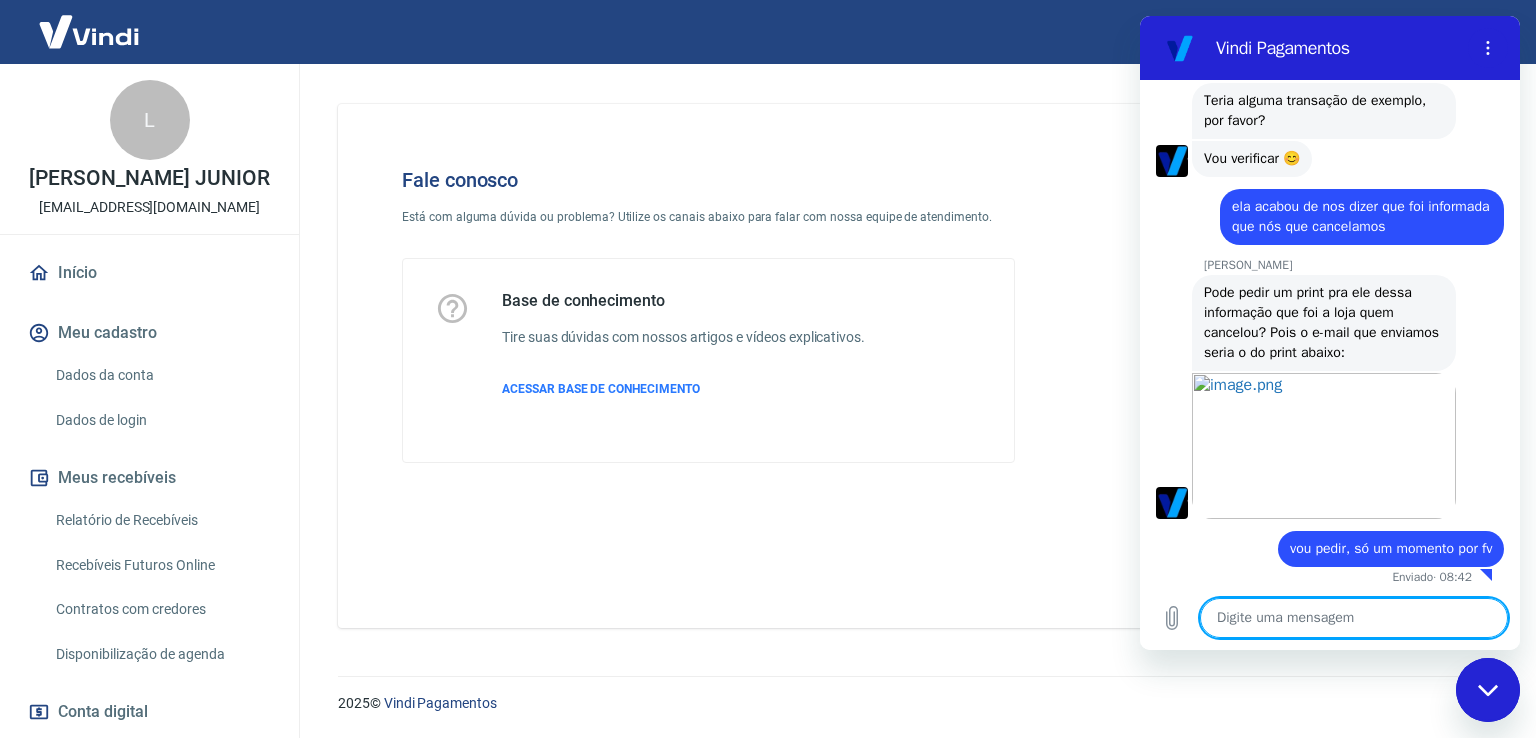 scroll, scrollTop: 2535, scrollLeft: 0, axis: vertical 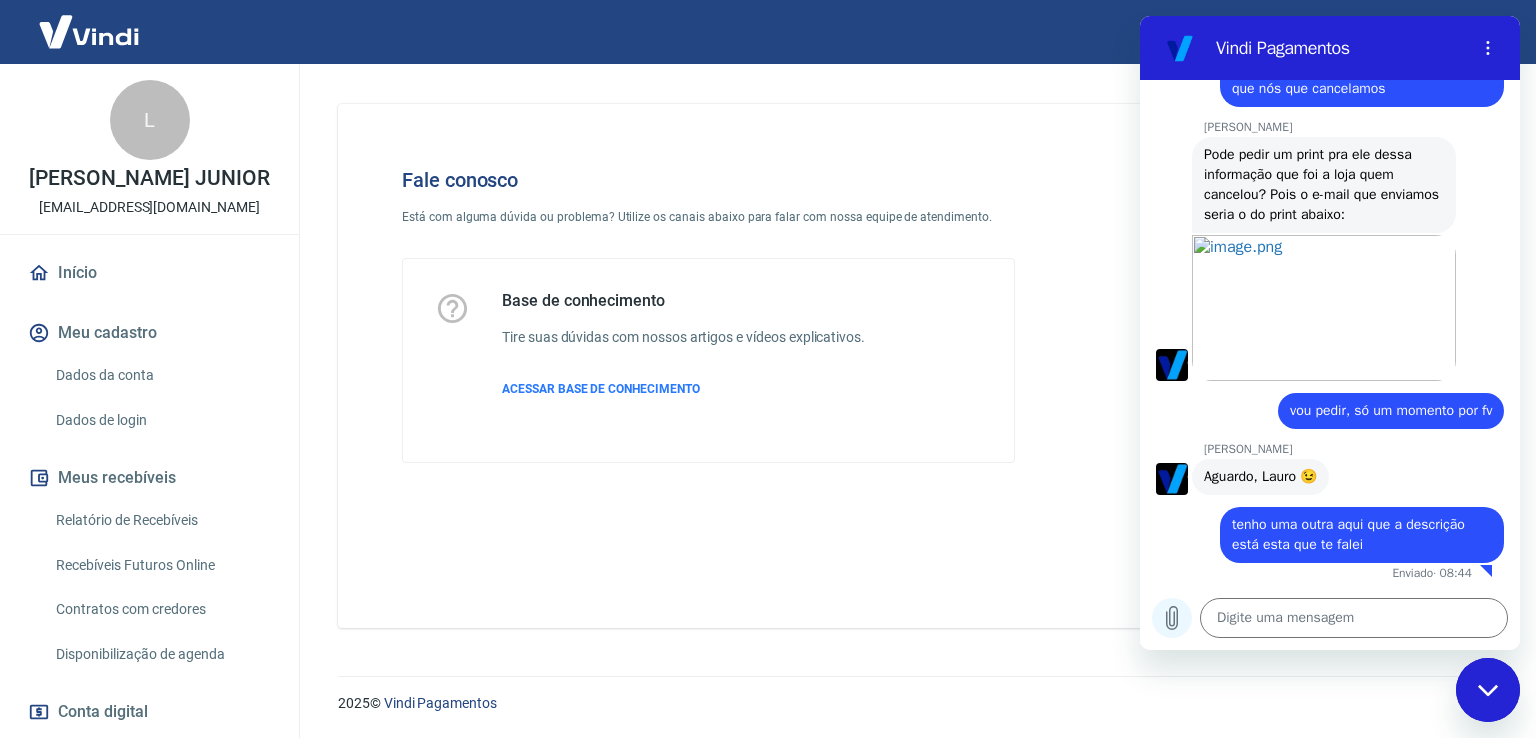 click 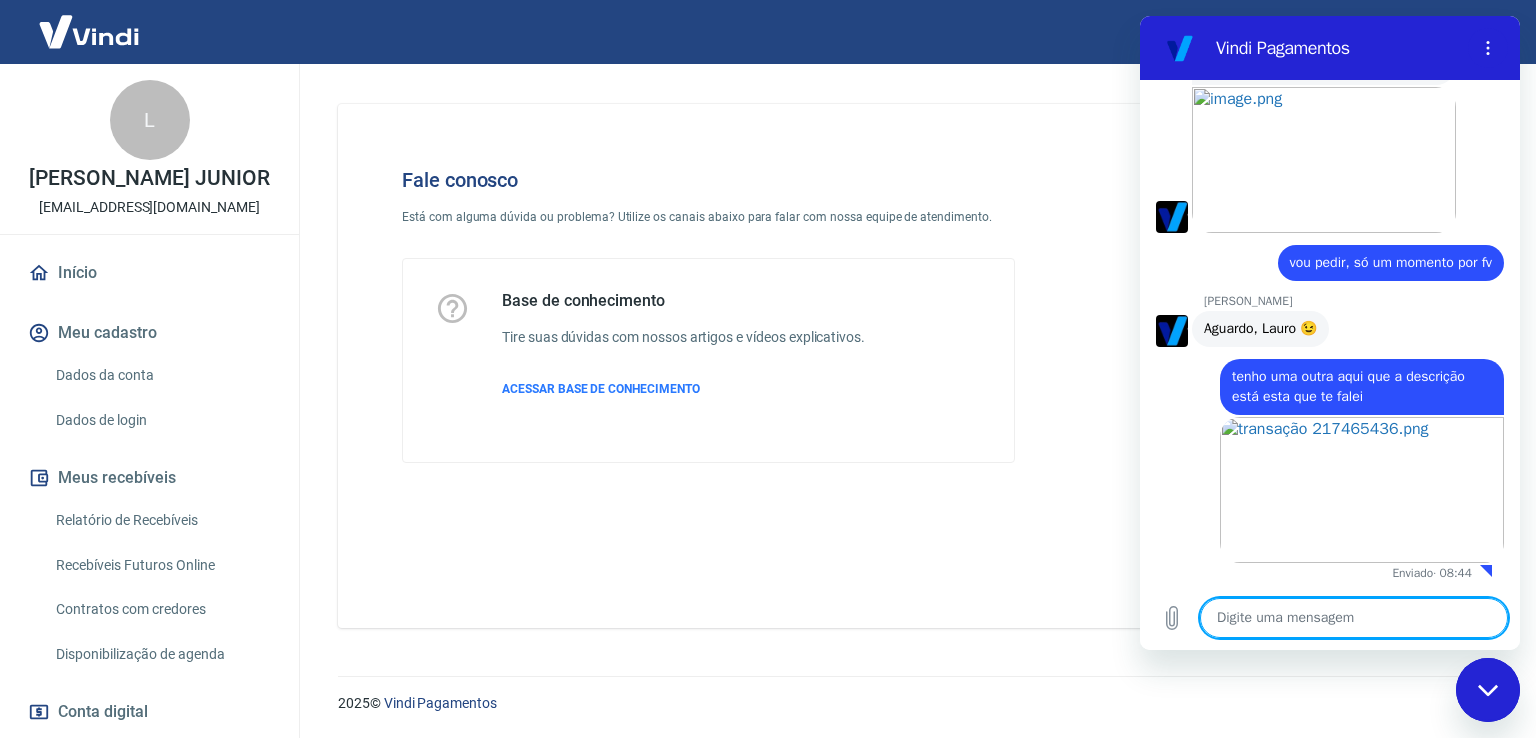 scroll, scrollTop: 2817, scrollLeft: 0, axis: vertical 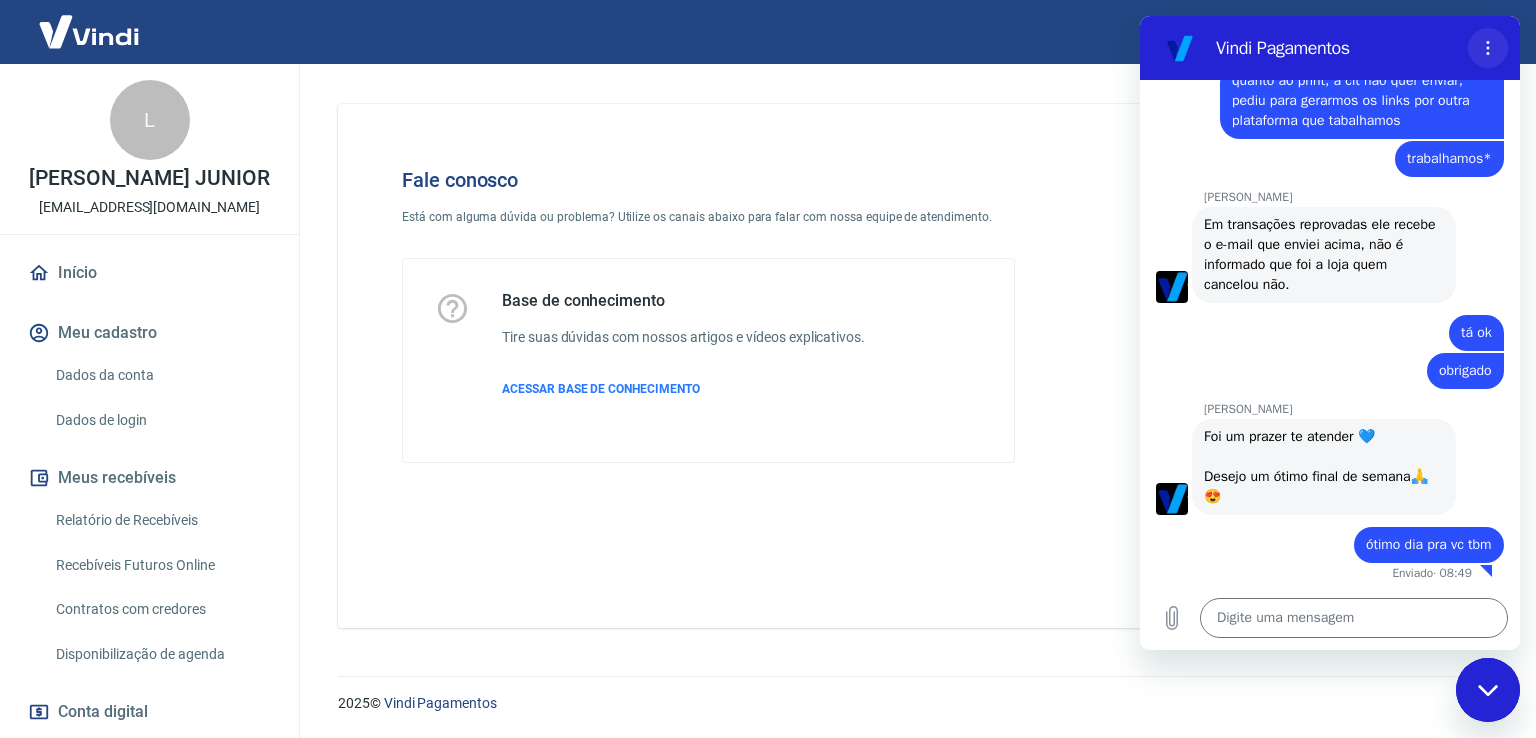 click 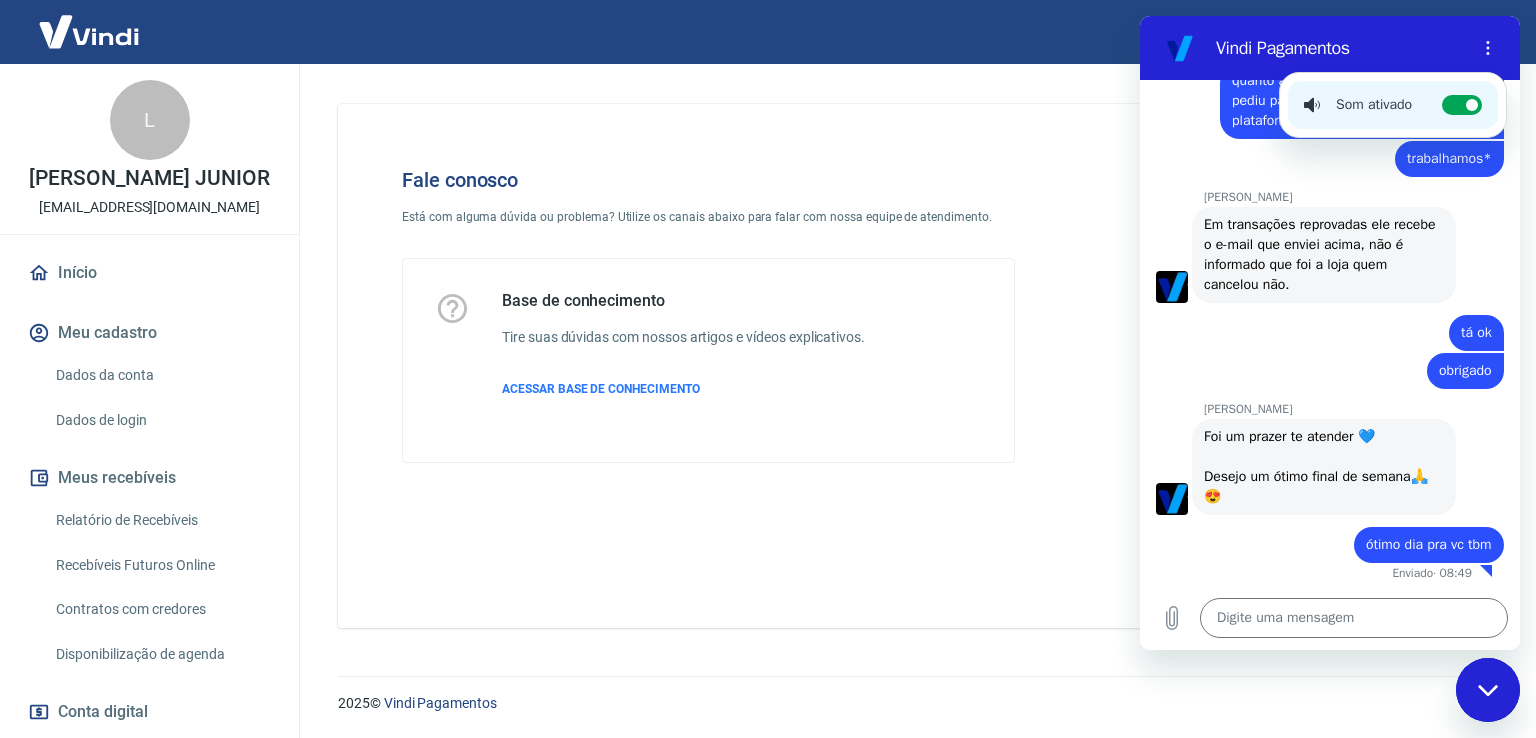 click on "Fale conosco Está com alguma dúvida ou problema? Utilize os canais abaixo para falar com nossa equipe de atendimento. Base de conhecimento Tire suas dúvidas com nossos artigos e vídeos explicativos. ACESSAR BASE DE CONHECIMENTO" at bounding box center [708, 315] 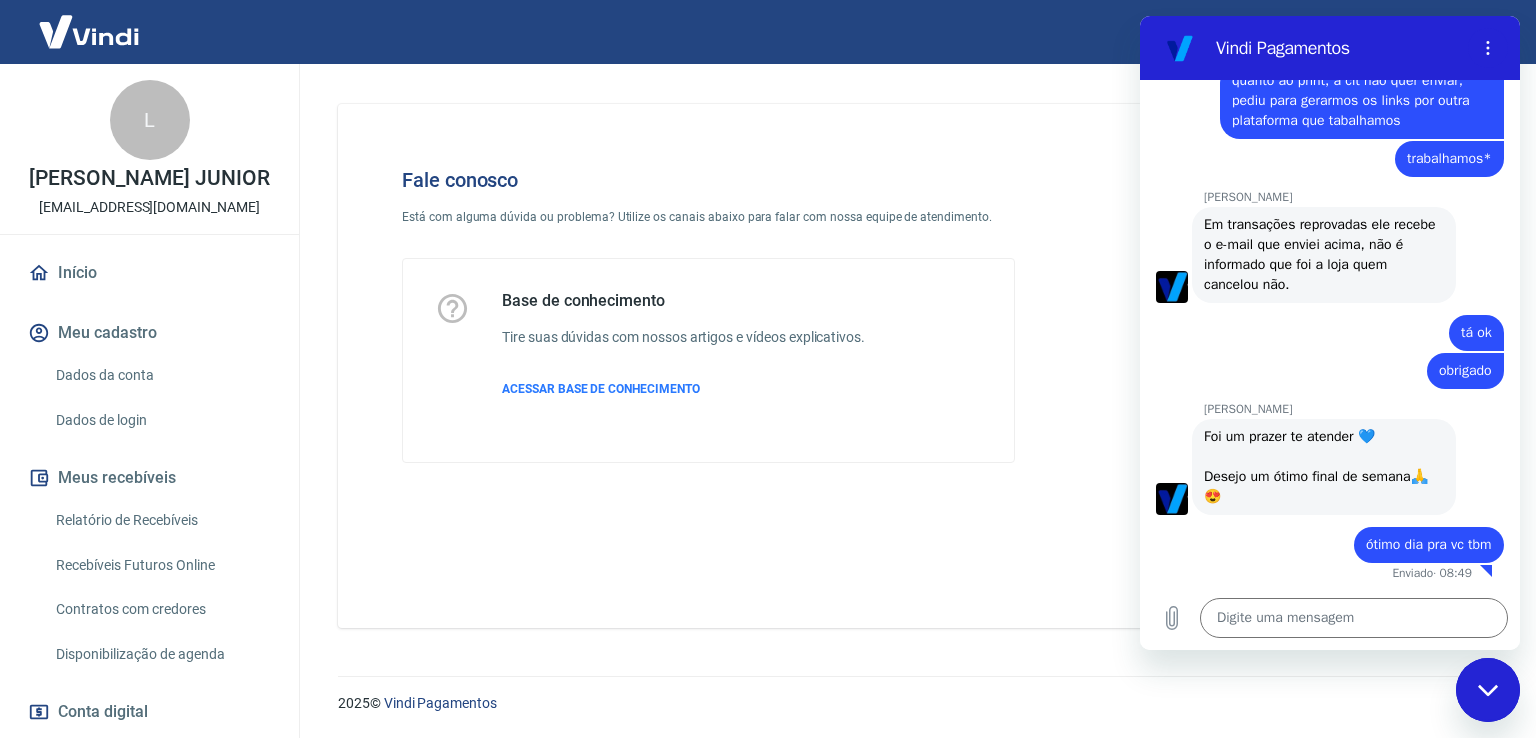 click 